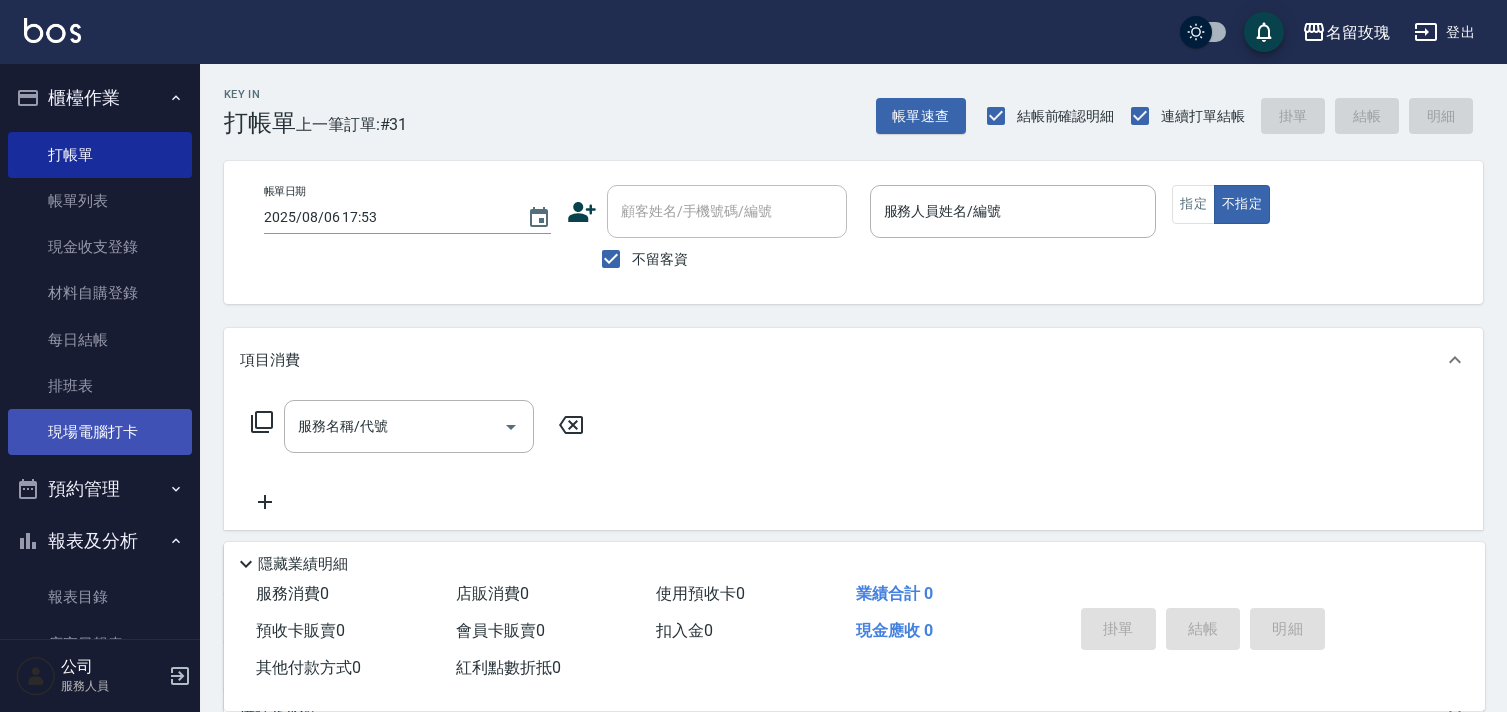 scroll, scrollTop: 0, scrollLeft: 0, axis: both 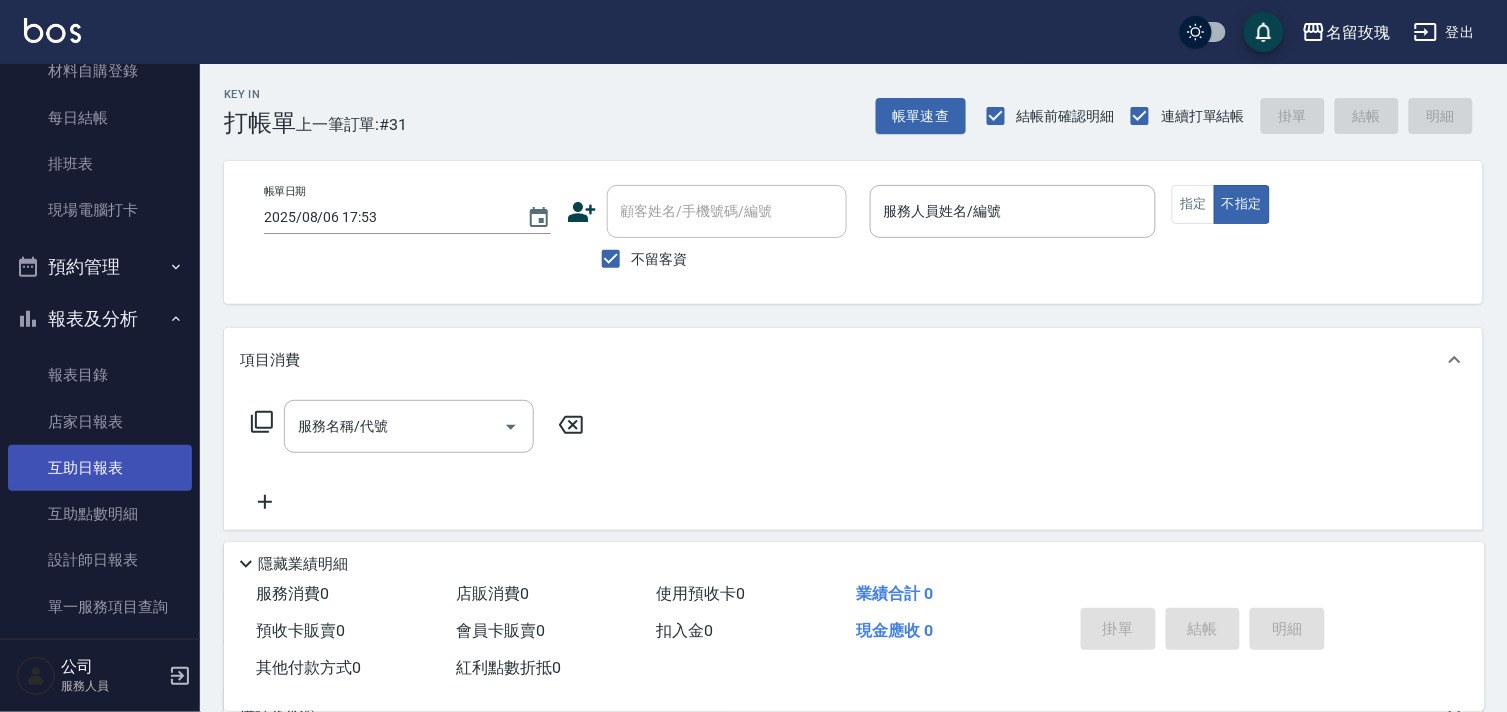 click on "互助日報表" at bounding box center (100, 468) 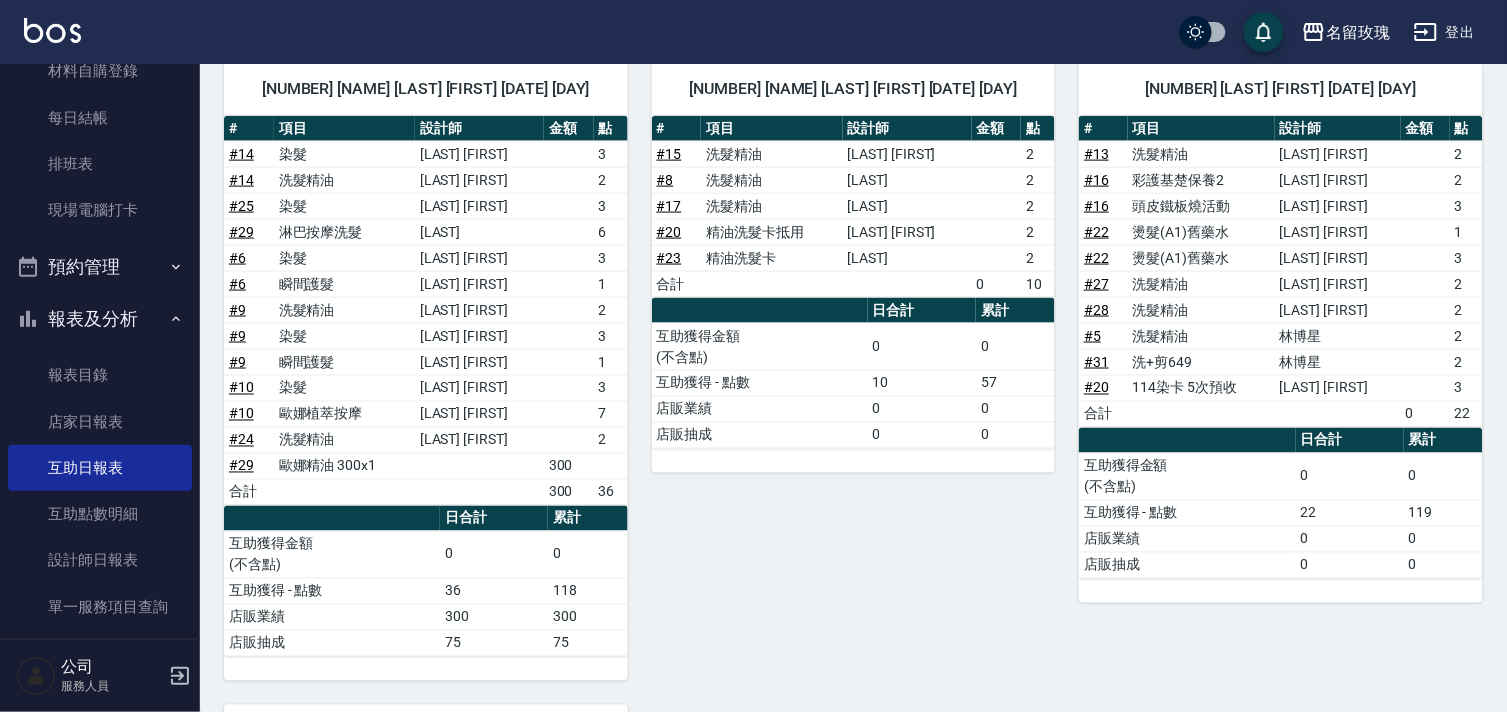 scroll, scrollTop: 555, scrollLeft: 0, axis: vertical 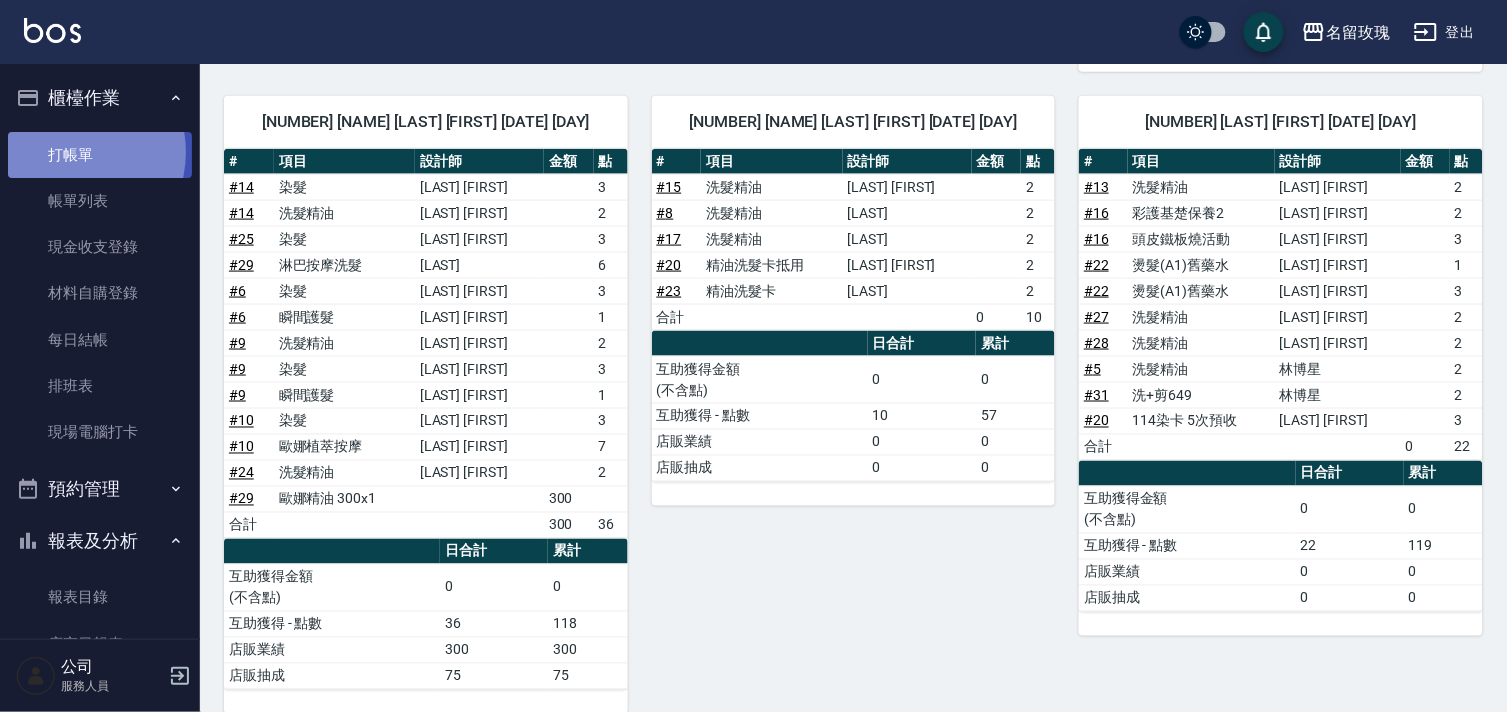 click on "打帳單" at bounding box center [100, 155] 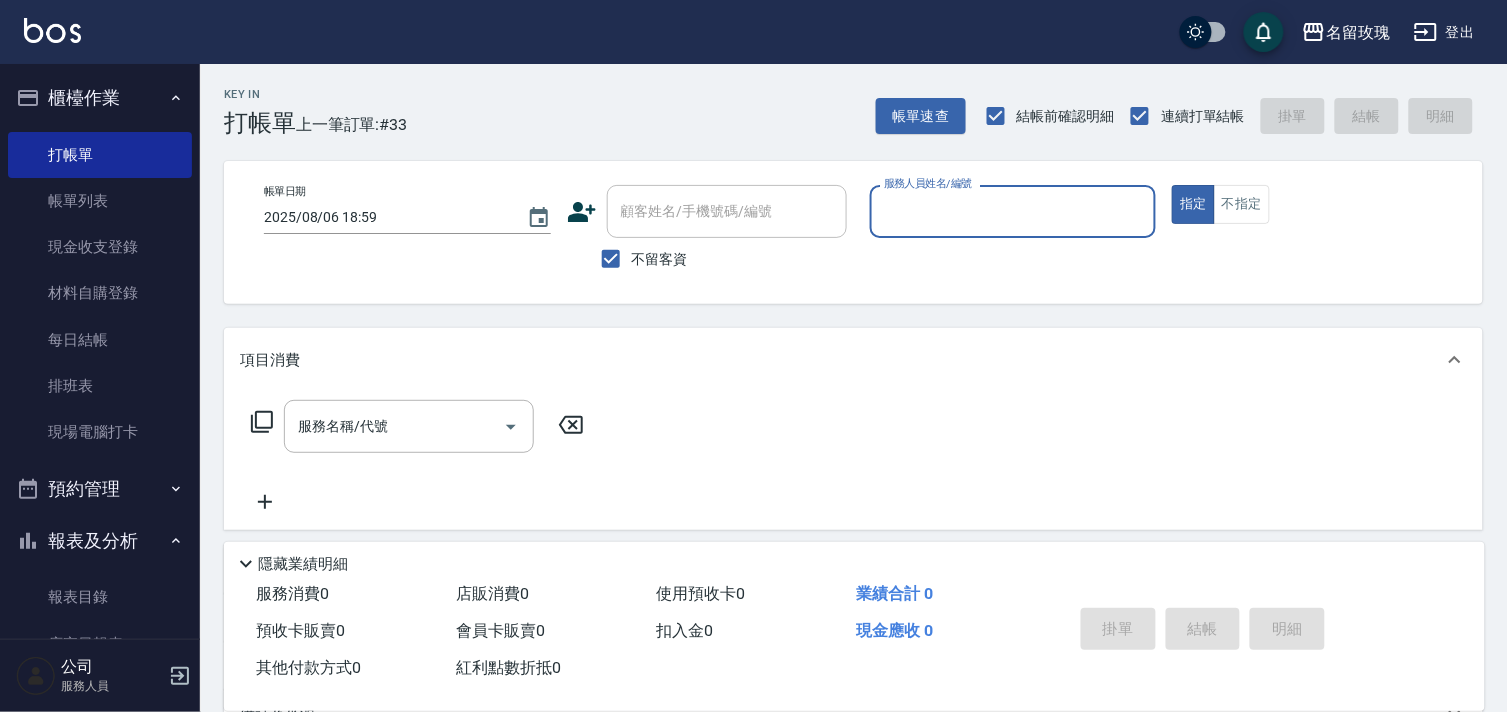 click on "不留客資" at bounding box center [660, 259] 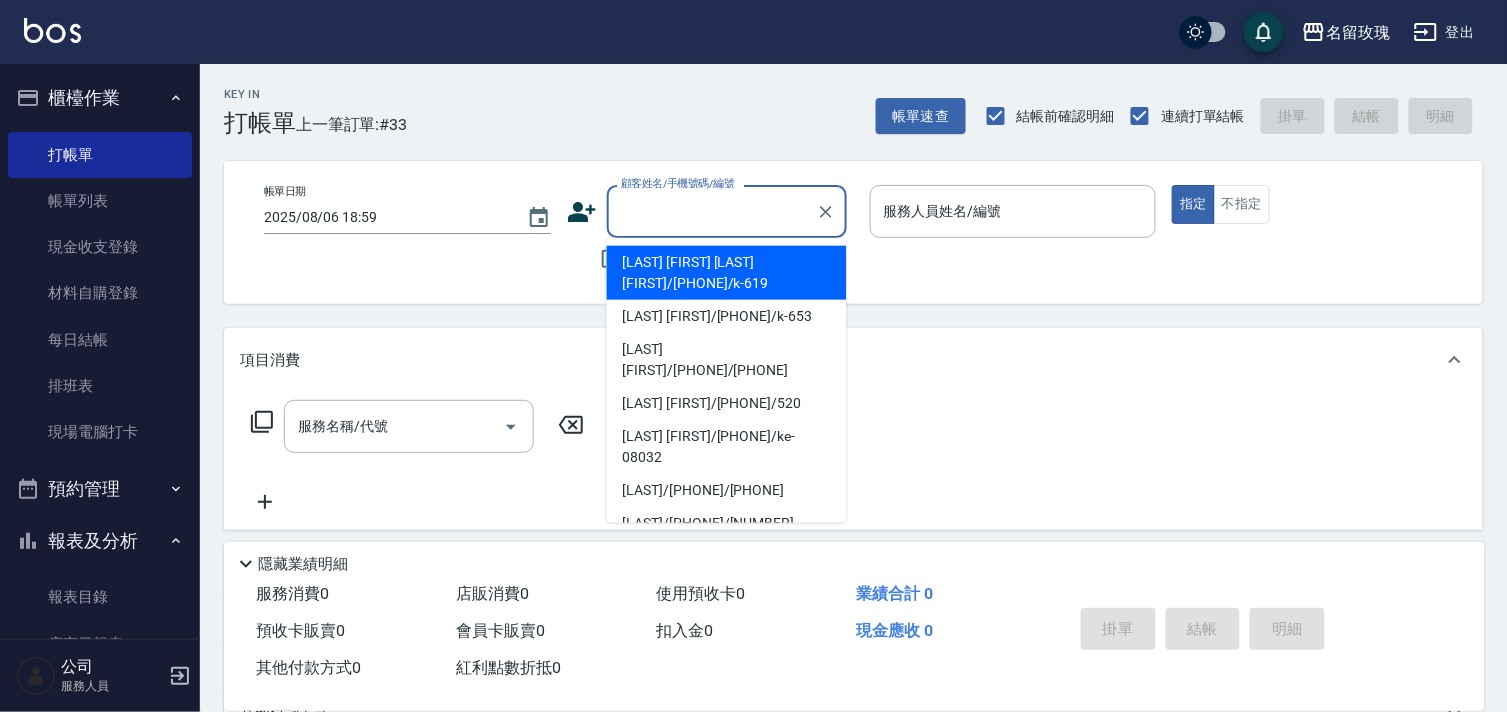 click on "顧客姓名/手機號碼/編號" at bounding box center [712, 211] 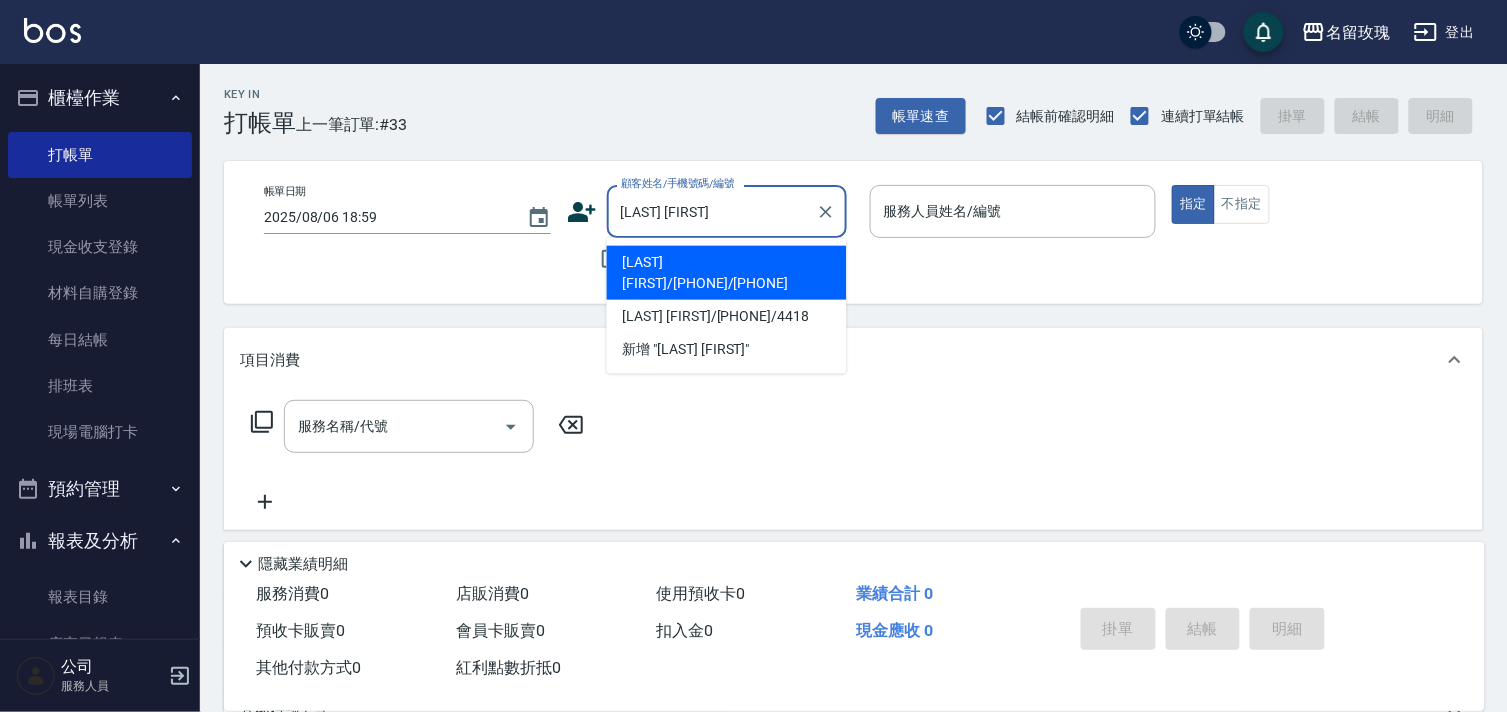 click on "[LAST] [FIRST]/[PHONE]/[PHONE]" at bounding box center [727, 273] 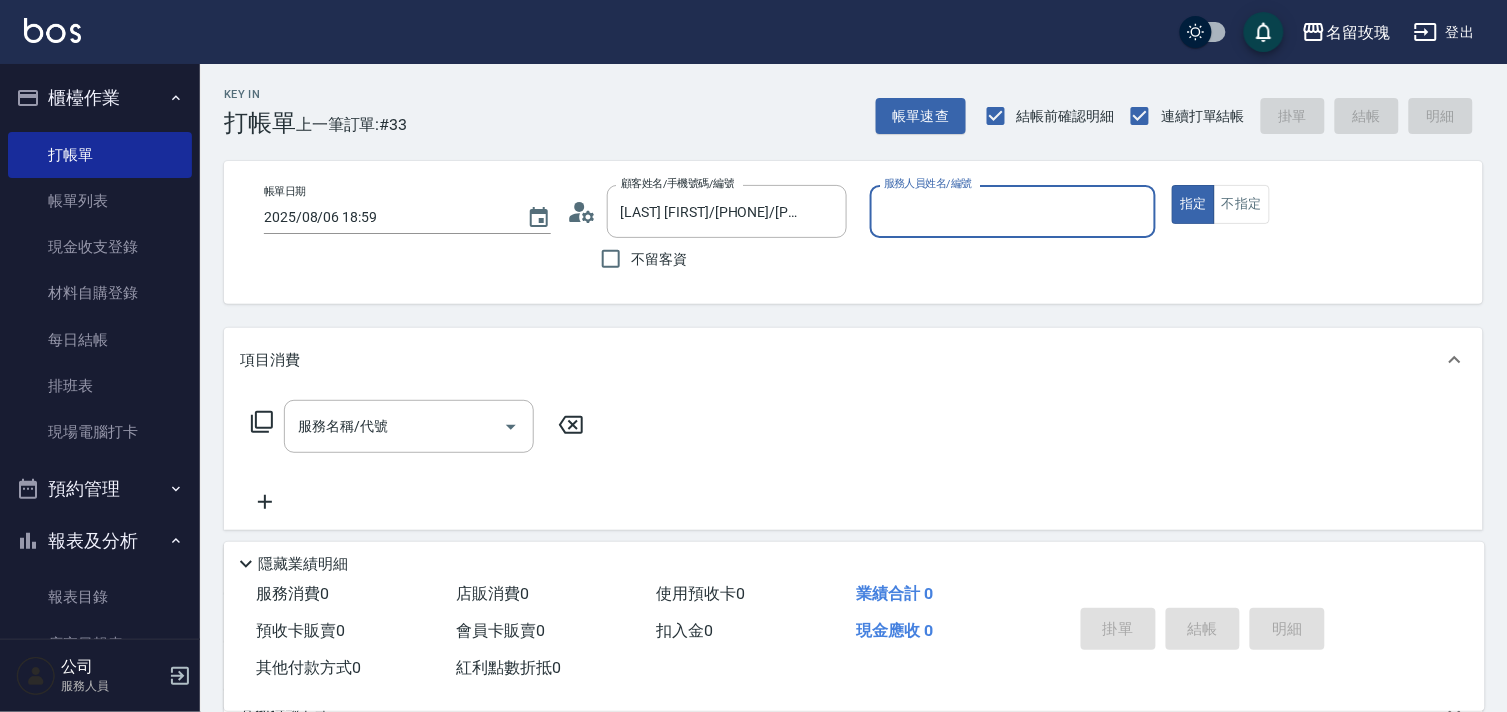 type on "詹老師-9" 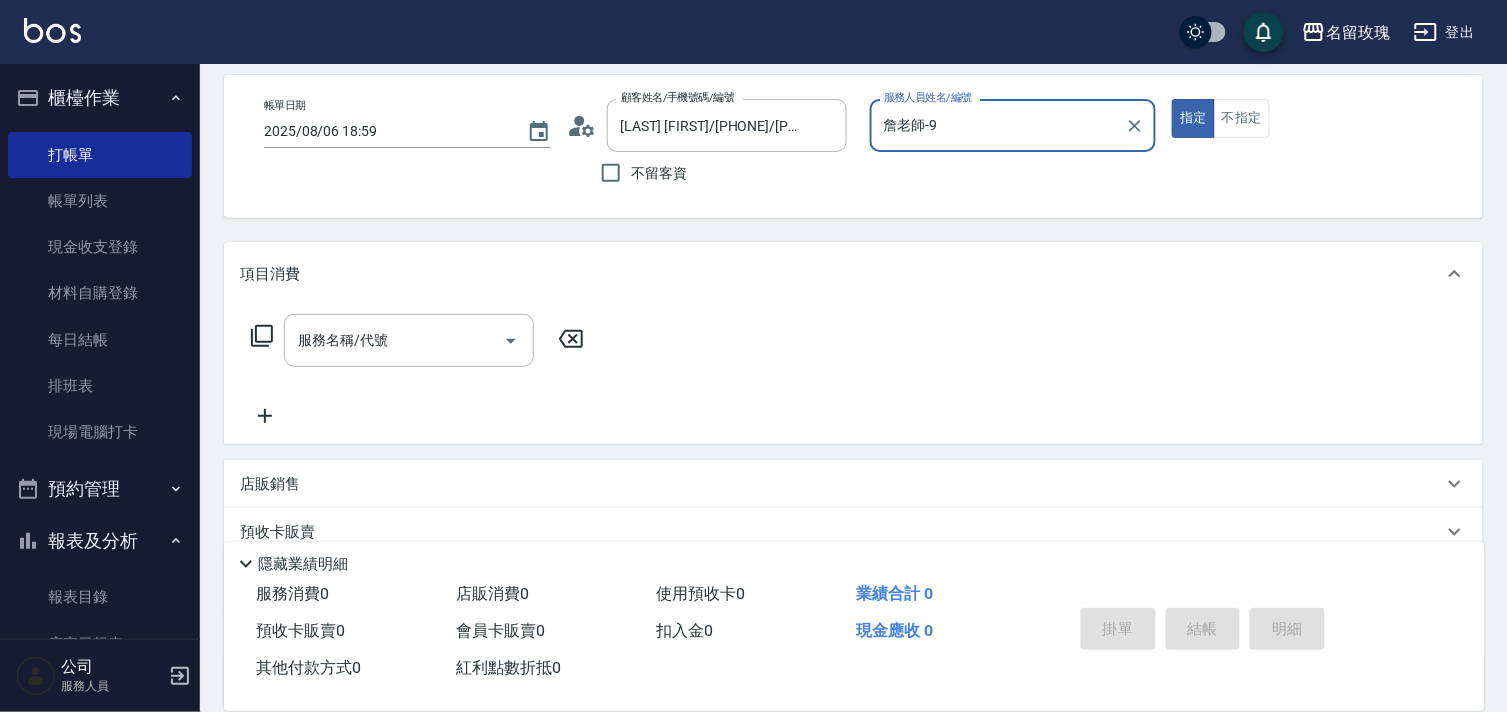 scroll, scrollTop: 268, scrollLeft: 0, axis: vertical 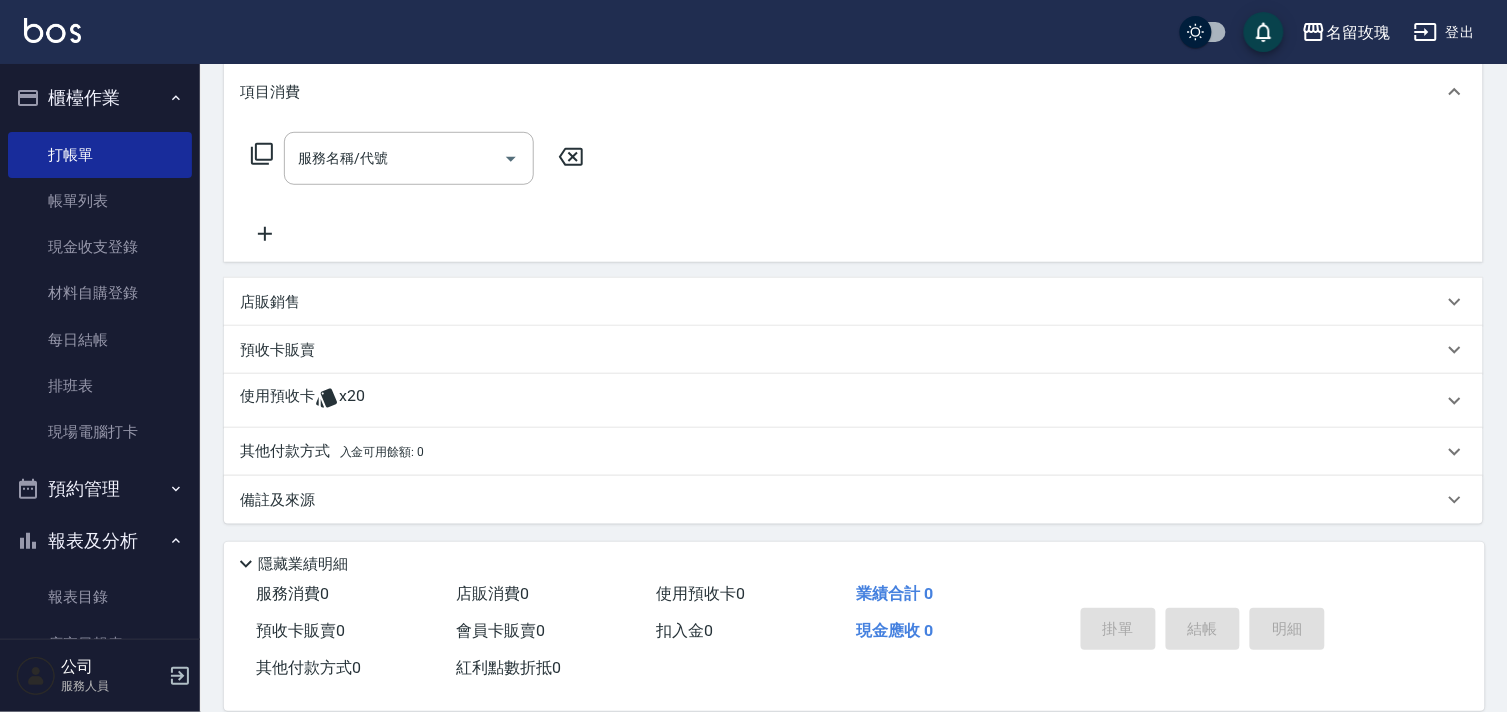 click 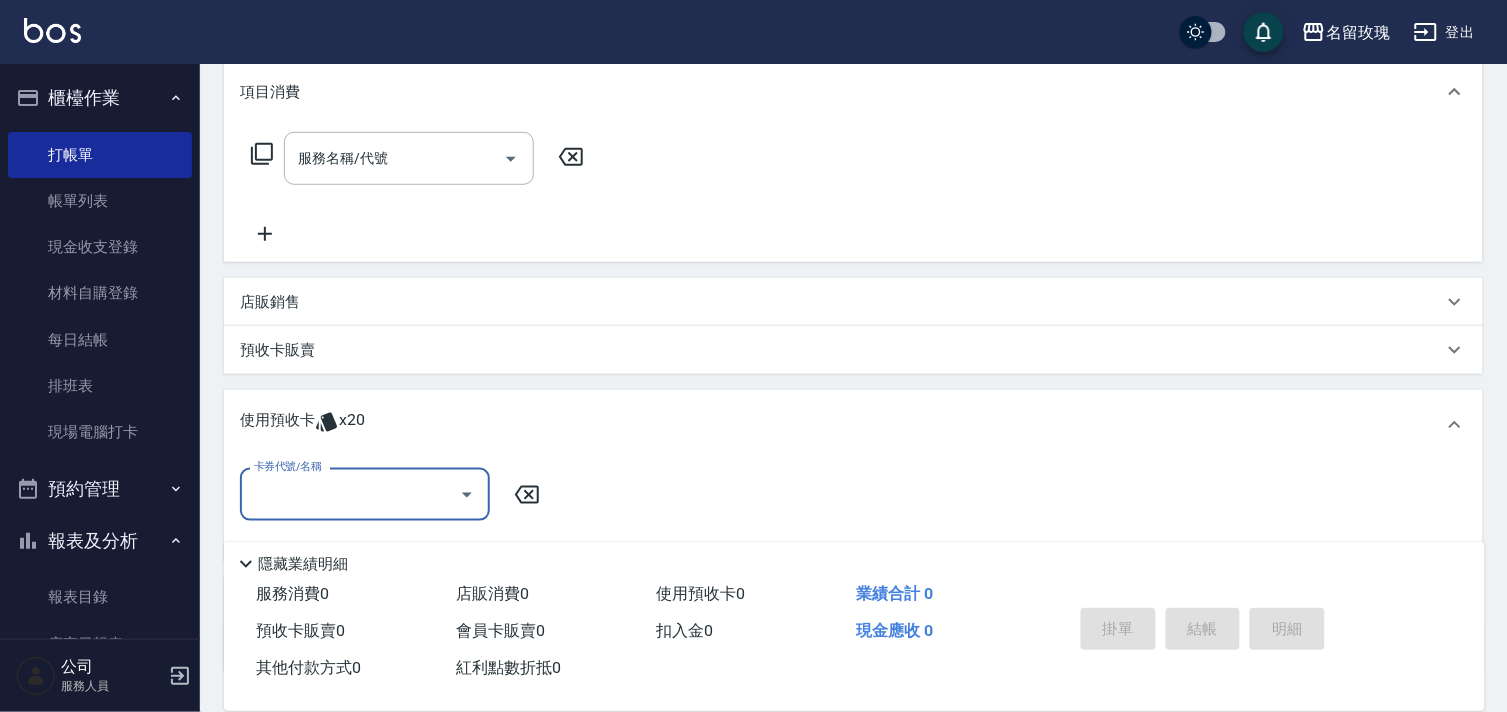 scroll, scrollTop: 0, scrollLeft: 0, axis: both 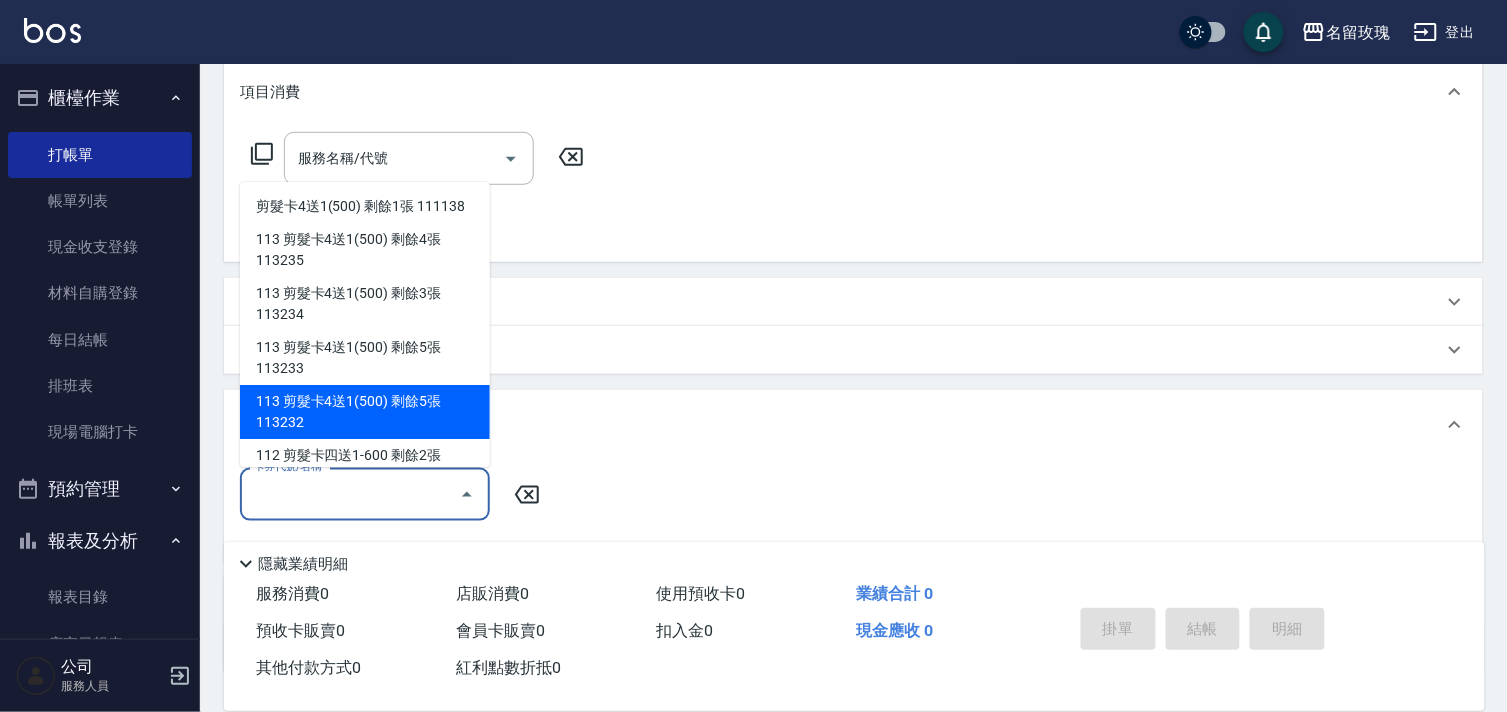 click on "113 剪髮卡4送1(500) 剩餘5張 113232" at bounding box center (365, 413) 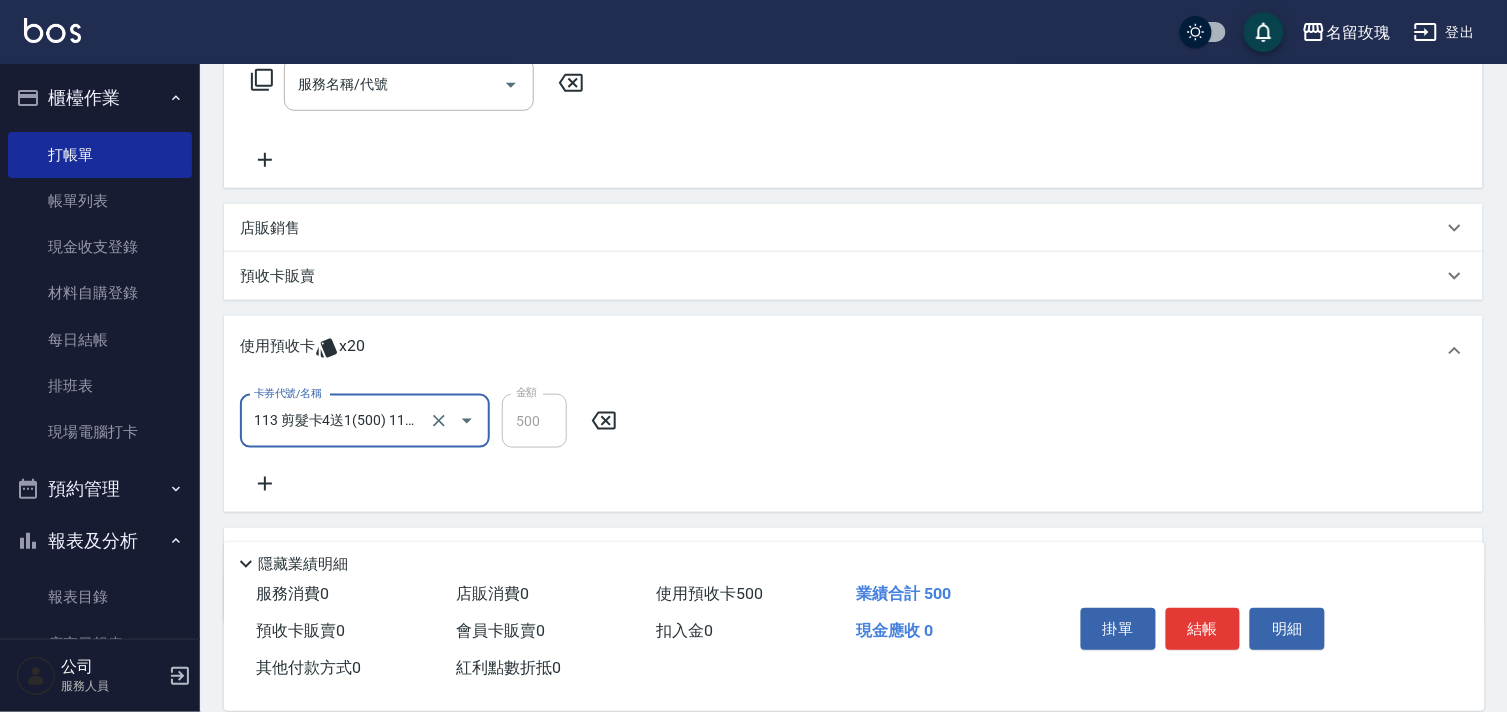 scroll, scrollTop: 380, scrollLeft: 0, axis: vertical 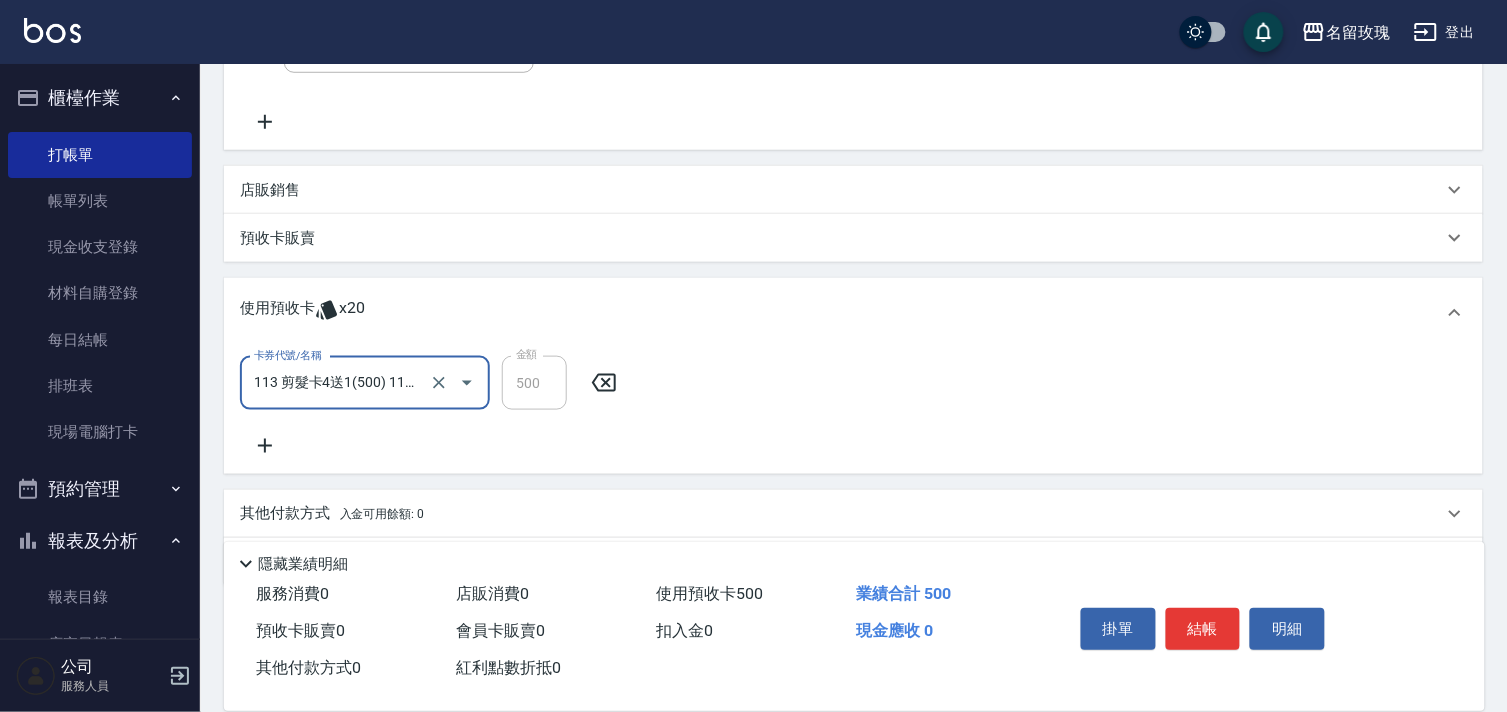 click 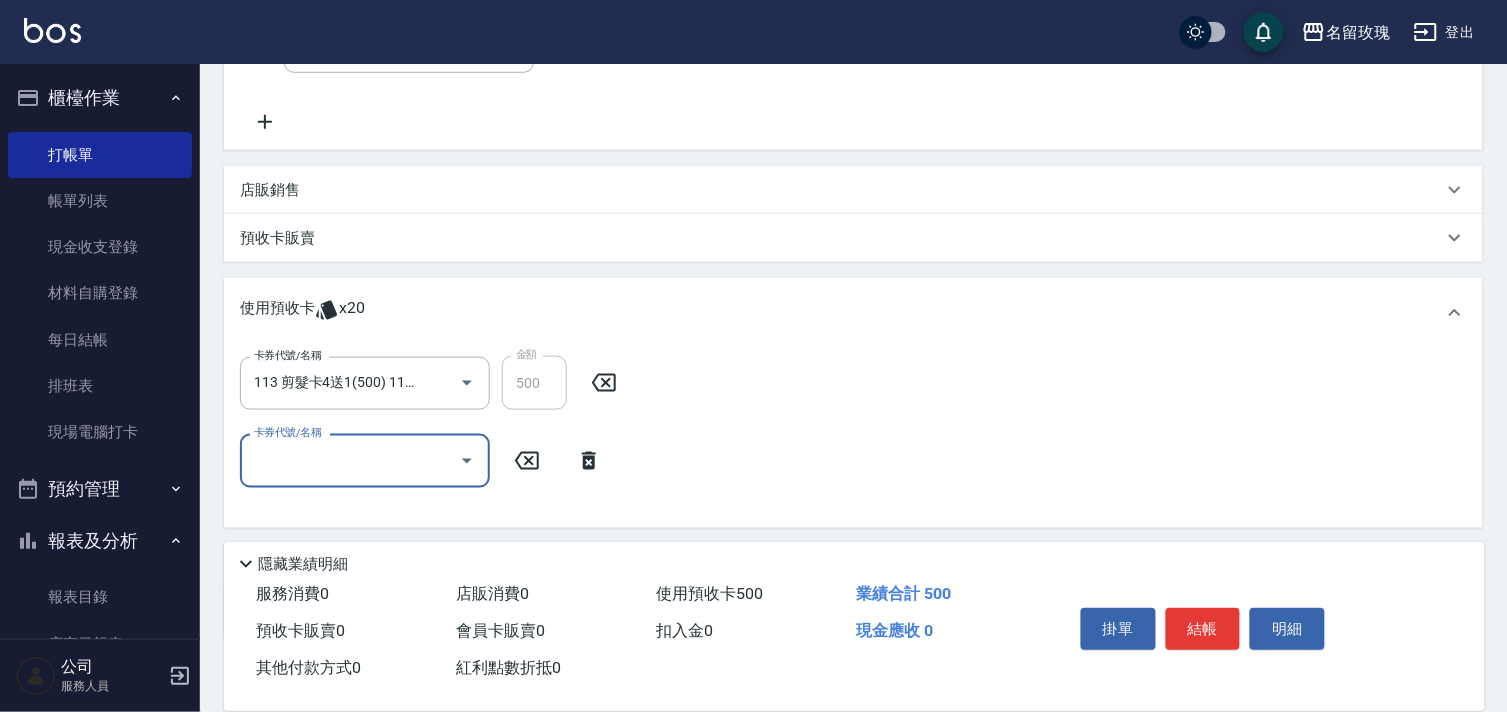 click on "卡券代號/名稱" at bounding box center (350, 460) 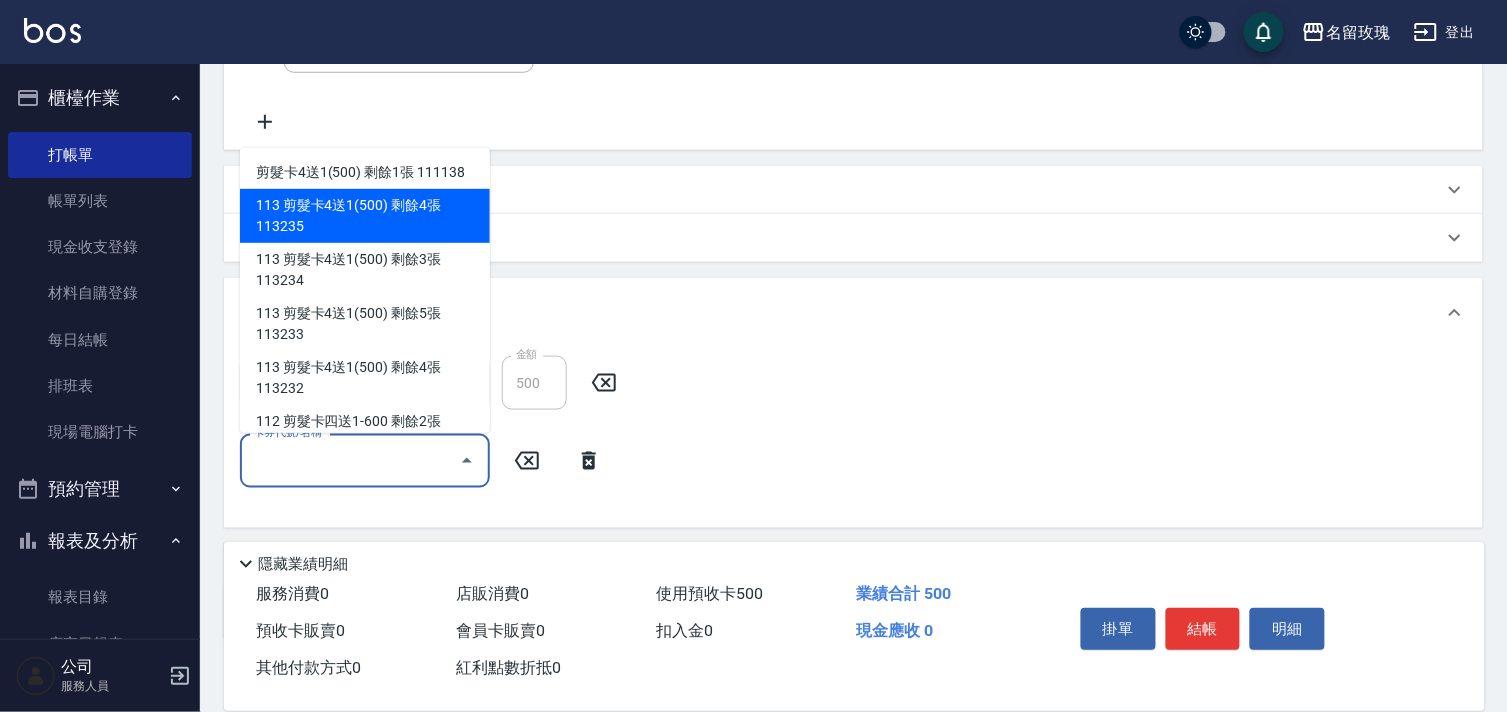 click on "113 剪髮卡4送1(500) 剩餘4張 113235" at bounding box center (365, 216) 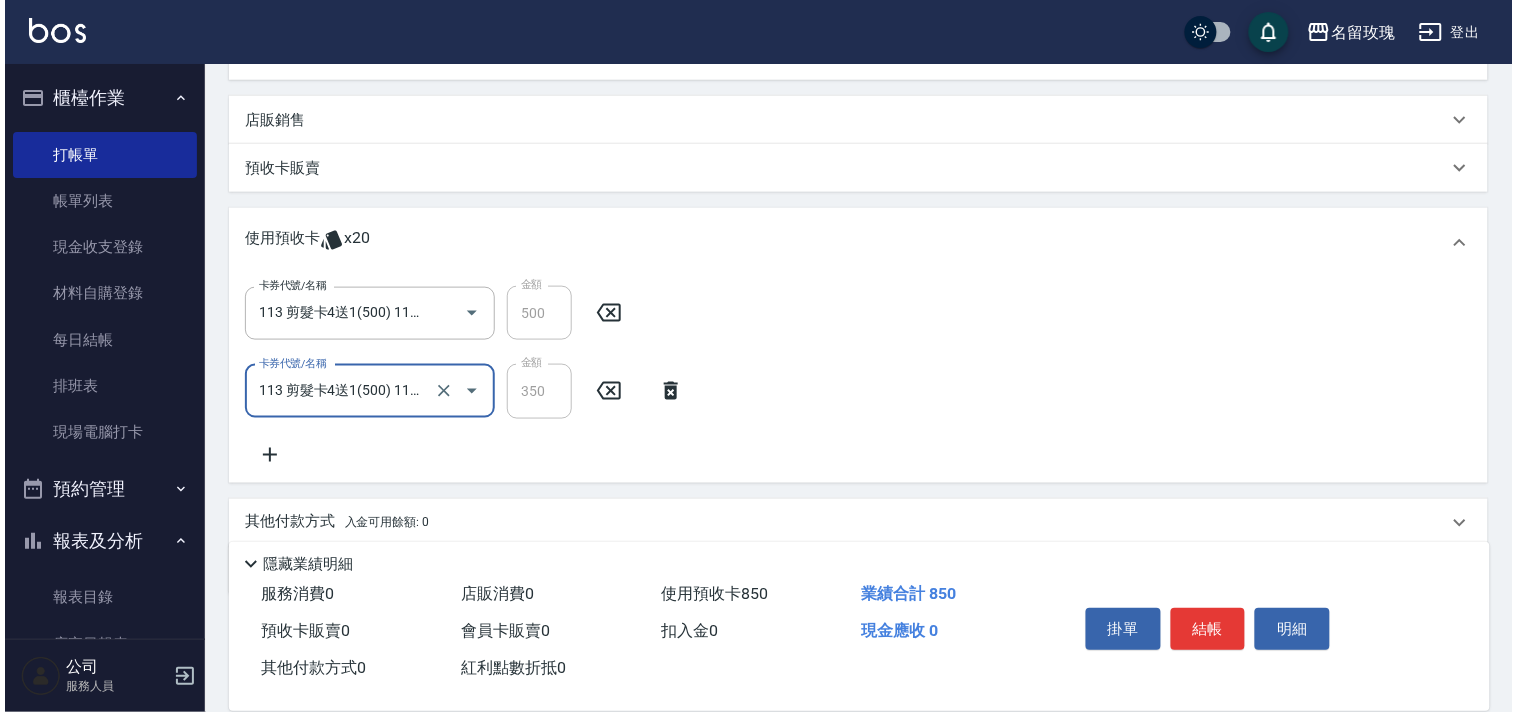 scroll, scrollTop: 521, scrollLeft: 0, axis: vertical 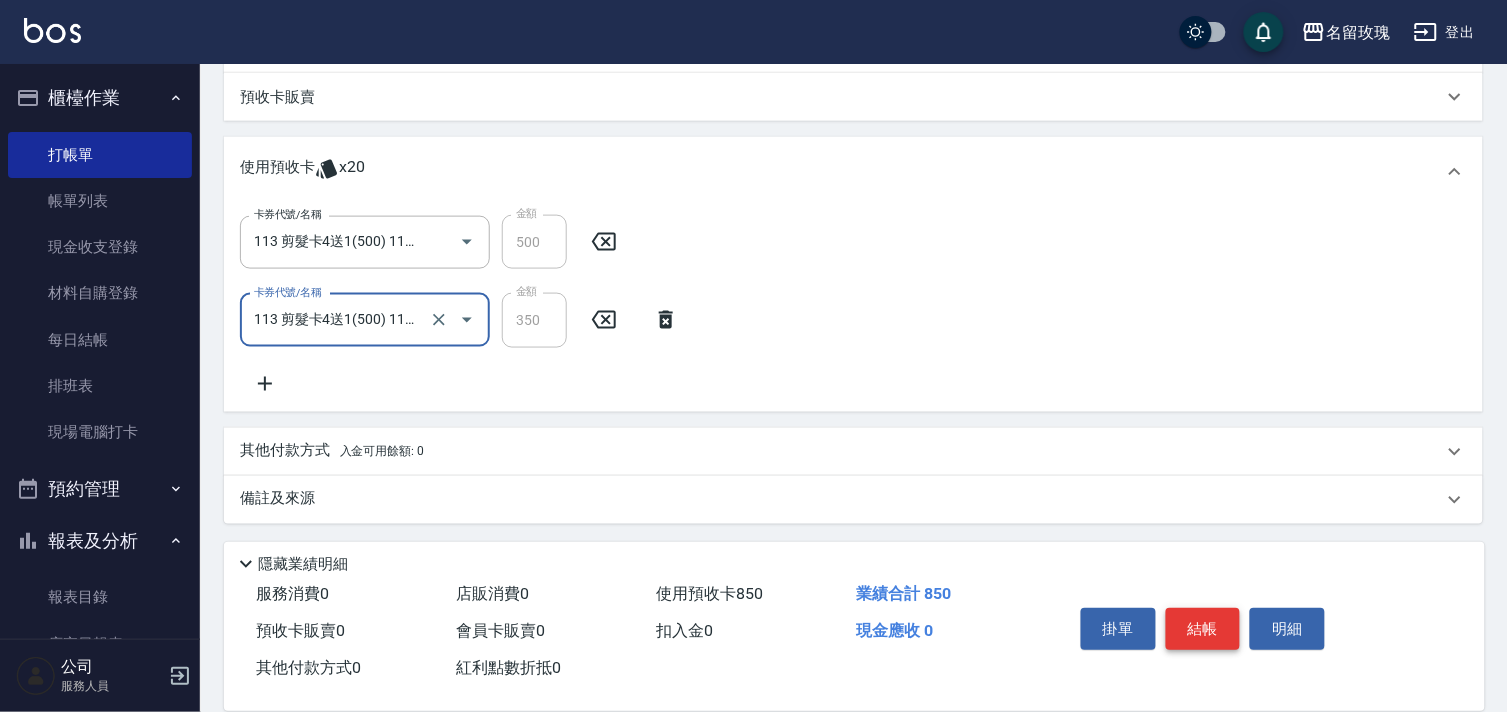 click on "結帳" at bounding box center (1203, 629) 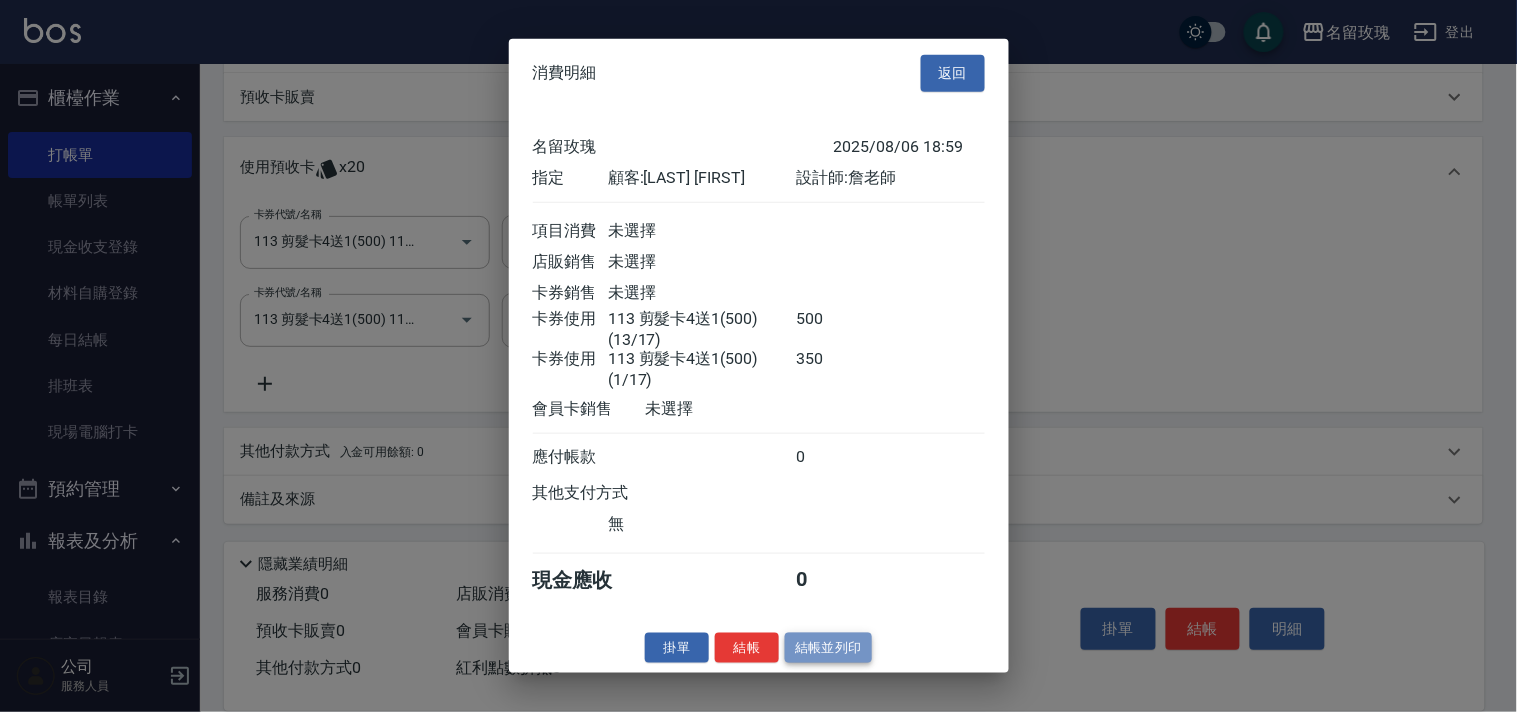click on "結帳並列印" at bounding box center (828, 647) 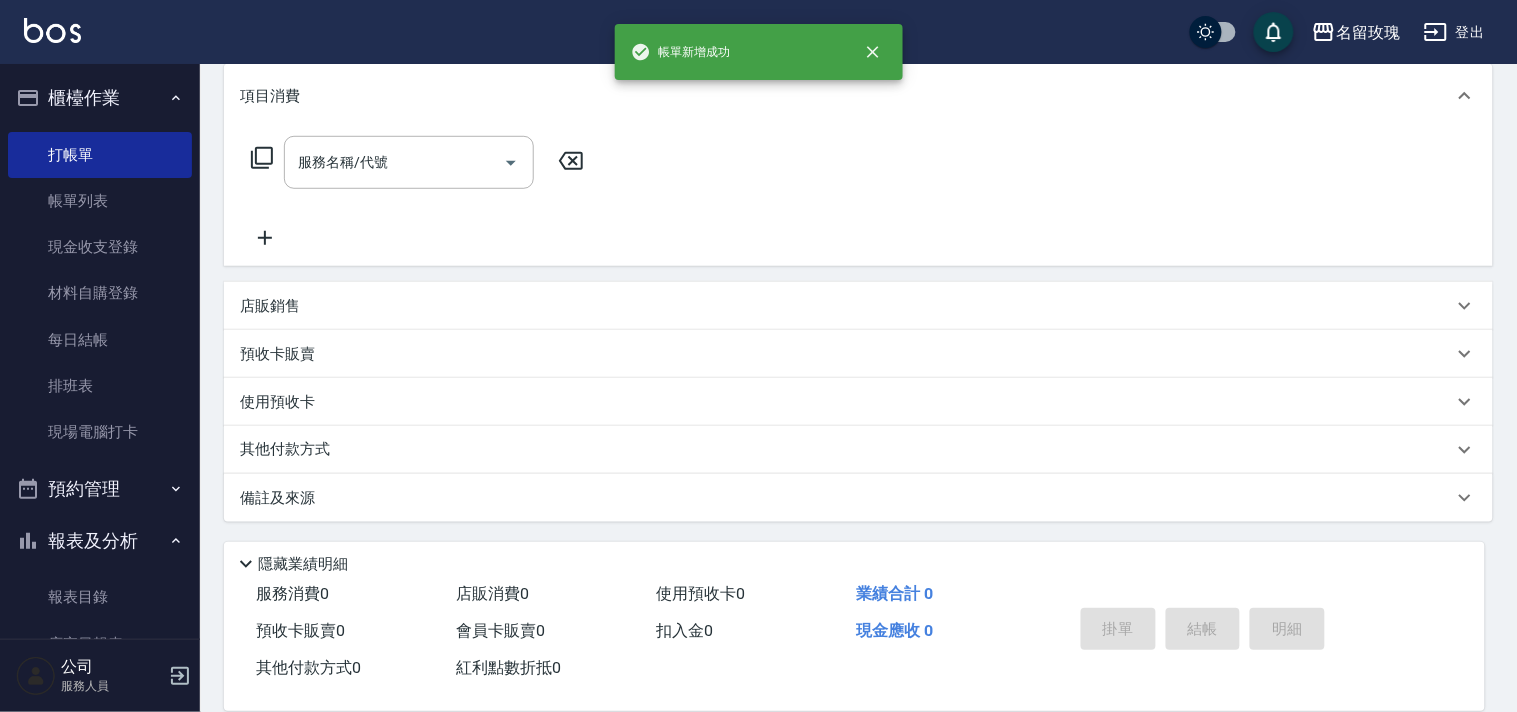 type on "[DATE] [TIME]" 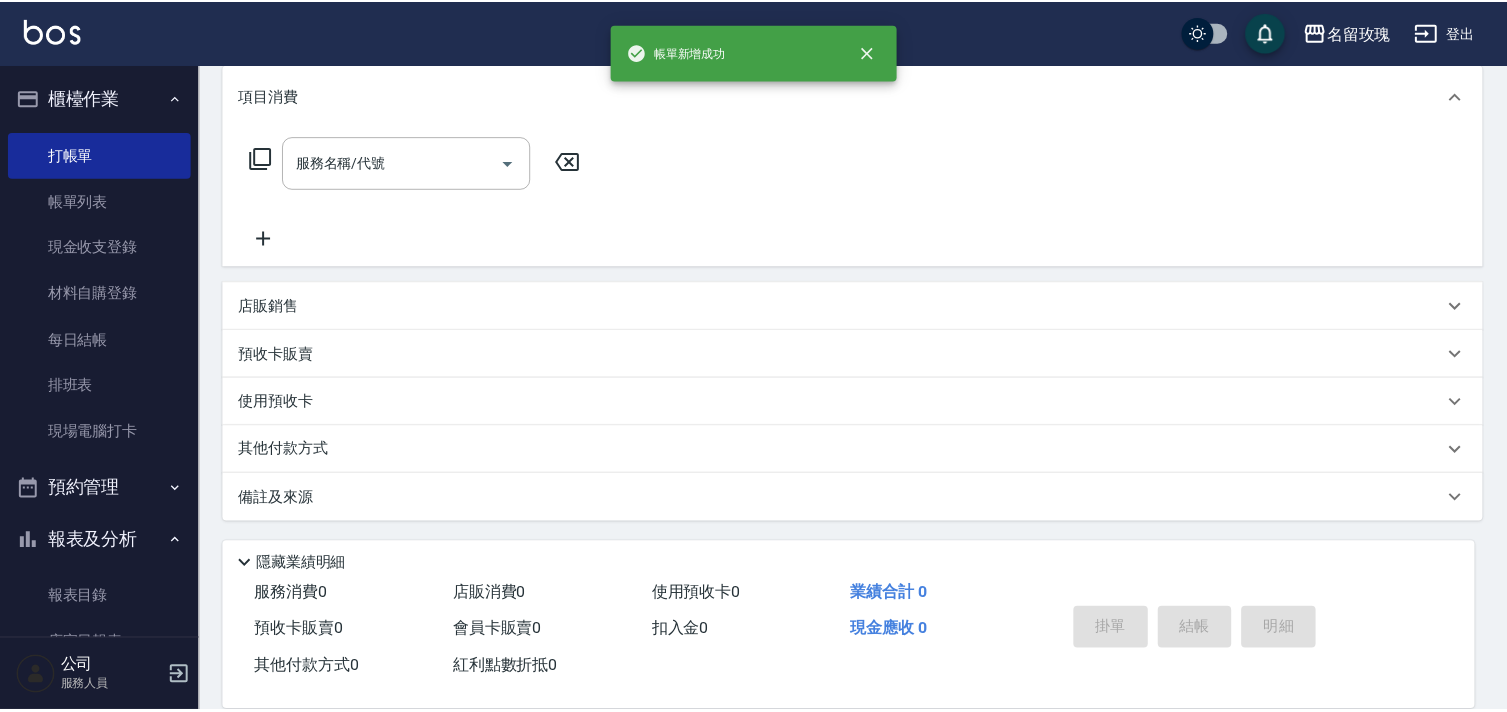 scroll, scrollTop: 0, scrollLeft: 0, axis: both 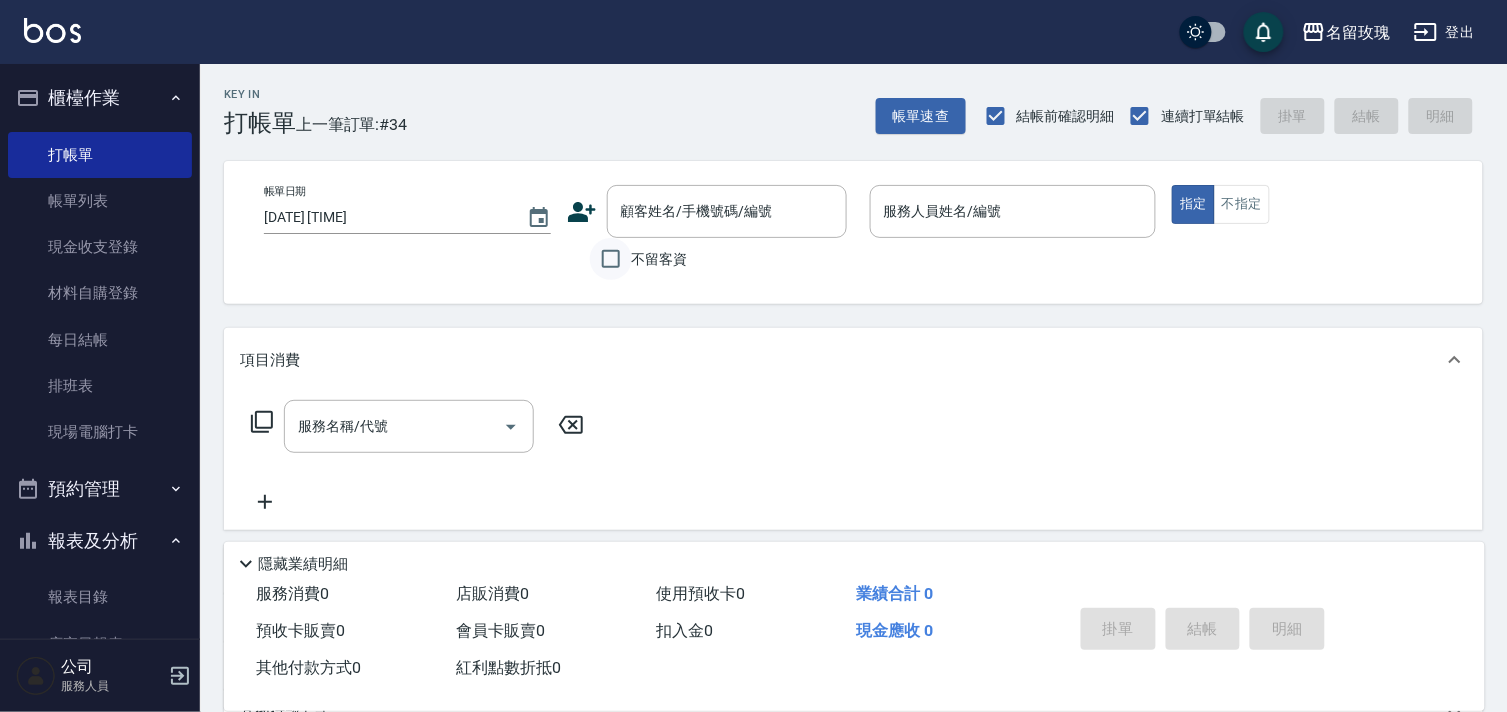 drag, startPoint x: 623, startPoint y: 281, endPoint x: 626, endPoint y: 271, distance: 10.440307 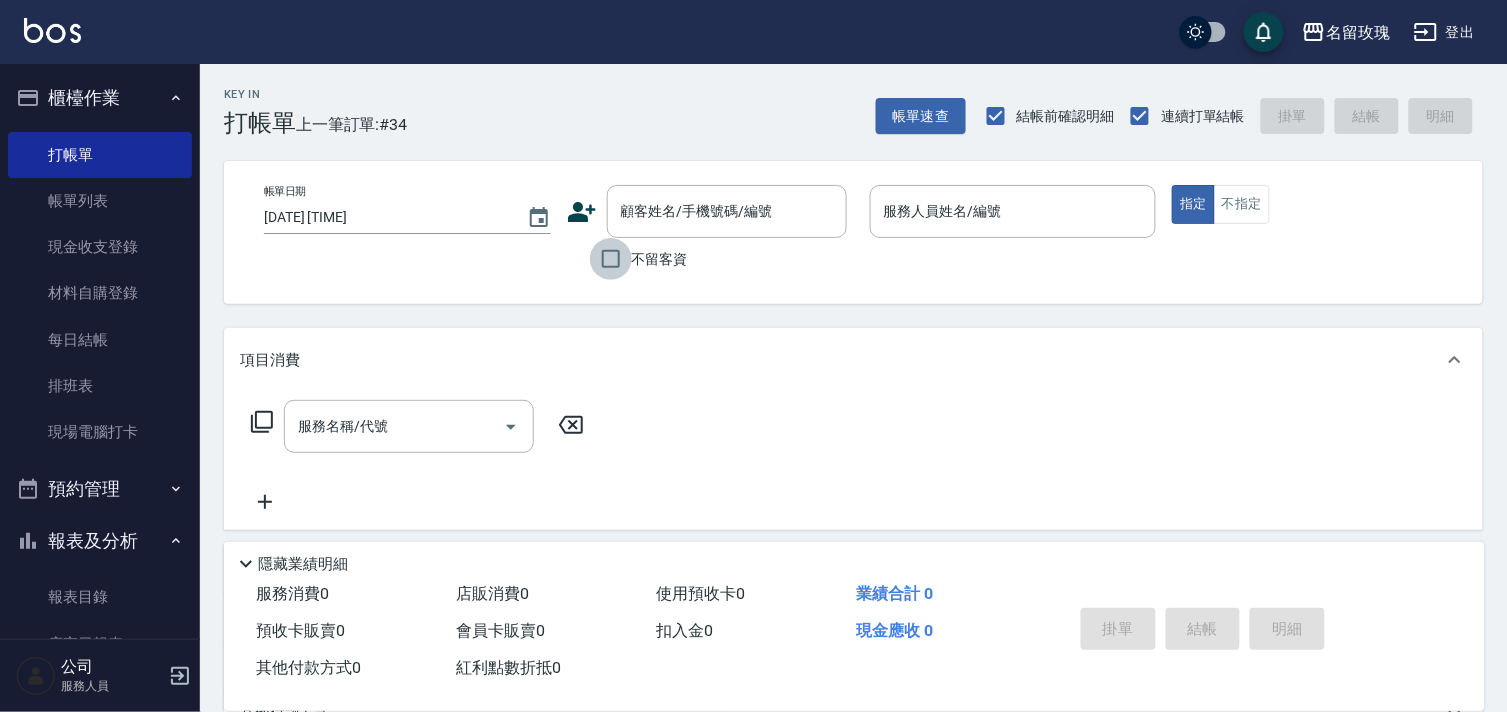click on "不留客資" at bounding box center [611, 259] 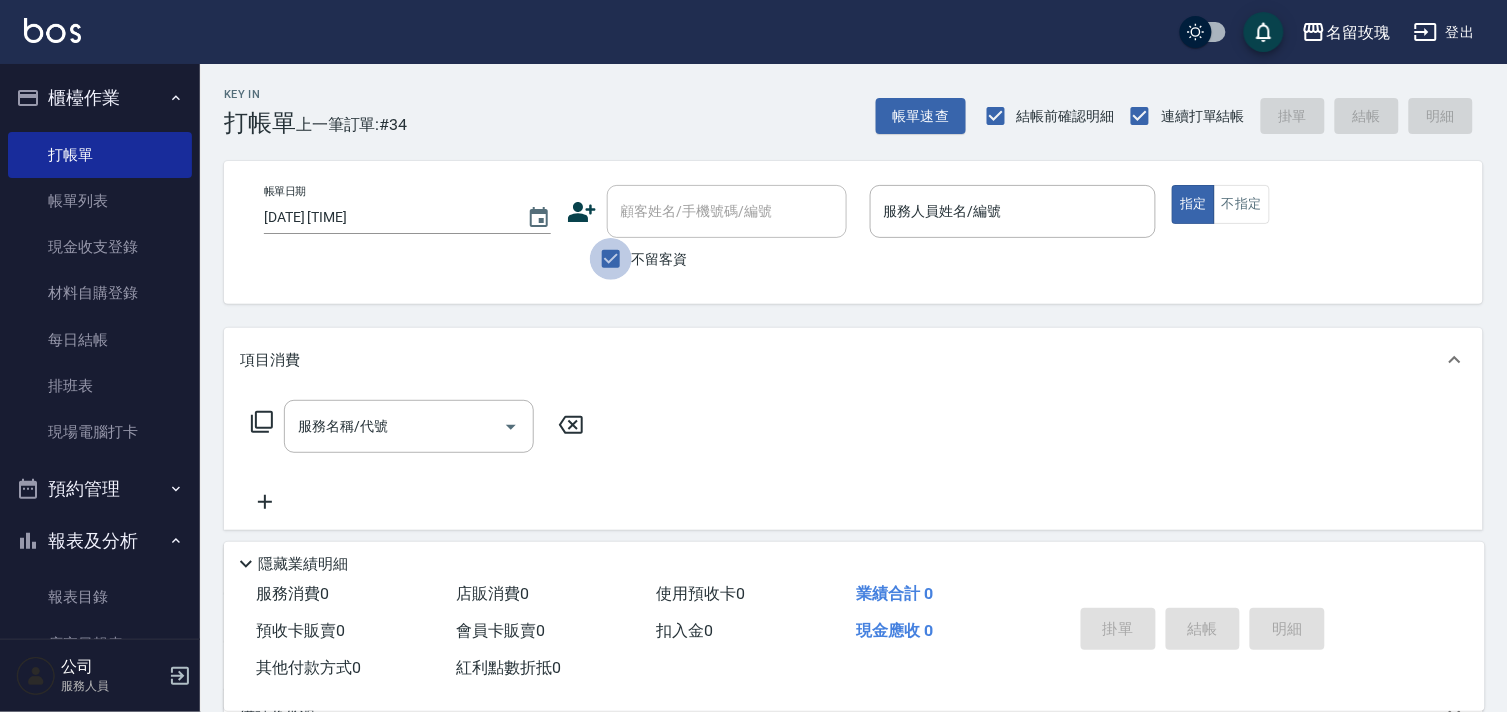 click on "不留客資" at bounding box center [611, 259] 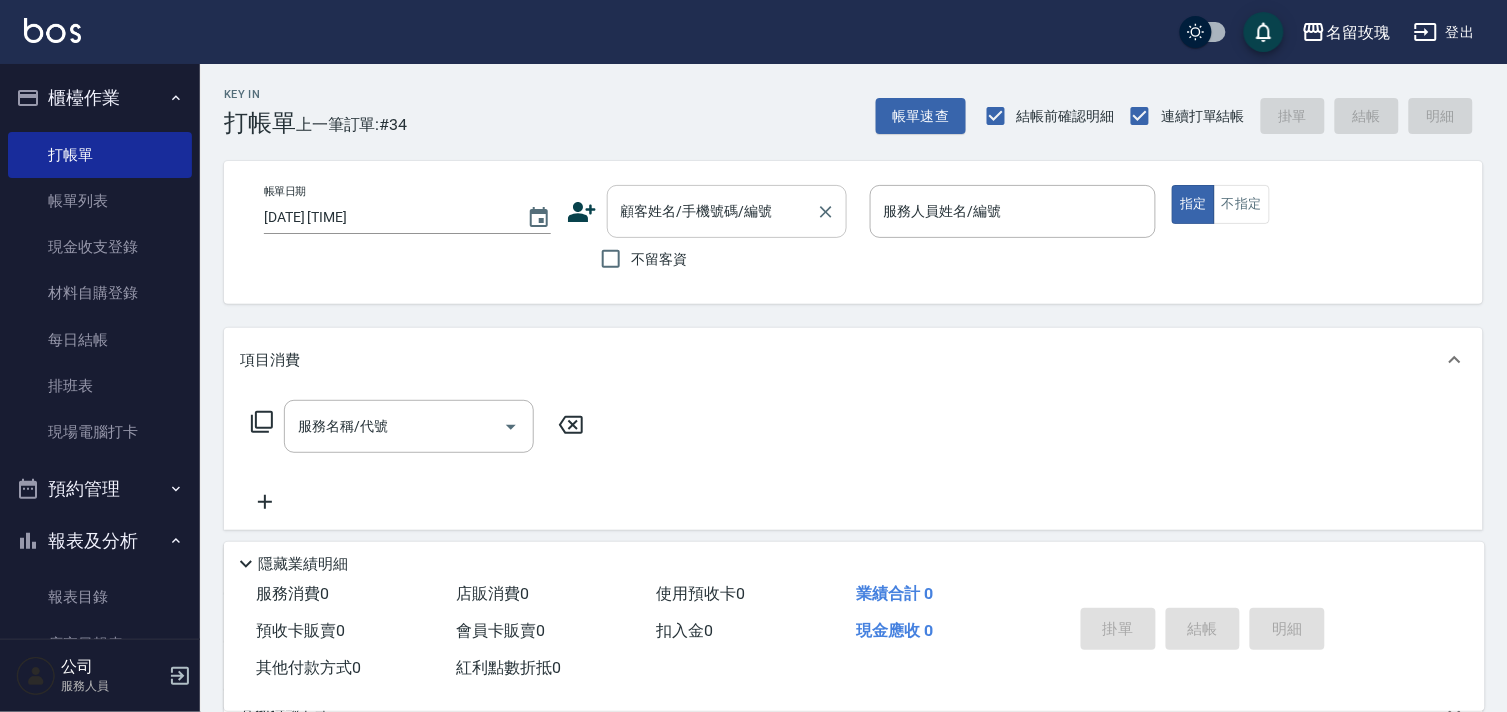 click on "顧客姓名/手機號碼/編號" at bounding box center [727, 211] 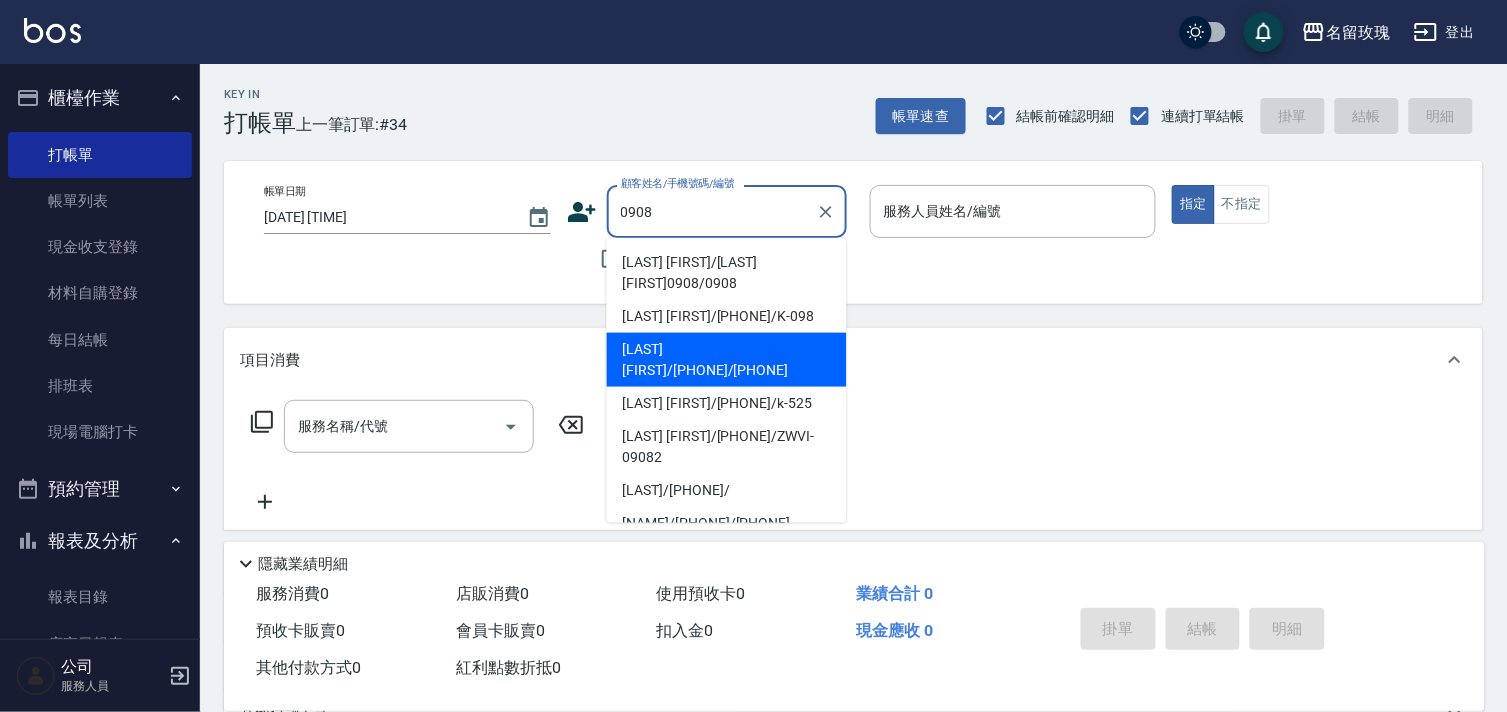 click on "[LAST] [FIRST]/[PHONE]/[PHONE]" at bounding box center [727, 360] 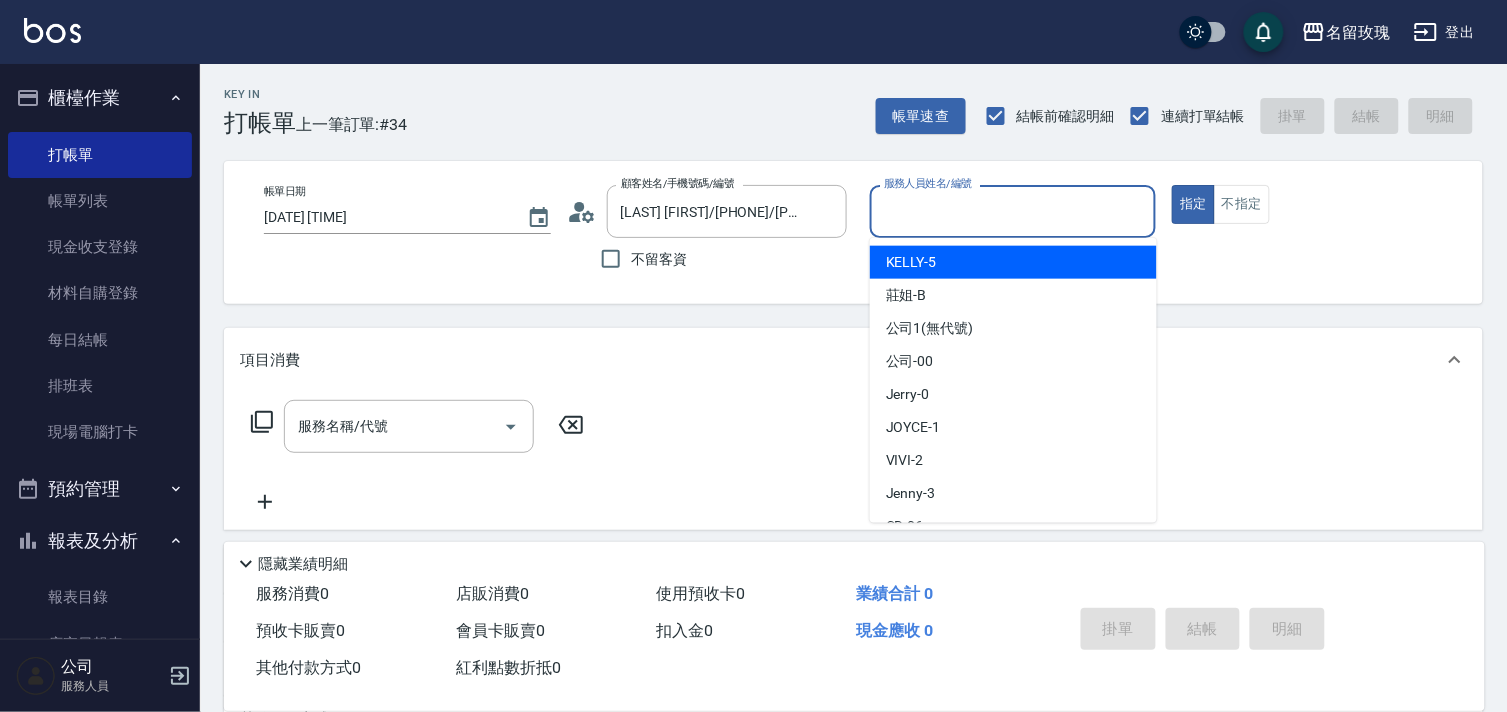 click on "服務人員姓名/編號" at bounding box center [1013, 211] 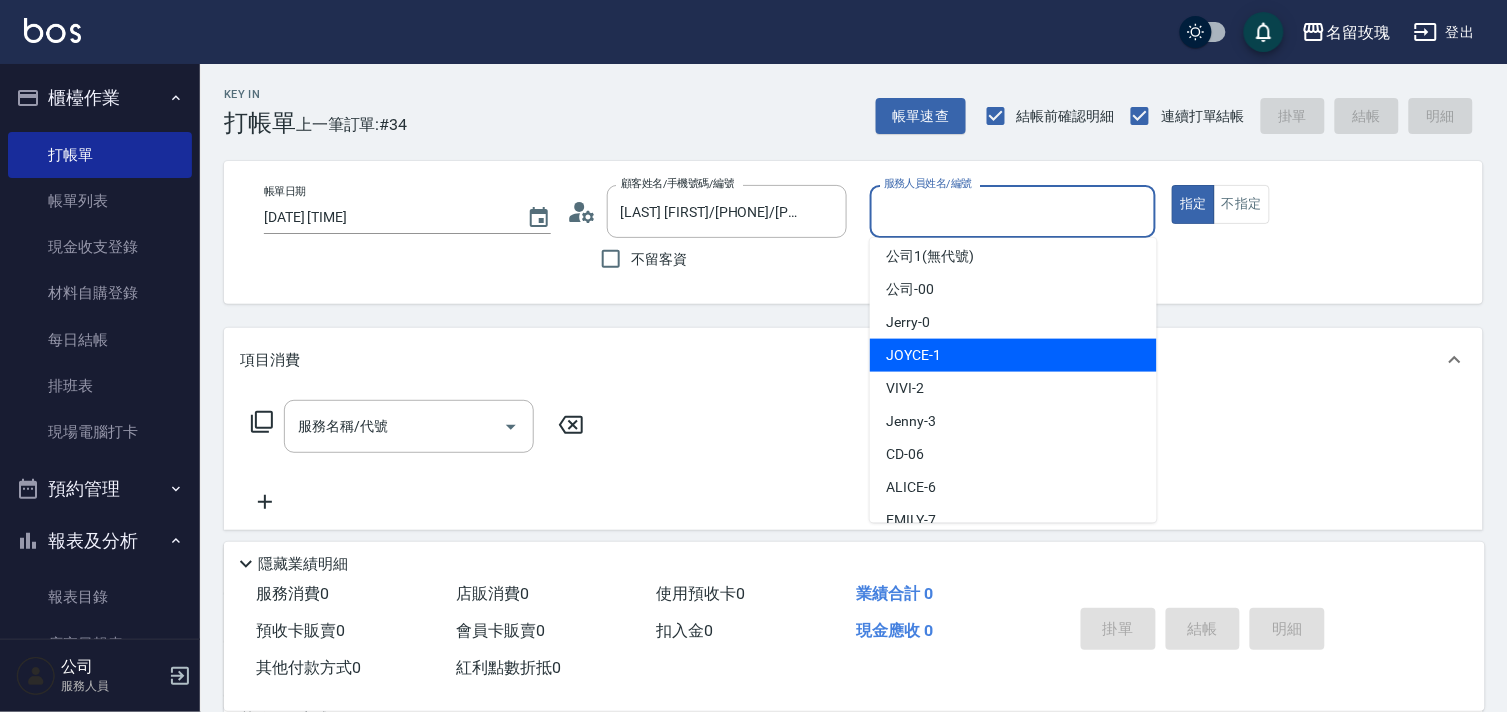 scroll, scrollTop: 111, scrollLeft: 0, axis: vertical 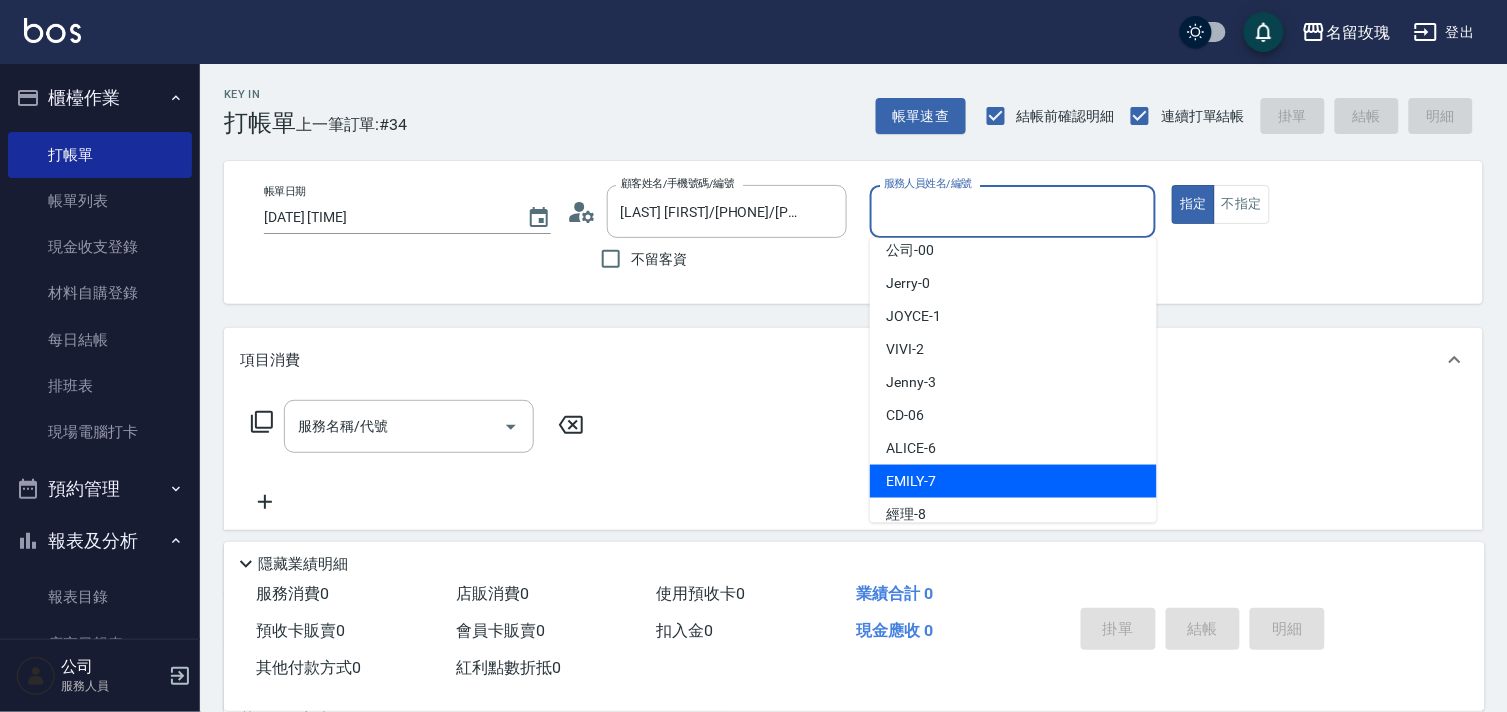 click on "EMILY -7" at bounding box center (1013, 481) 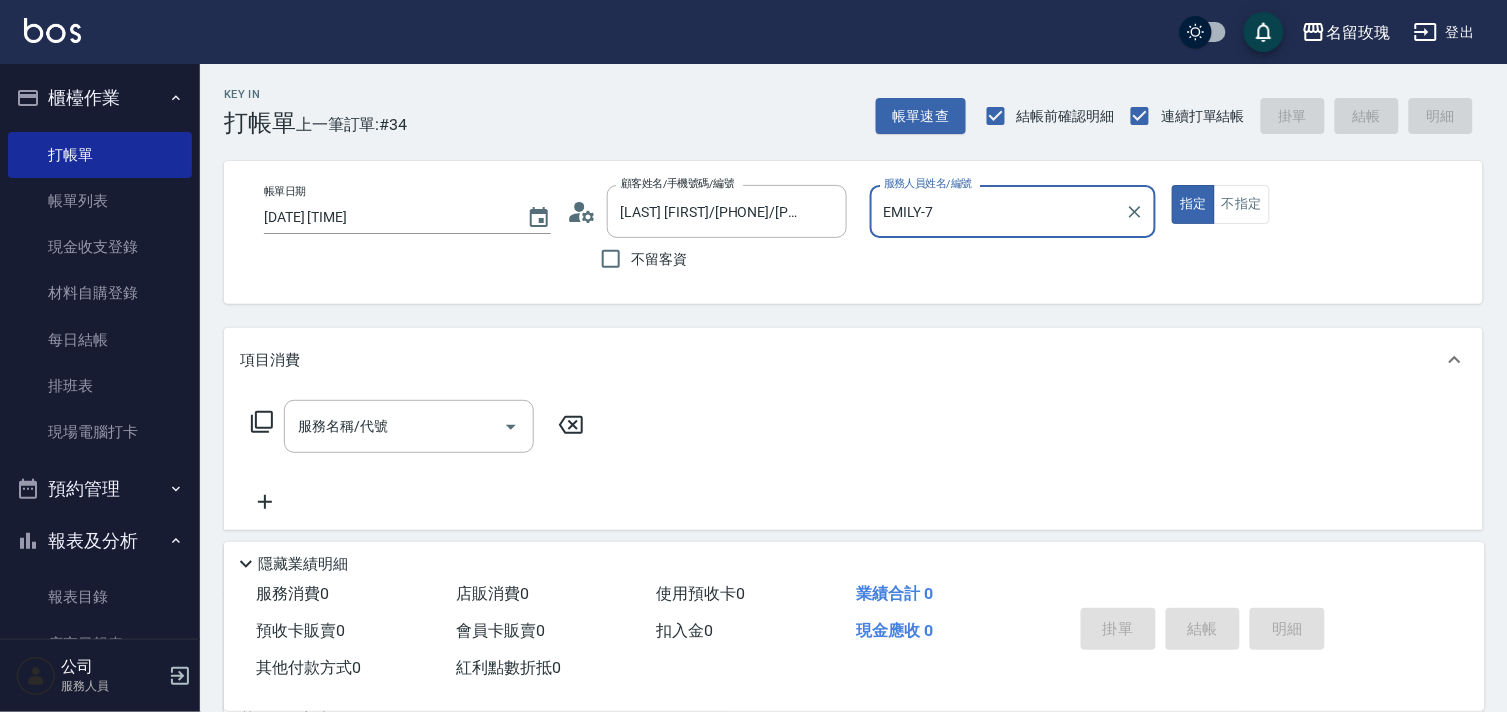 scroll, scrollTop: 268, scrollLeft: 0, axis: vertical 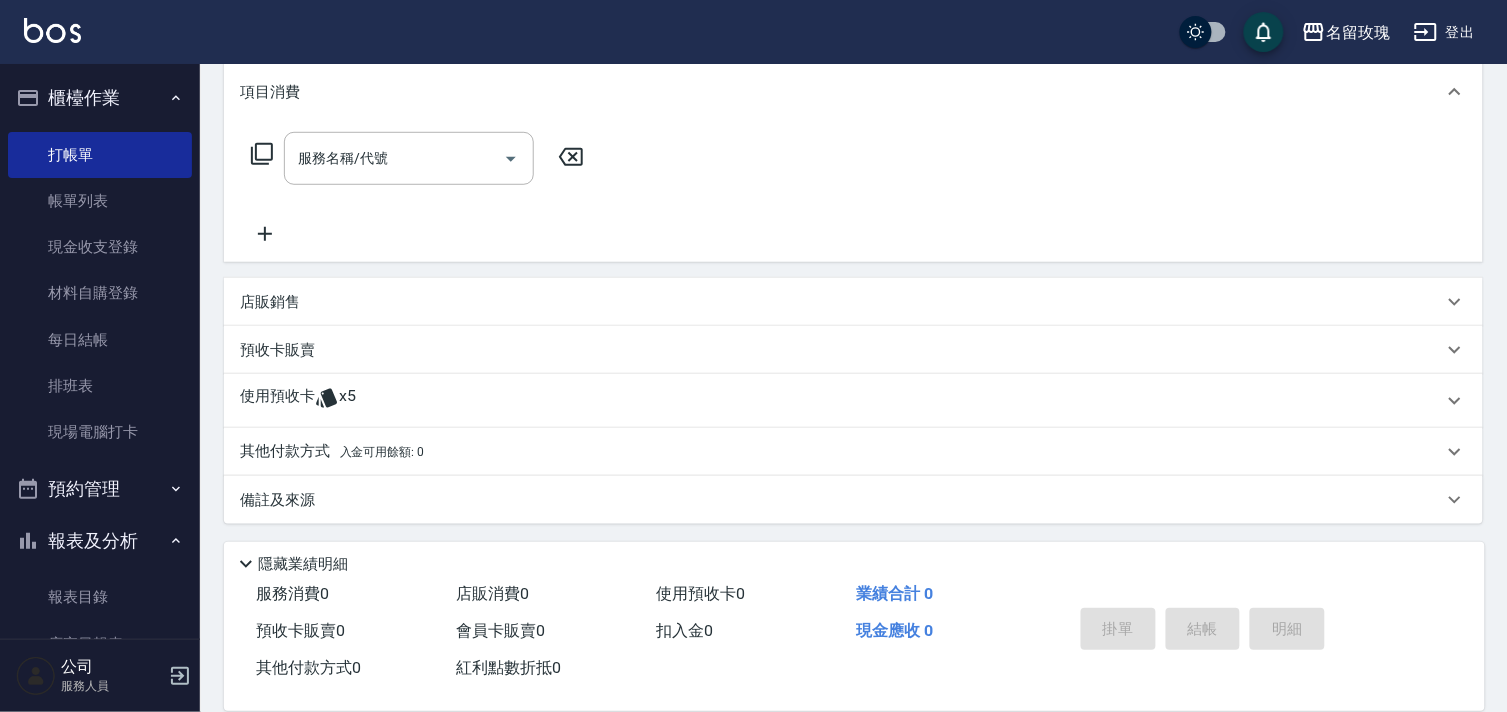 click on "使用預收卡 x5" at bounding box center [841, 401] 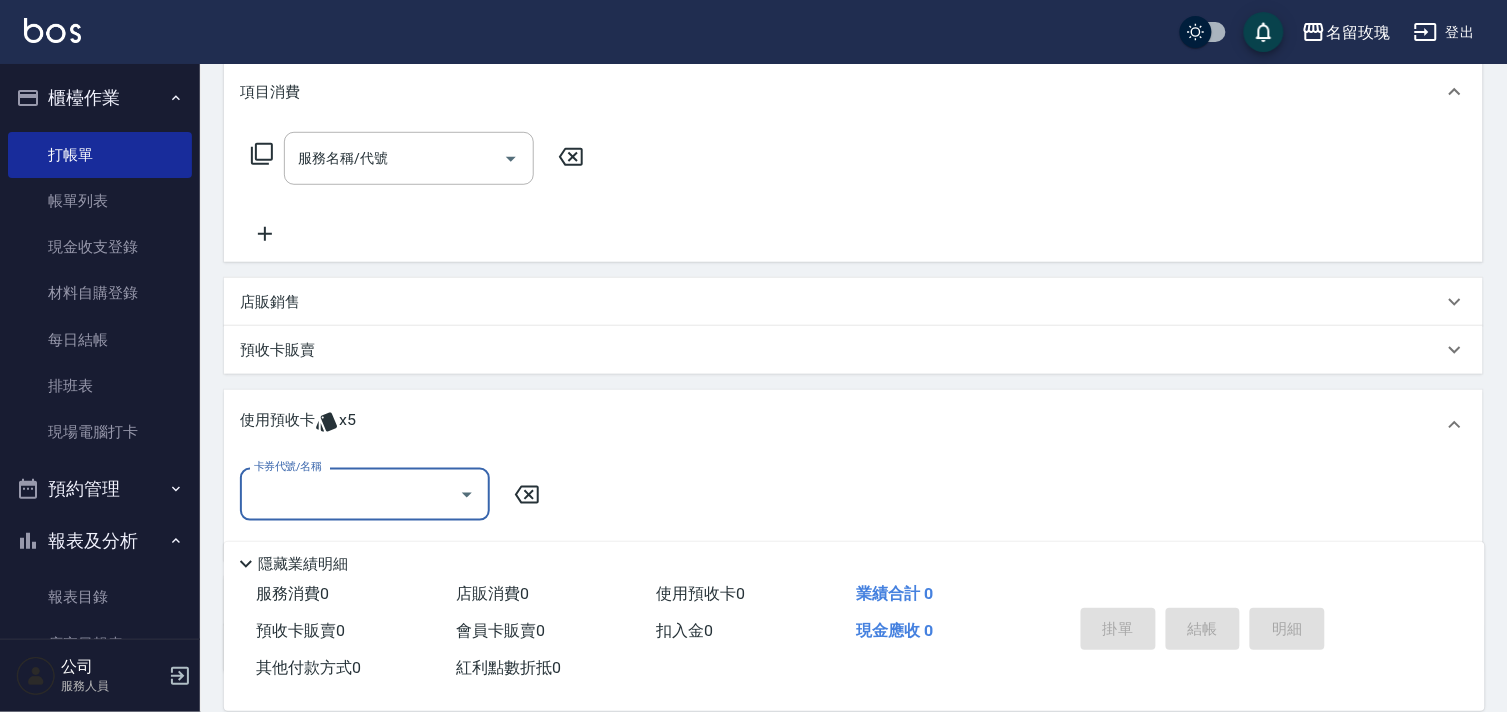scroll, scrollTop: 0, scrollLeft: 0, axis: both 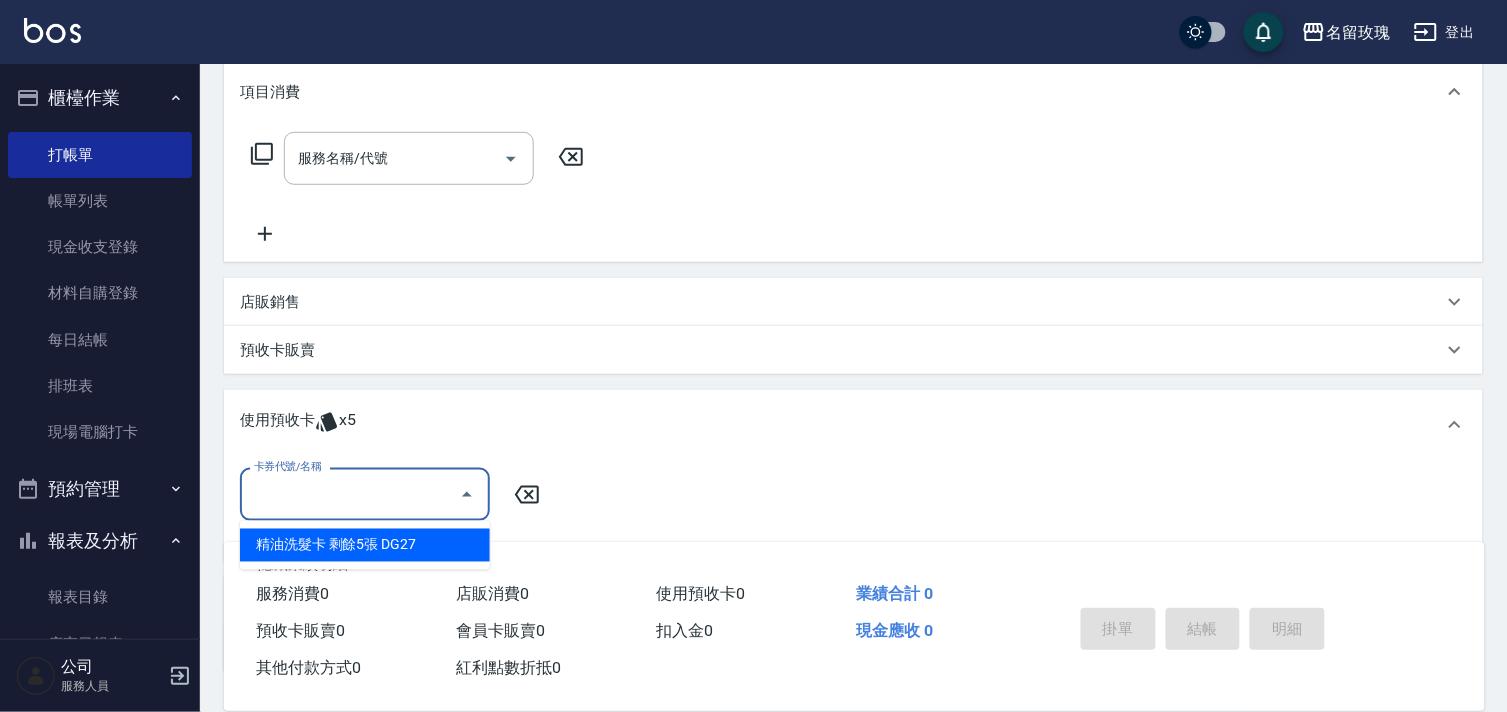 drag, startPoint x: 456, startPoint y: 542, endPoint x: 487, endPoint y: 515, distance: 41.109608 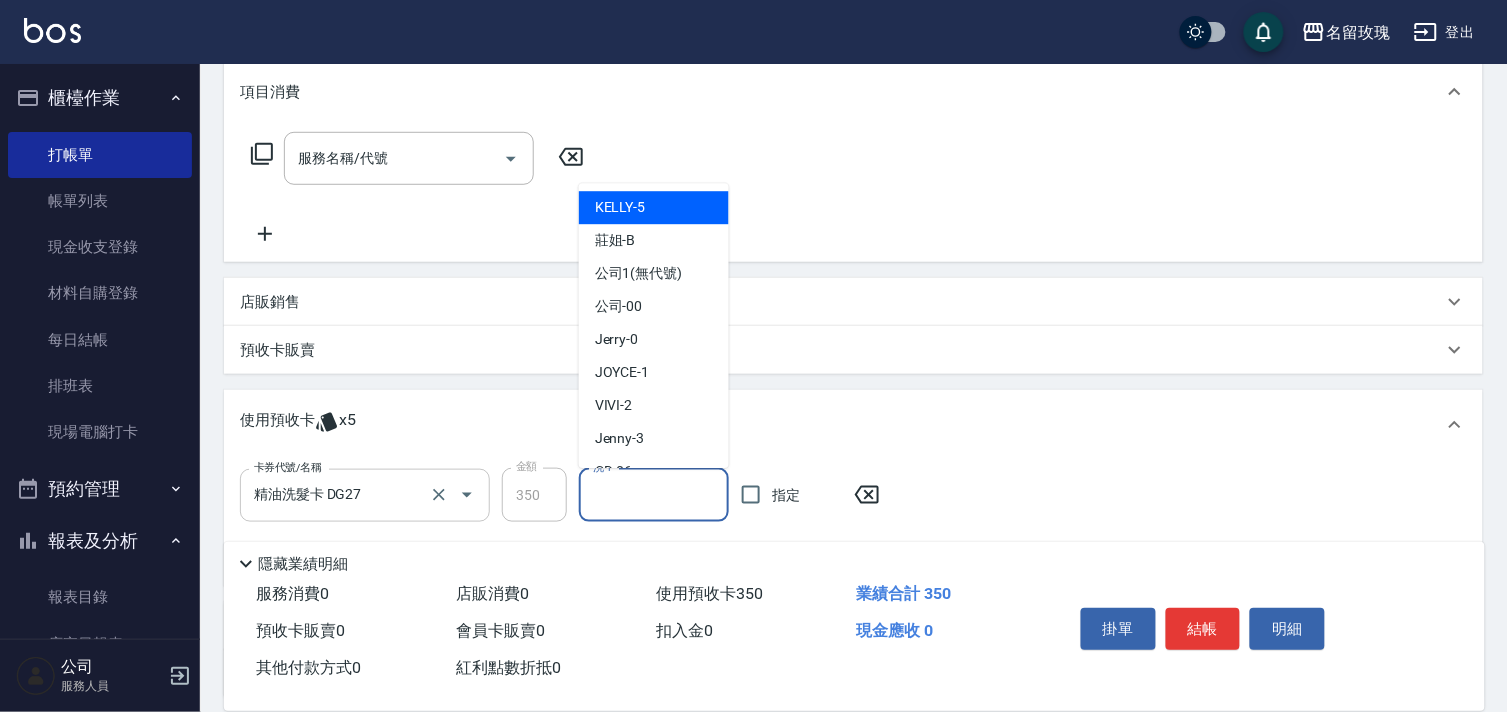 click on "洗-1 洗-1" at bounding box center (654, 495) 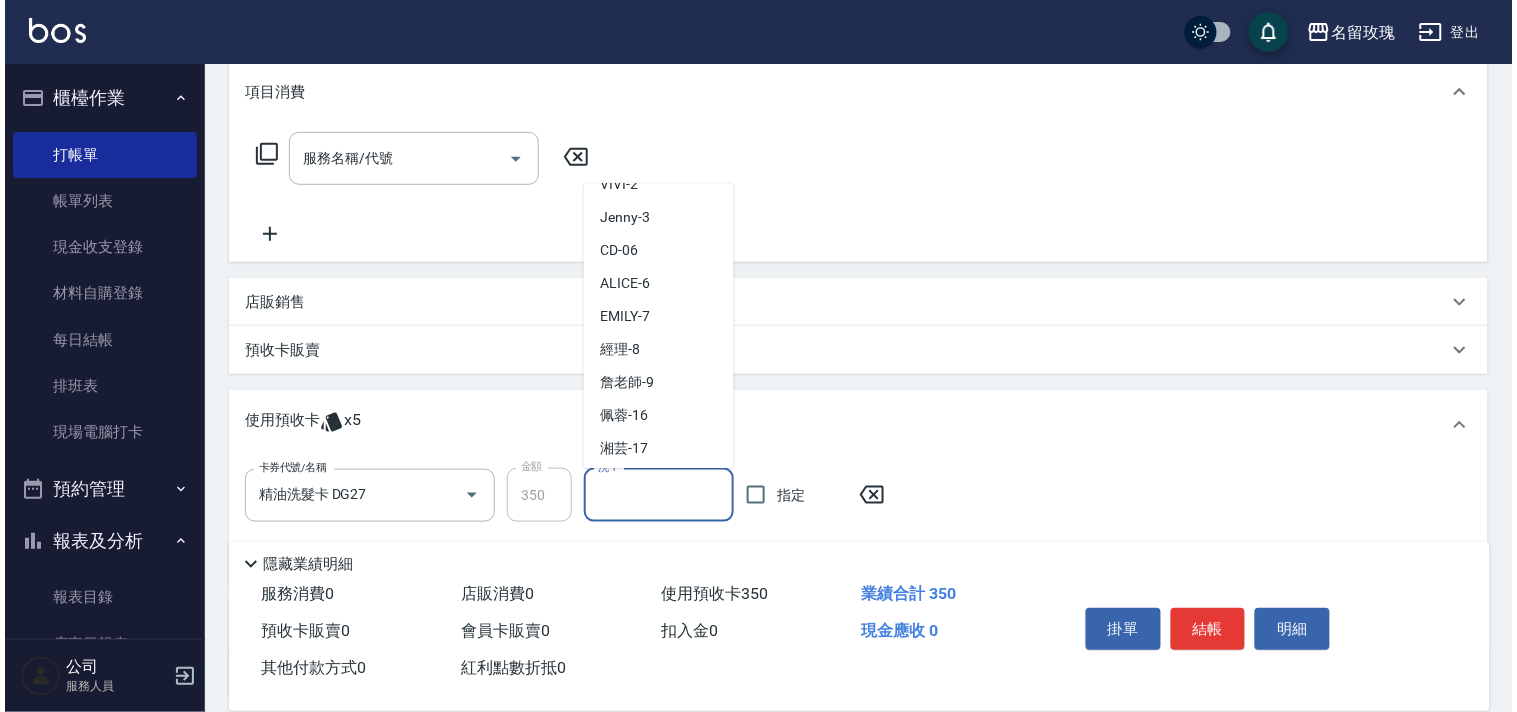 scroll, scrollTop: 222, scrollLeft: 0, axis: vertical 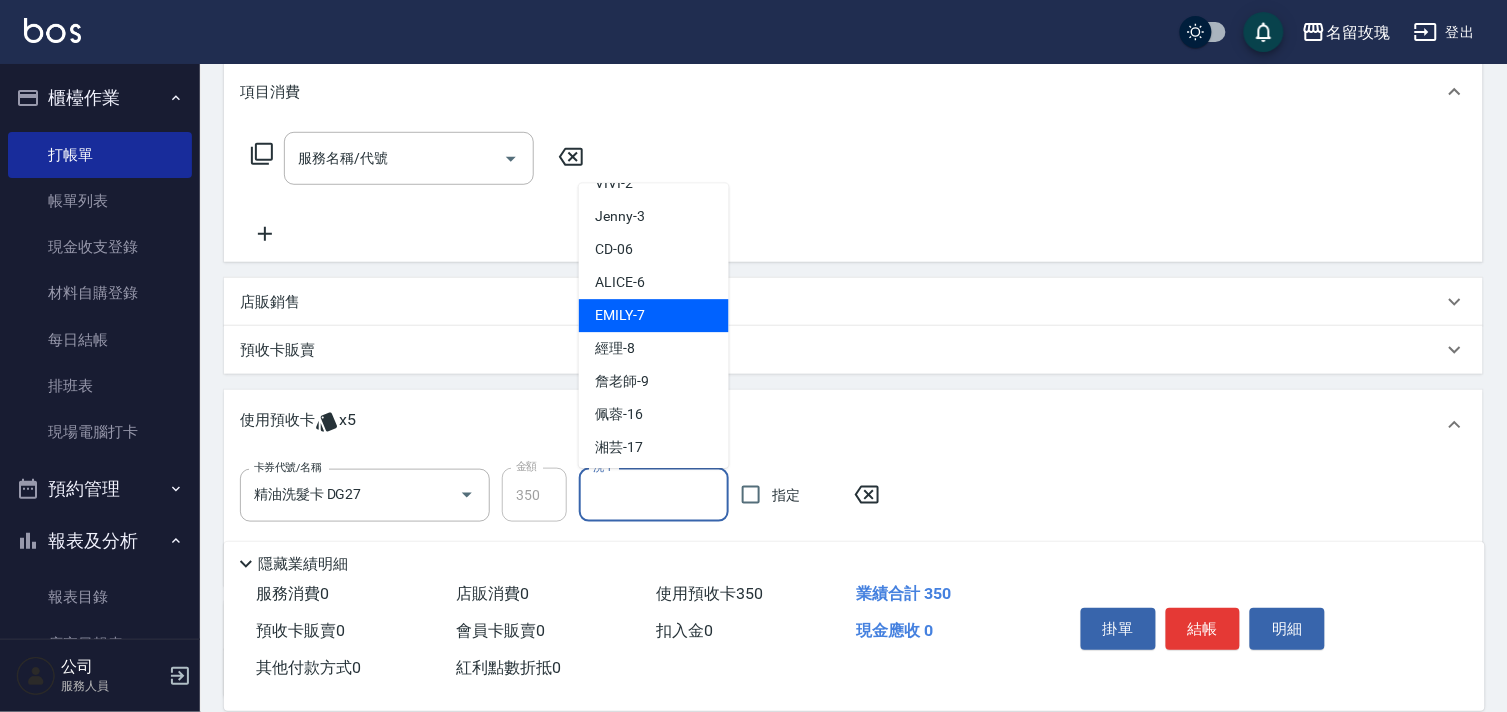click on "EMILY -7" at bounding box center [654, 316] 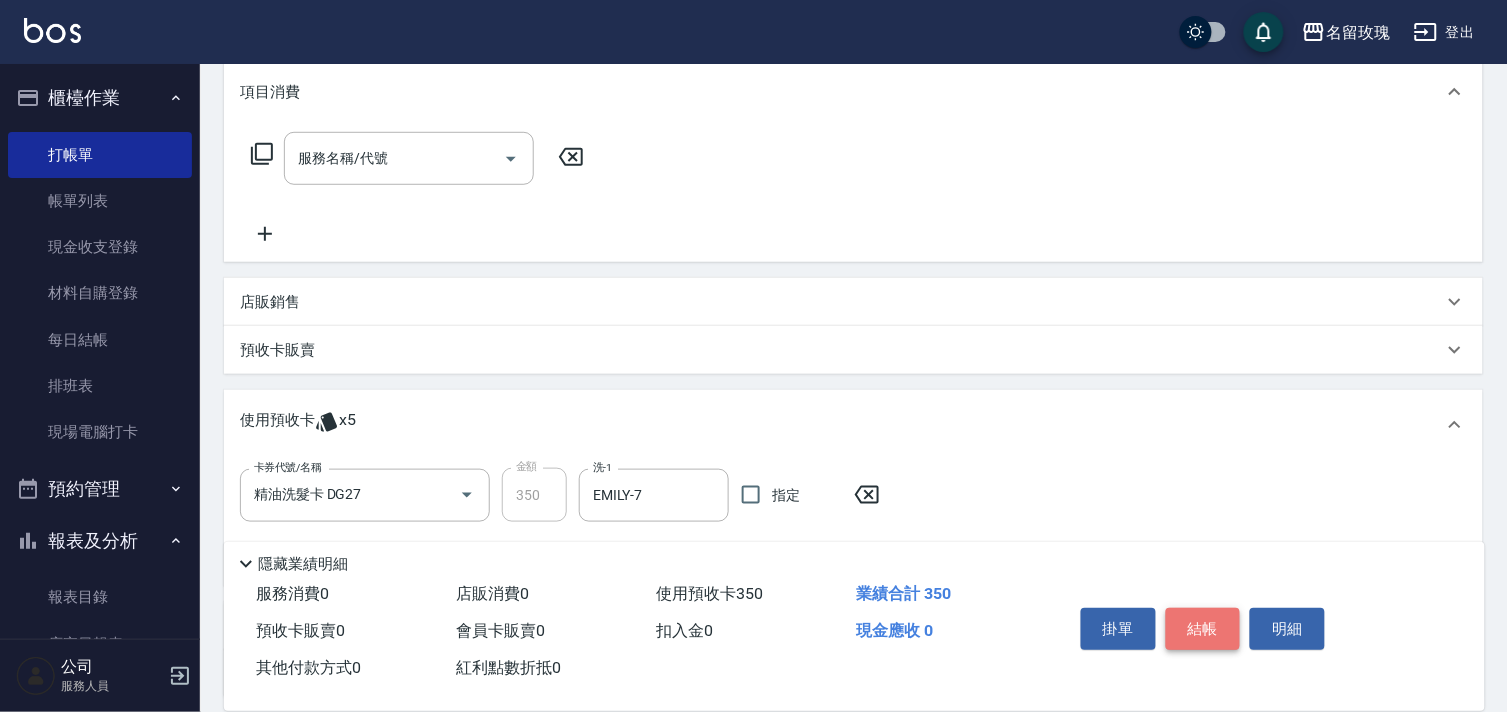 click on "結帳" at bounding box center [1203, 629] 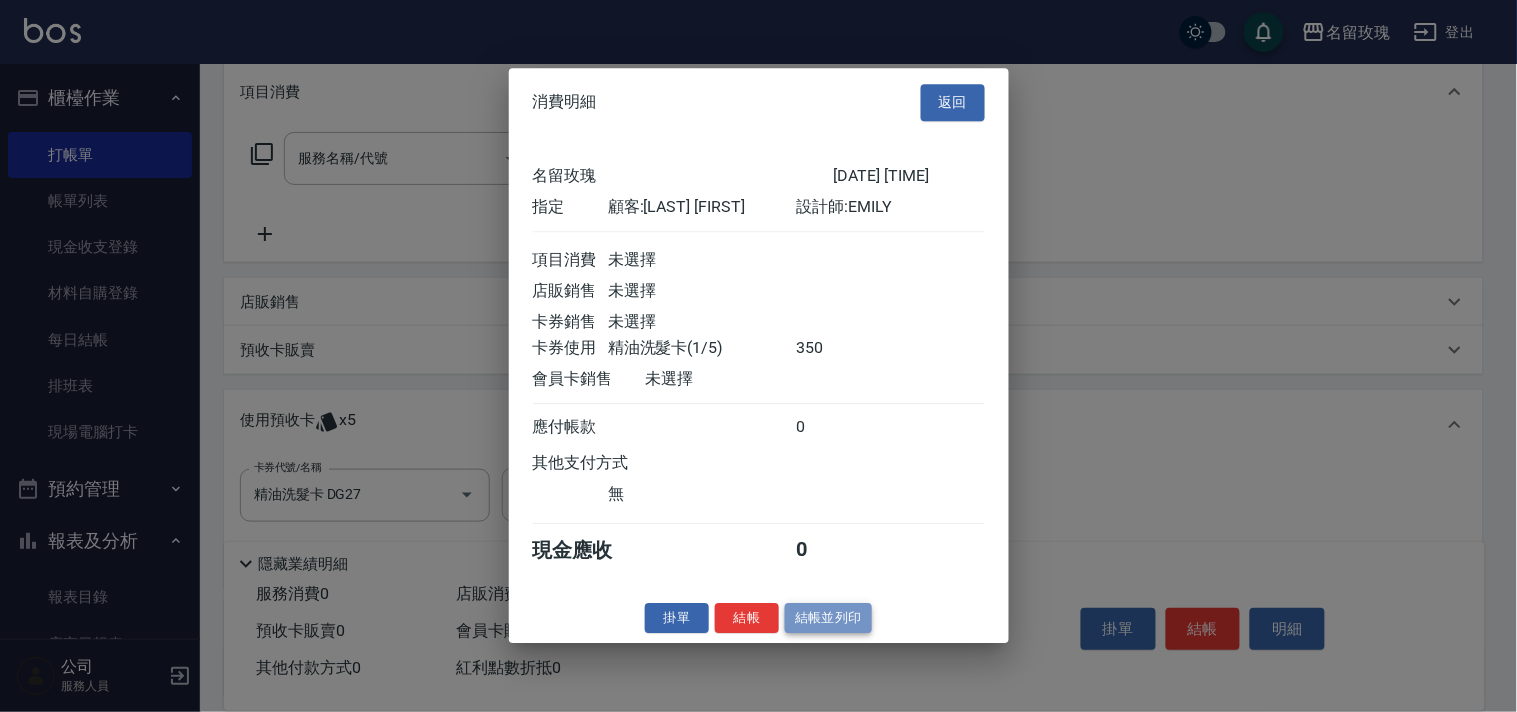 click on "結帳並列印" at bounding box center (828, 618) 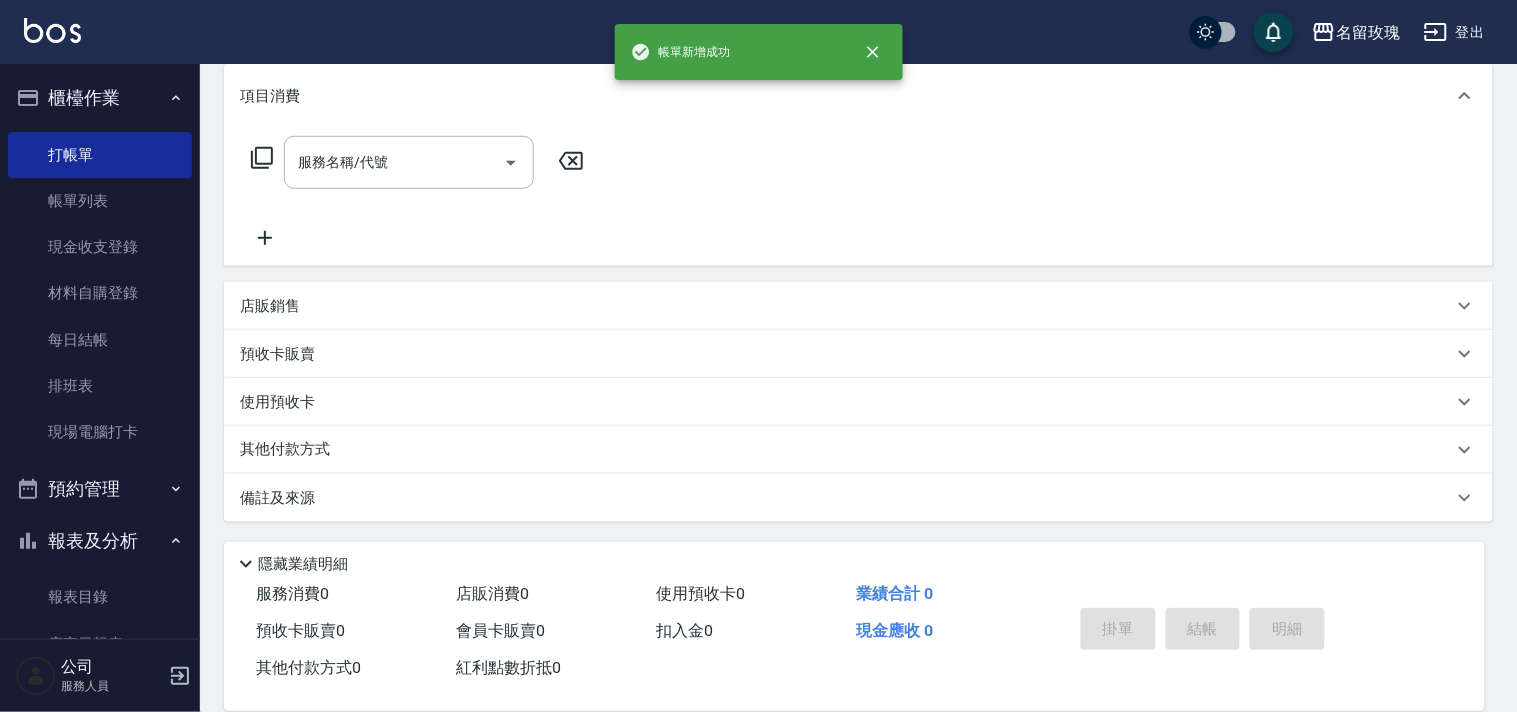 type on "[DATE] [TIME]" 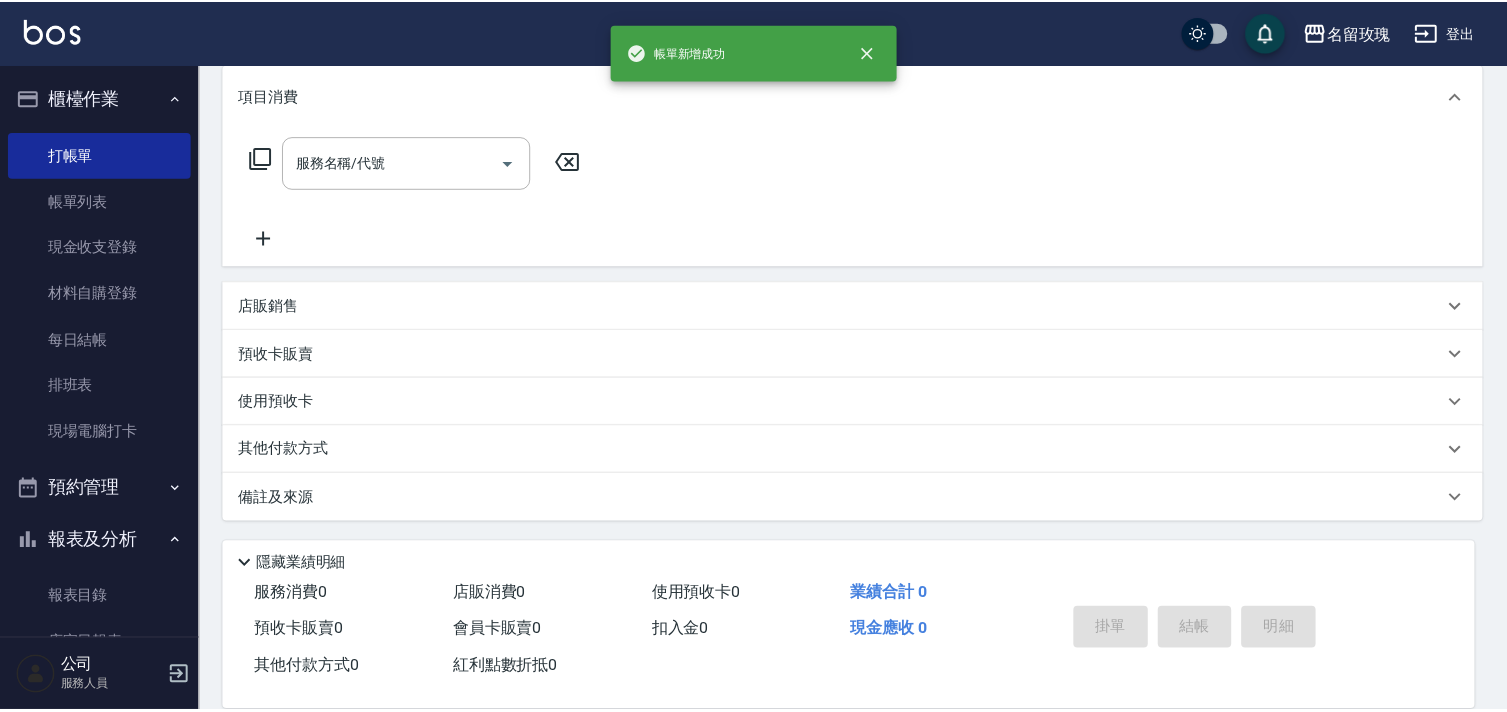 scroll, scrollTop: 0, scrollLeft: 0, axis: both 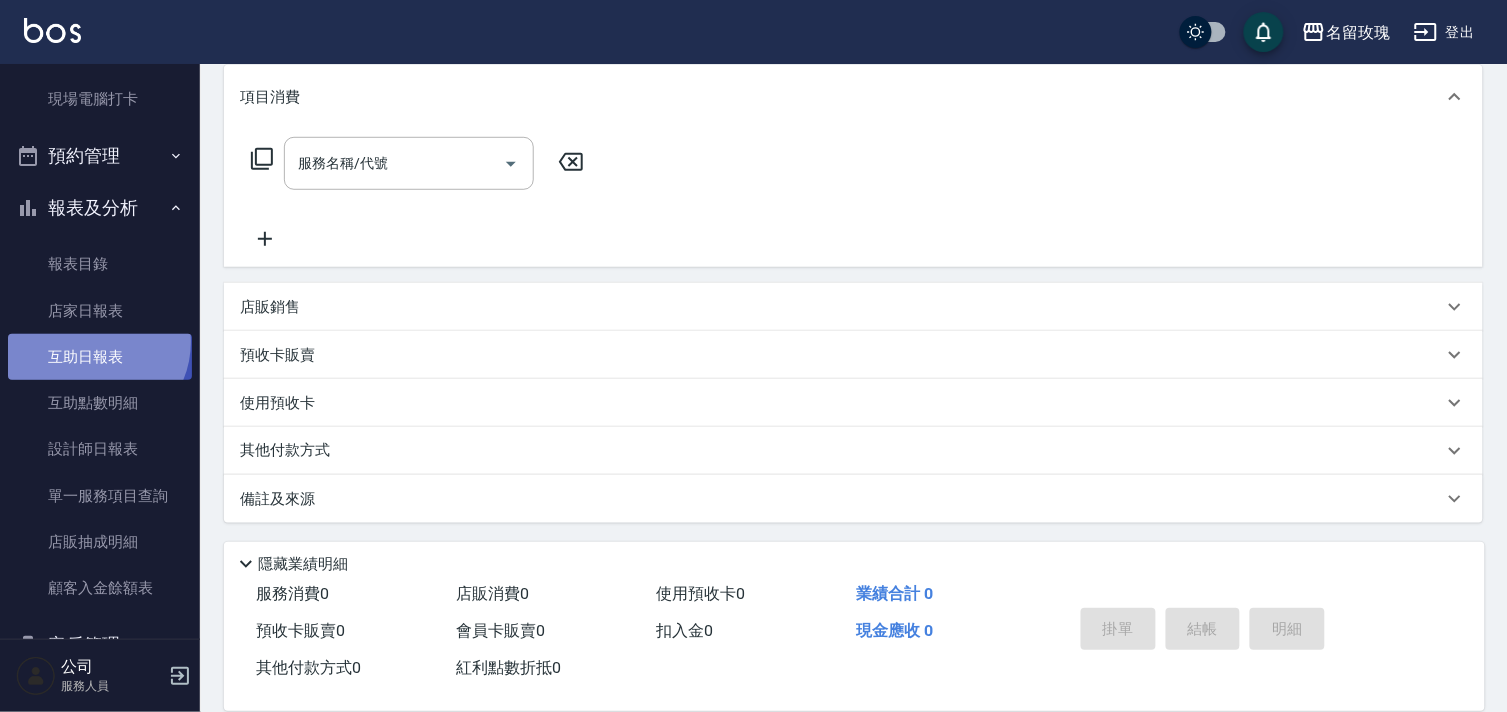 click on "互助日報表" at bounding box center [100, 357] 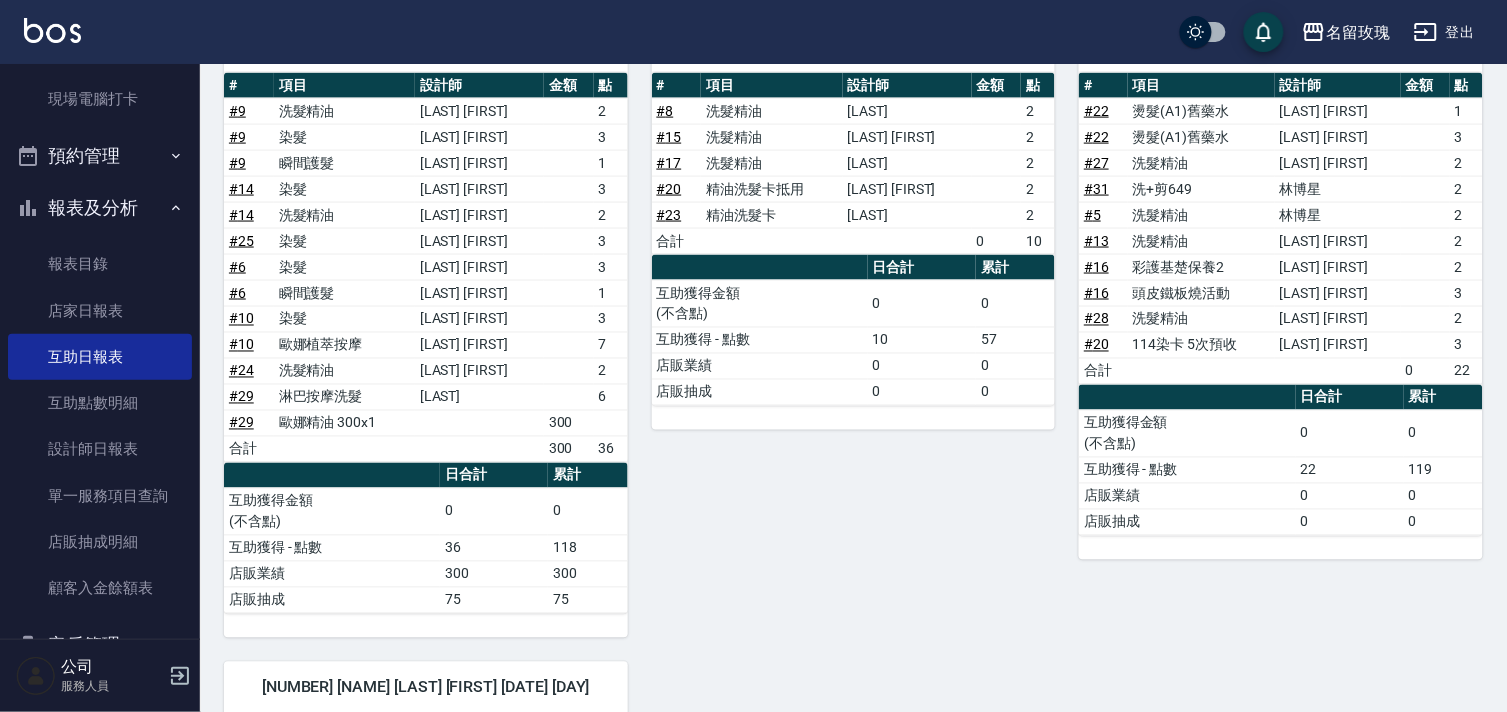 scroll, scrollTop: 777, scrollLeft: 0, axis: vertical 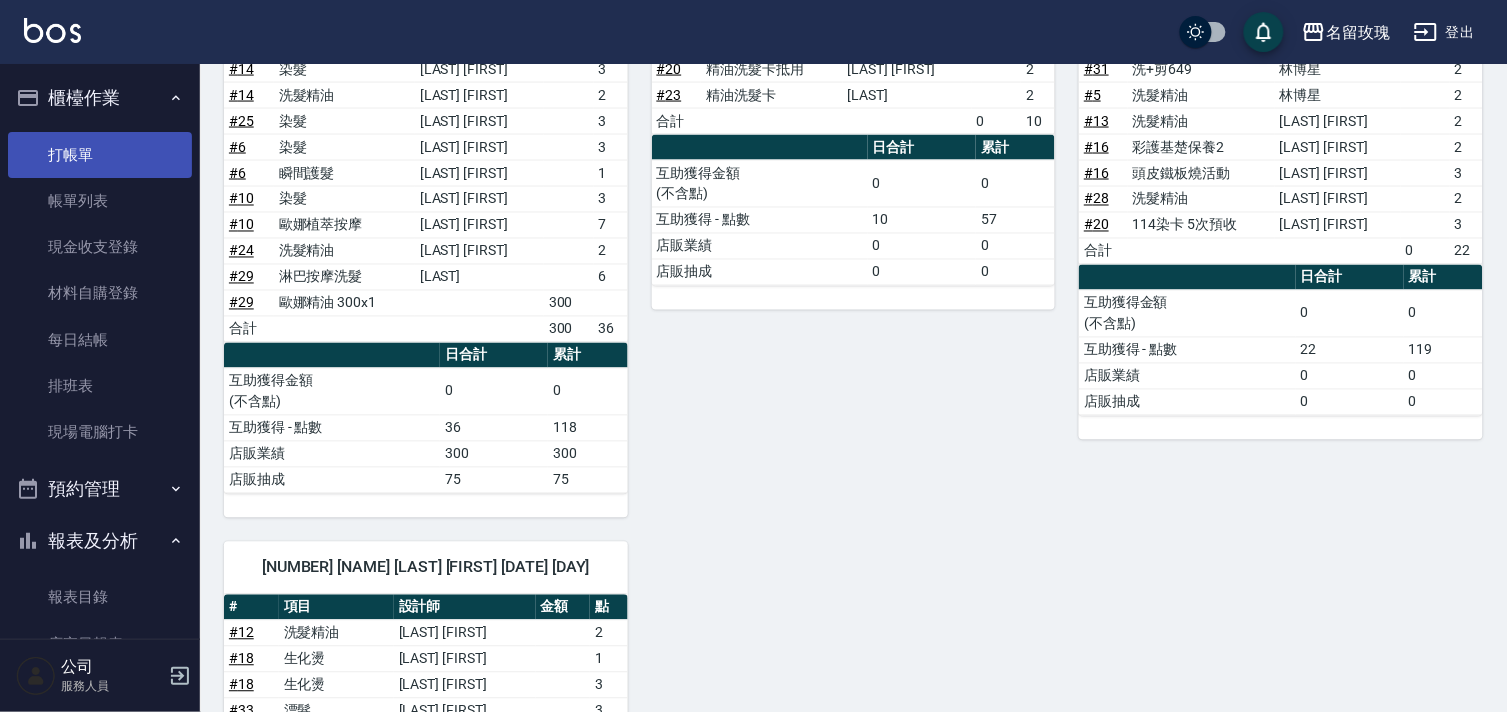 click on "打帳單" at bounding box center [100, 155] 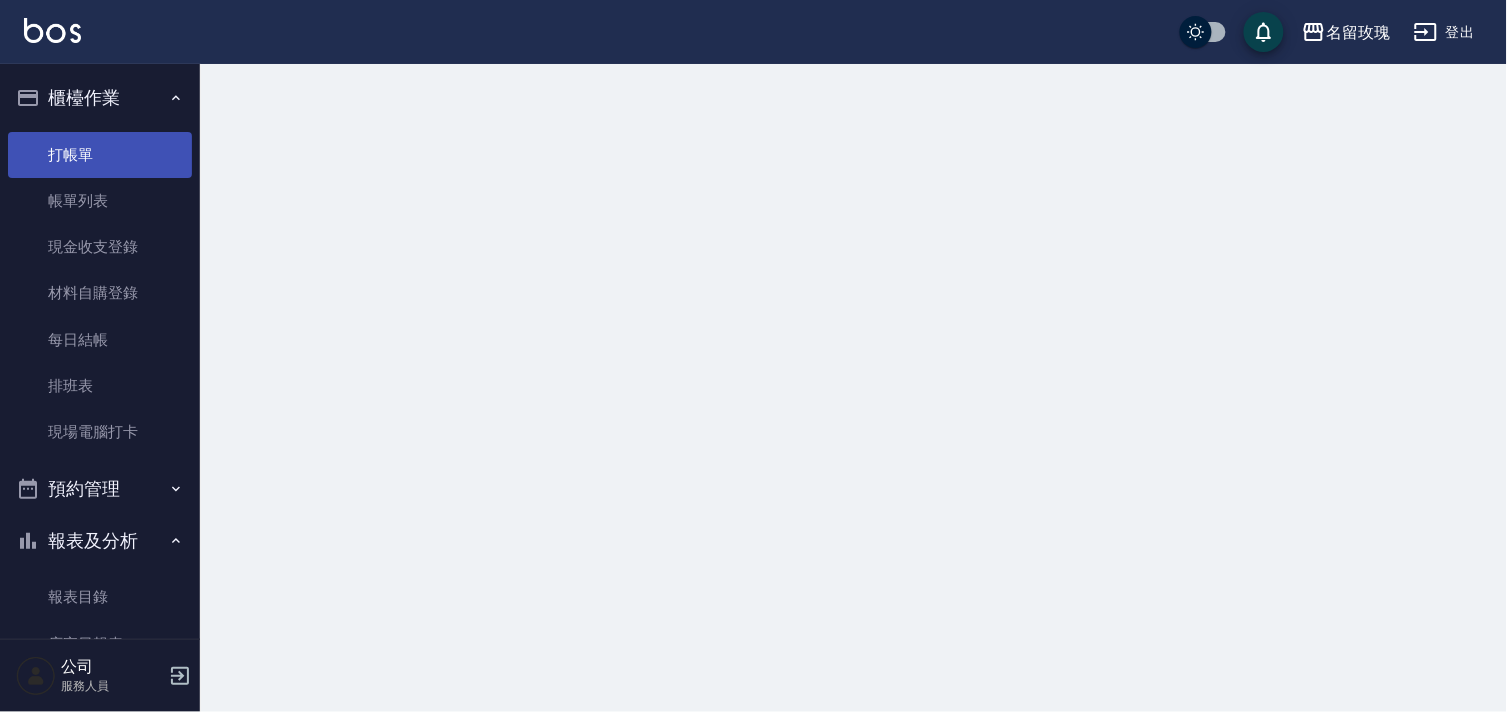 scroll, scrollTop: 0, scrollLeft: 0, axis: both 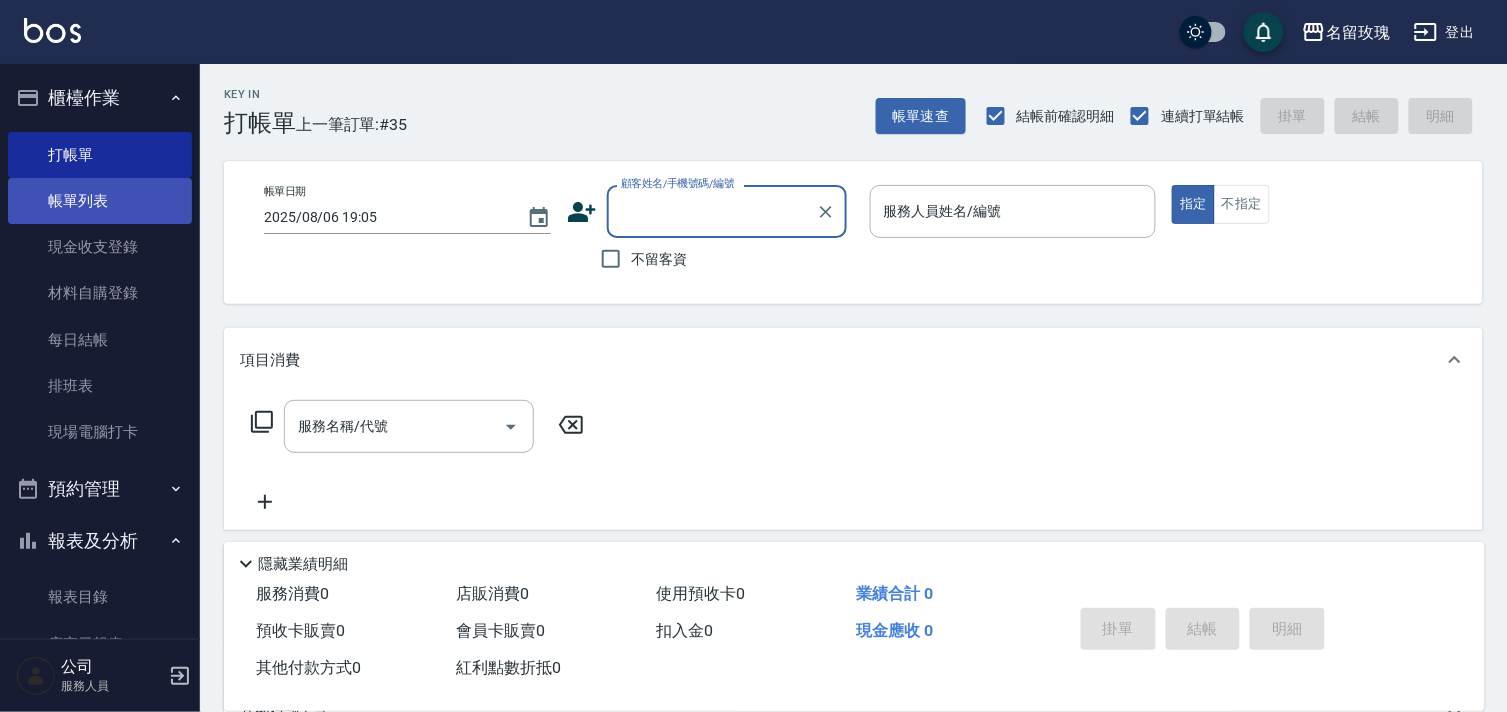 click on "帳單列表" at bounding box center (100, 201) 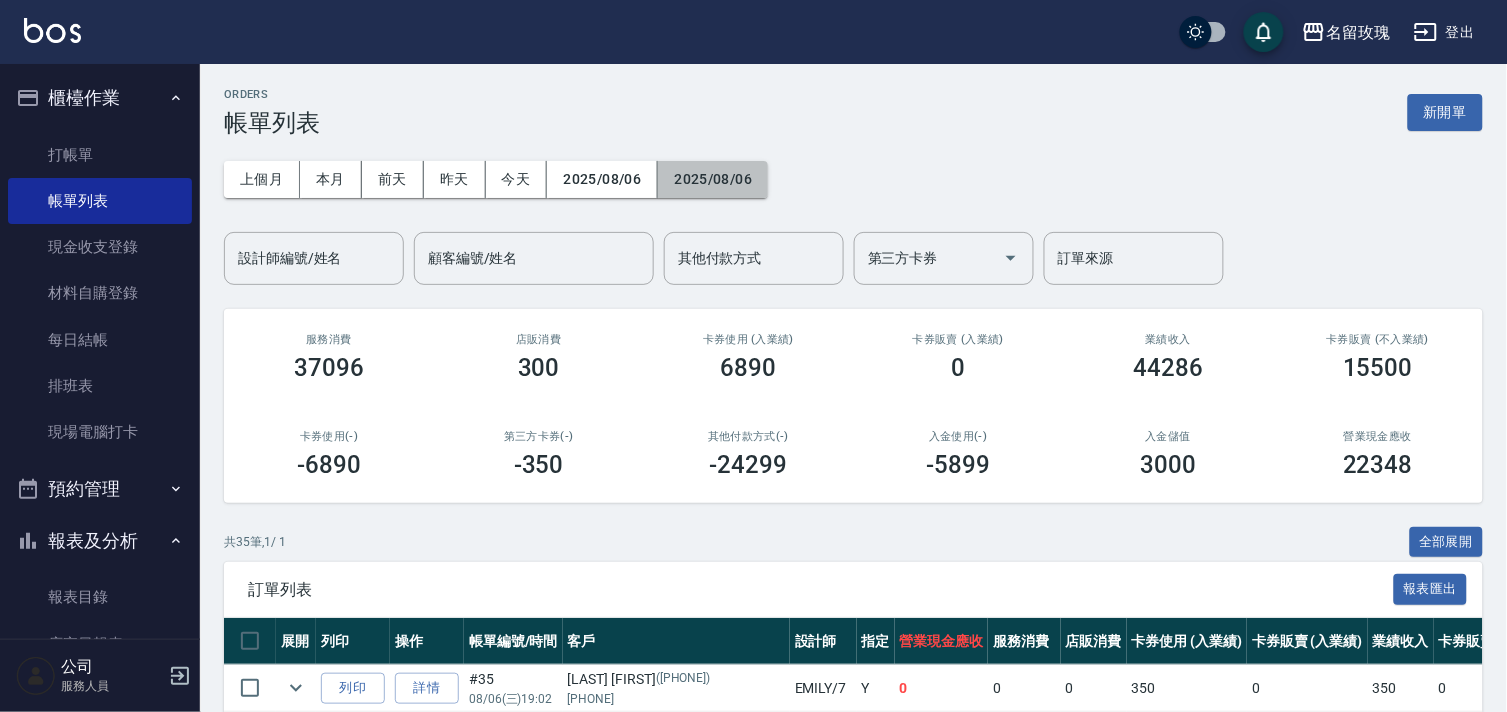 click on "2025/08/06" at bounding box center [713, 179] 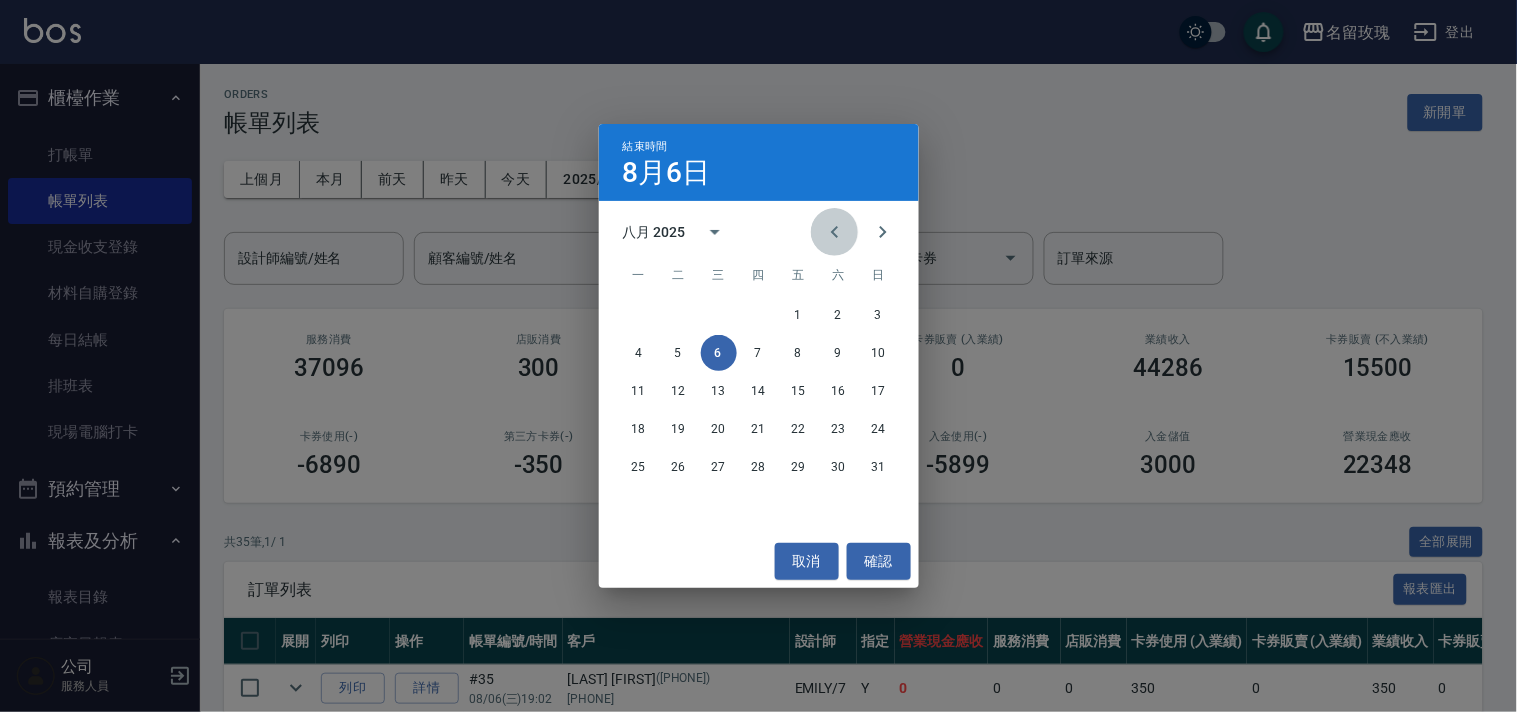 click 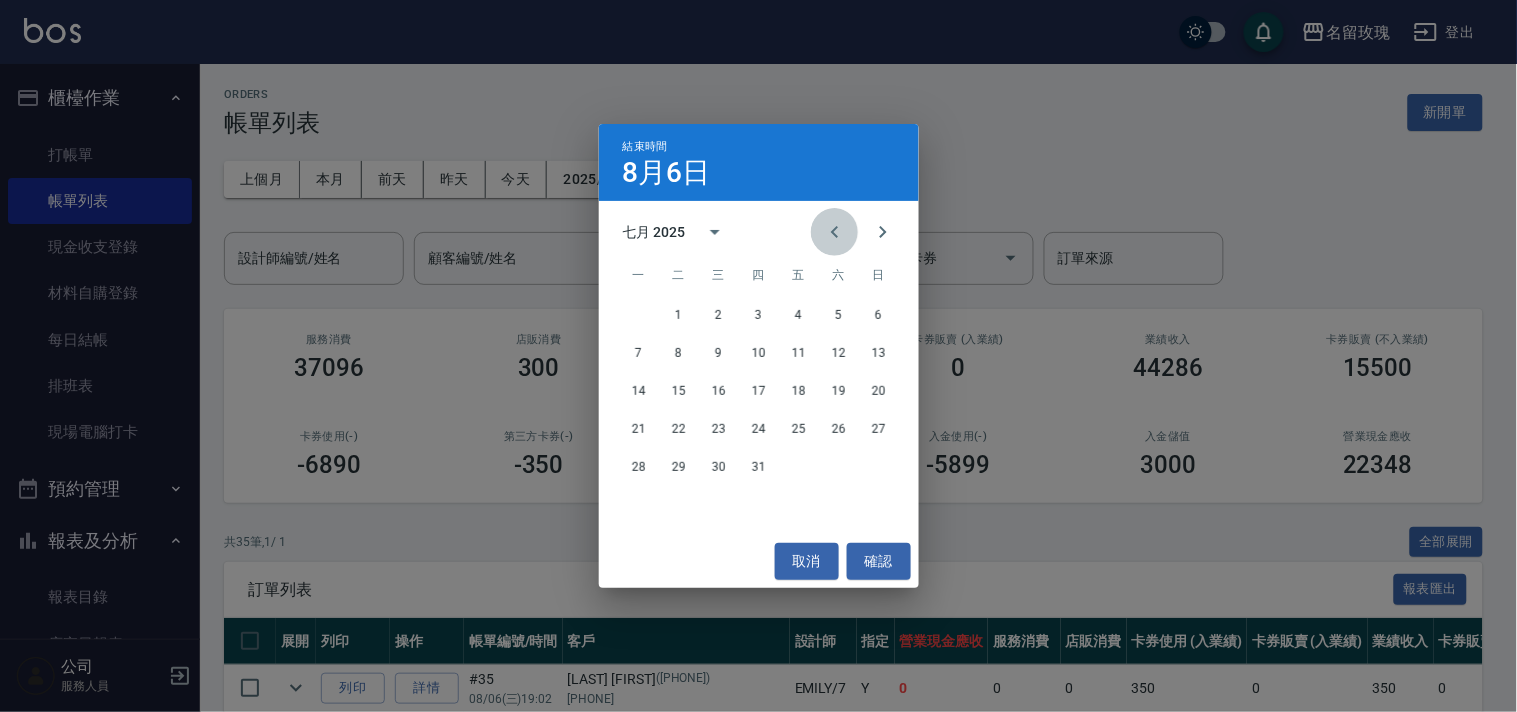 click 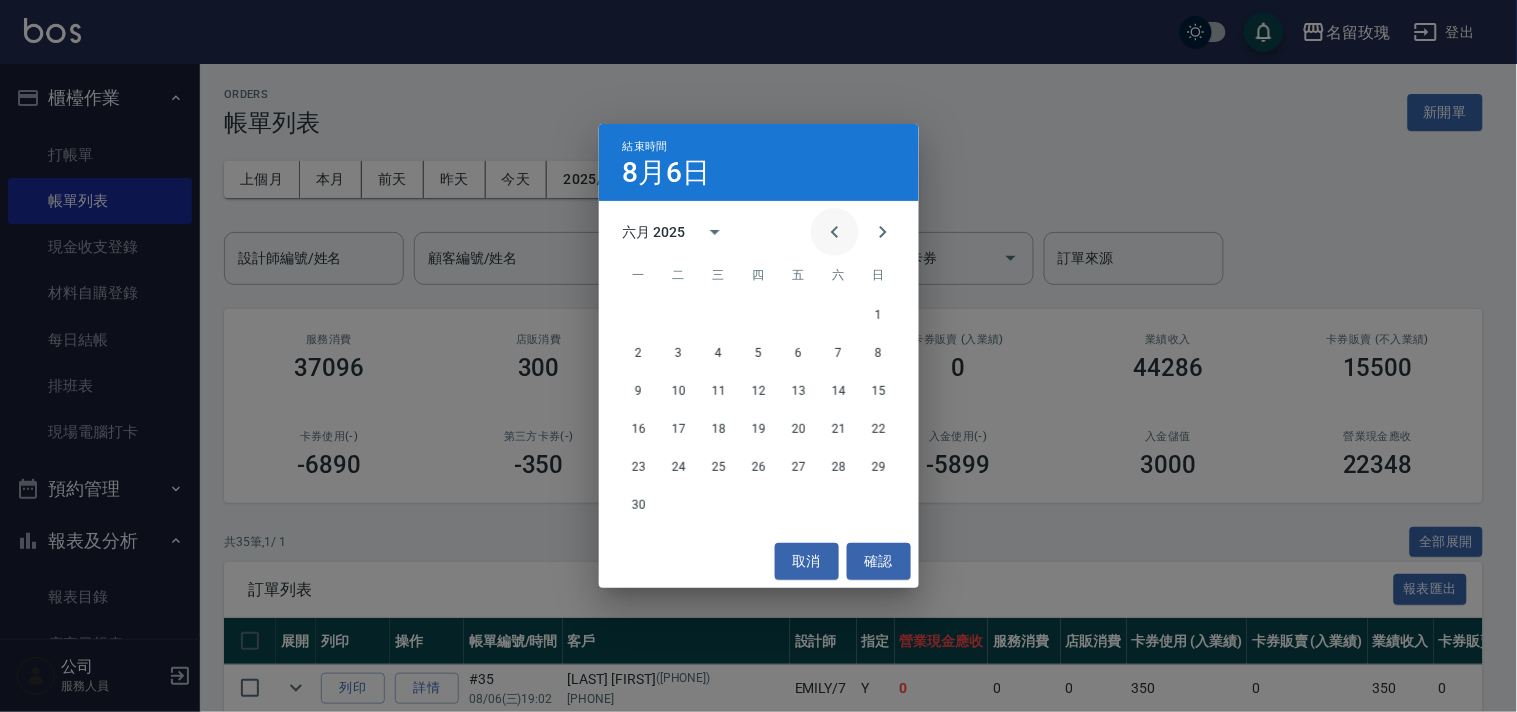 click 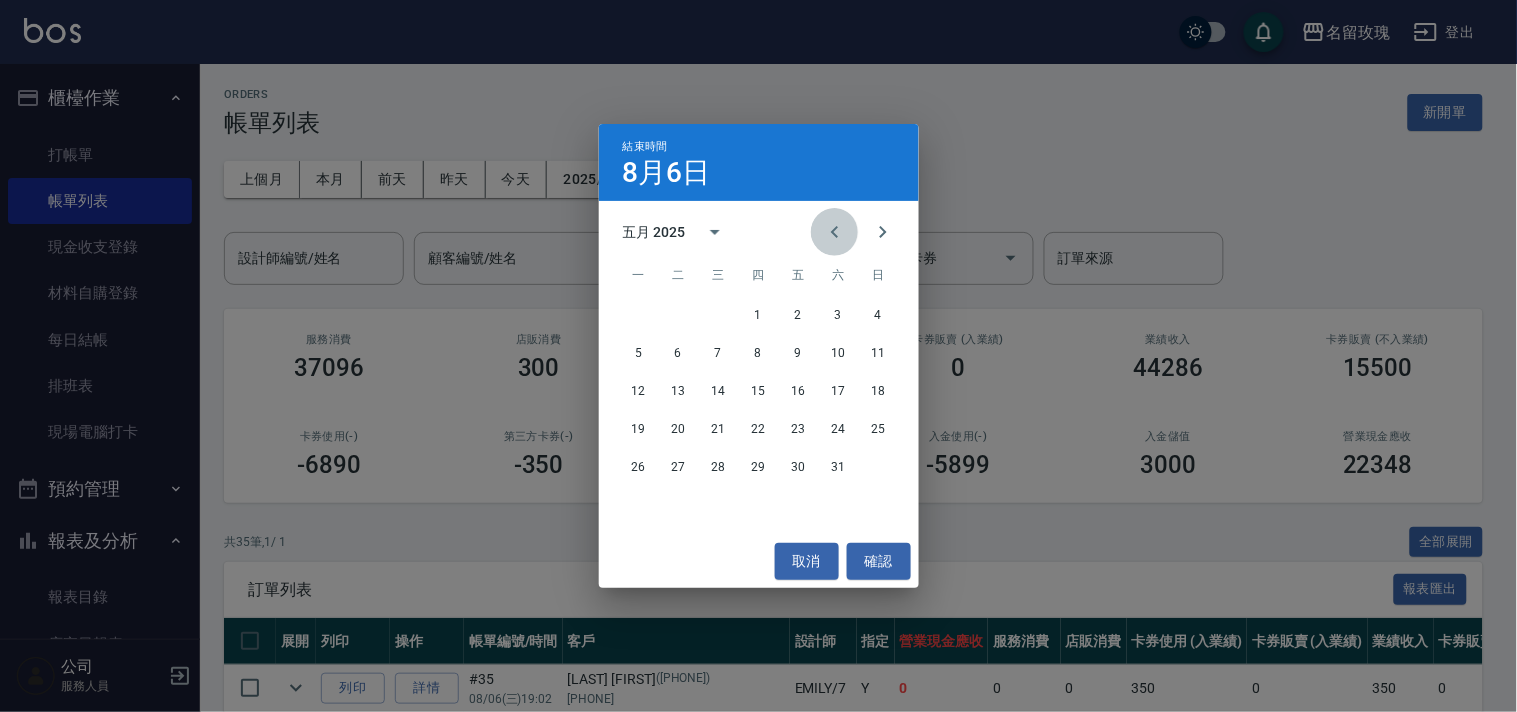 click 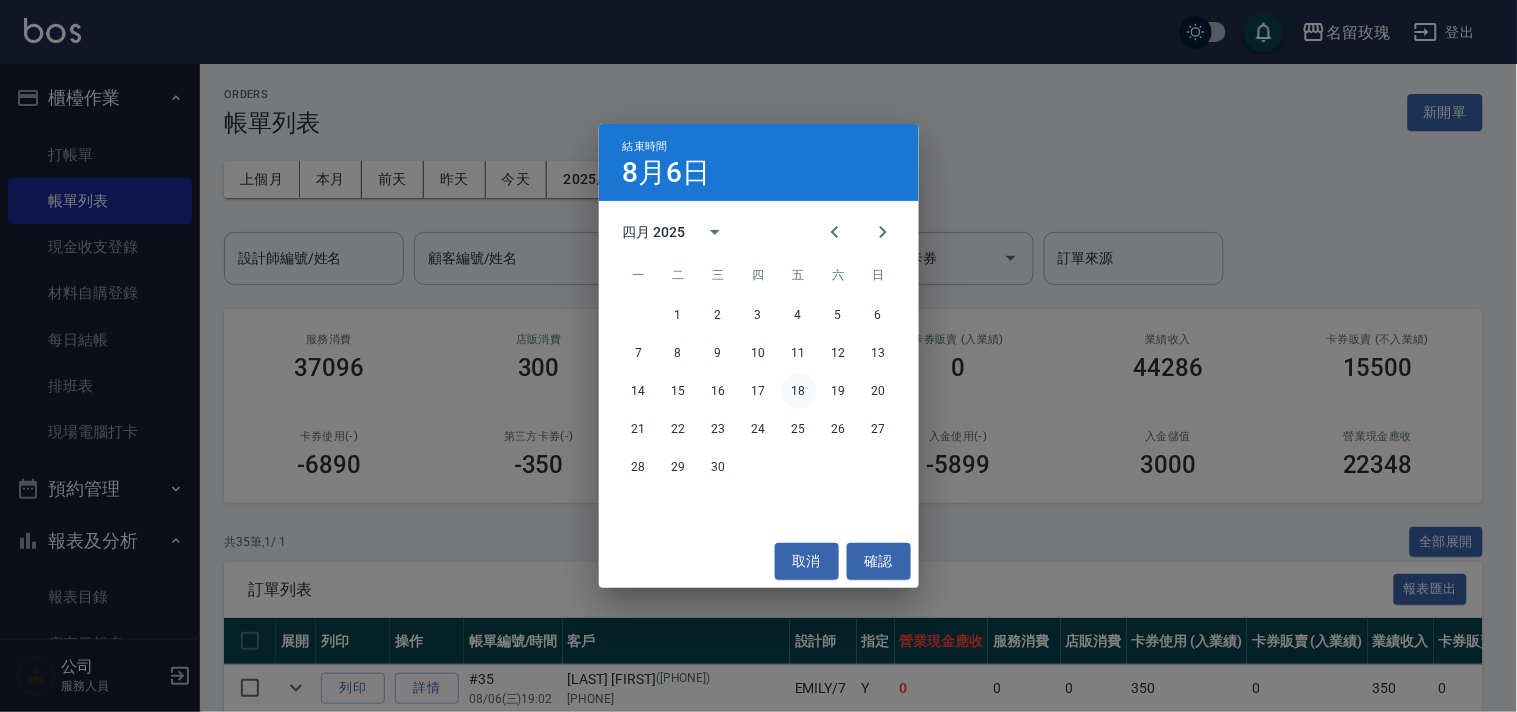 click on "18" at bounding box center [799, 391] 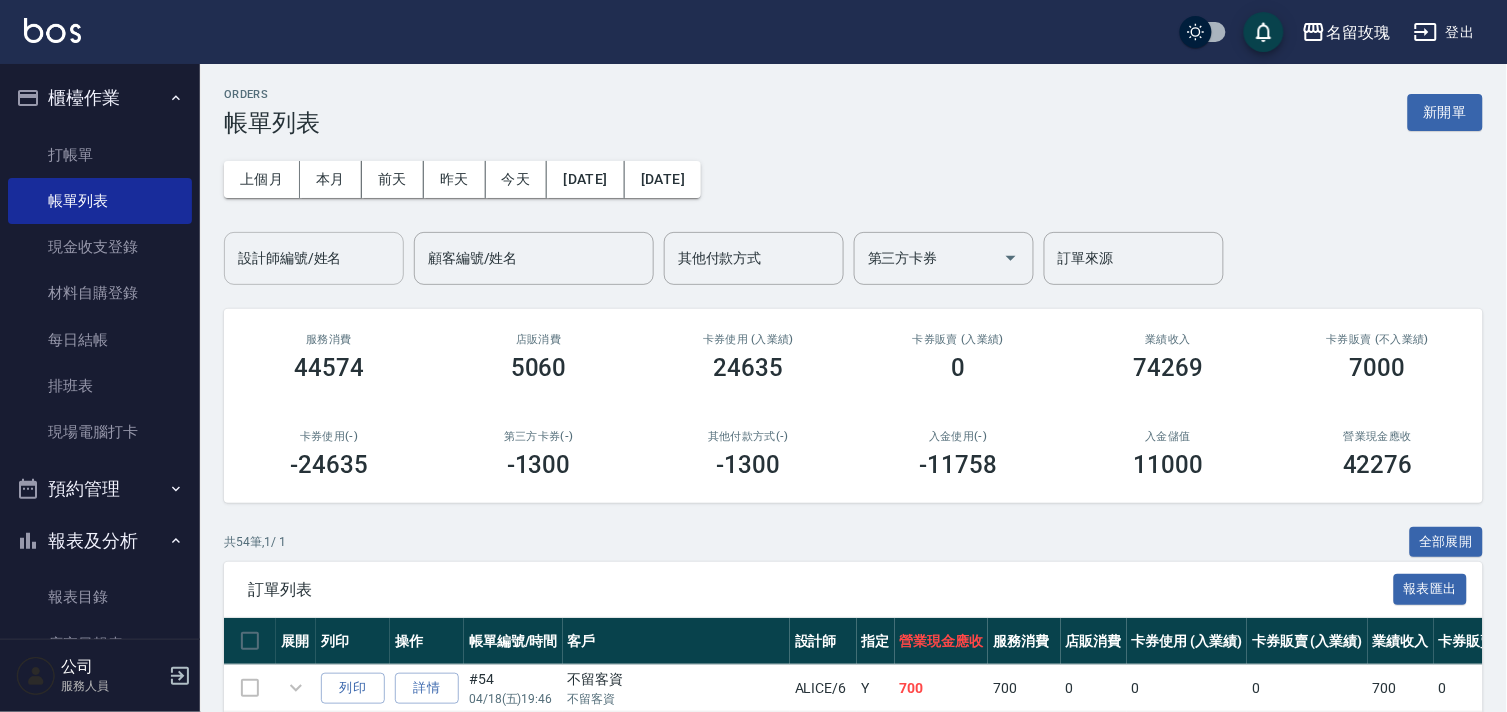 click on "設計師編號/姓名" at bounding box center [314, 258] 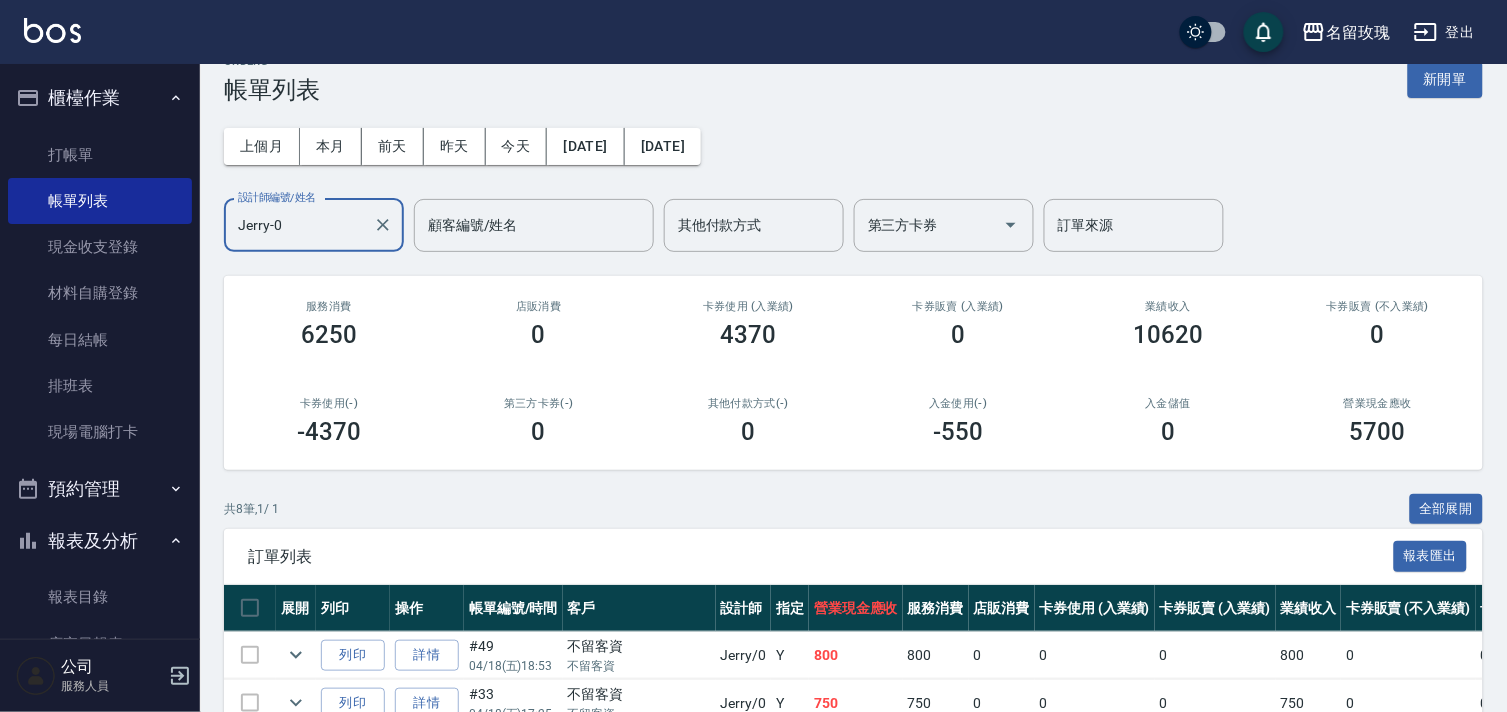 scroll, scrollTop: 0, scrollLeft: 0, axis: both 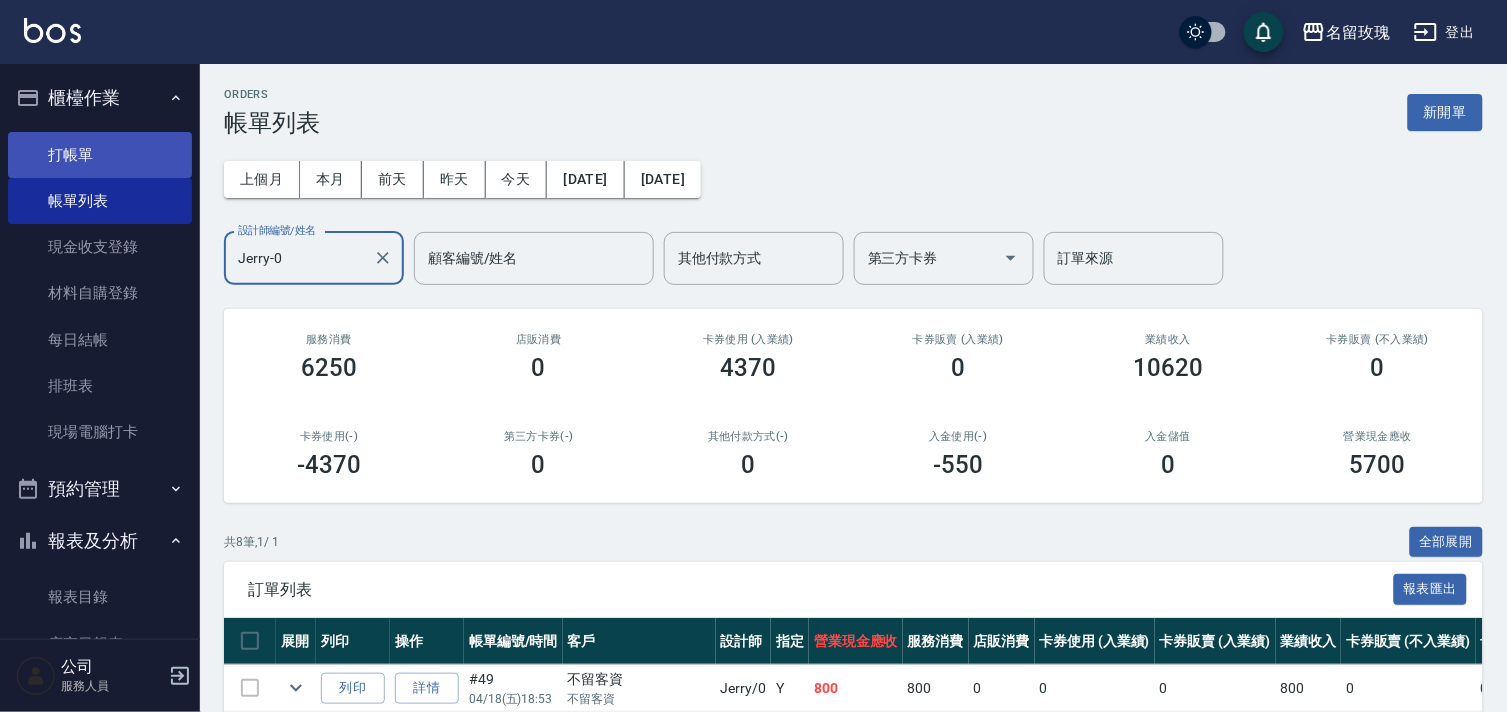 type on "Jerry-0" 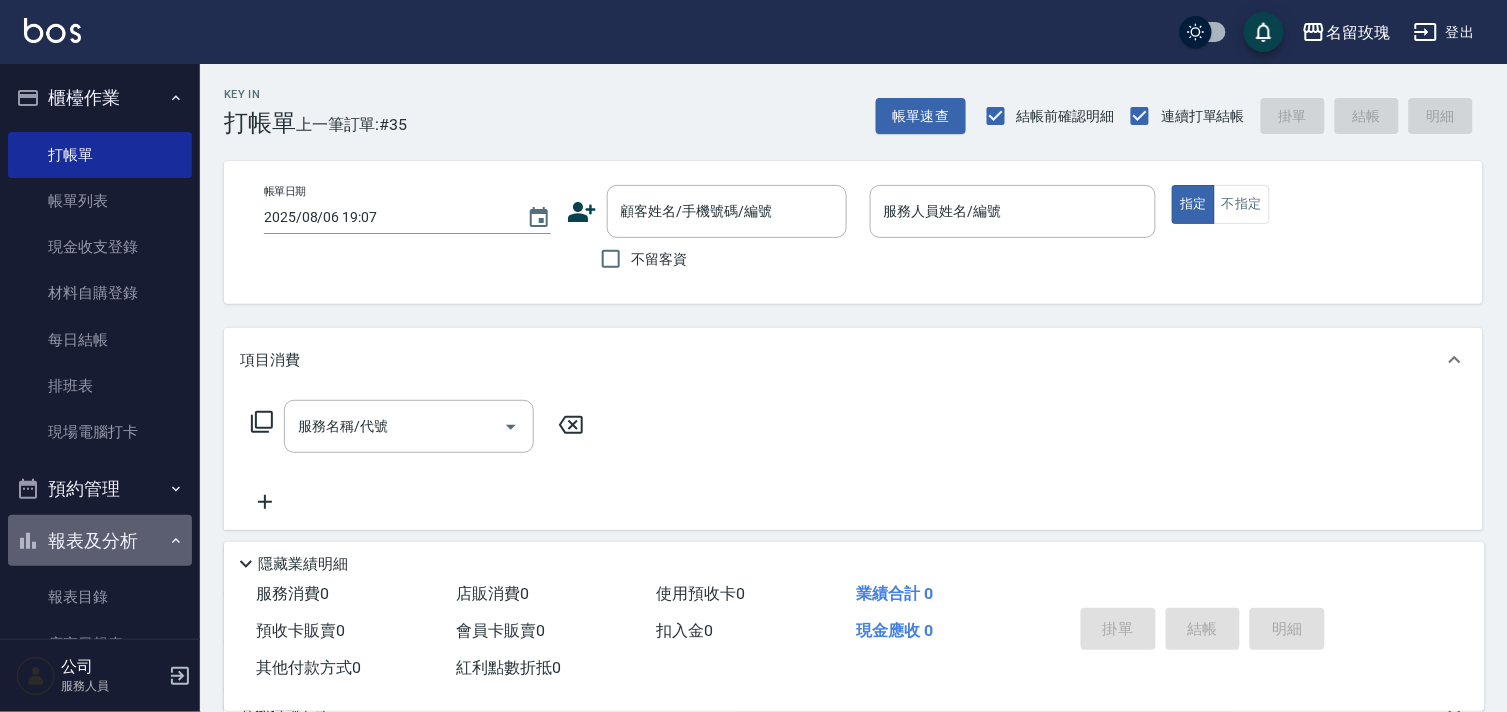 click on "報表及分析" at bounding box center (100, 541) 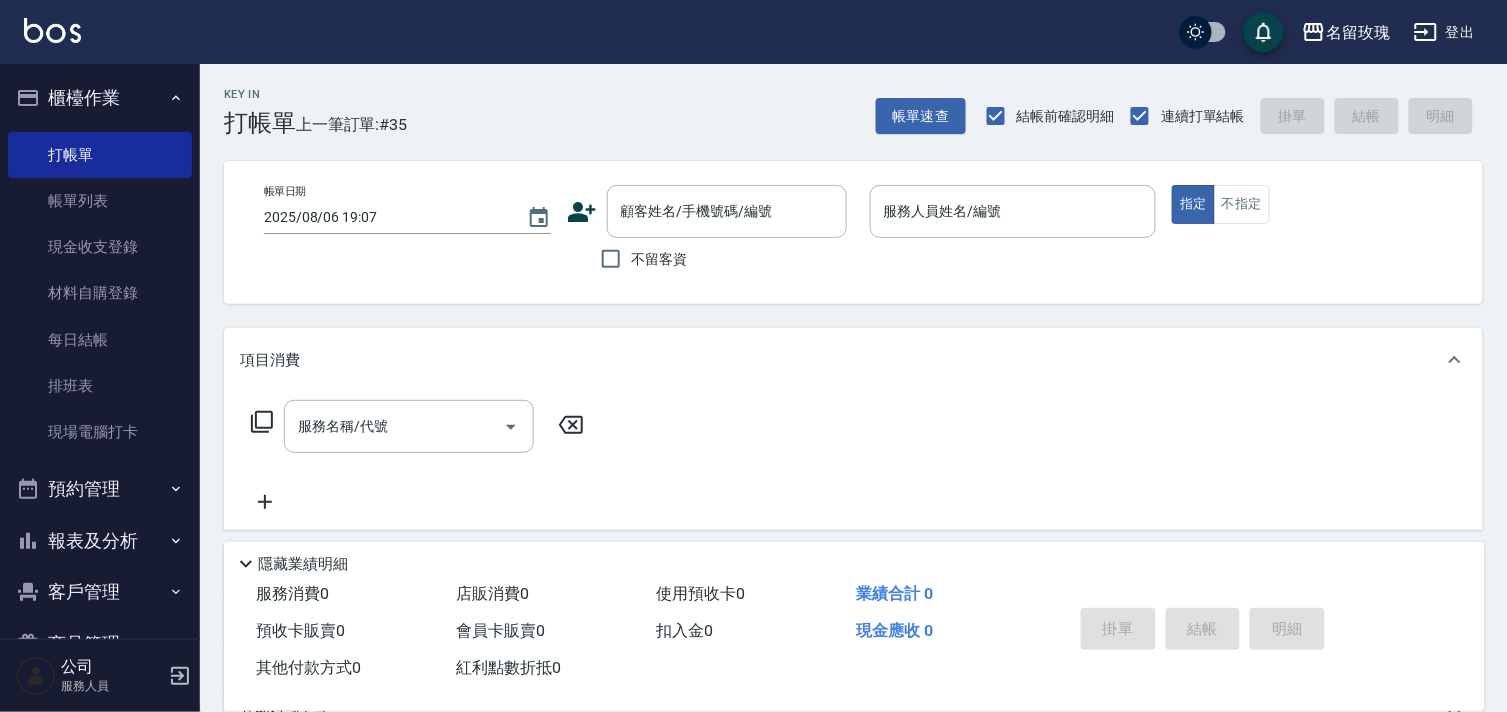 click on "報表及分析" at bounding box center (100, 541) 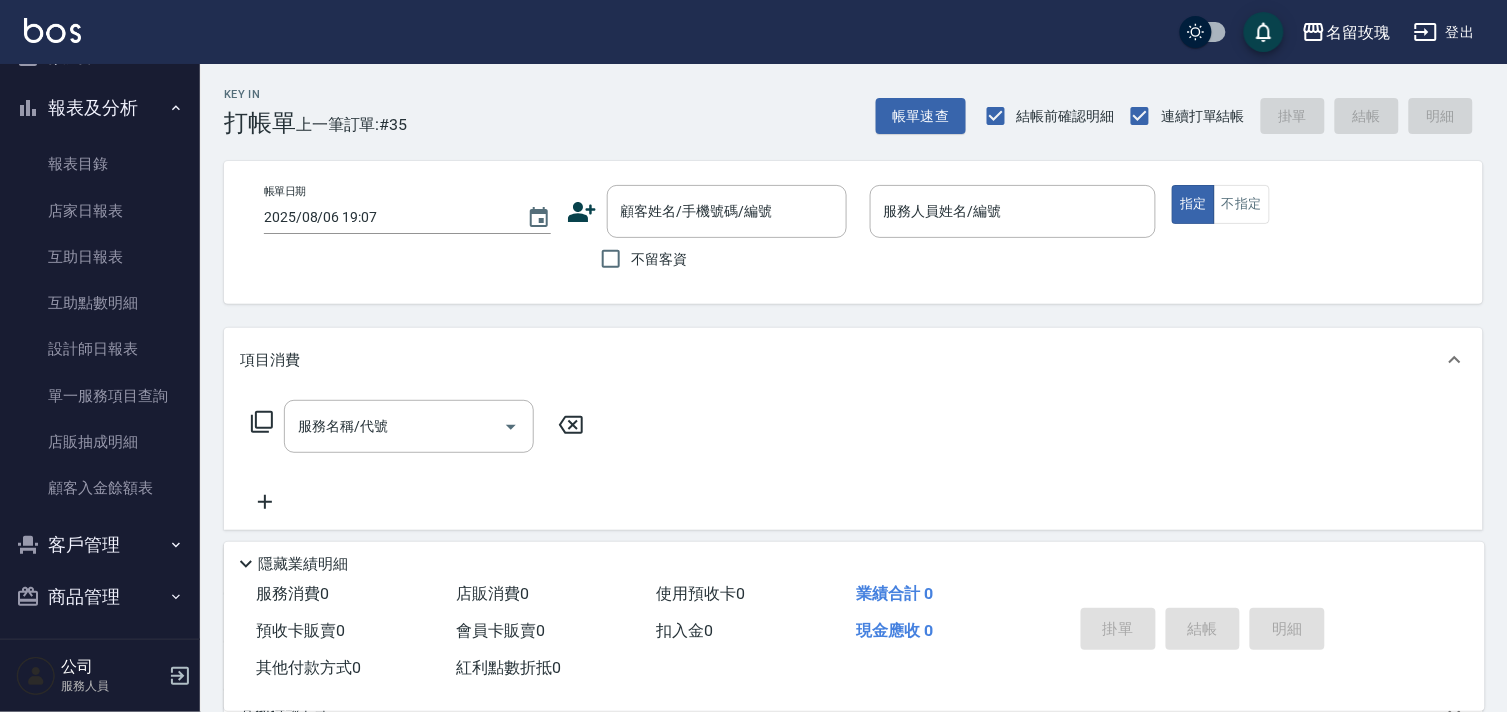 scroll, scrollTop: 440, scrollLeft: 0, axis: vertical 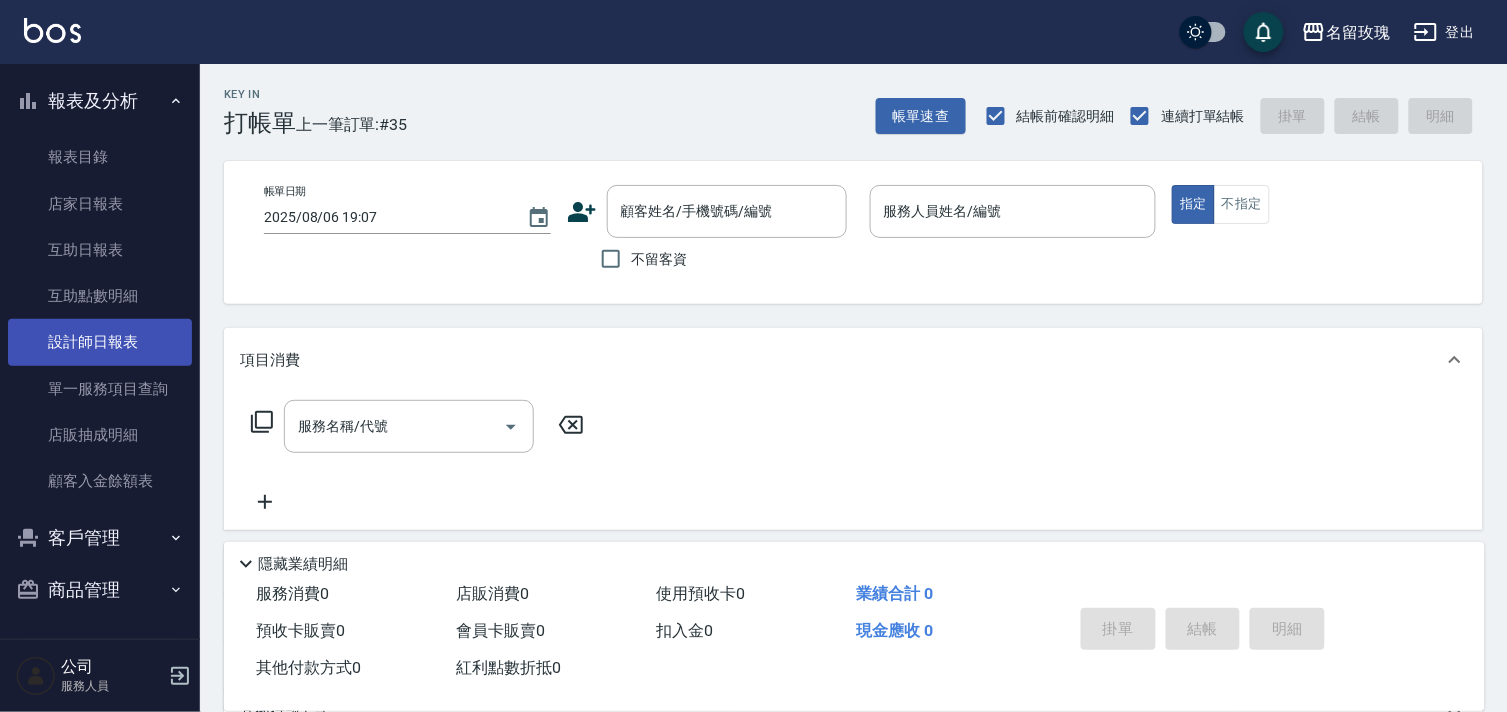 click on "設計師日報表" at bounding box center (100, 342) 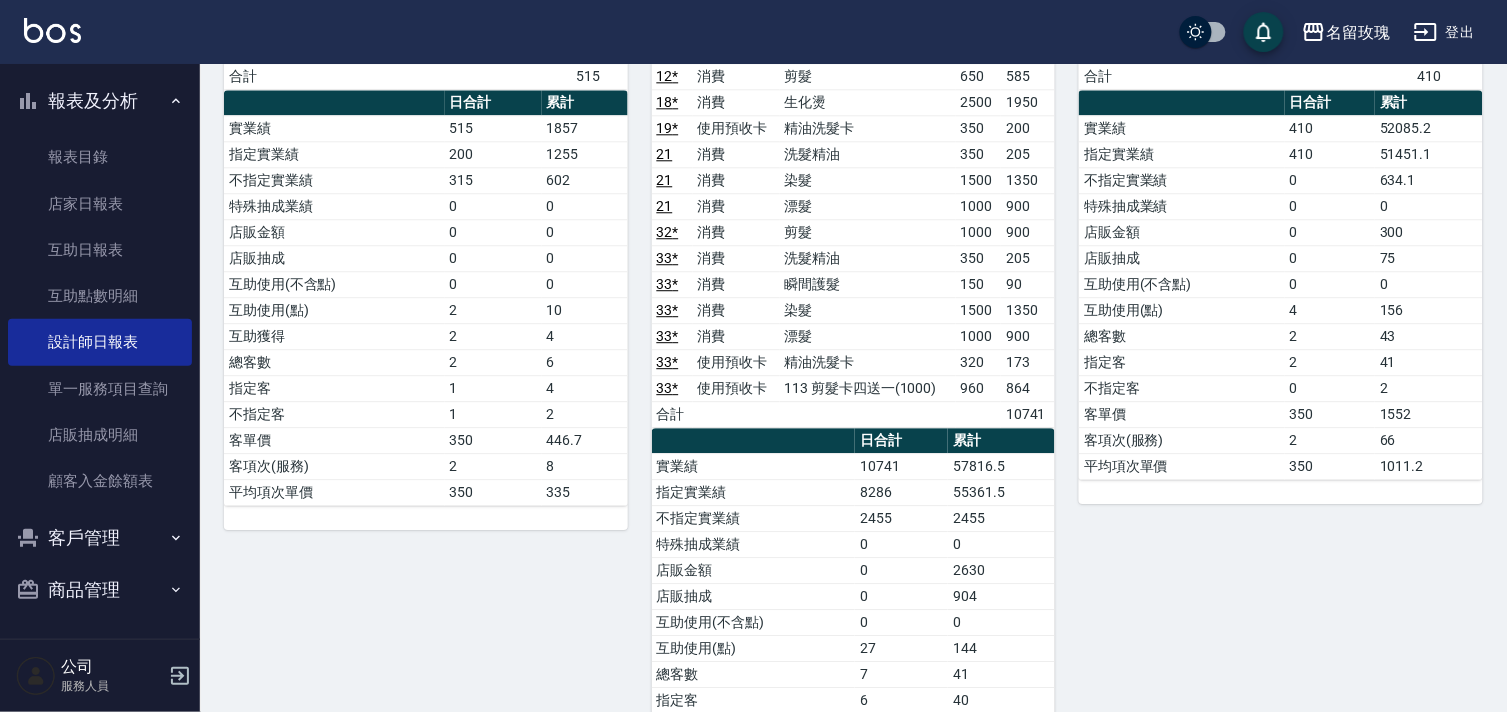 scroll, scrollTop: 555, scrollLeft: 0, axis: vertical 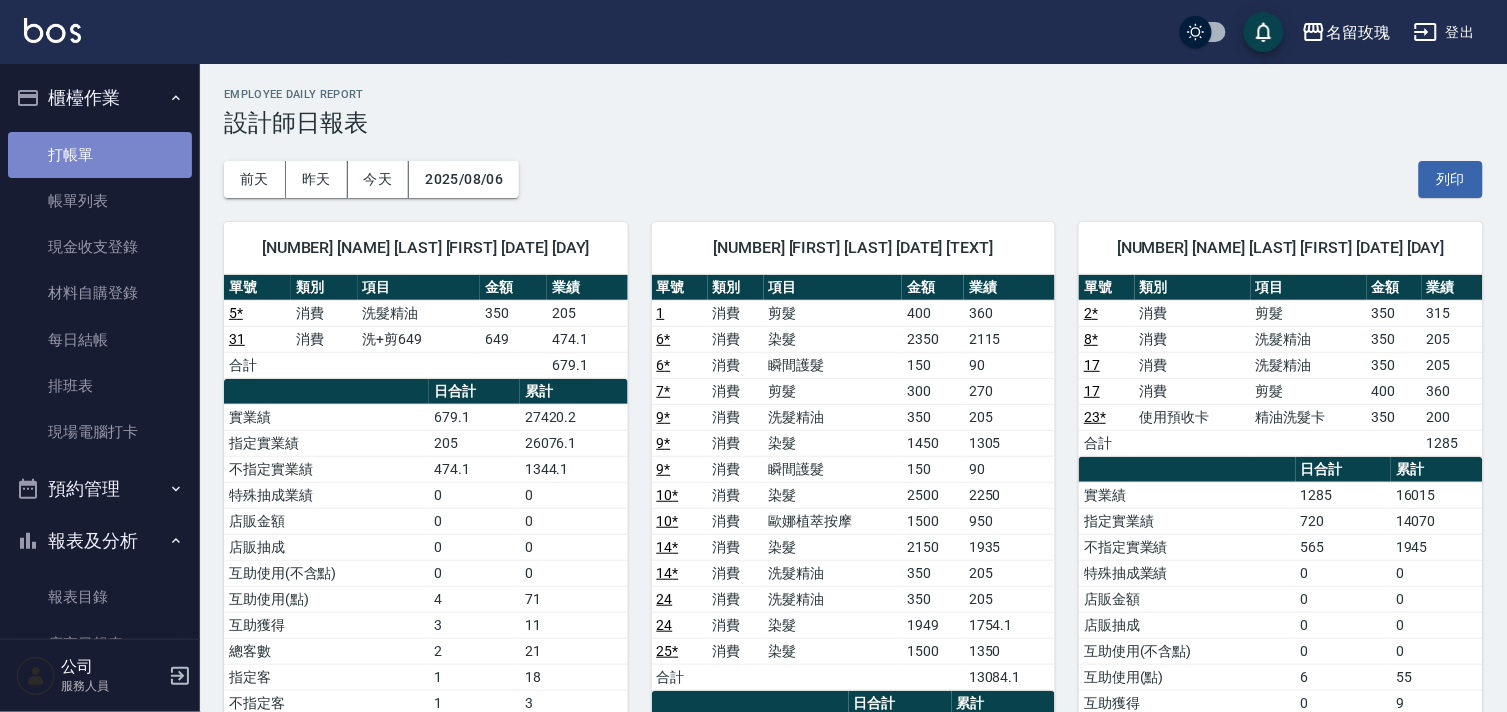 click on "打帳單" at bounding box center (100, 155) 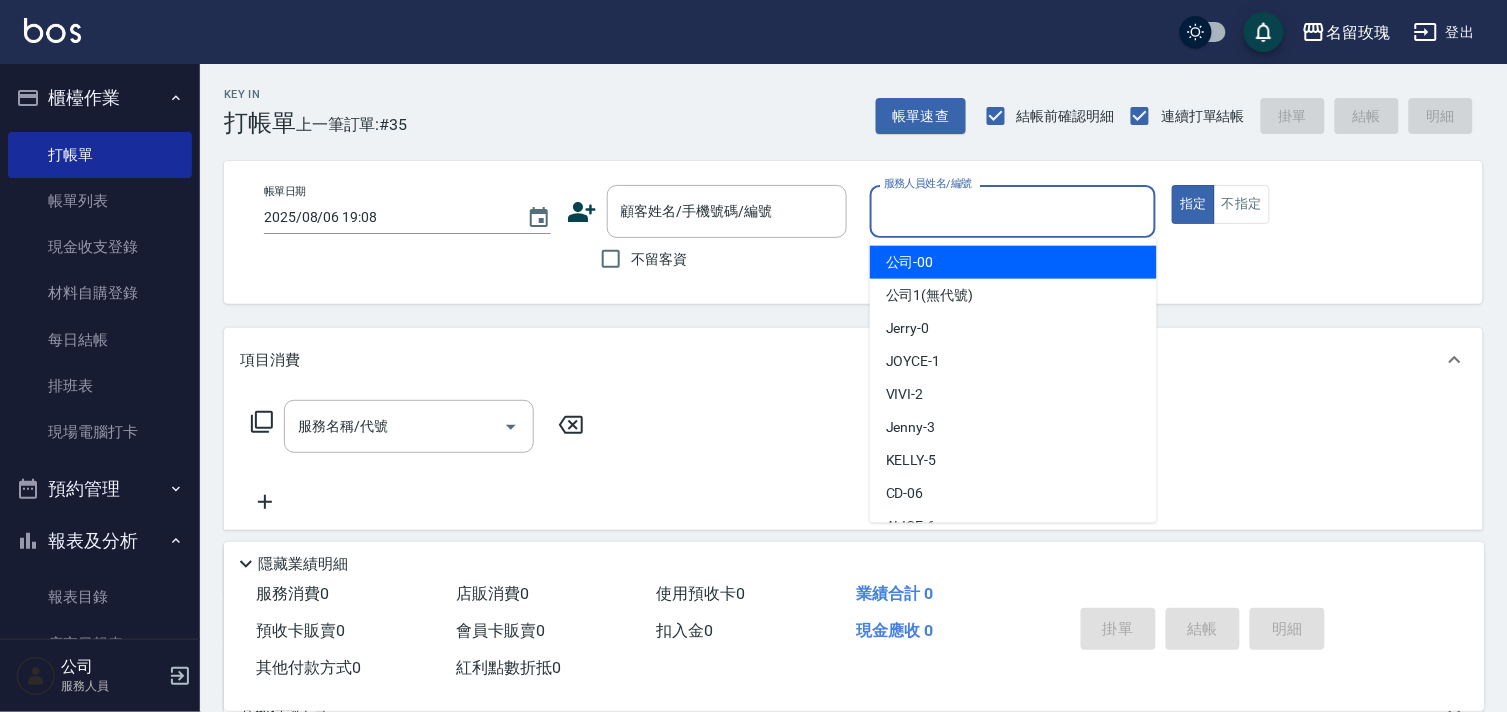 click on "服務人員姓名/編號" at bounding box center [1013, 211] 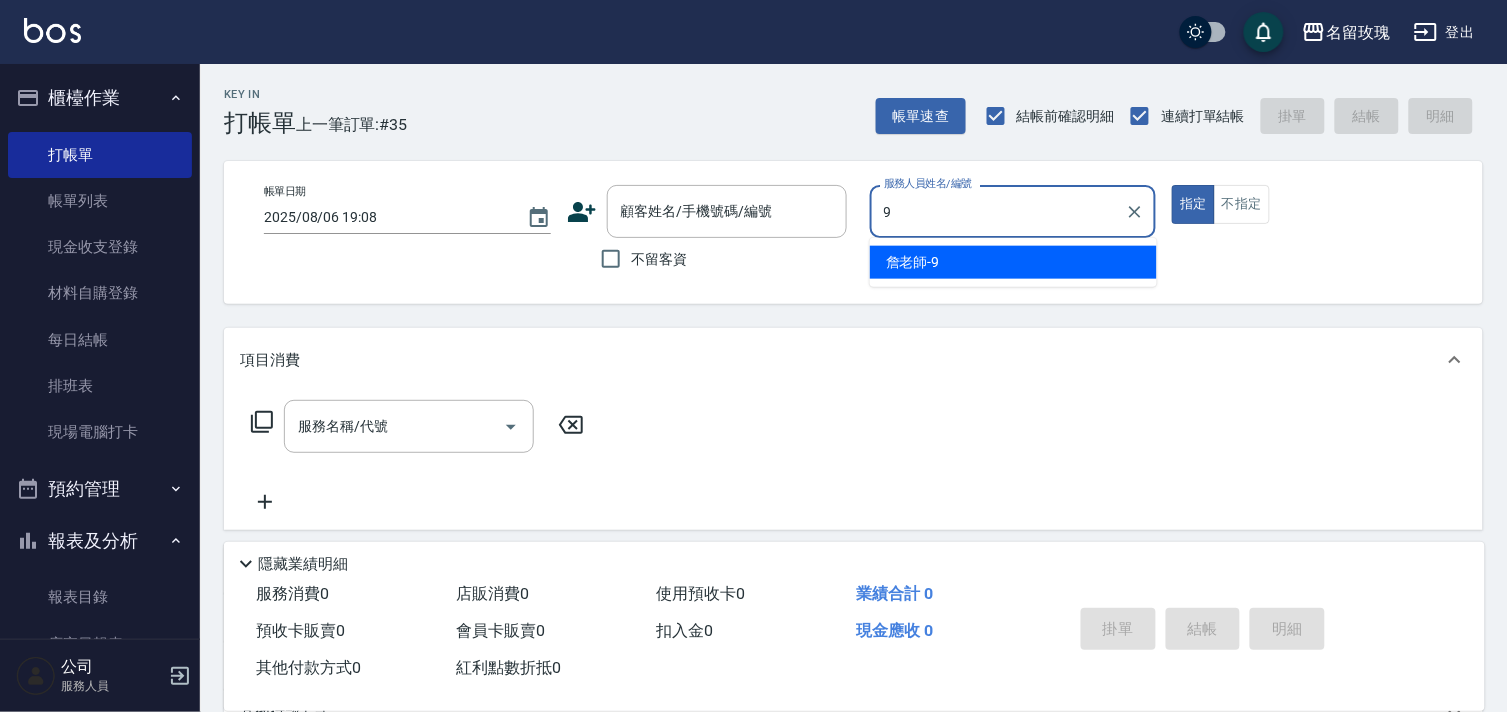 click on "詹老師 -9" at bounding box center (1013, 262) 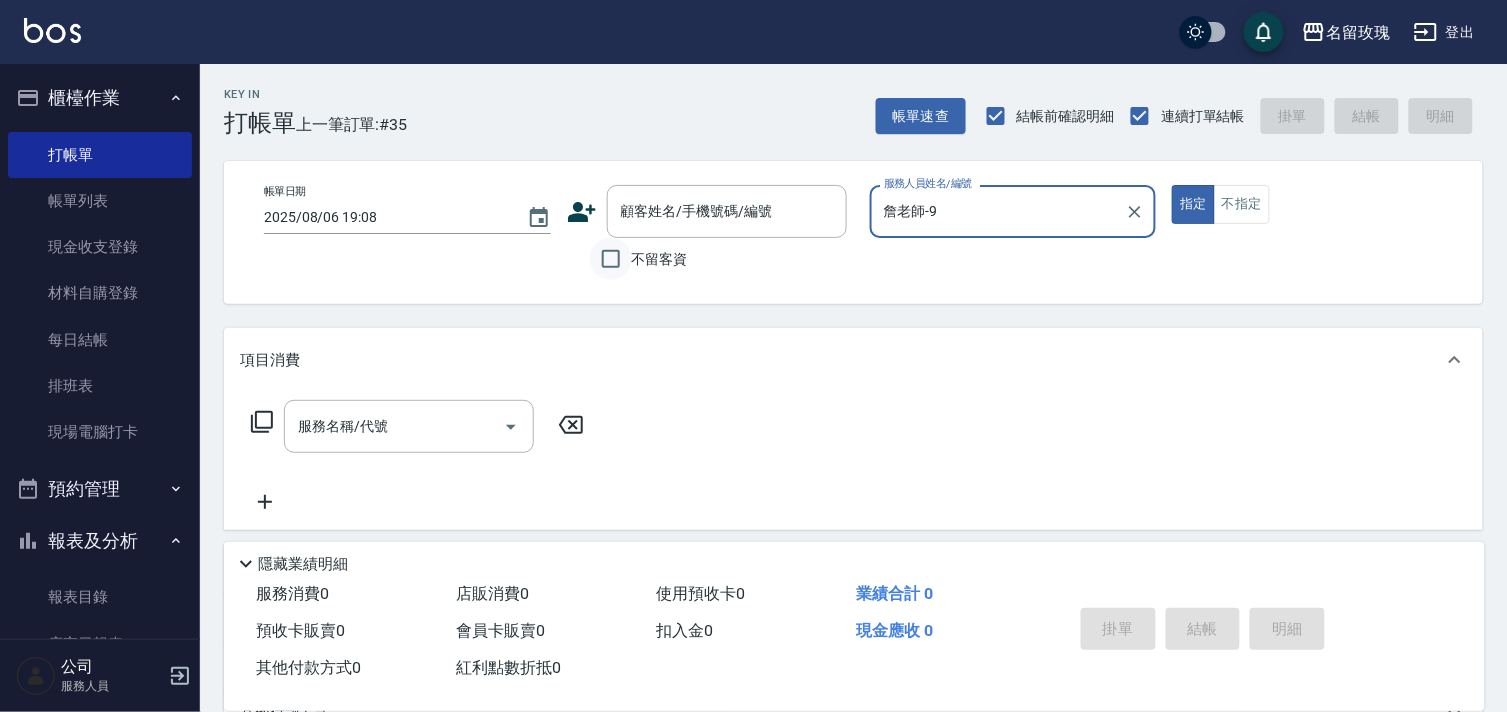 type on "詹老師-9" 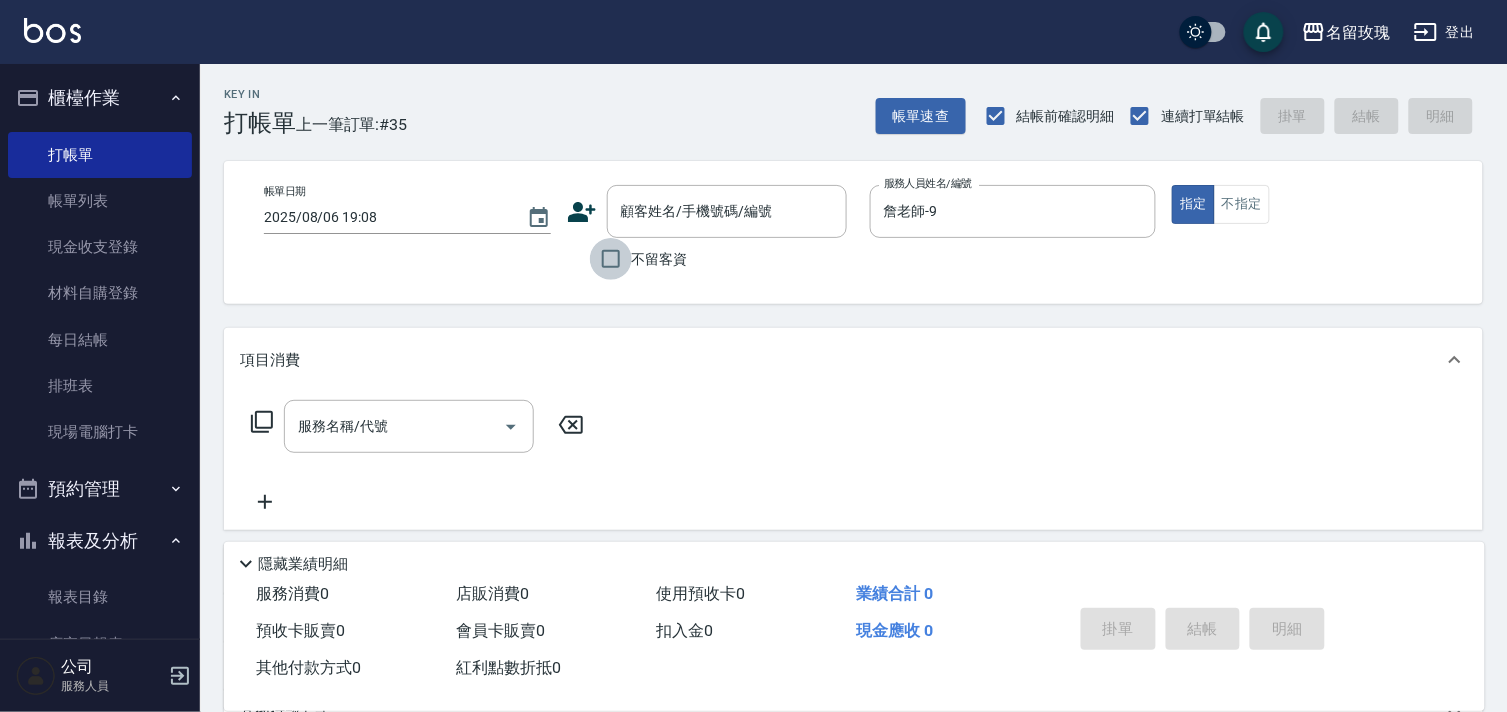 click on "不留客資" at bounding box center (611, 259) 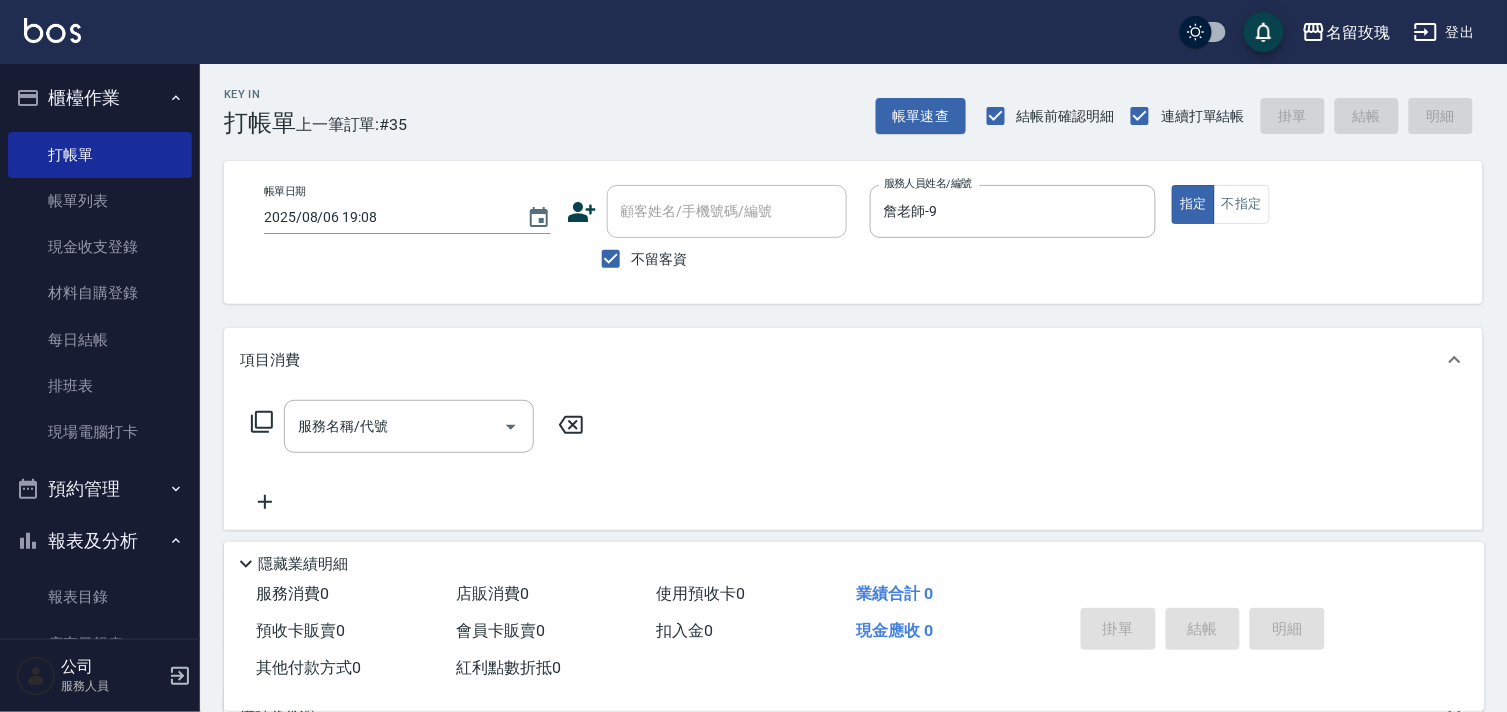 click 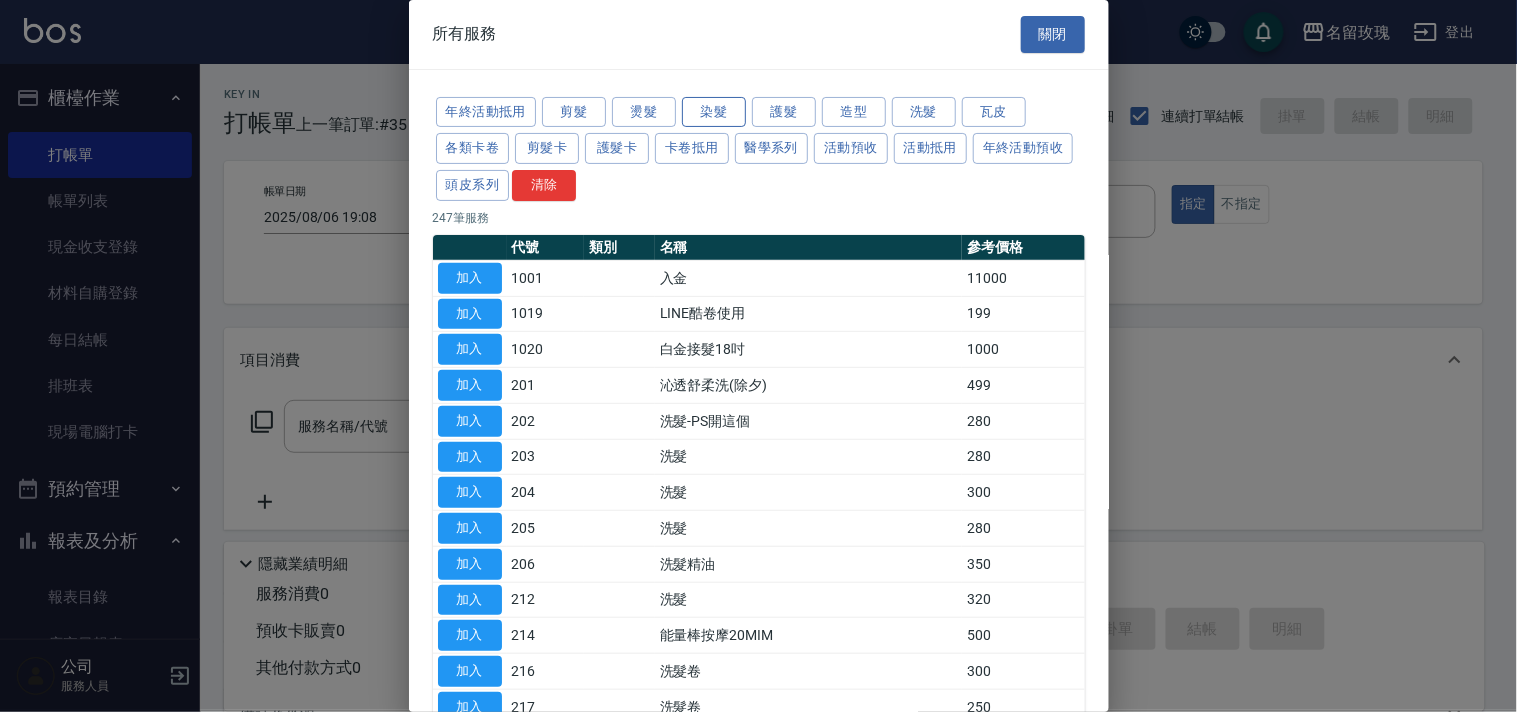 click on "染髮" at bounding box center (714, 112) 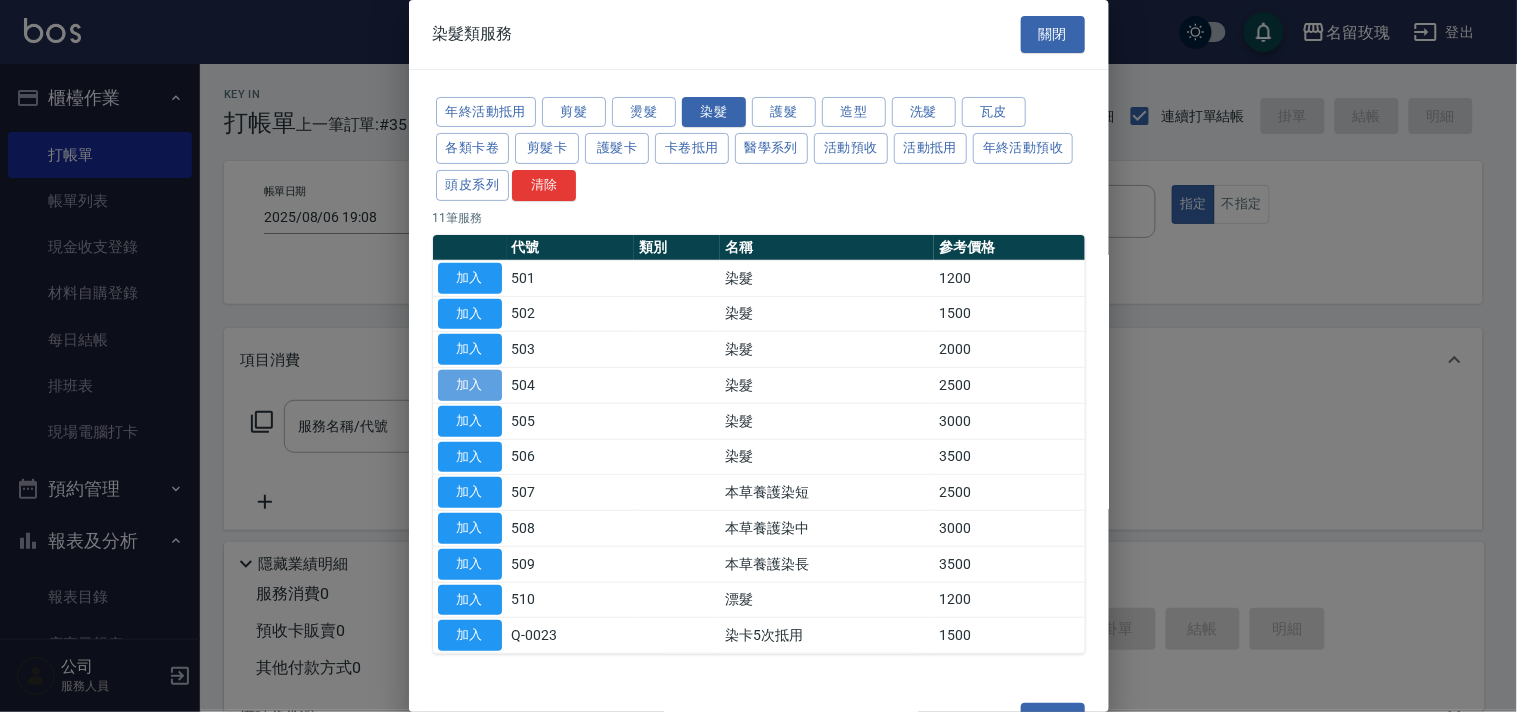 click on "加入" at bounding box center [470, 385] 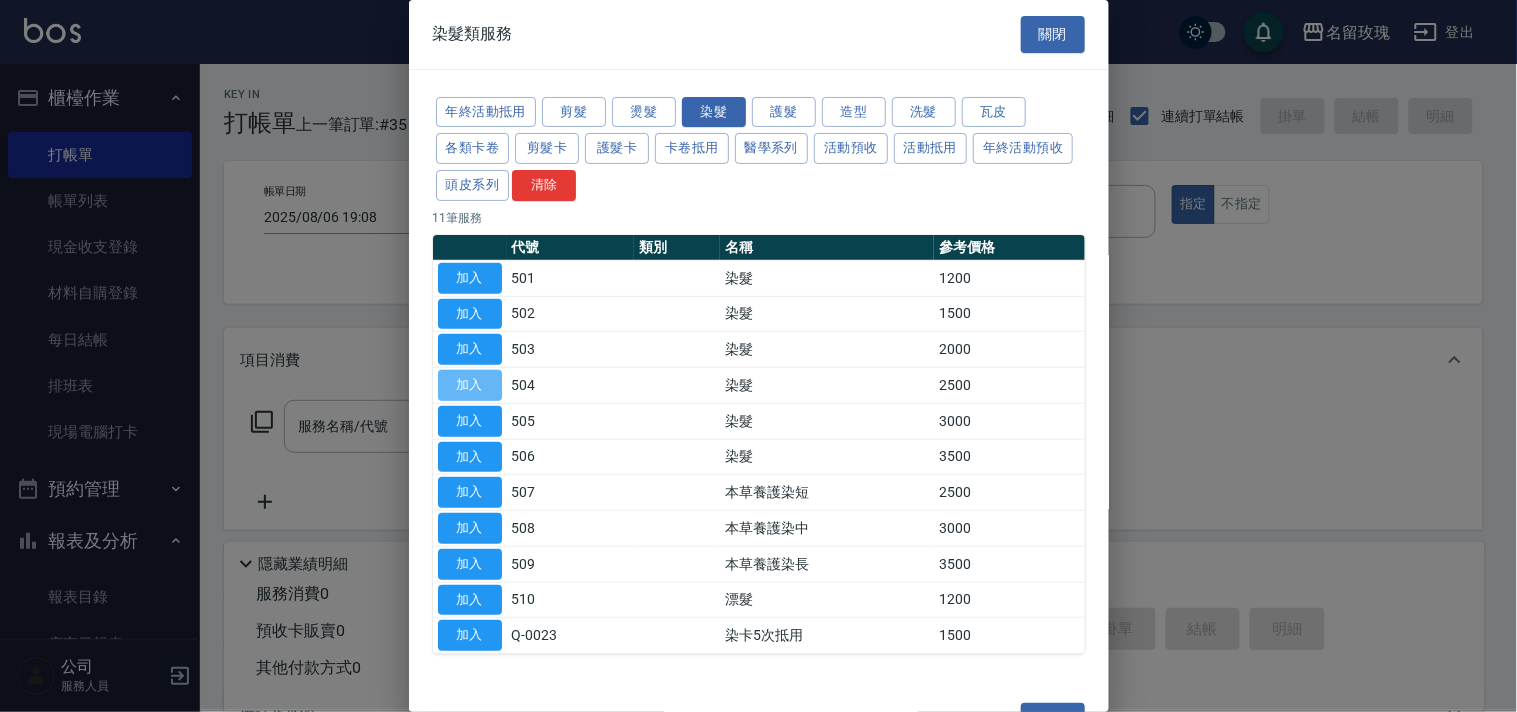 type on "染髮(504)" 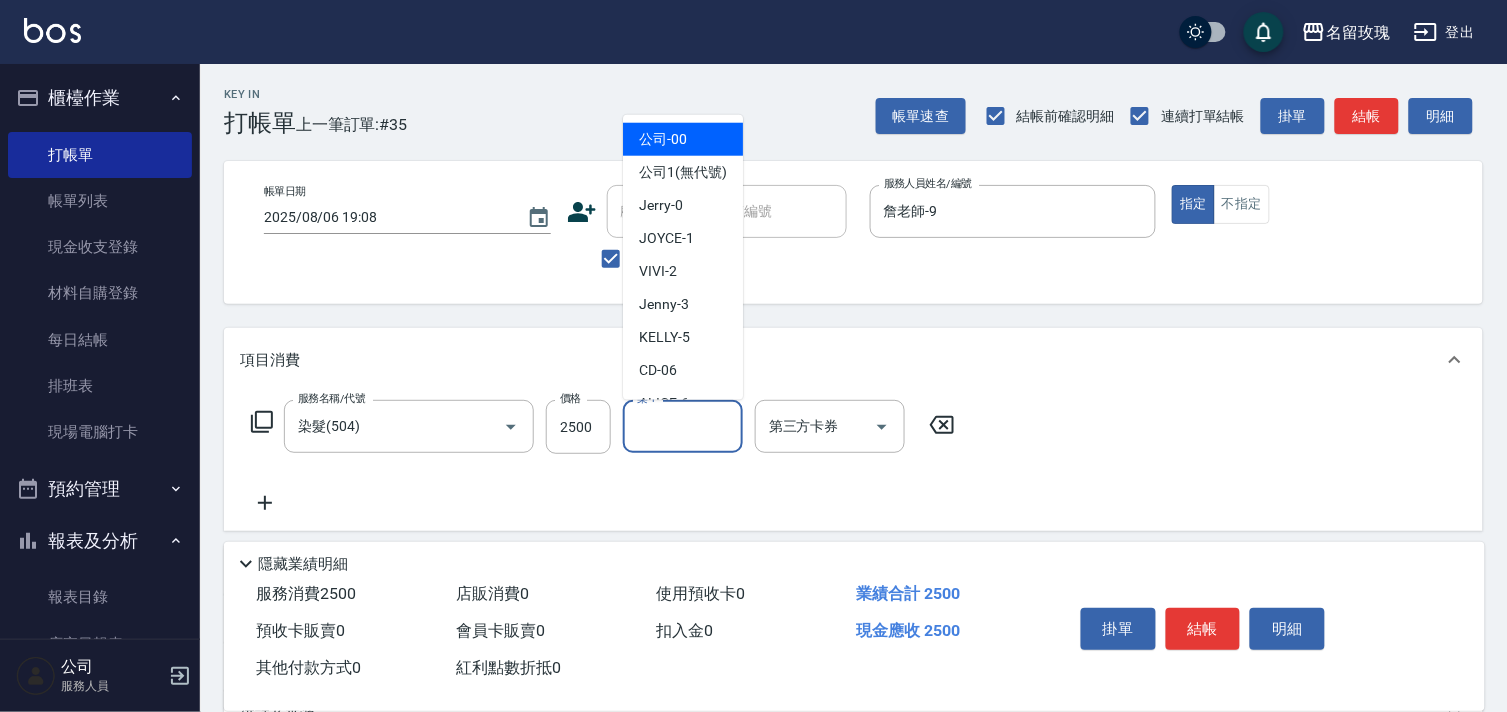 click on "染-1" at bounding box center (683, 426) 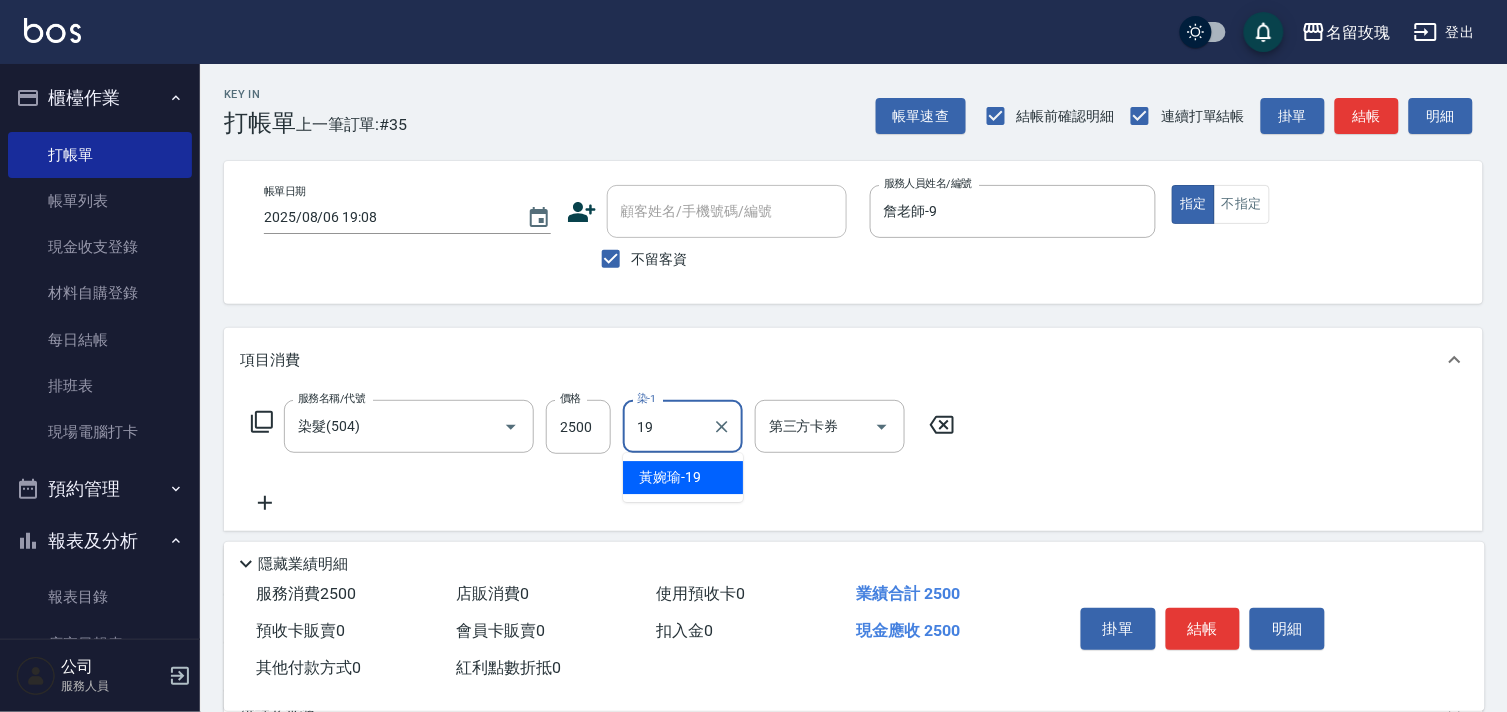 click on "[LAST] [FIRST] -[NUMBER]" at bounding box center (683, 477) 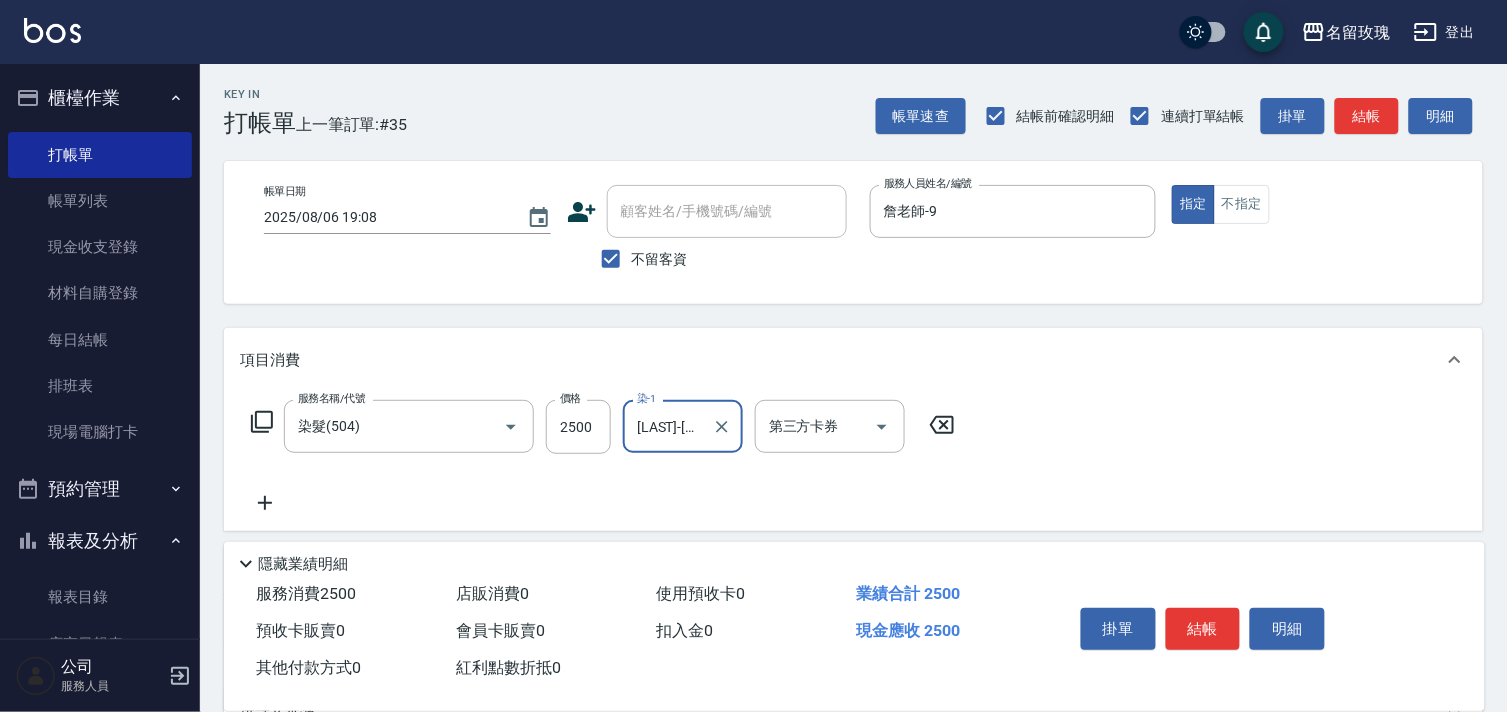 type on "[LAST]-[NUMBER]" 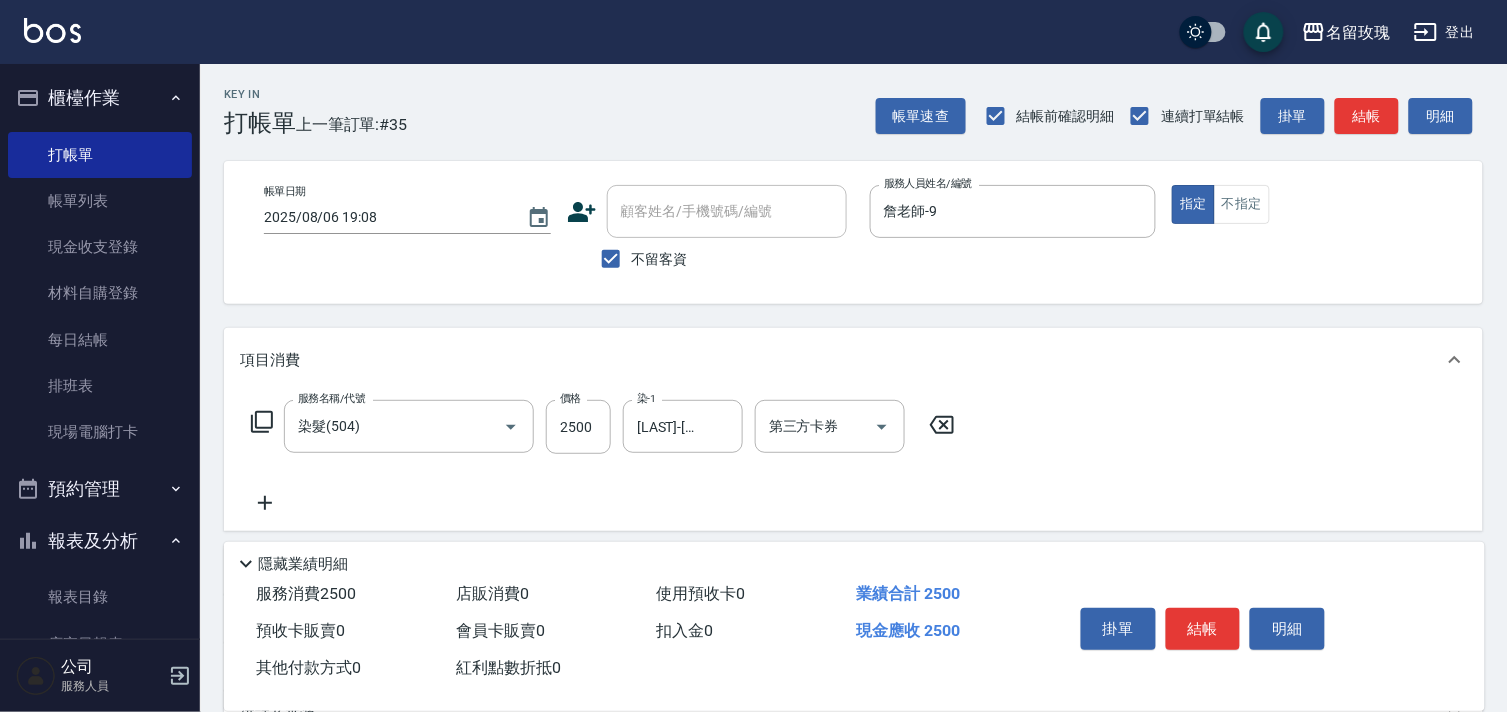 click 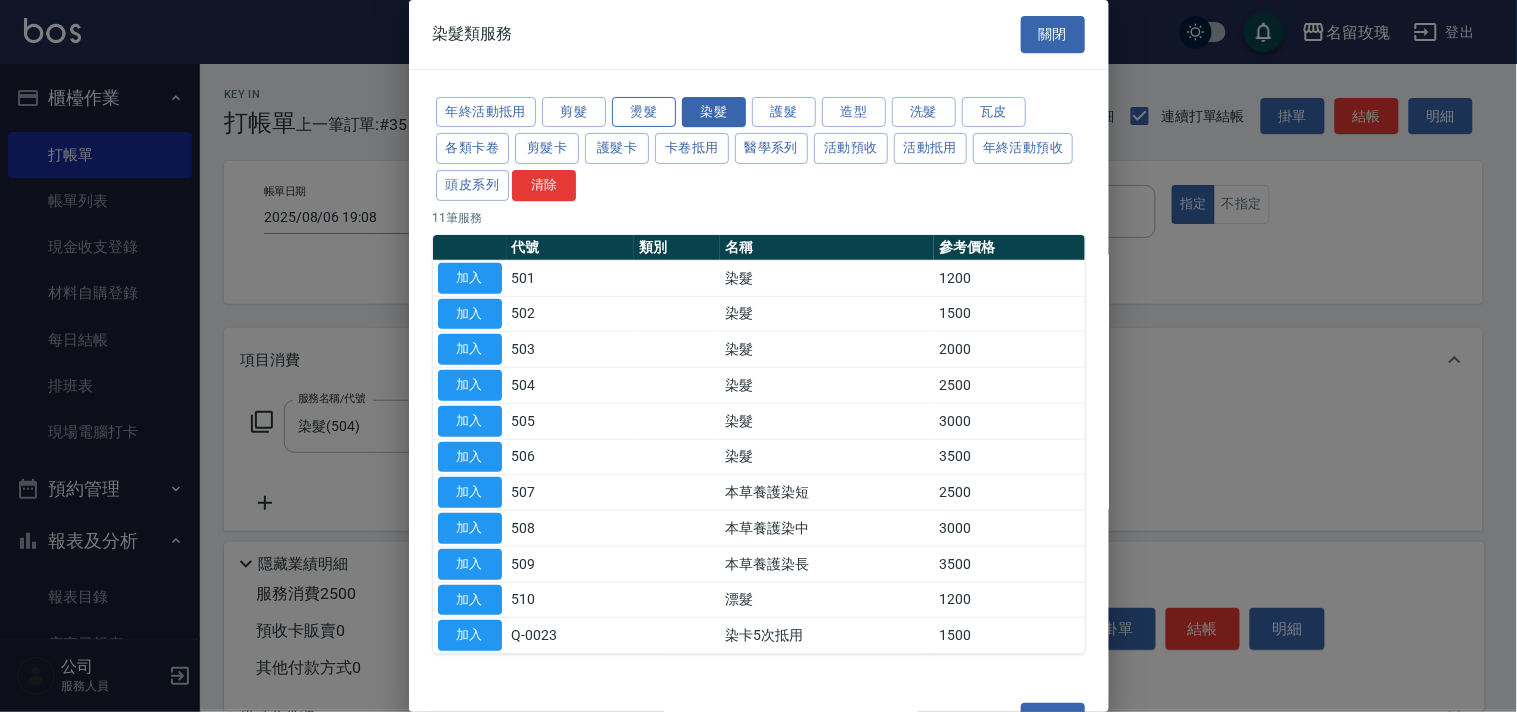 click on "燙髮" at bounding box center [644, 112] 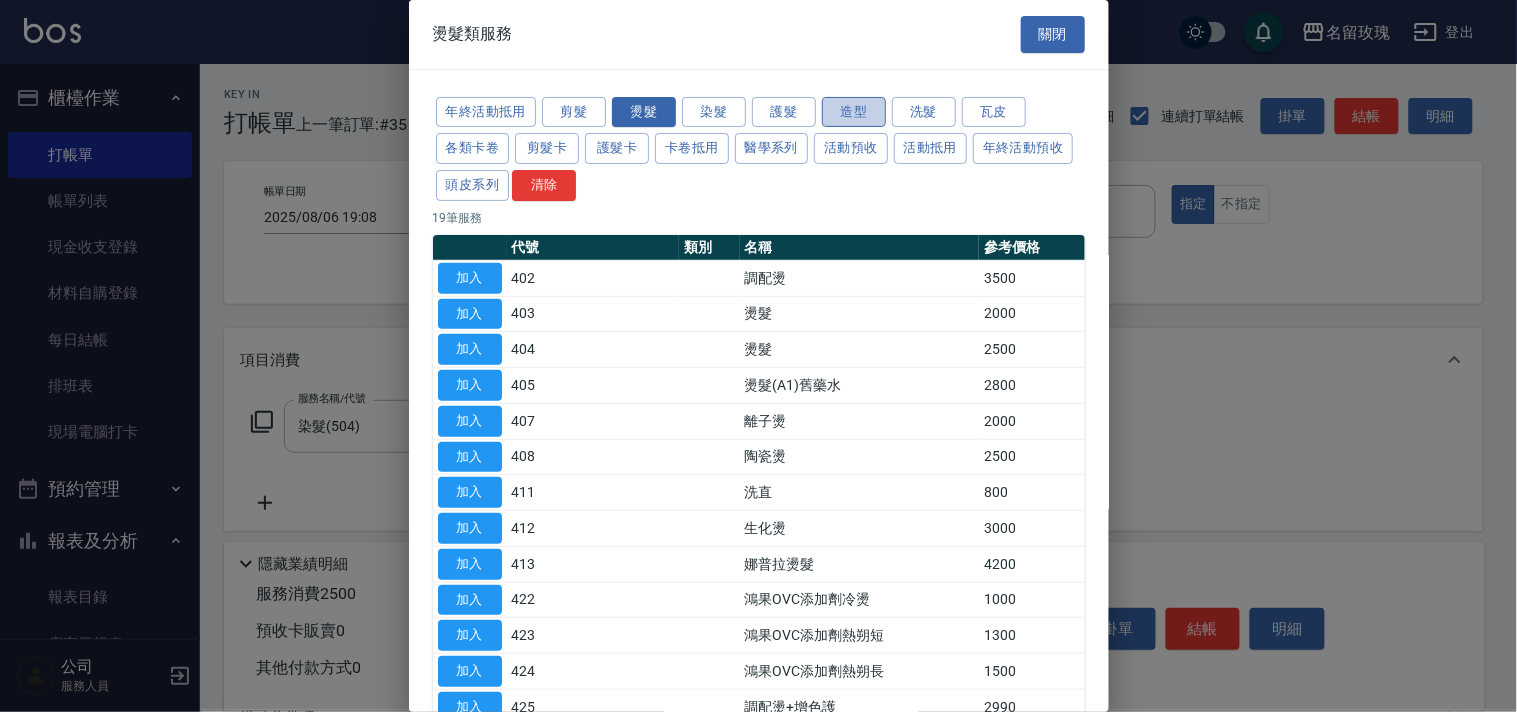 click on "造型" at bounding box center (854, 112) 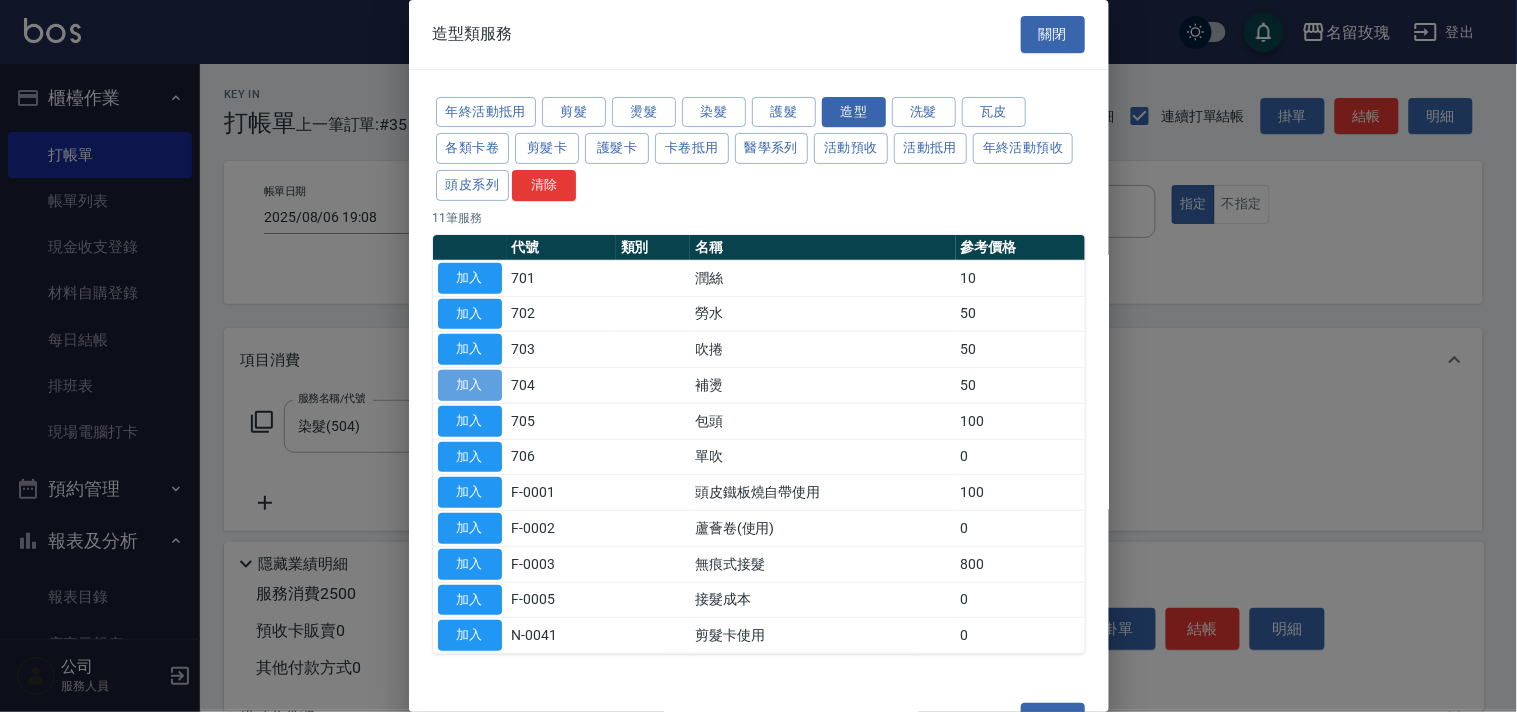 click on "加入" at bounding box center [470, 385] 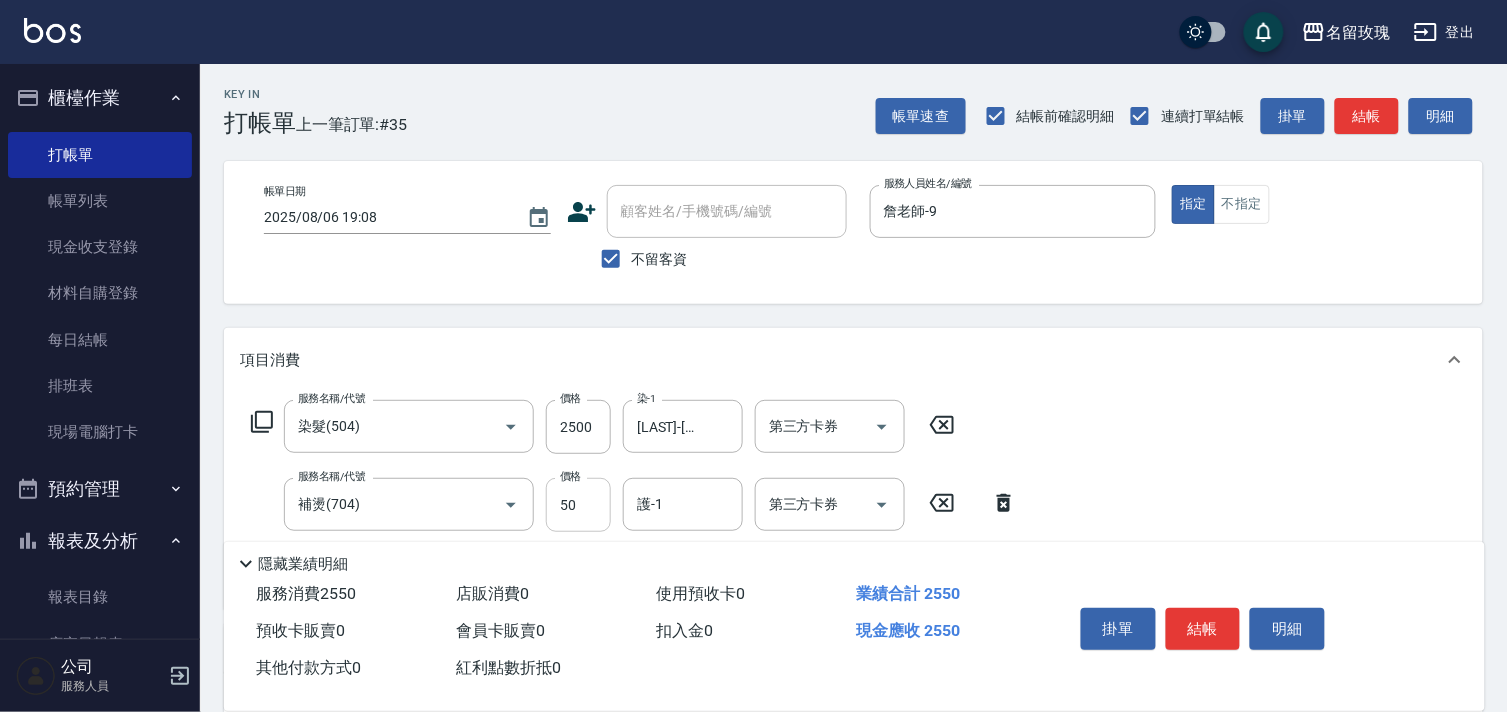click on "50" at bounding box center (578, 505) 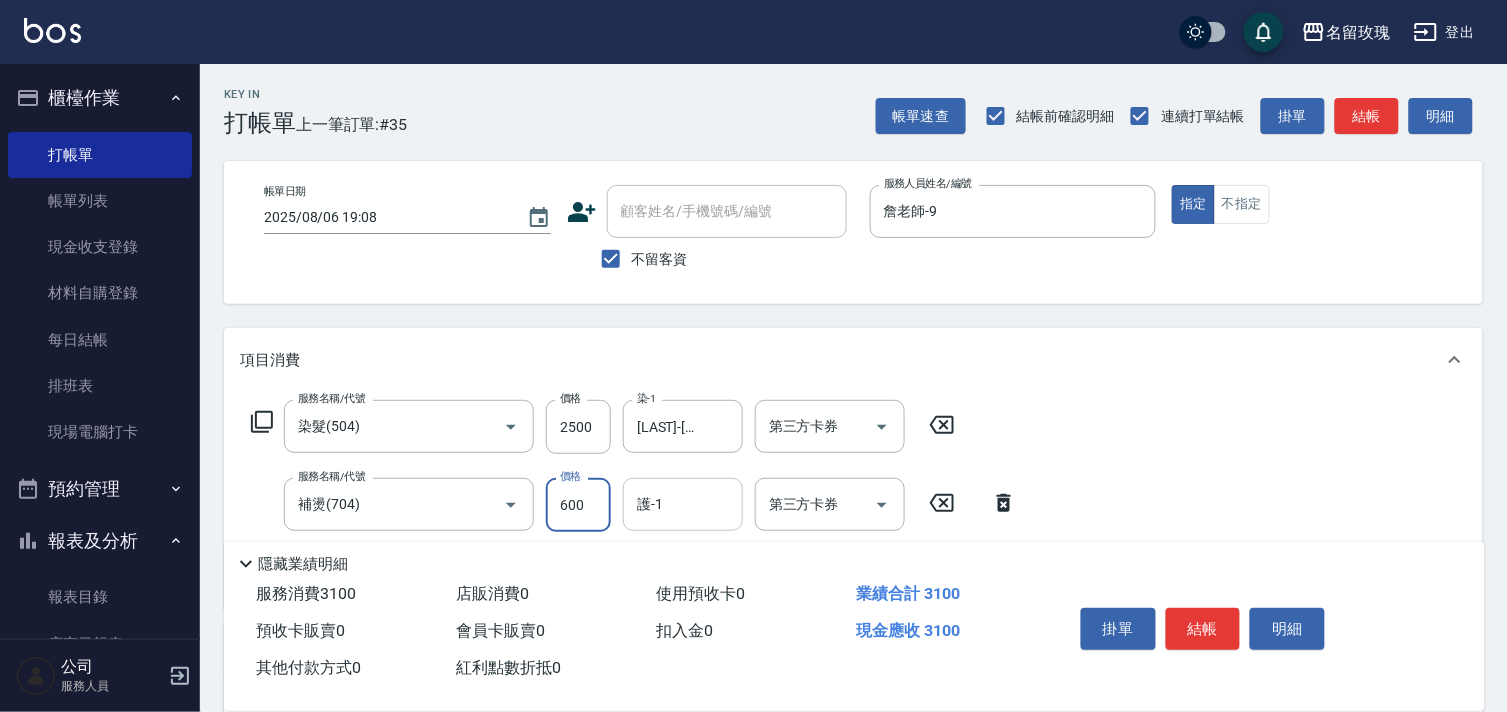type on "600" 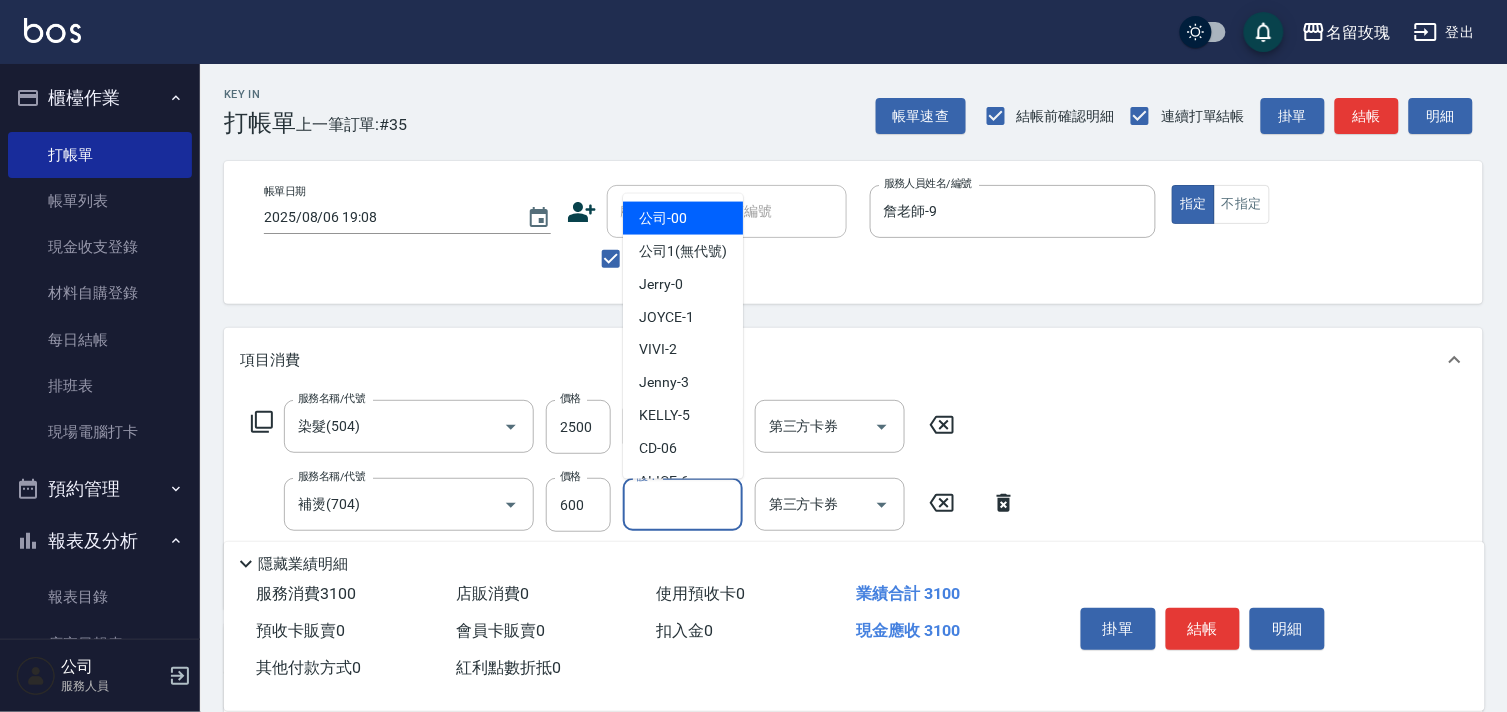 click on "護-1" at bounding box center (683, 504) 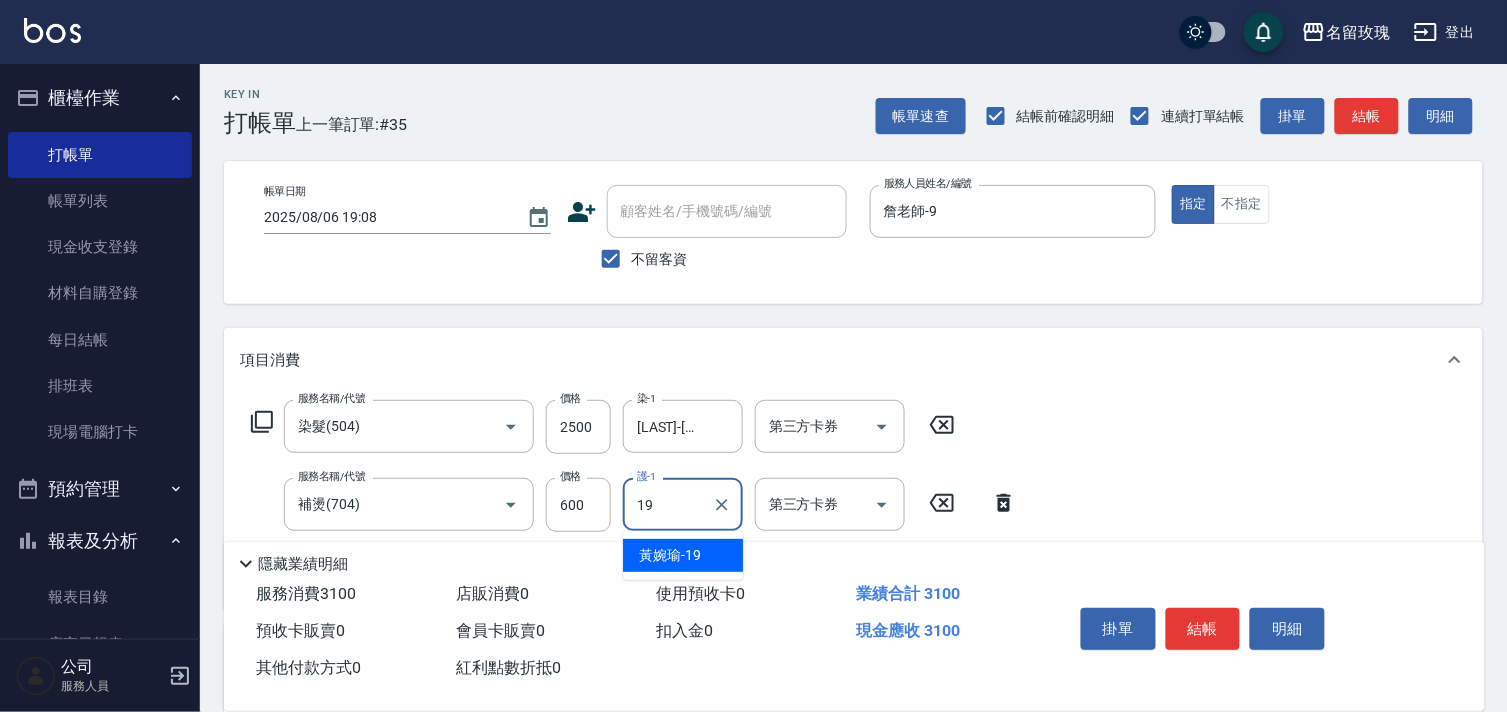 click on "[LAST] [FIRST] -[NUMBER]" at bounding box center [670, 555] 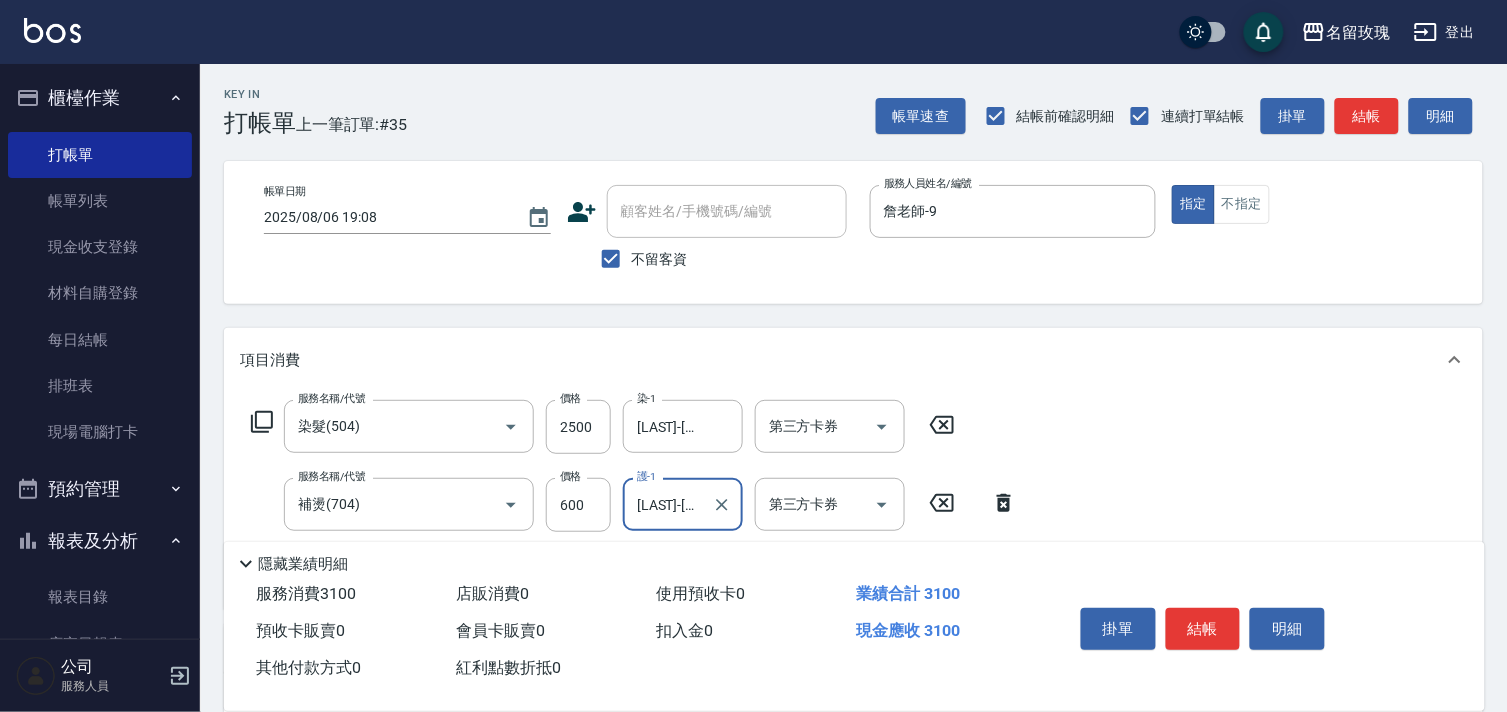 type on "[LAST]-[NUMBER]" 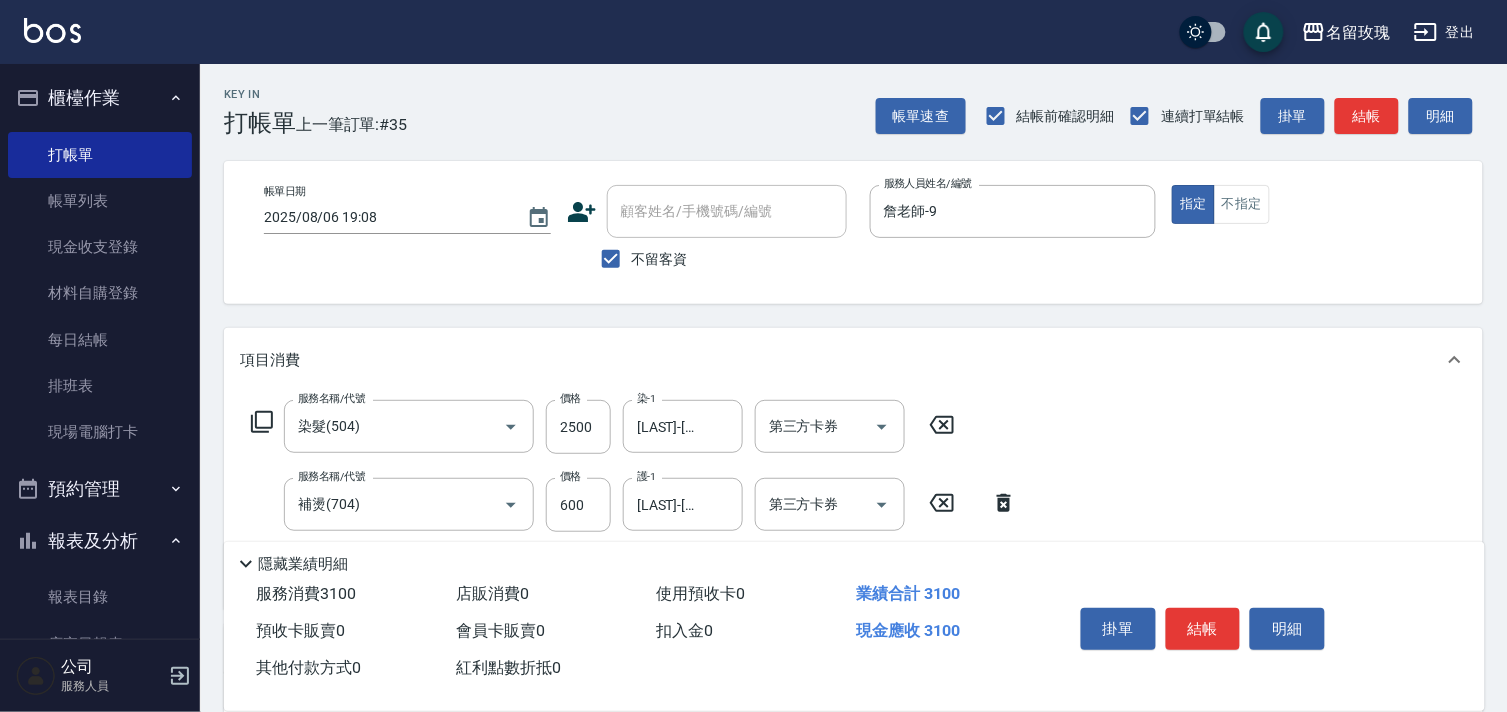 click 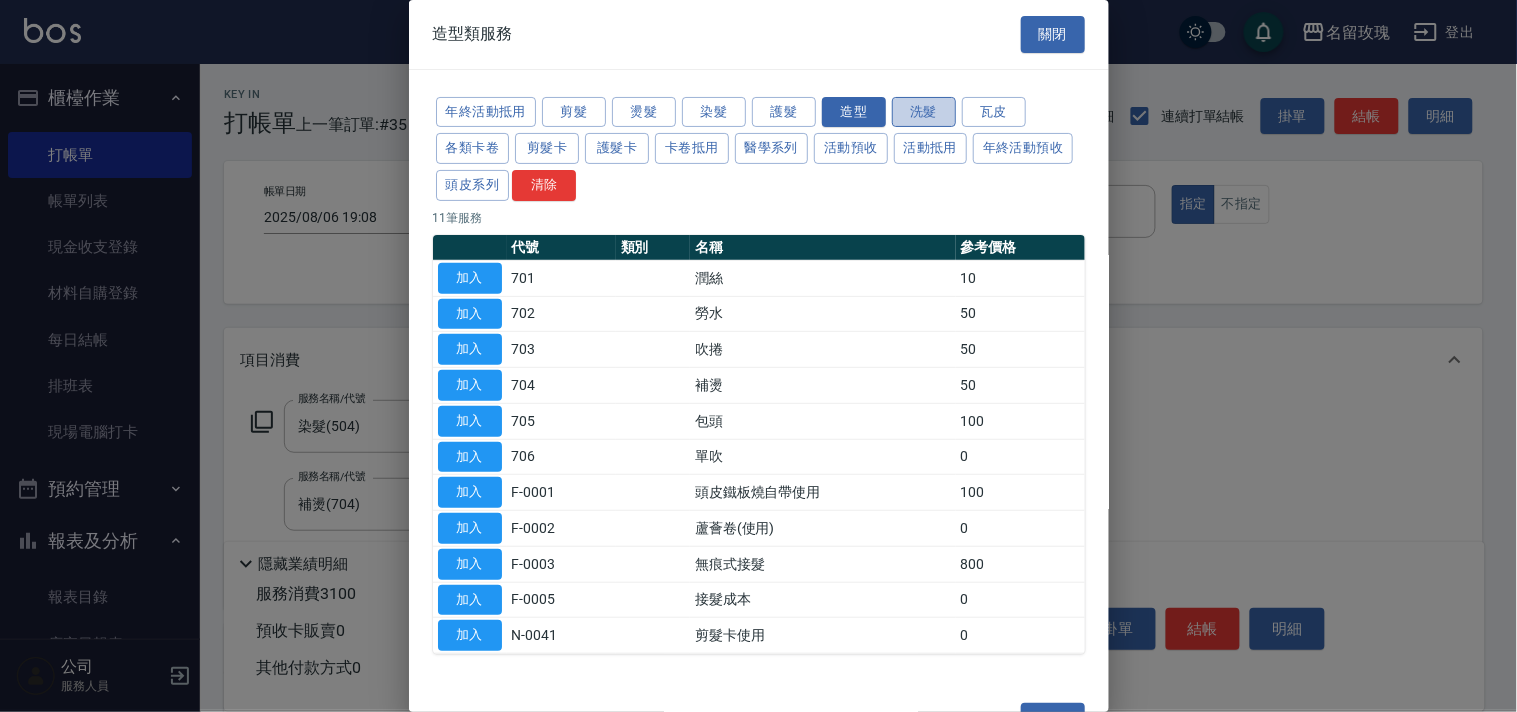 click on "洗髮" at bounding box center (924, 112) 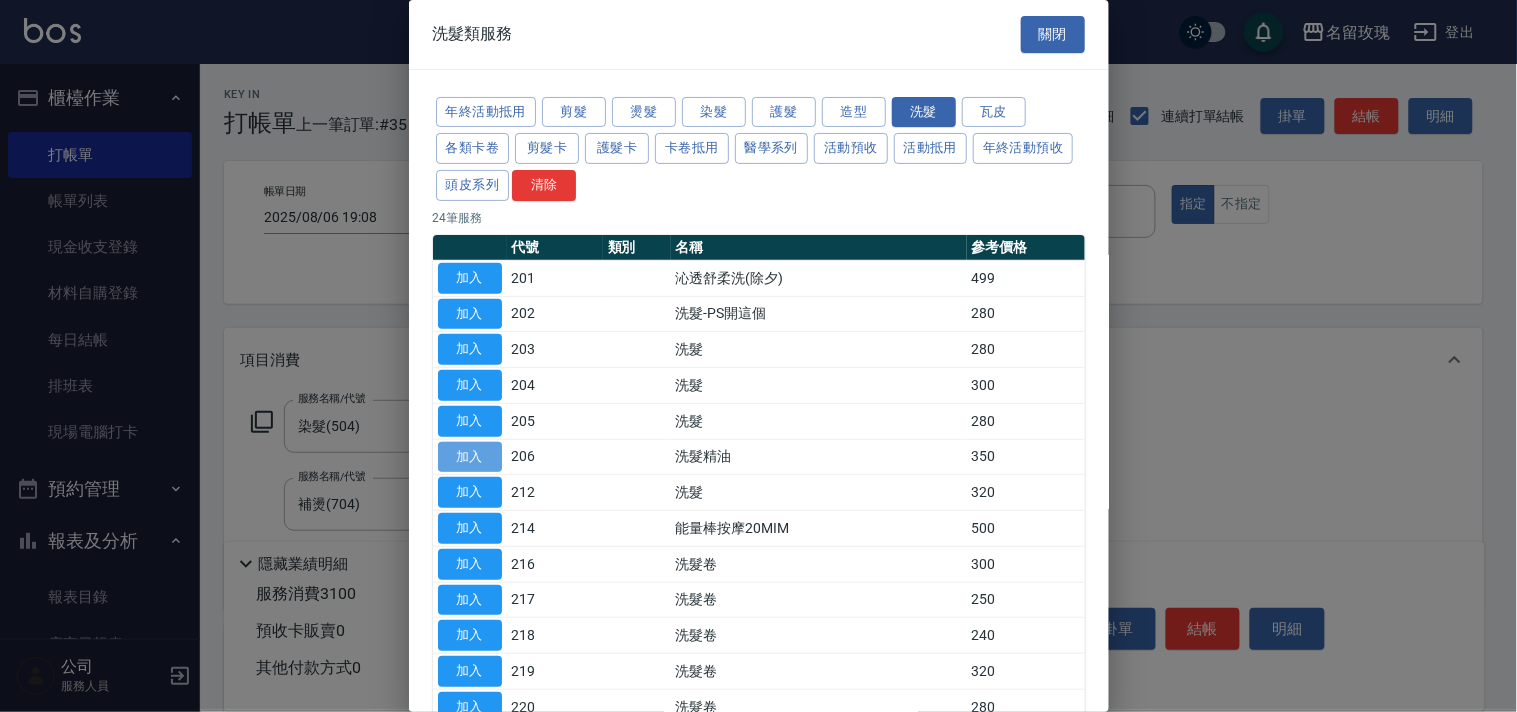 click on "加入" at bounding box center (470, 457) 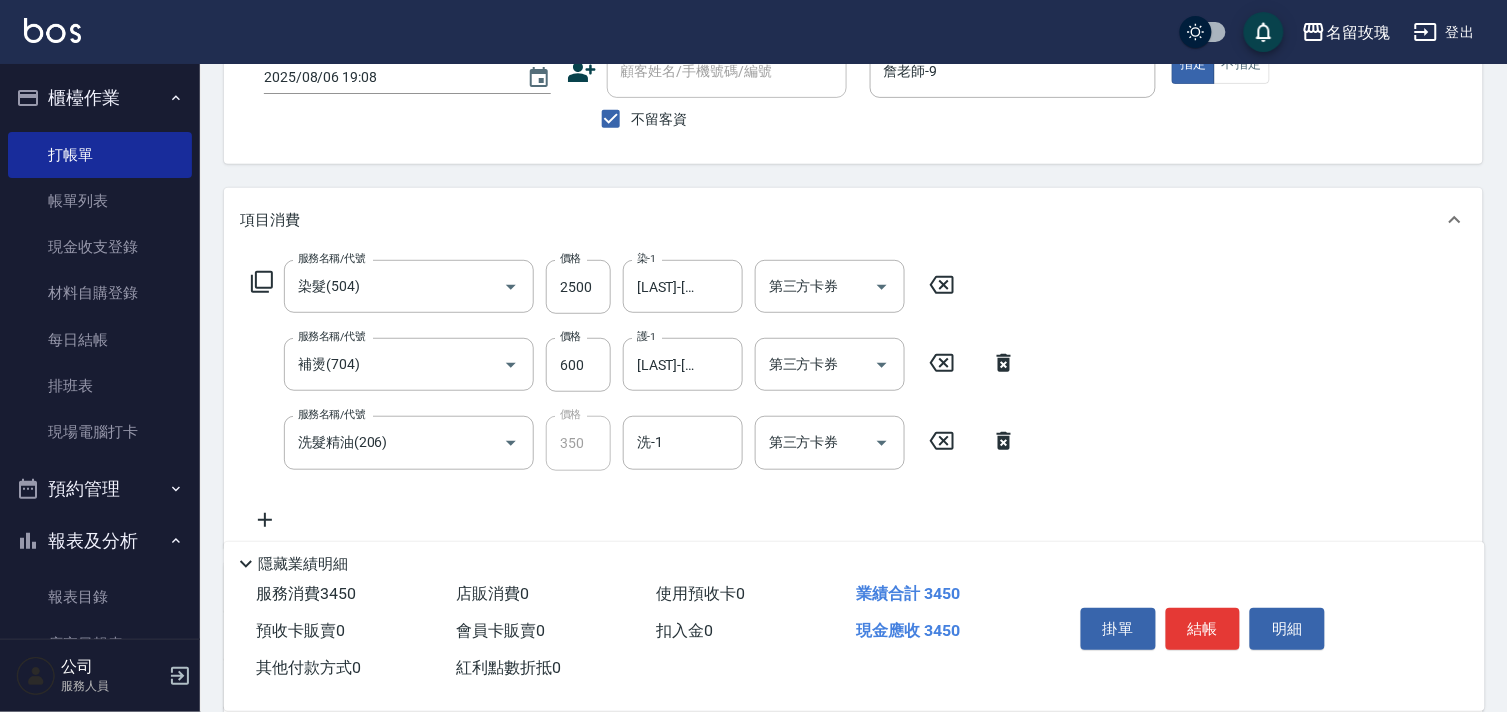 scroll, scrollTop: 373, scrollLeft: 0, axis: vertical 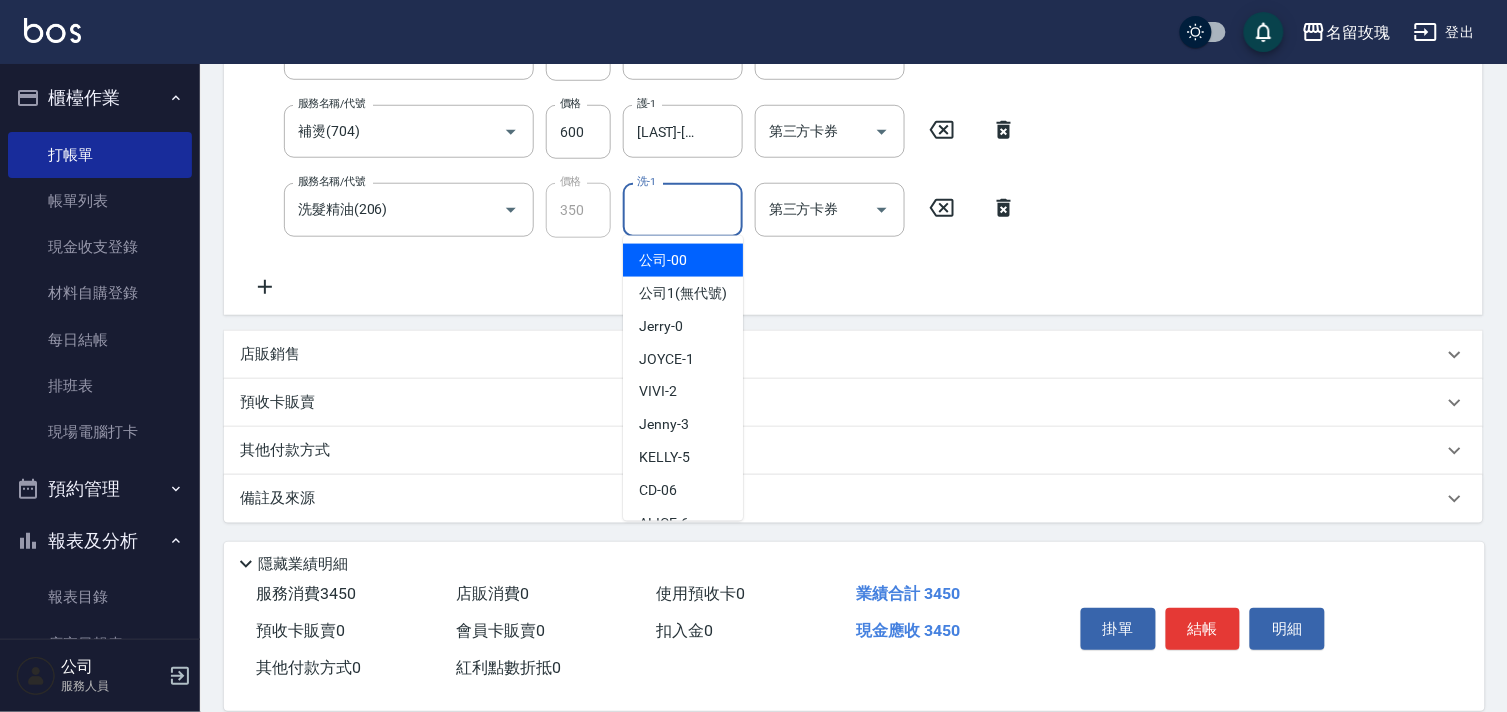 click on "洗-1" at bounding box center (683, 209) 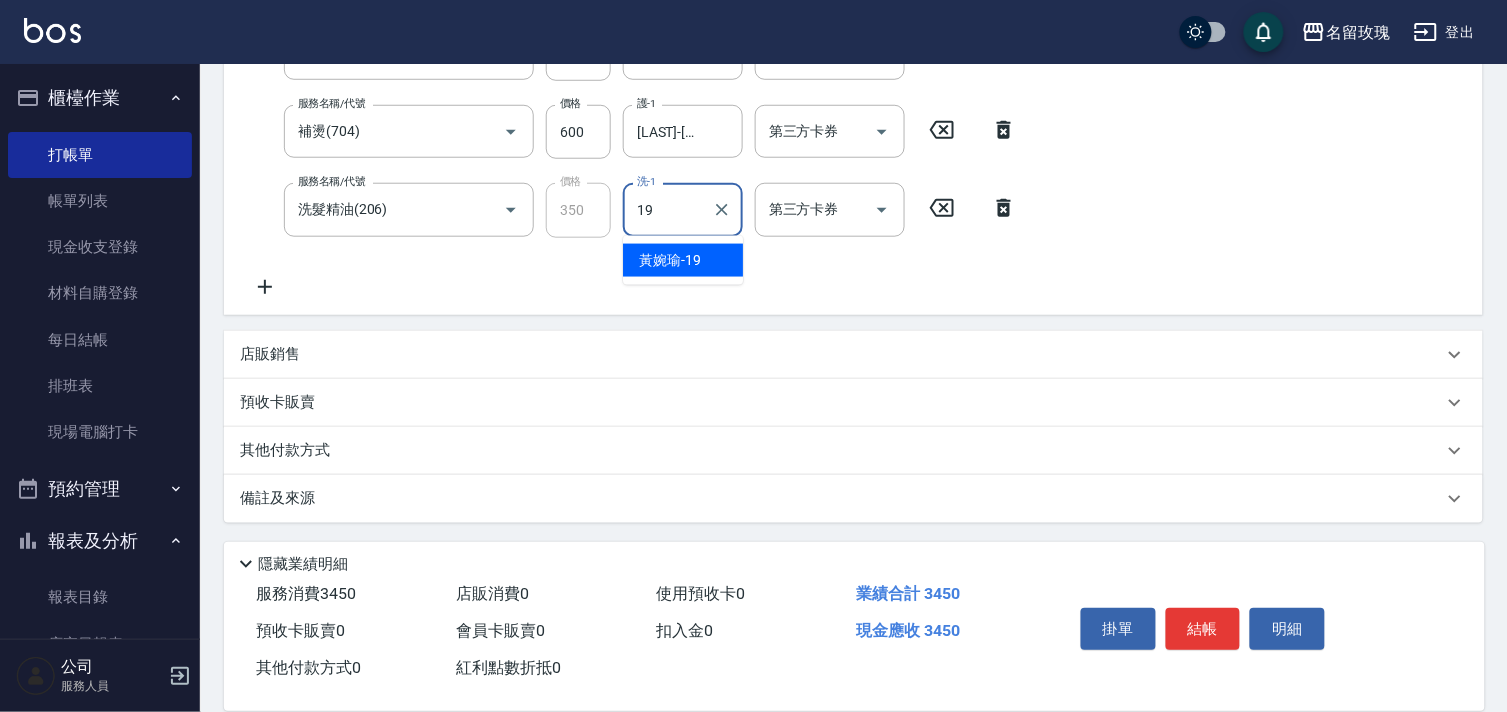 click on "[LAST] [FIRST] -[NUMBER]" at bounding box center (683, 260) 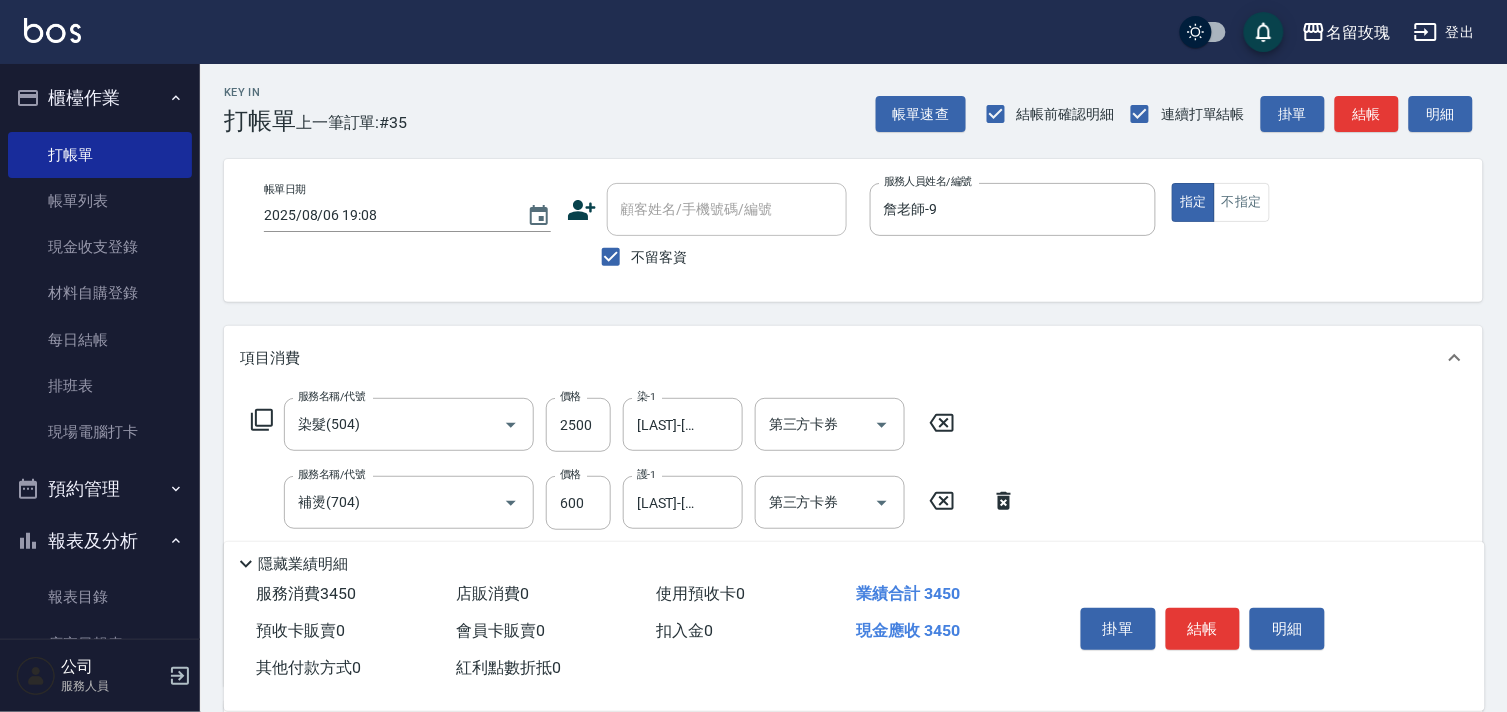 scroll, scrollTop: 0, scrollLeft: 0, axis: both 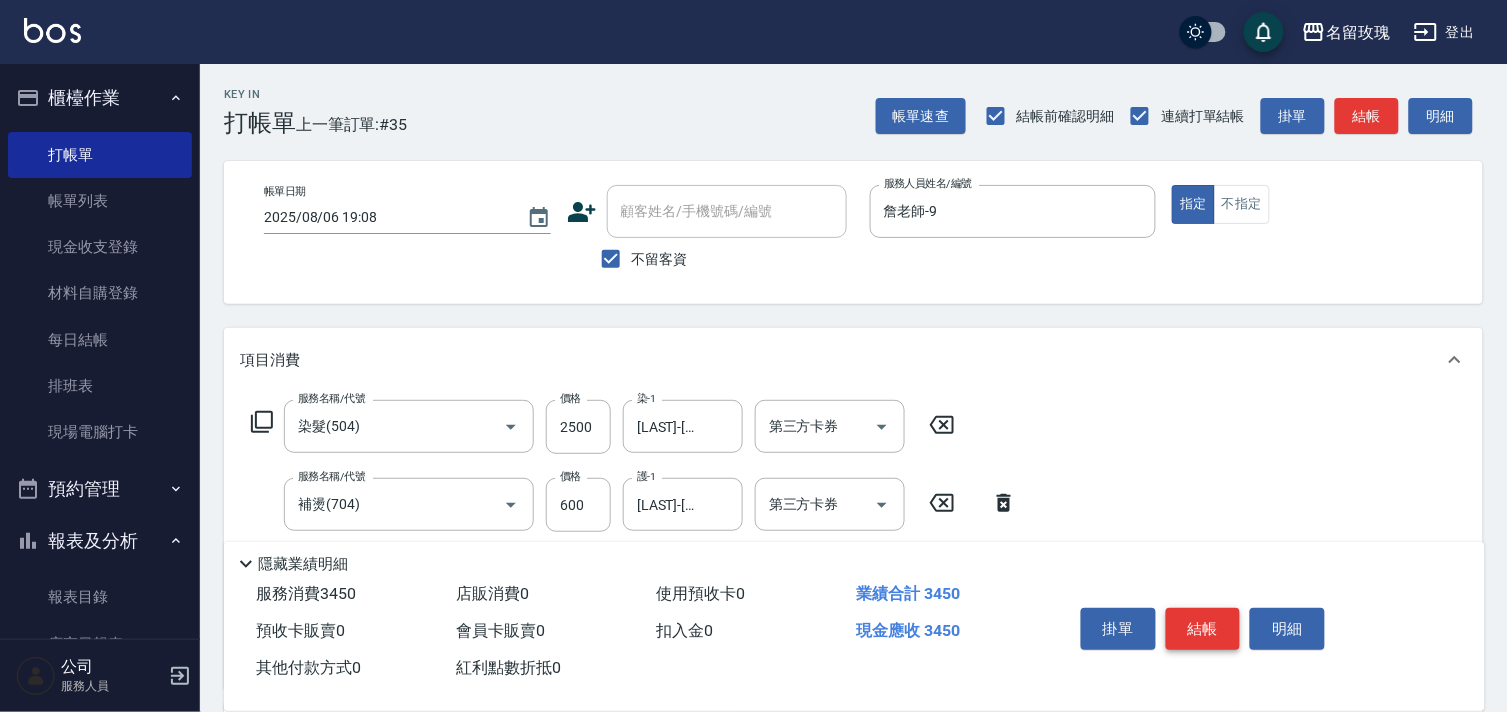 type on "[LAST]-[NUMBER]" 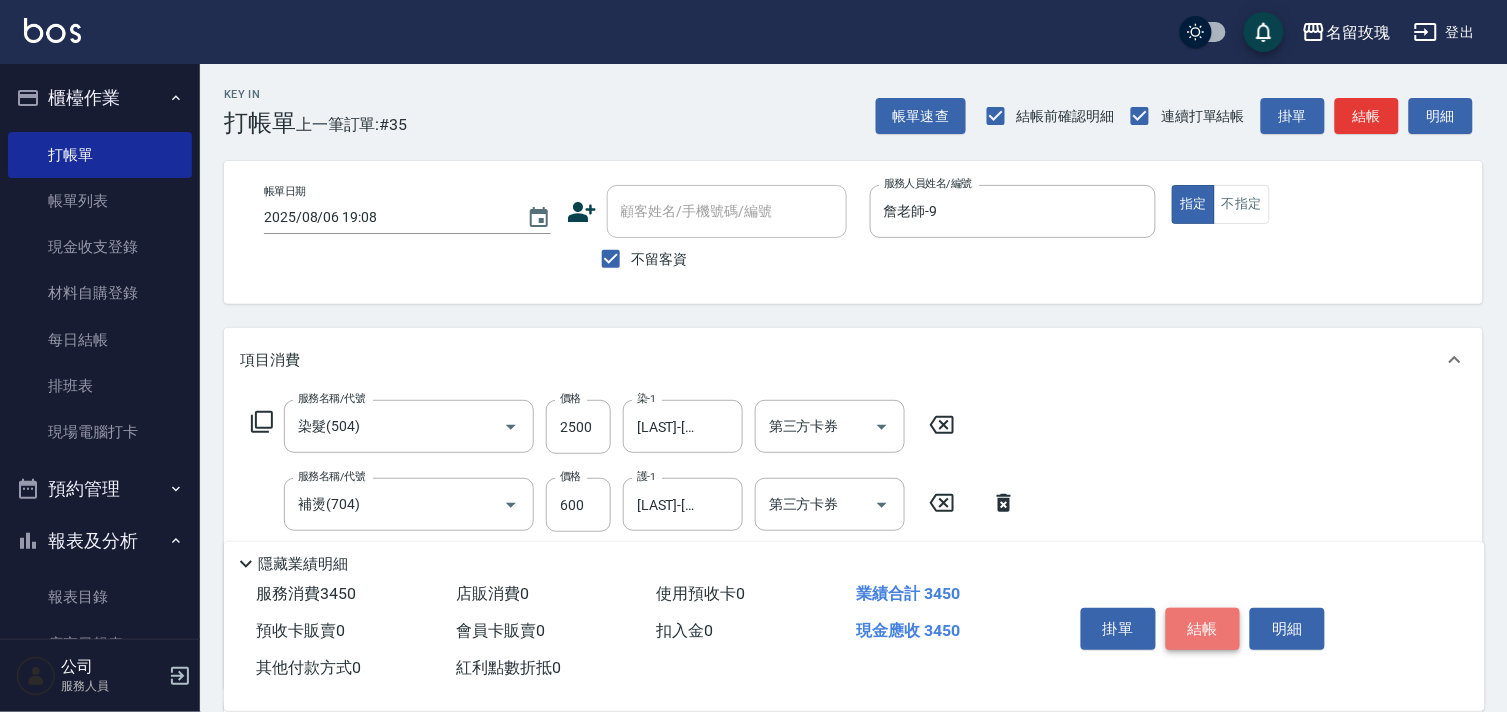 click on "結帳" at bounding box center (1203, 629) 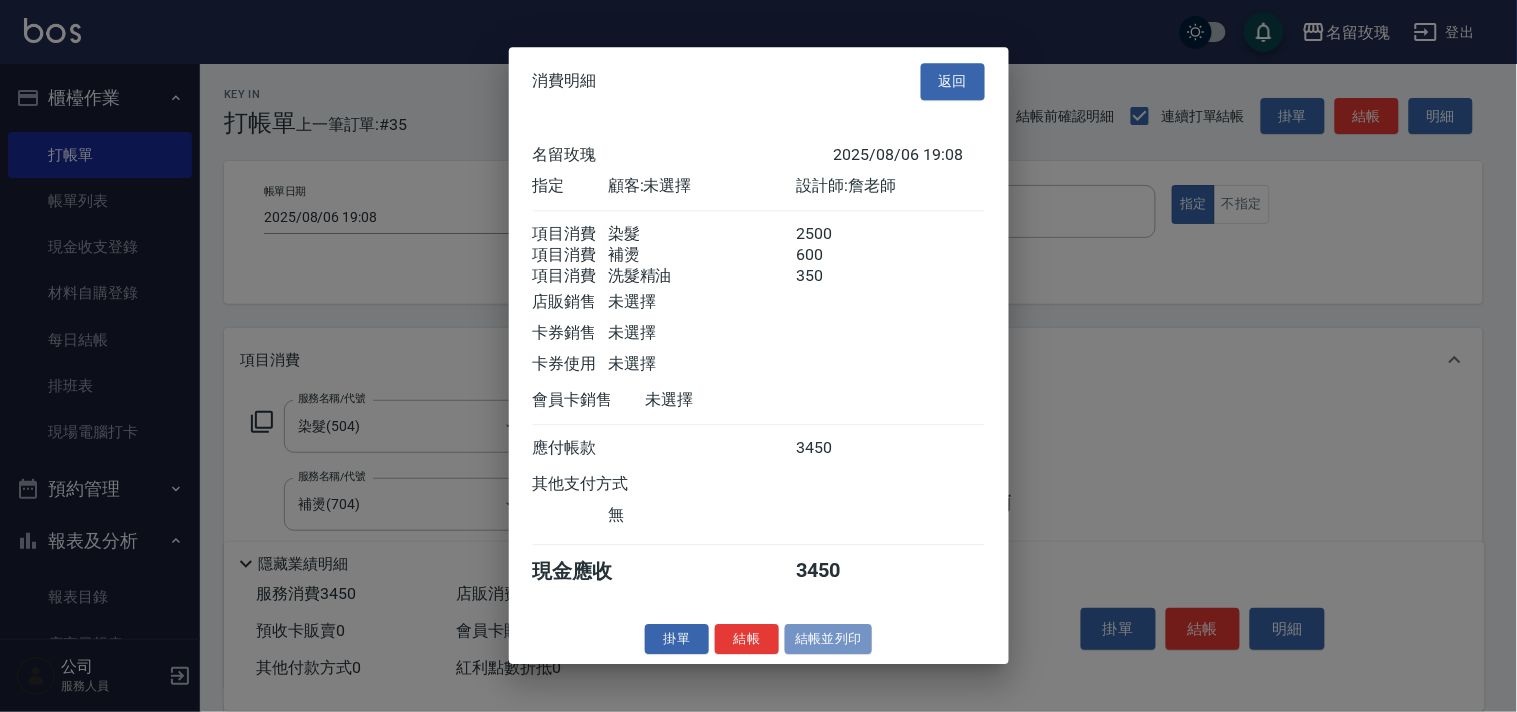 click on "結帳並列印" at bounding box center [828, 639] 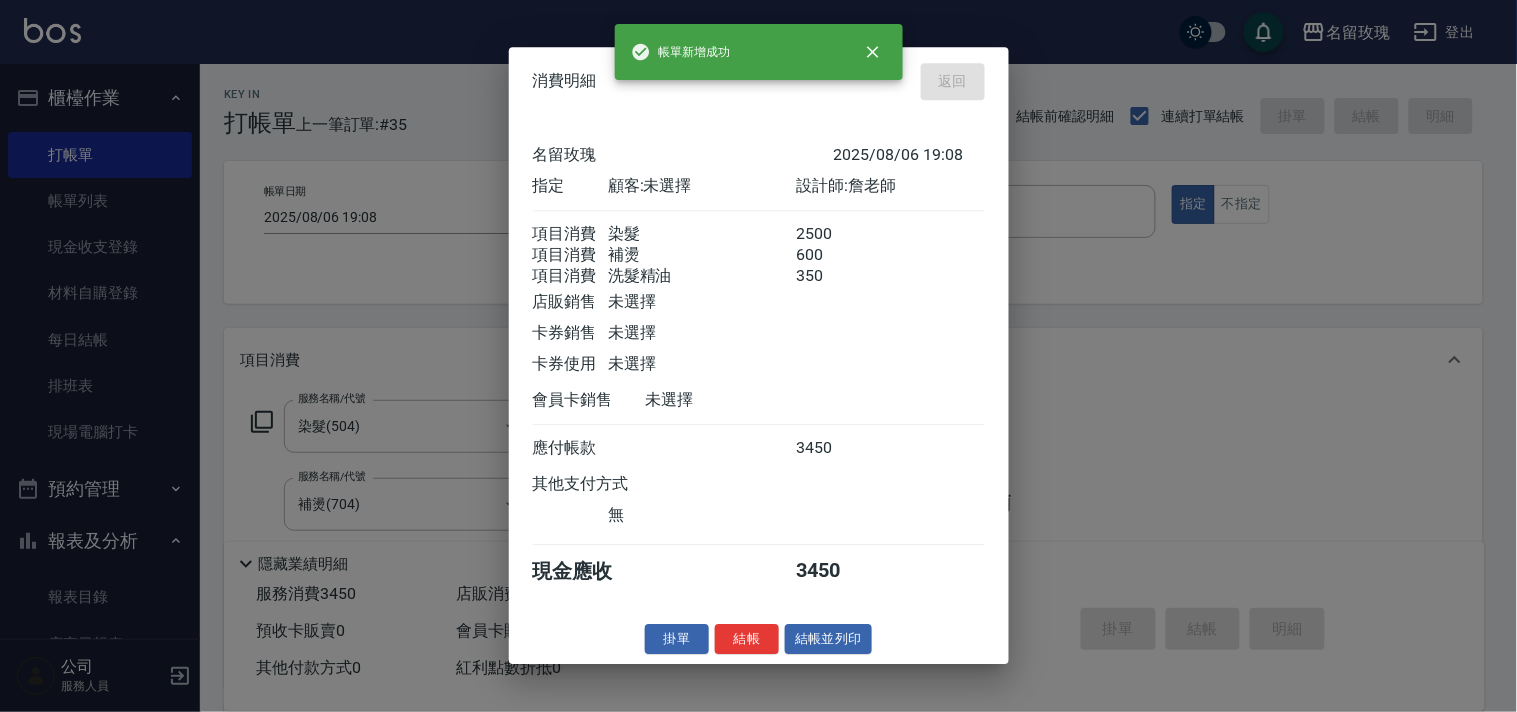 type on "2025/08/06 19:09" 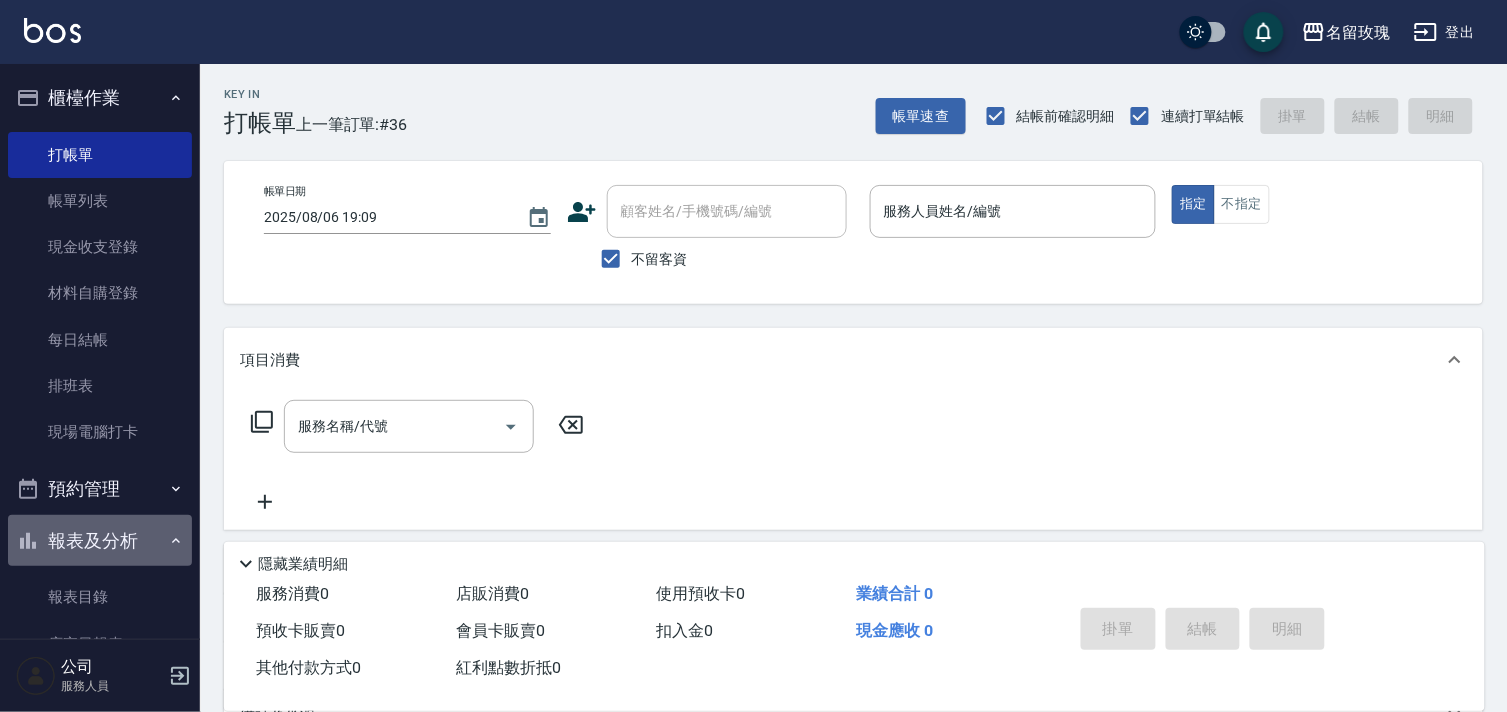 click on "報表及分析" at bounding box center (100, 541) 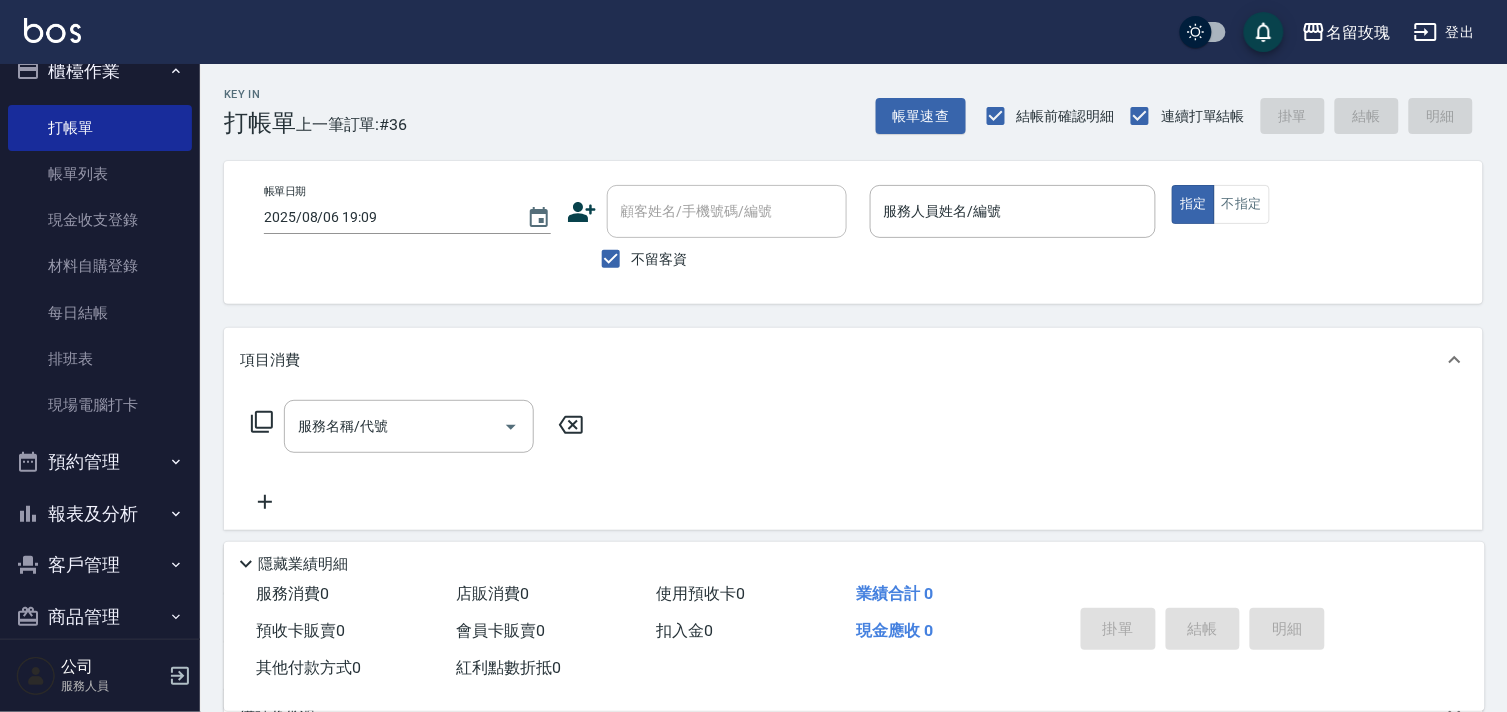 scroll, scrollTop: 53, scrollLeft: 0, axis: vertical 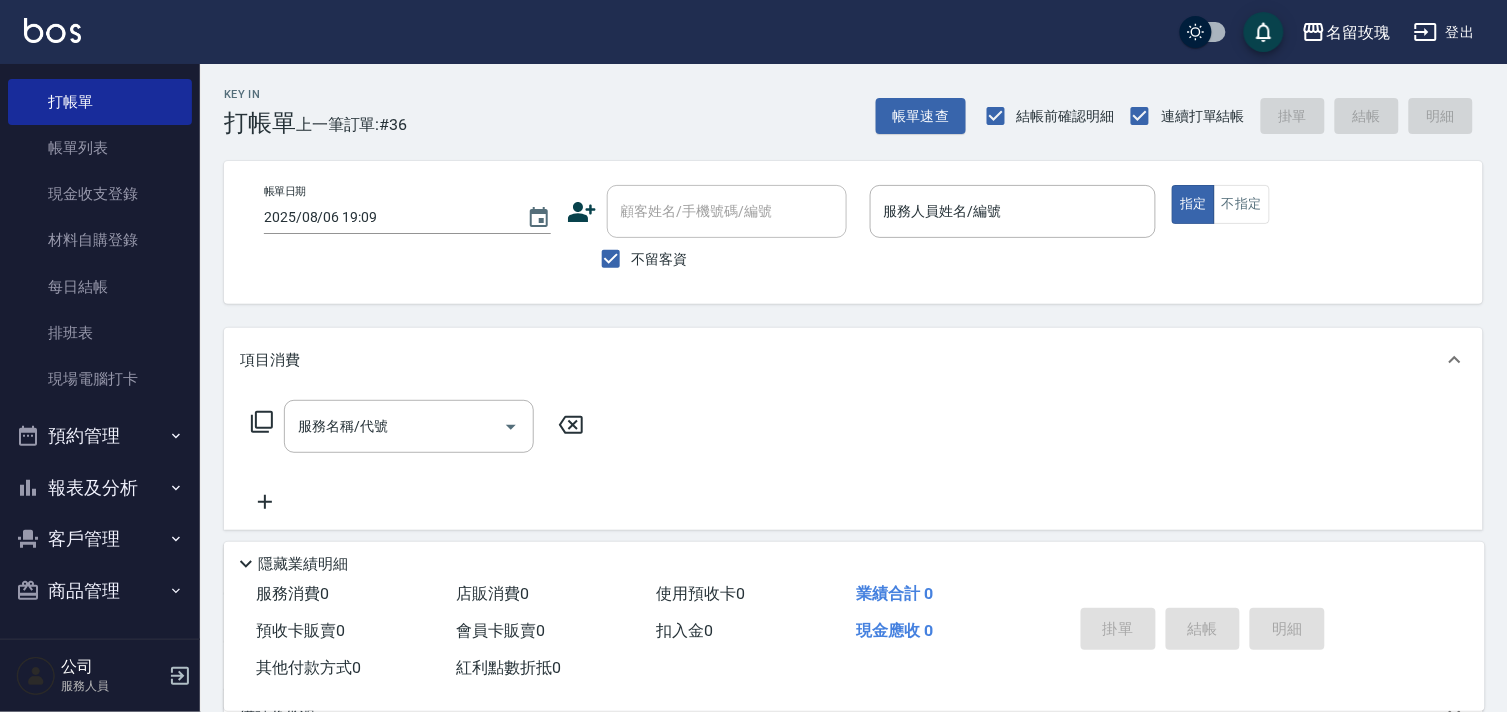 click on "報表及分析" at bounding box center (100, 488) 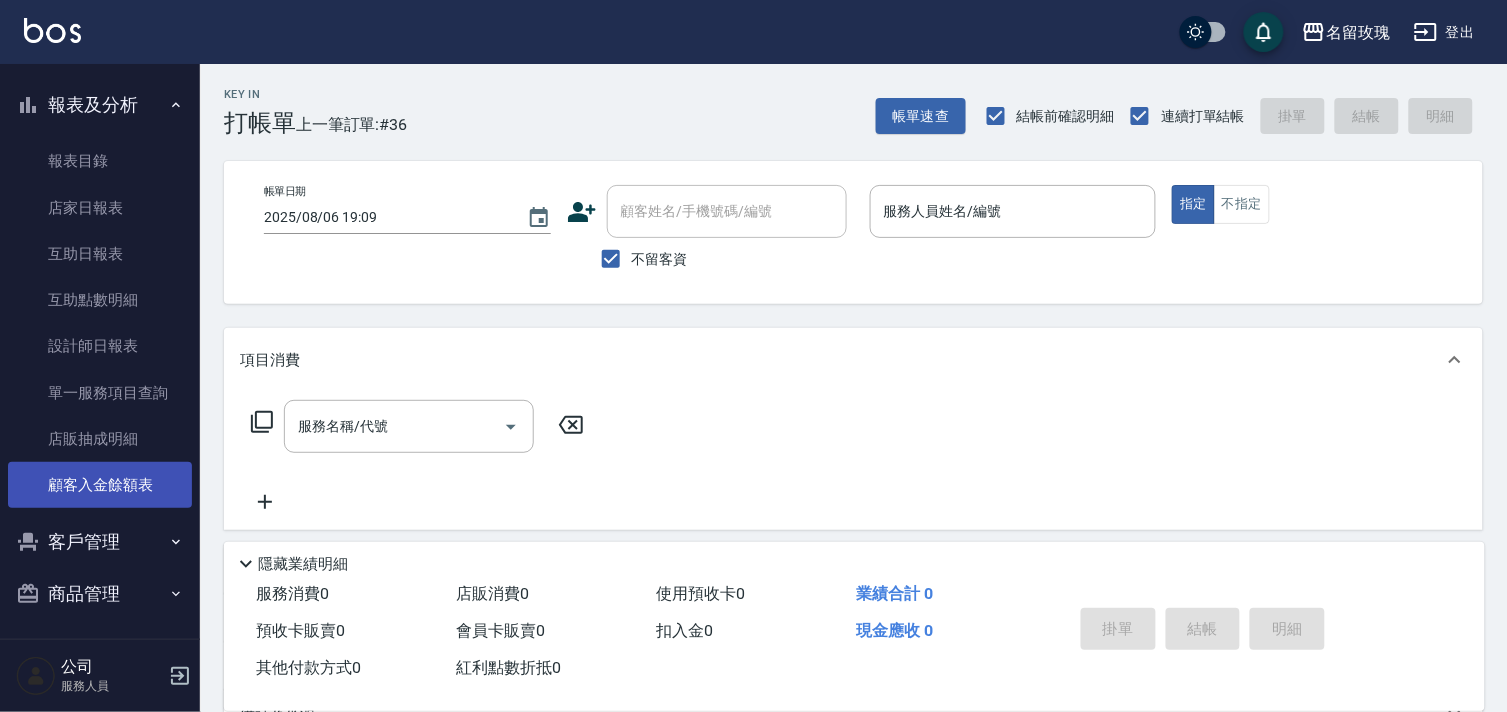 scroll, scrollTop: 440, scrollLeft: 0, axis: vertical 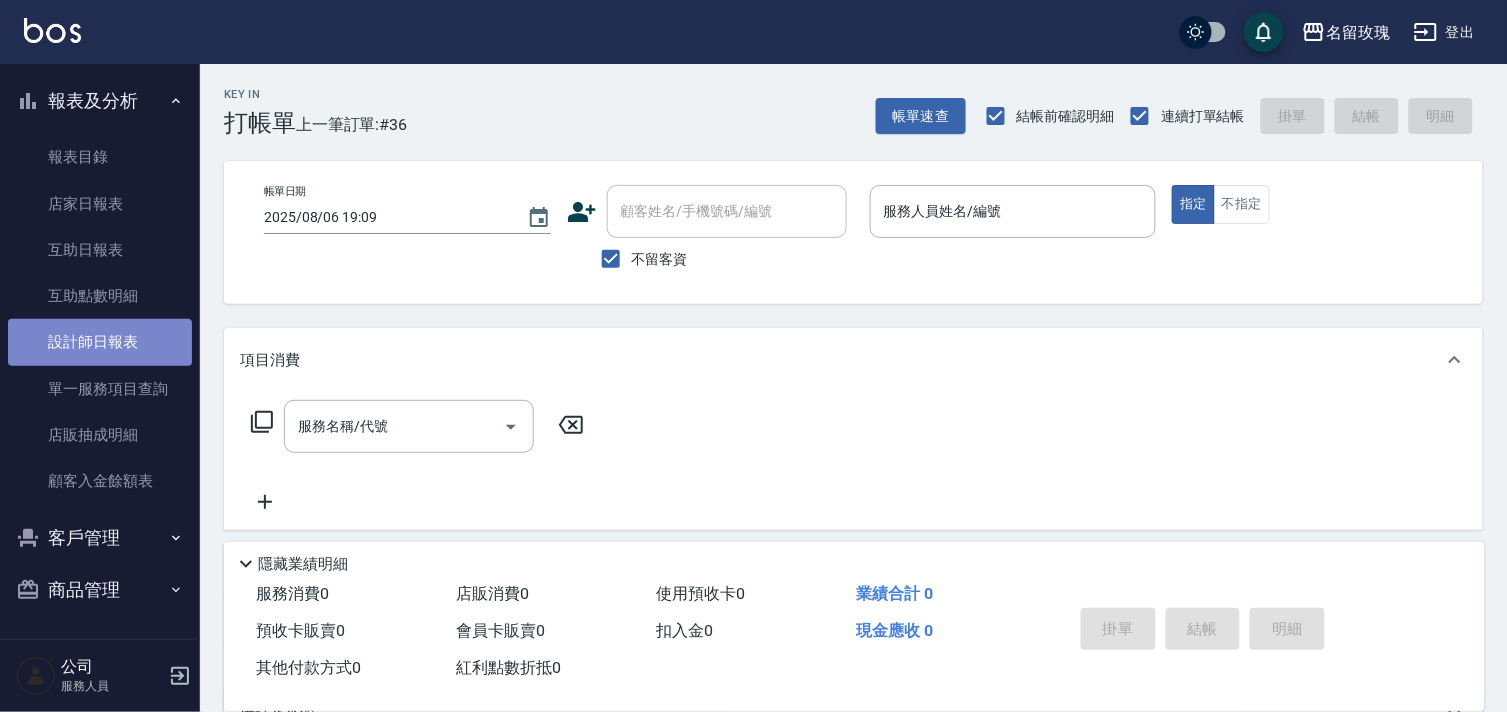 click on "設計師日報表" at bounding box center [100, 342] 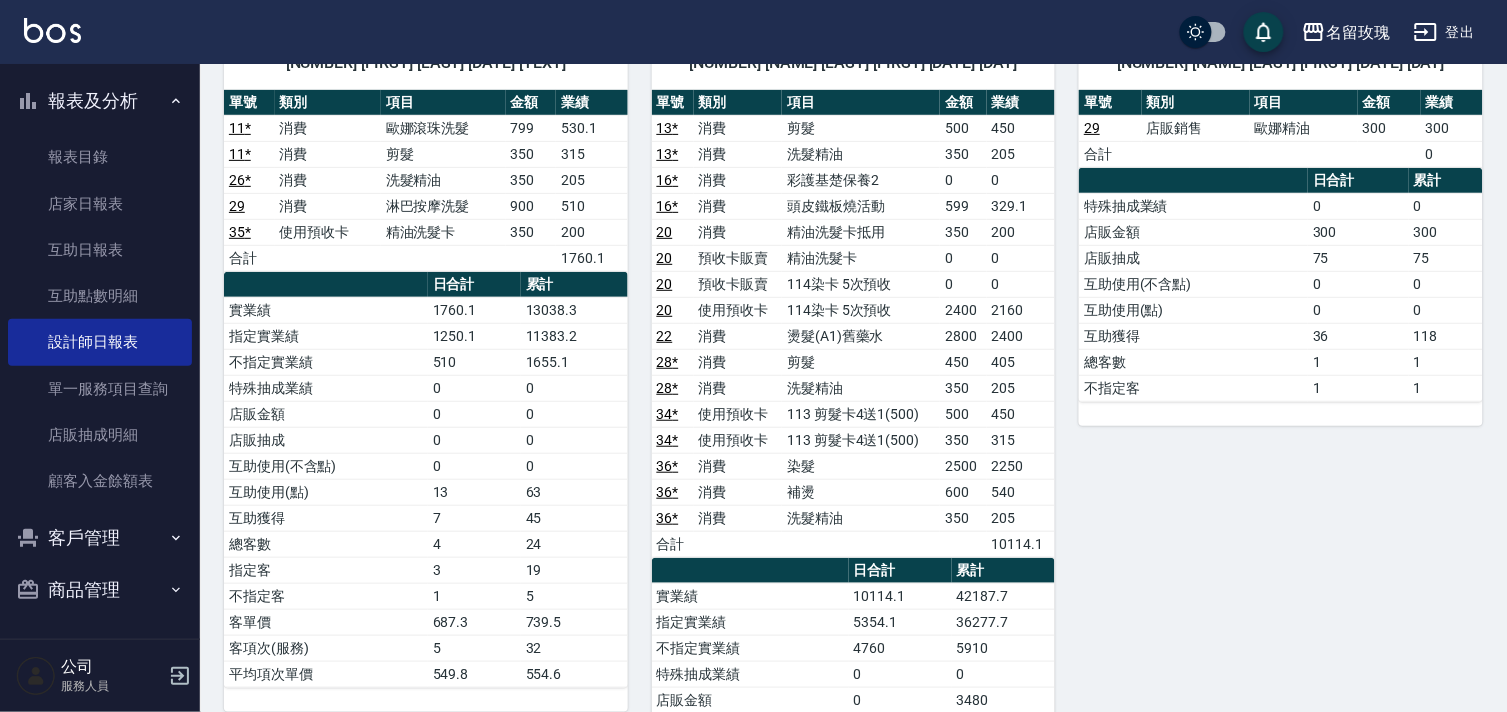 scroll, scrollTop: 2222, scrollLeft: 0, axis: vertical 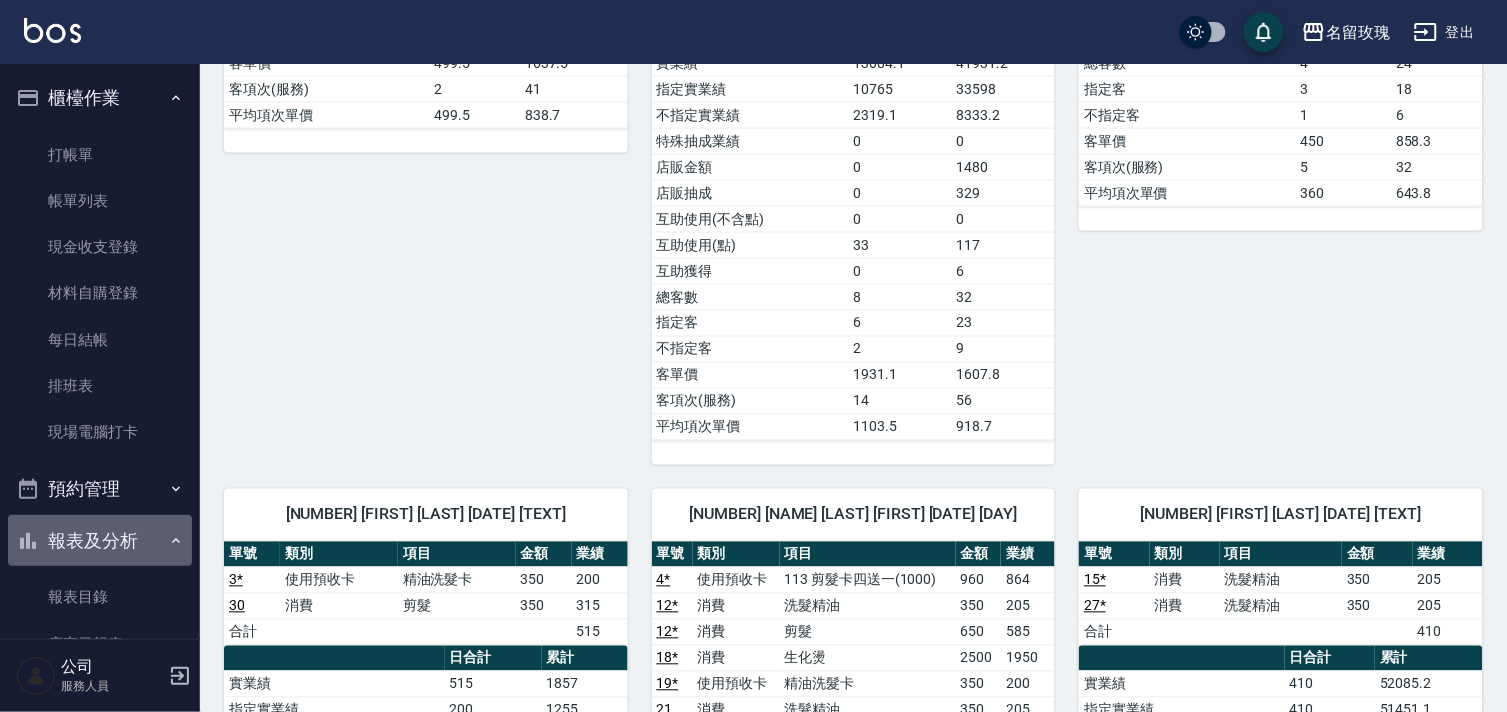 click on "報表及分析" at bounding box center (100, 541) 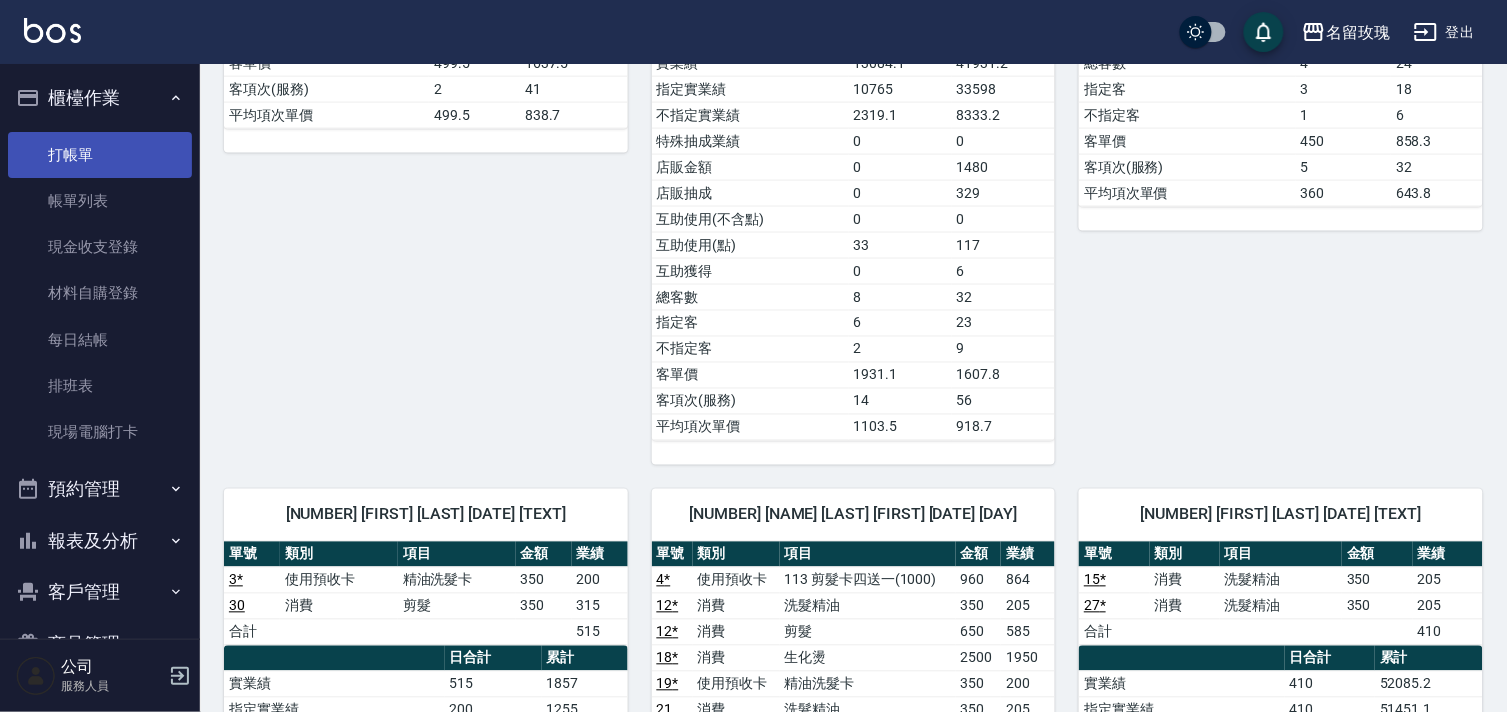 click on "打帳單" at bounding box center (100, 155) 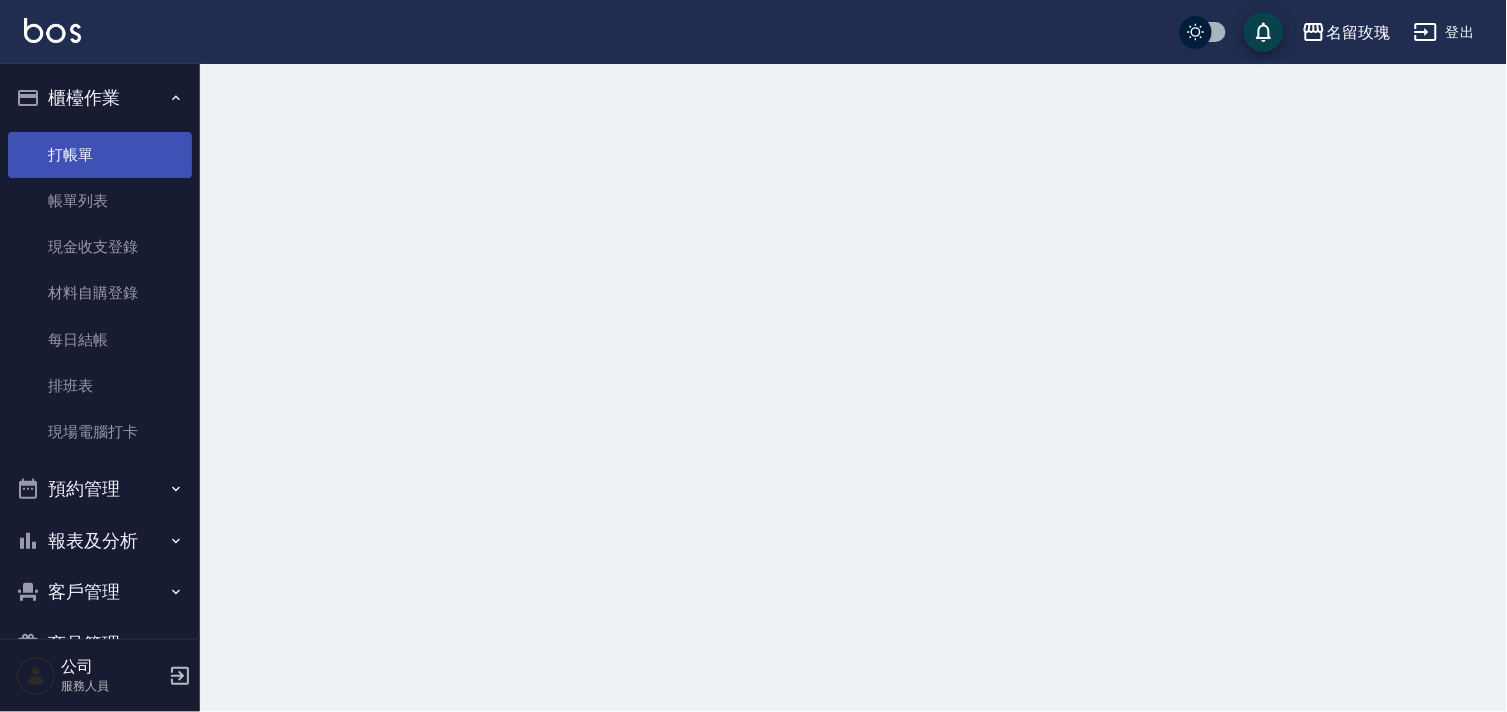 scroll, scrollTop: 0, scrollLeft: 0, axis: both 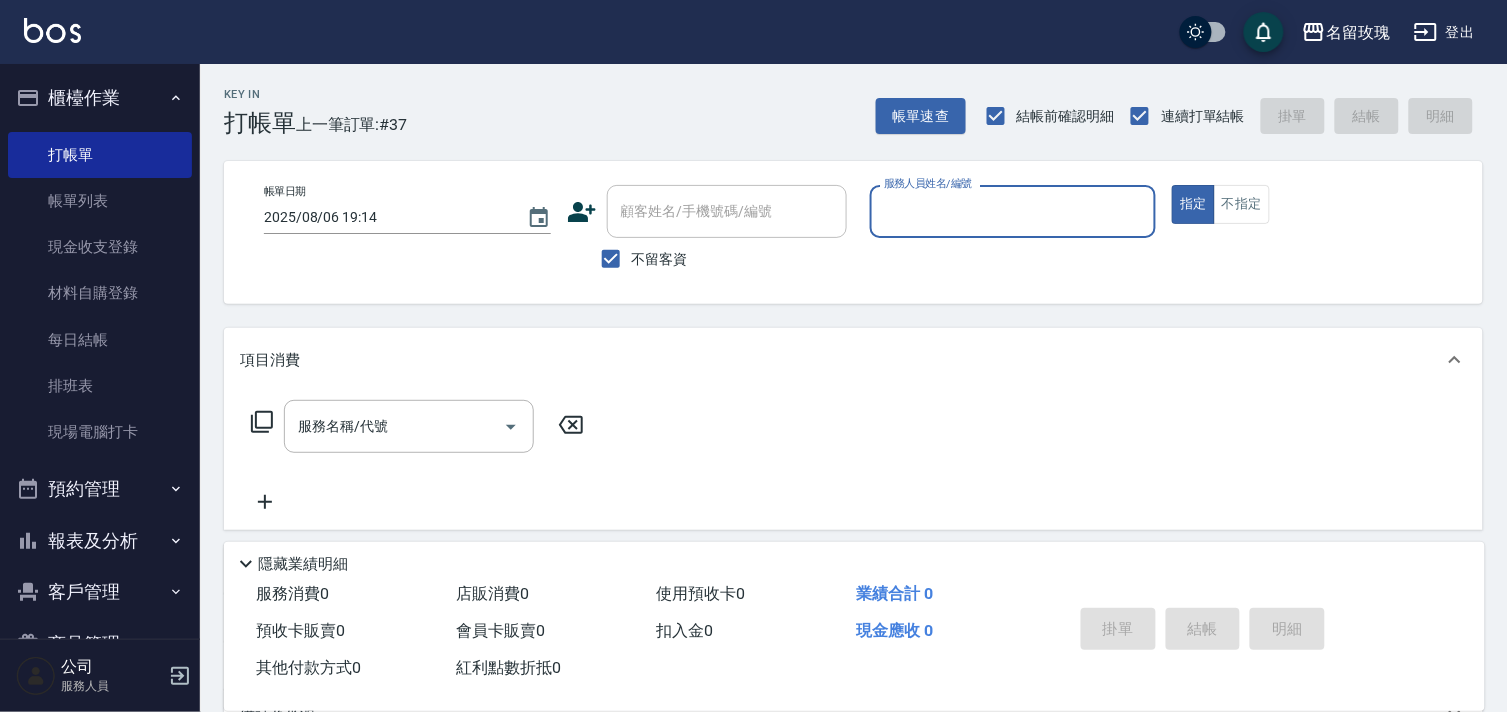 click on "報表及分析" at bounding box center [100, 541] 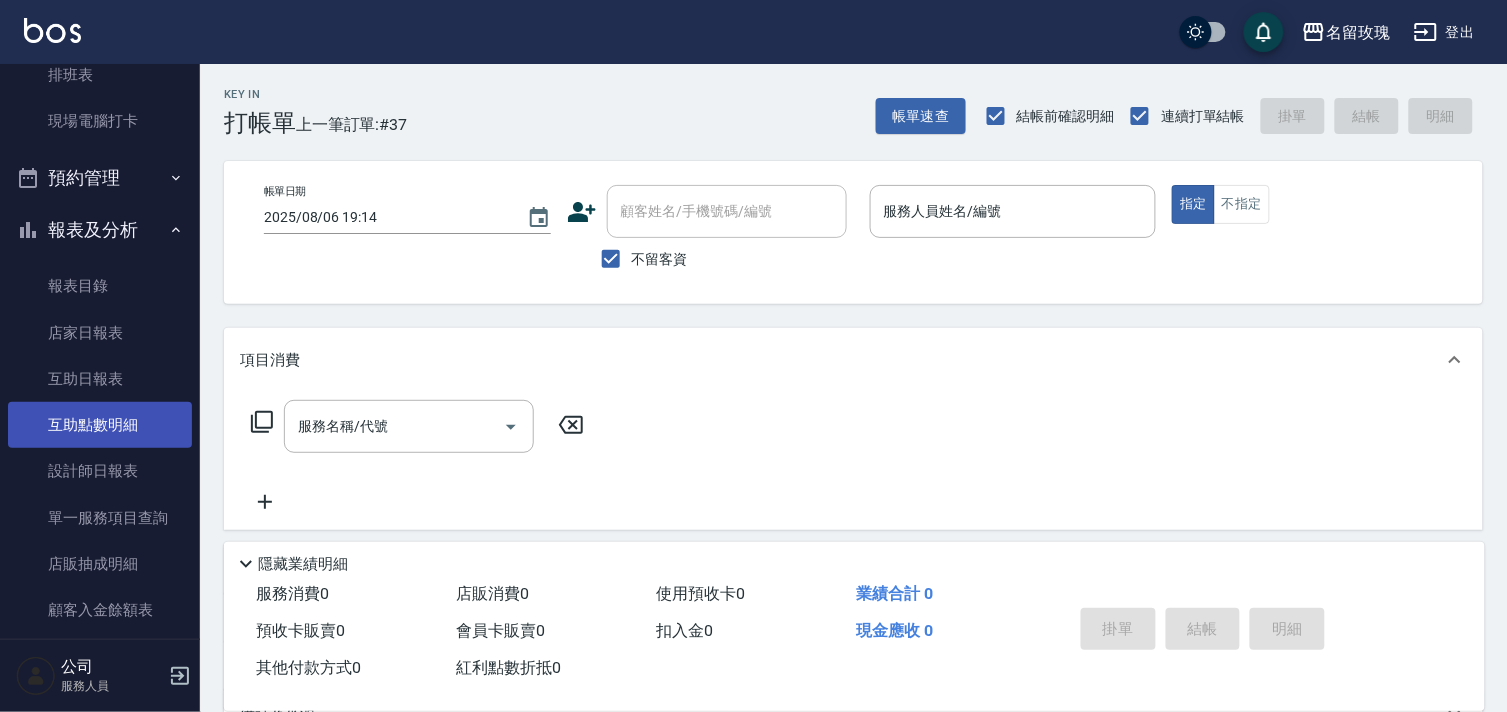 scroll, scrollTop: 333, scrollLeft: 0, axis: vertical 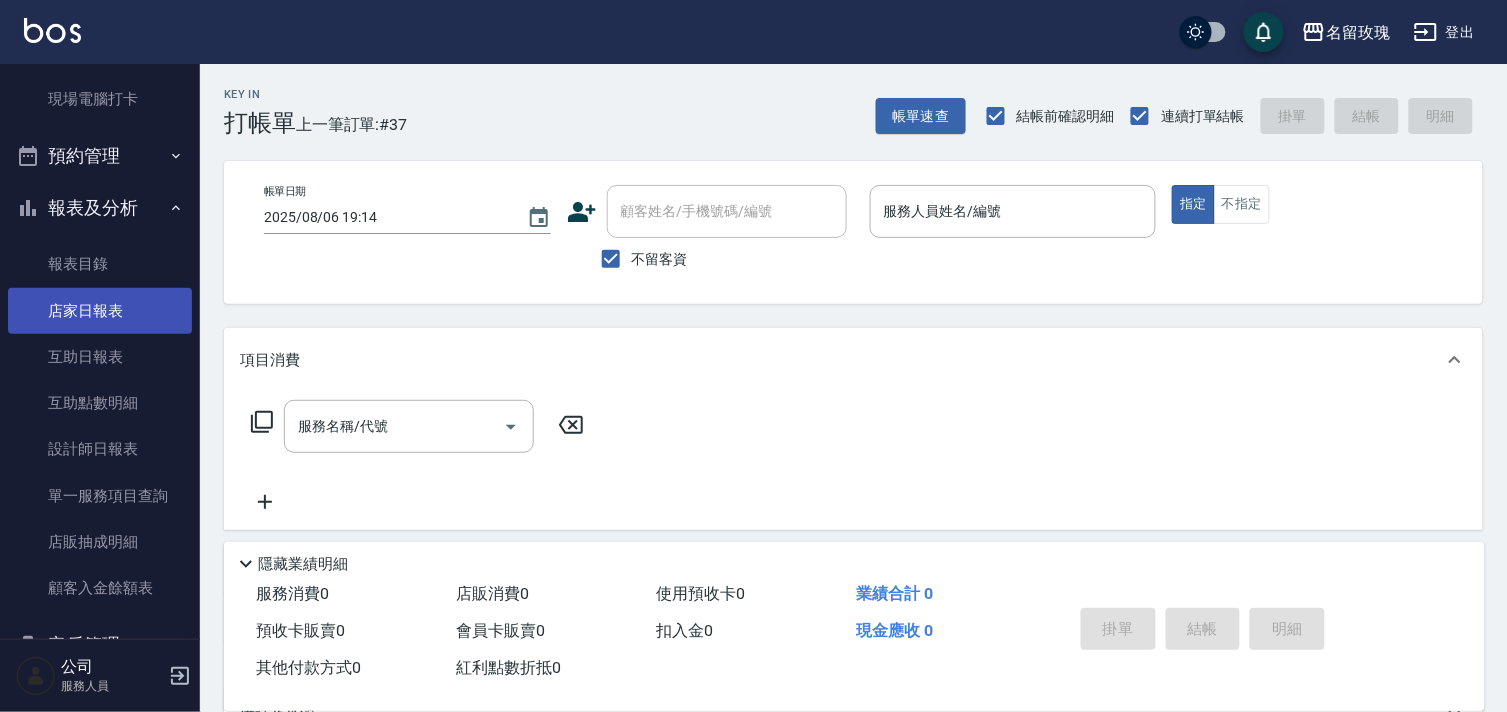 click on "店家日報表" at bounding box center (100, 311) 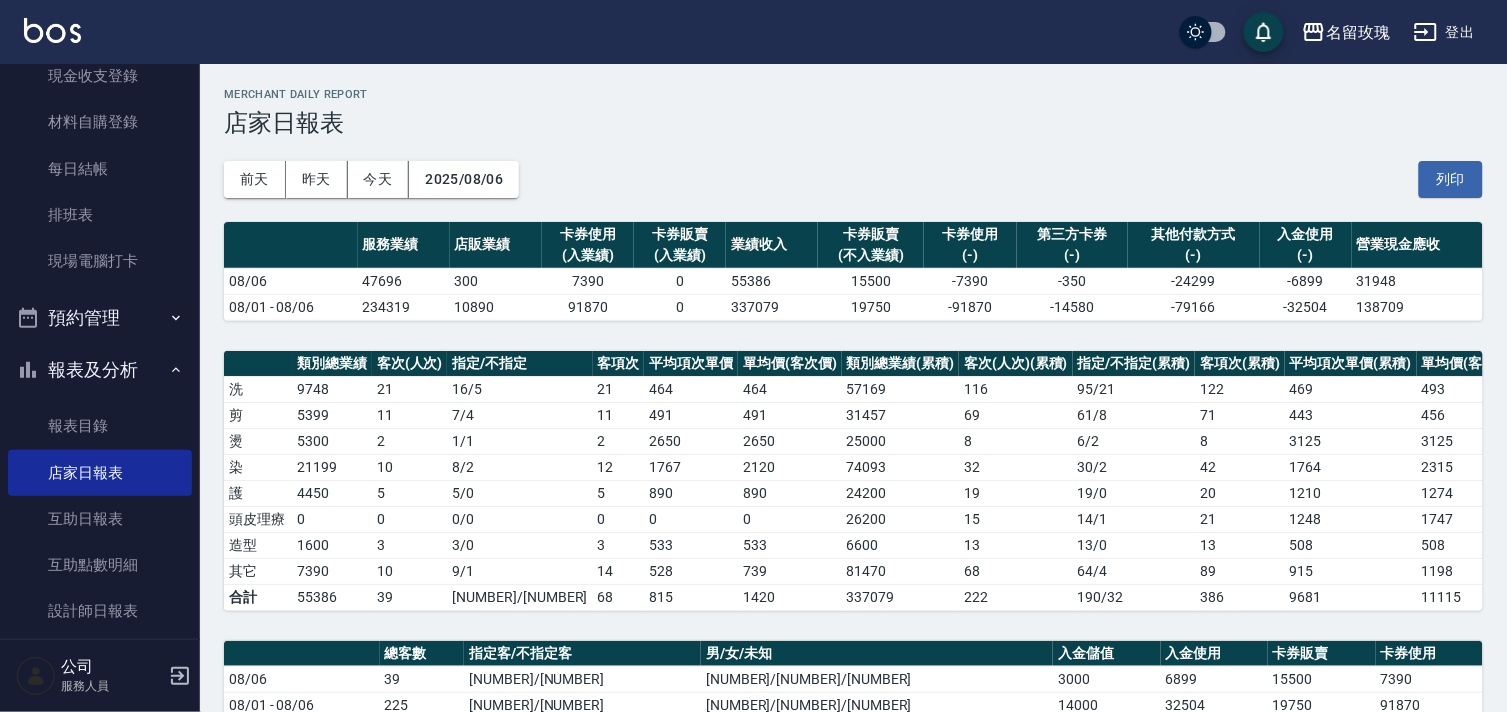 scroll, scrollTop: 0, scrollLeft: 0, axis: both 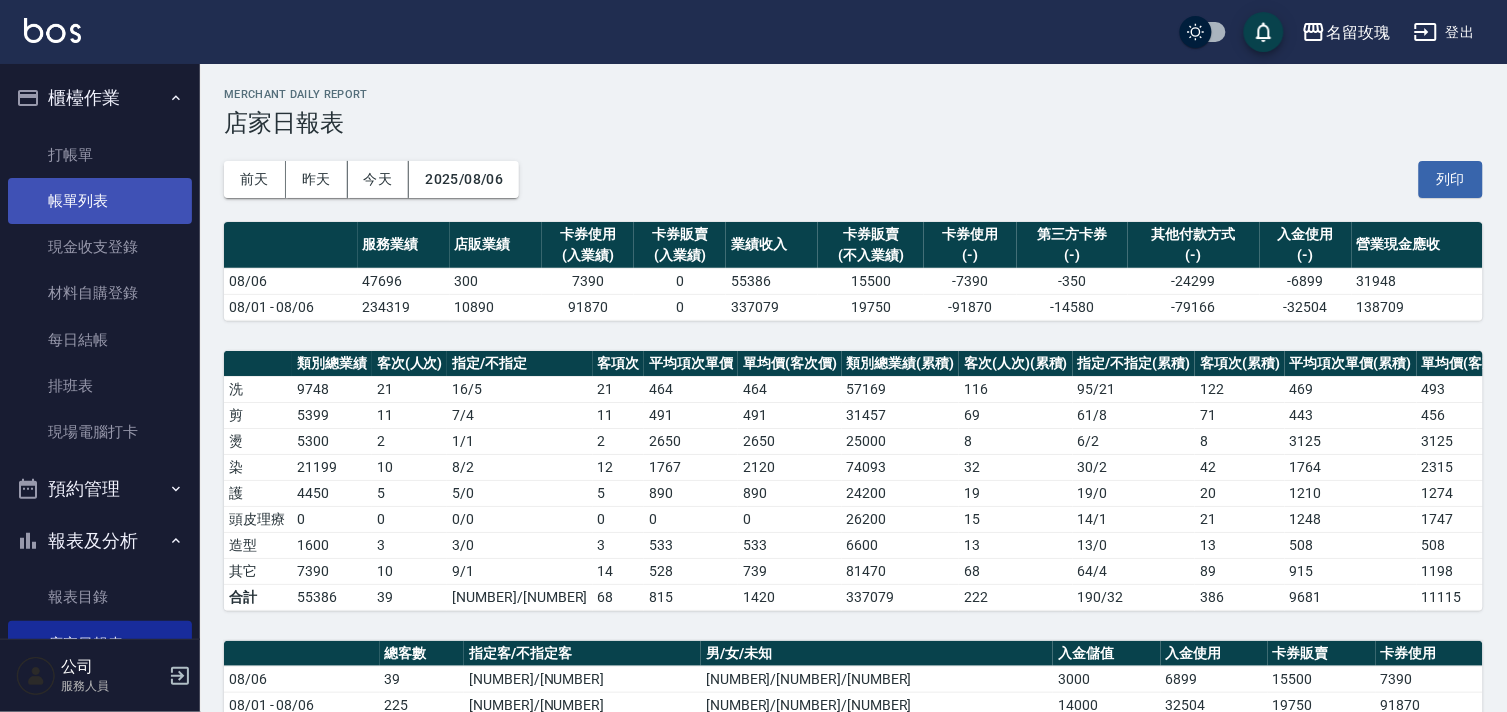 click on "帳單列表" at bounding box center (100, 201) 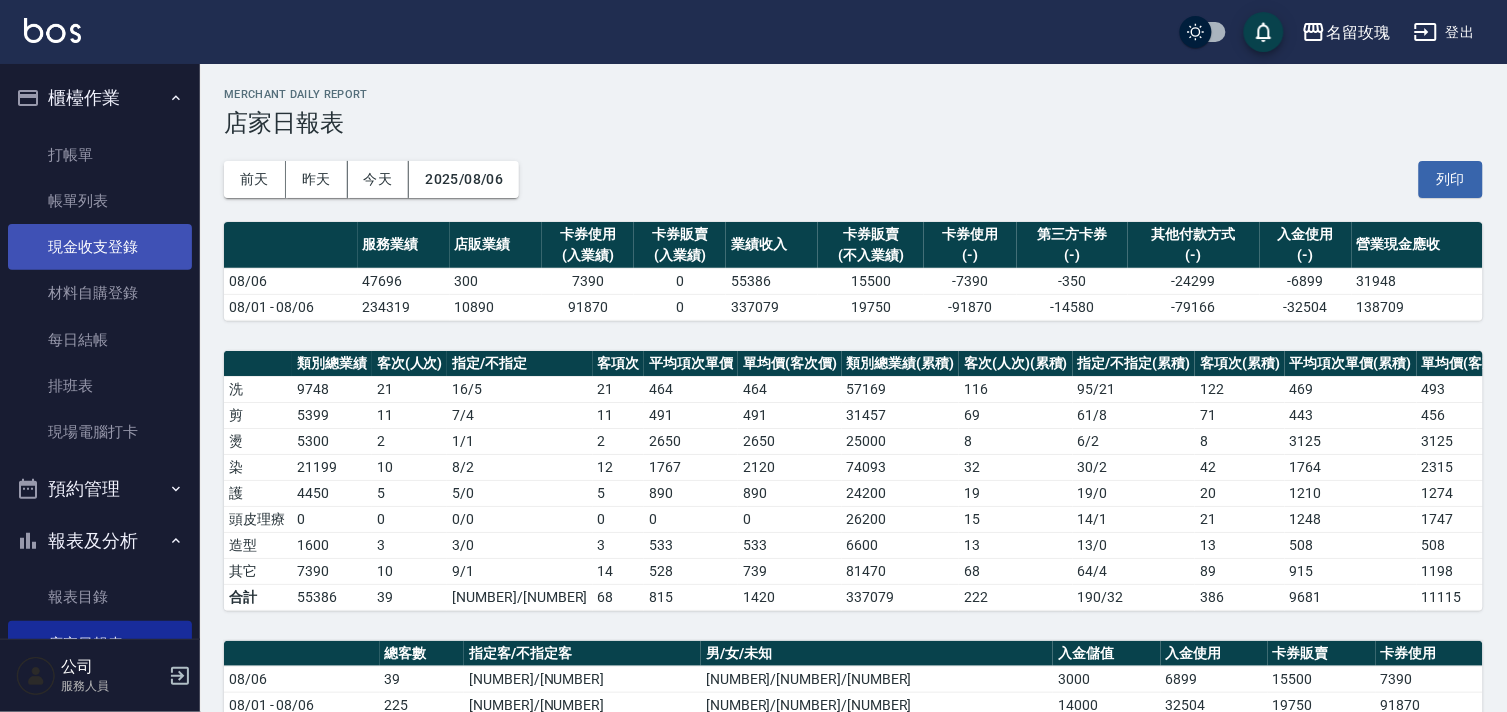 click on "現金收支登錄" at bounding box center [100, 247] 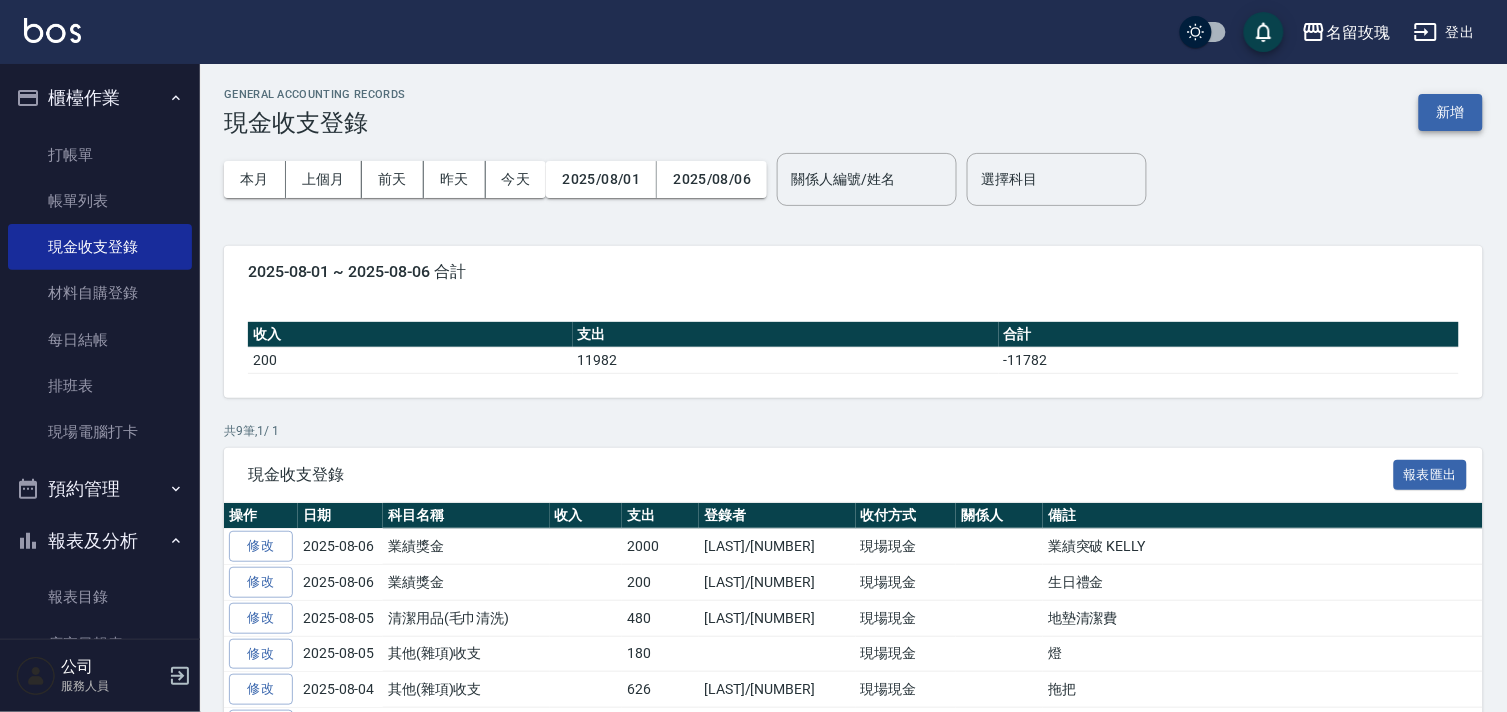 click on "新增" at bounding box center (1451, 112) 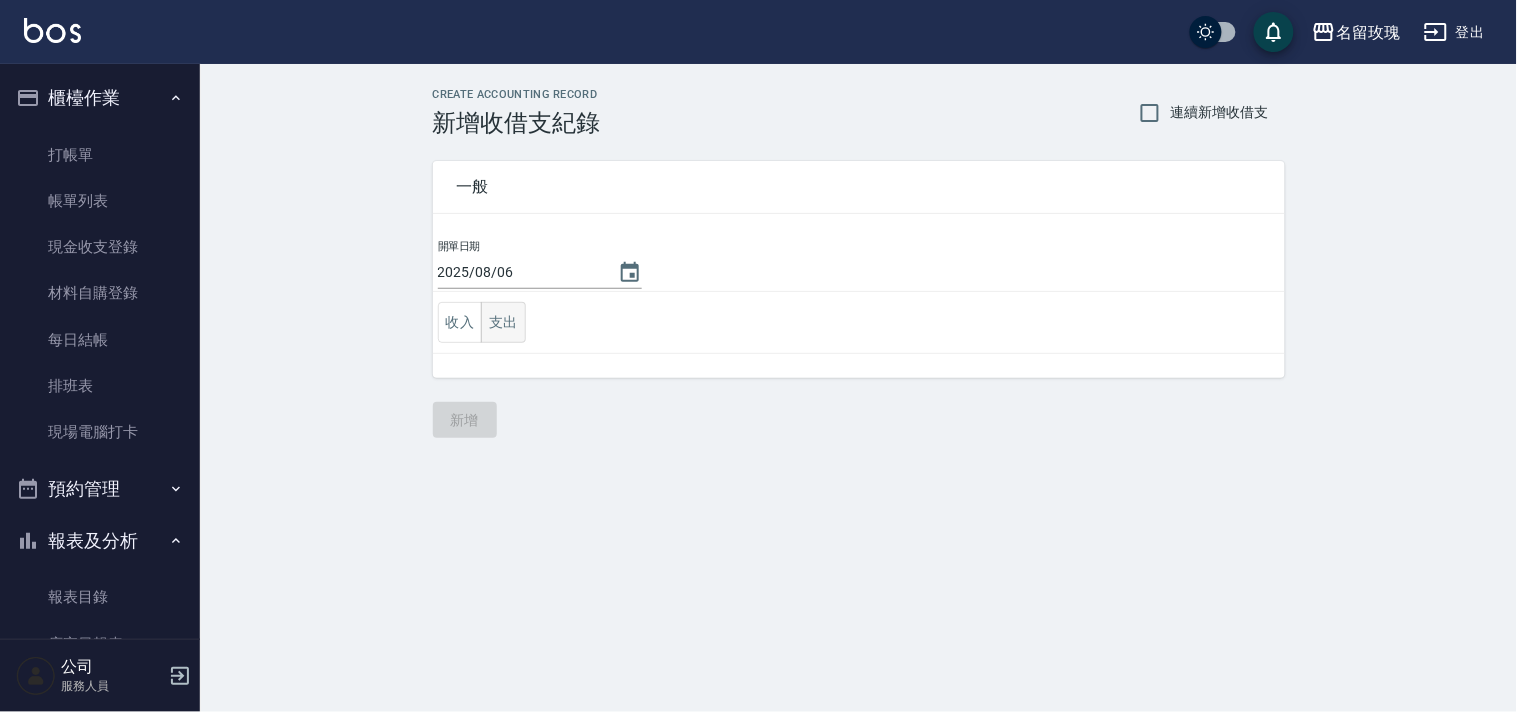 click on "支出" at bounding box center [503, 322] 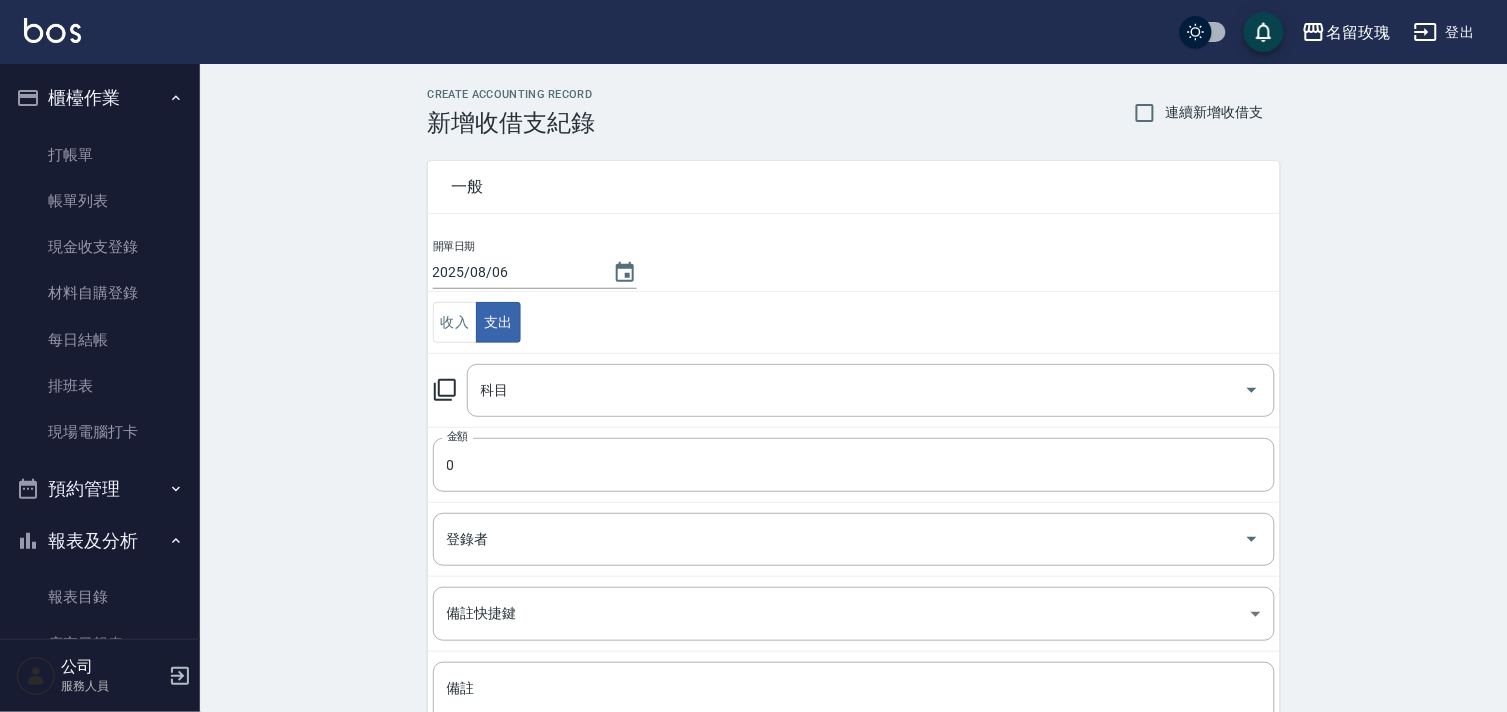 click 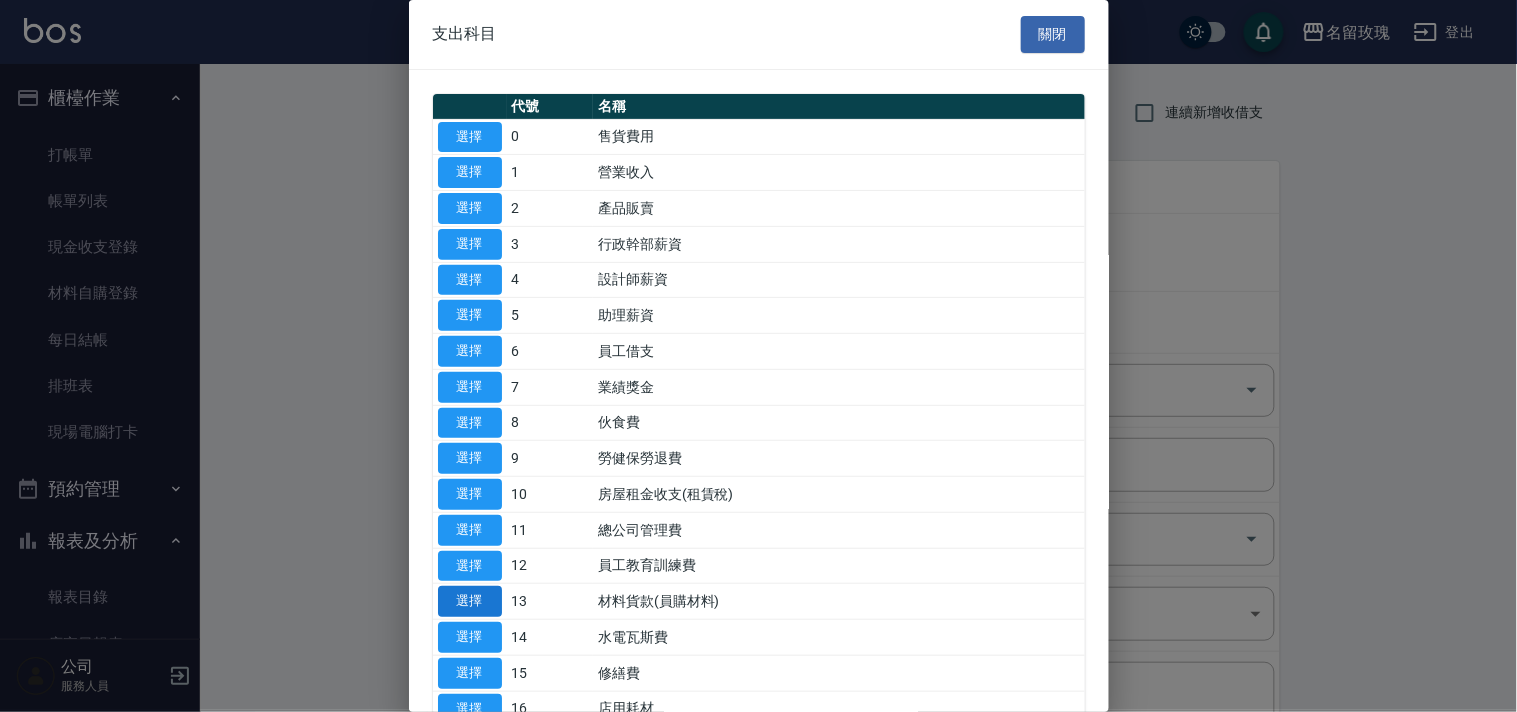 click on "選擇" at bounding box center [470, 601] 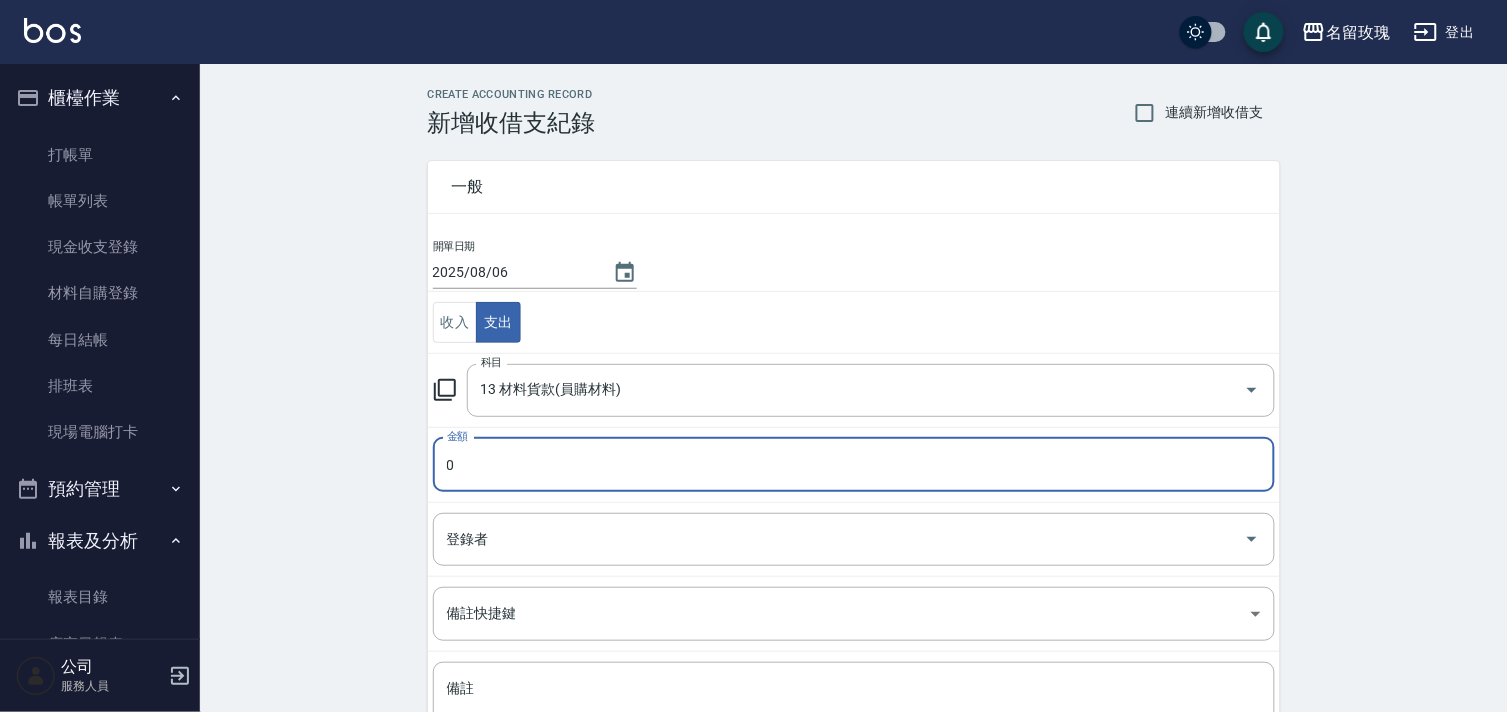 click on "0" at bounding box center (854, 465) 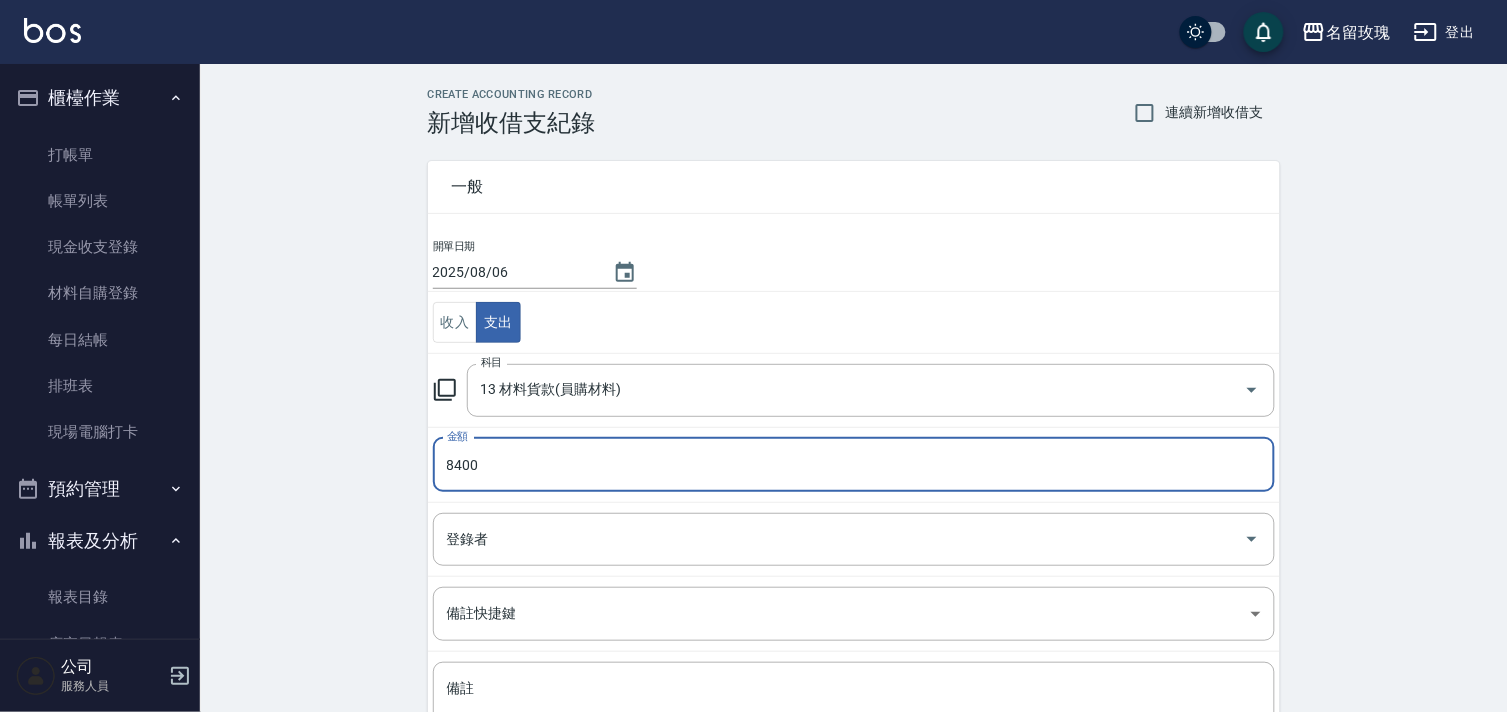 type on "8400" 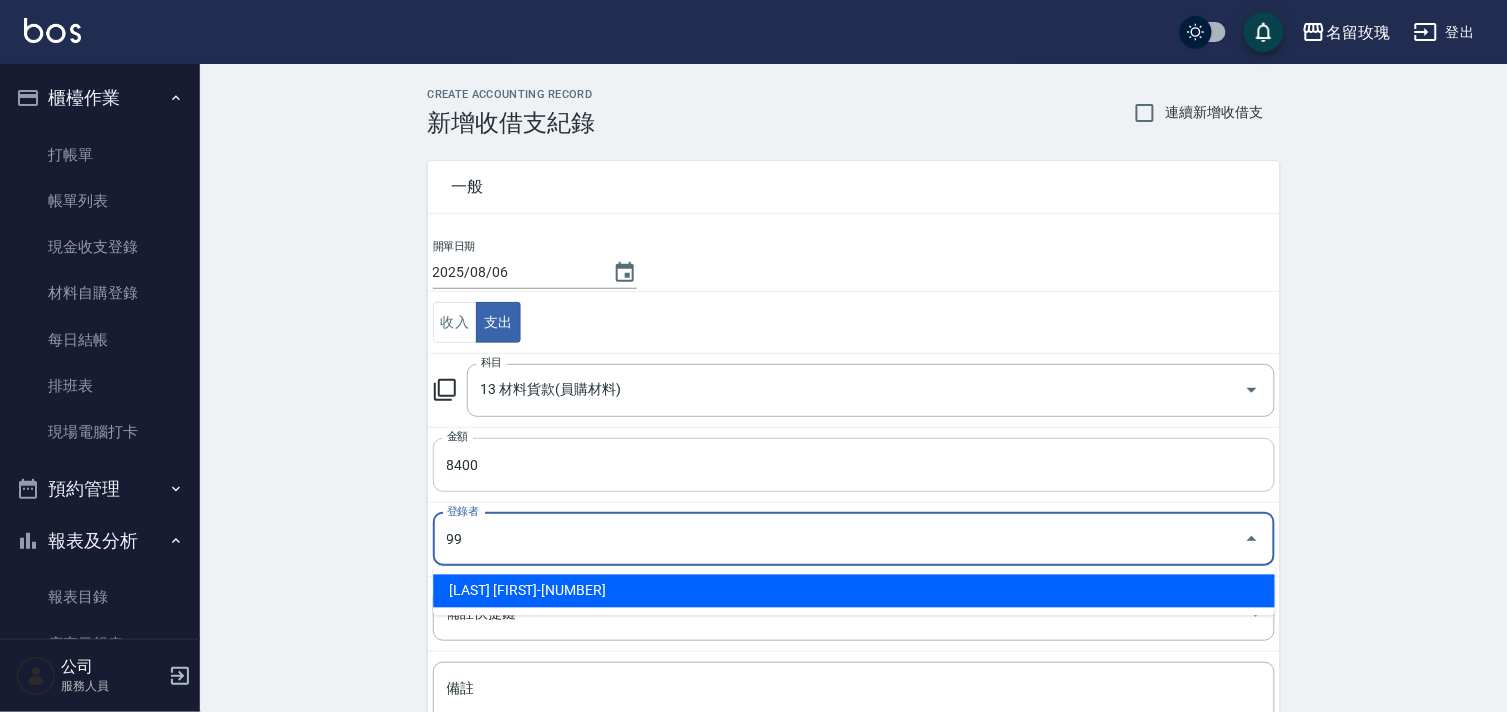 type on "[LAST] [FIRST]-[NUMBER]" 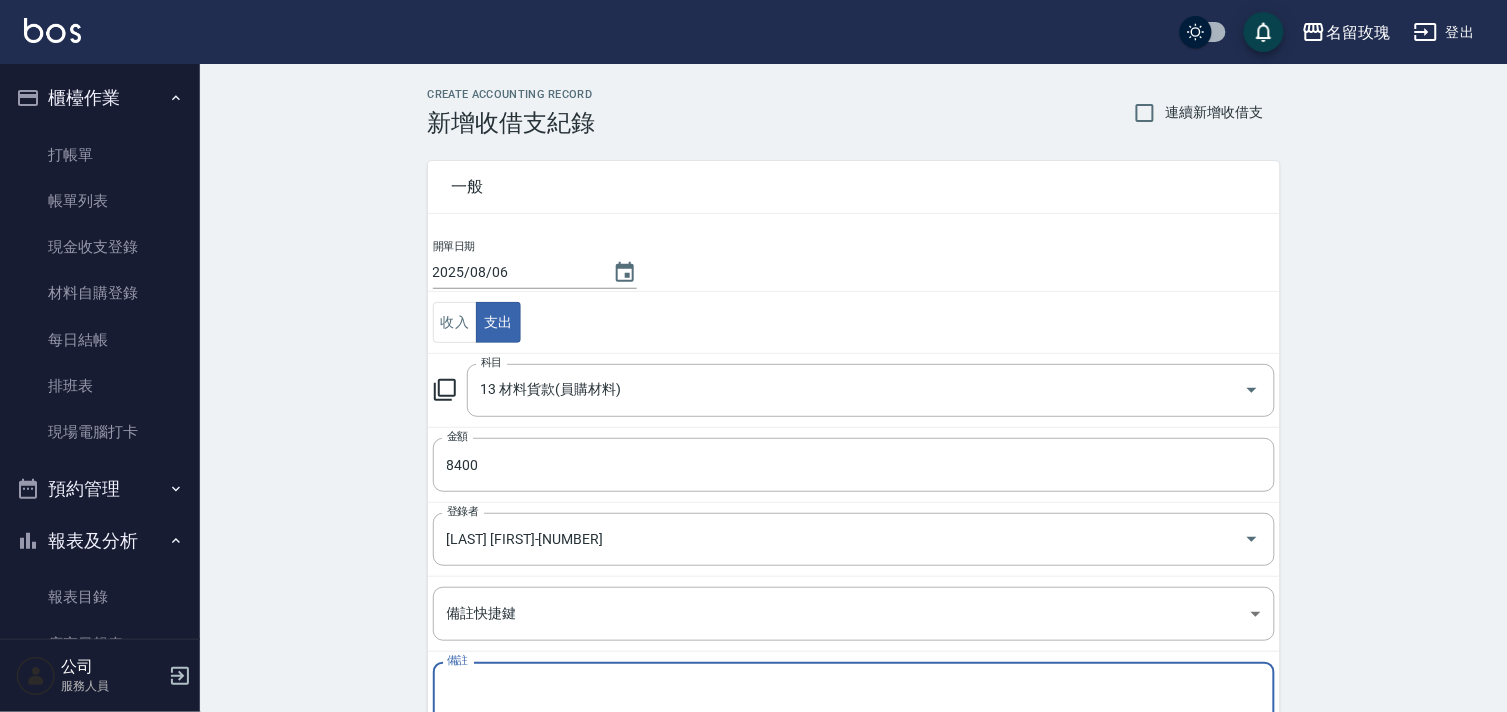 click on "備註" at bounding box center (854, 713) 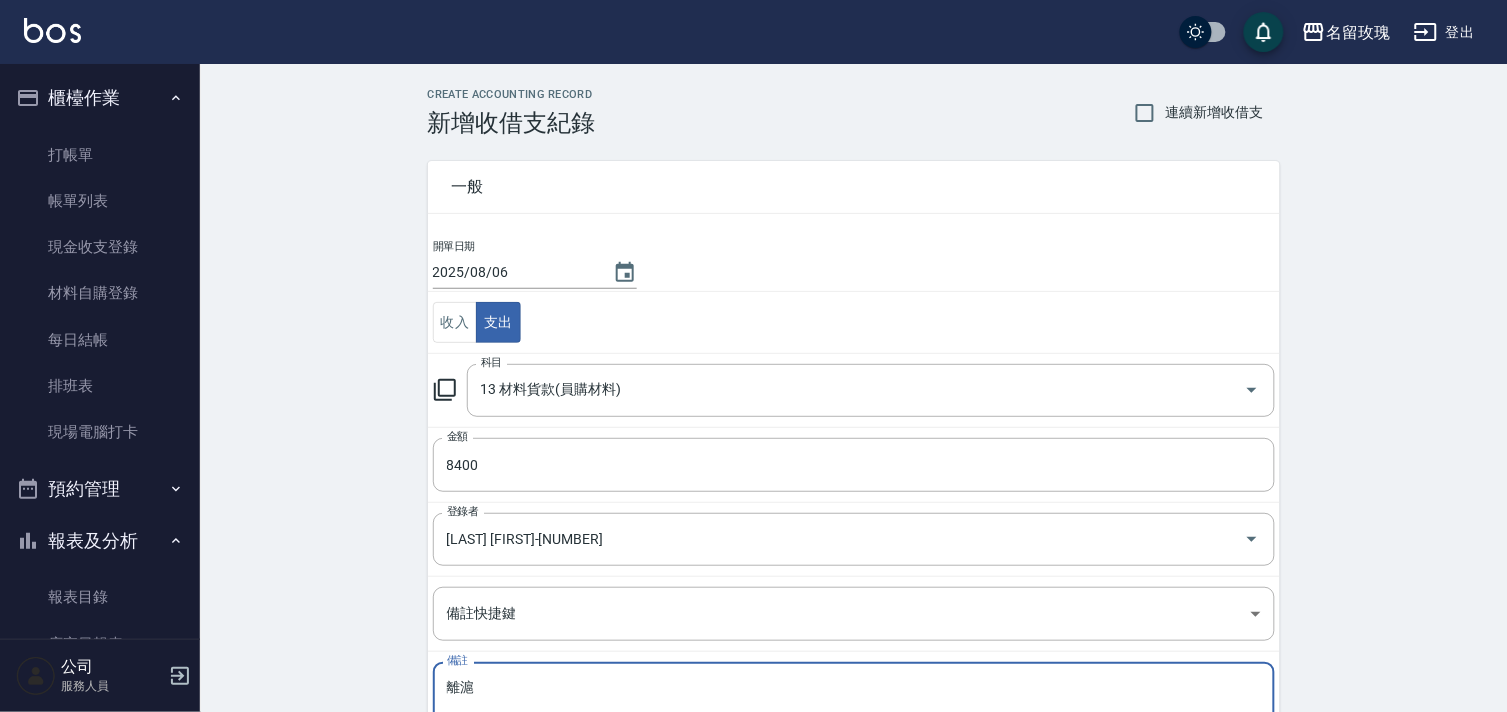 type on "離" 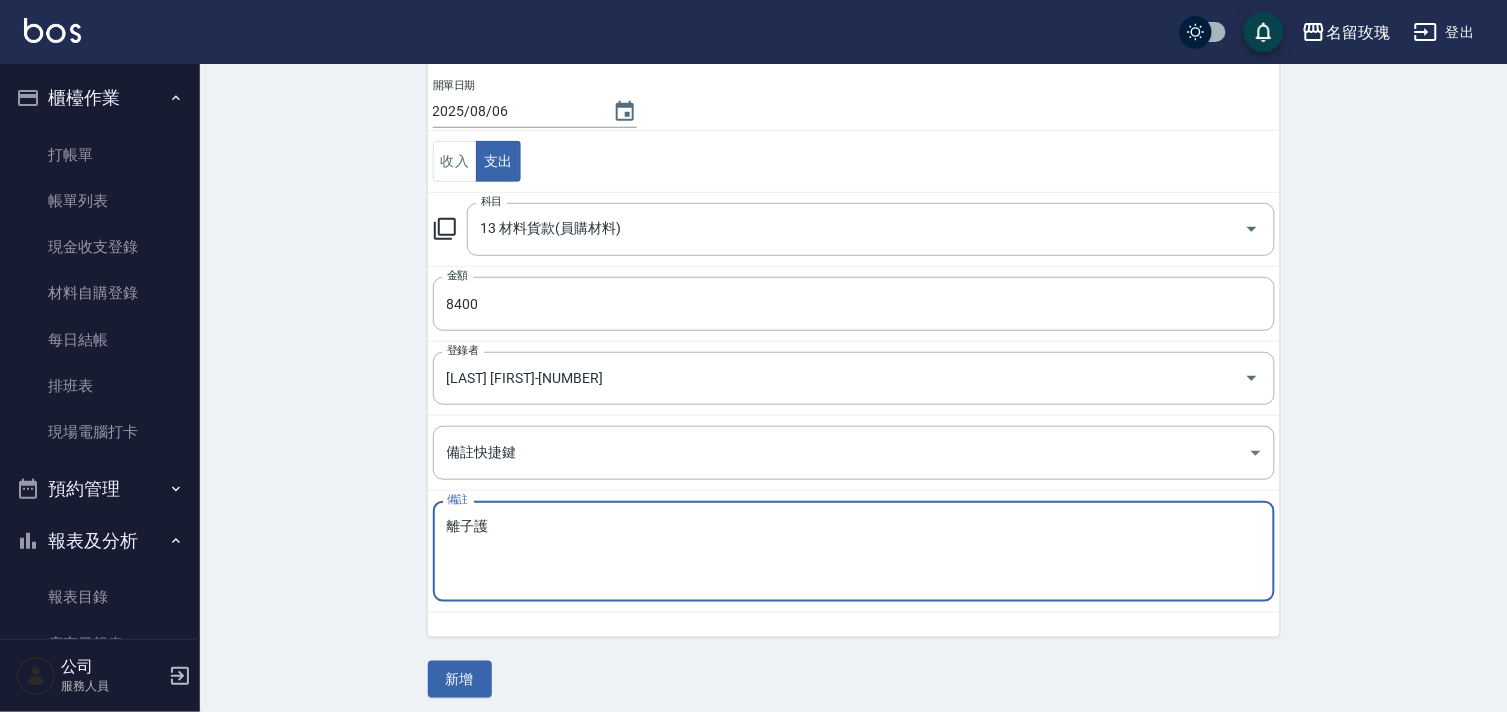 scroll, scrollTop: 171, scrollLeft: 0, axis: vertical 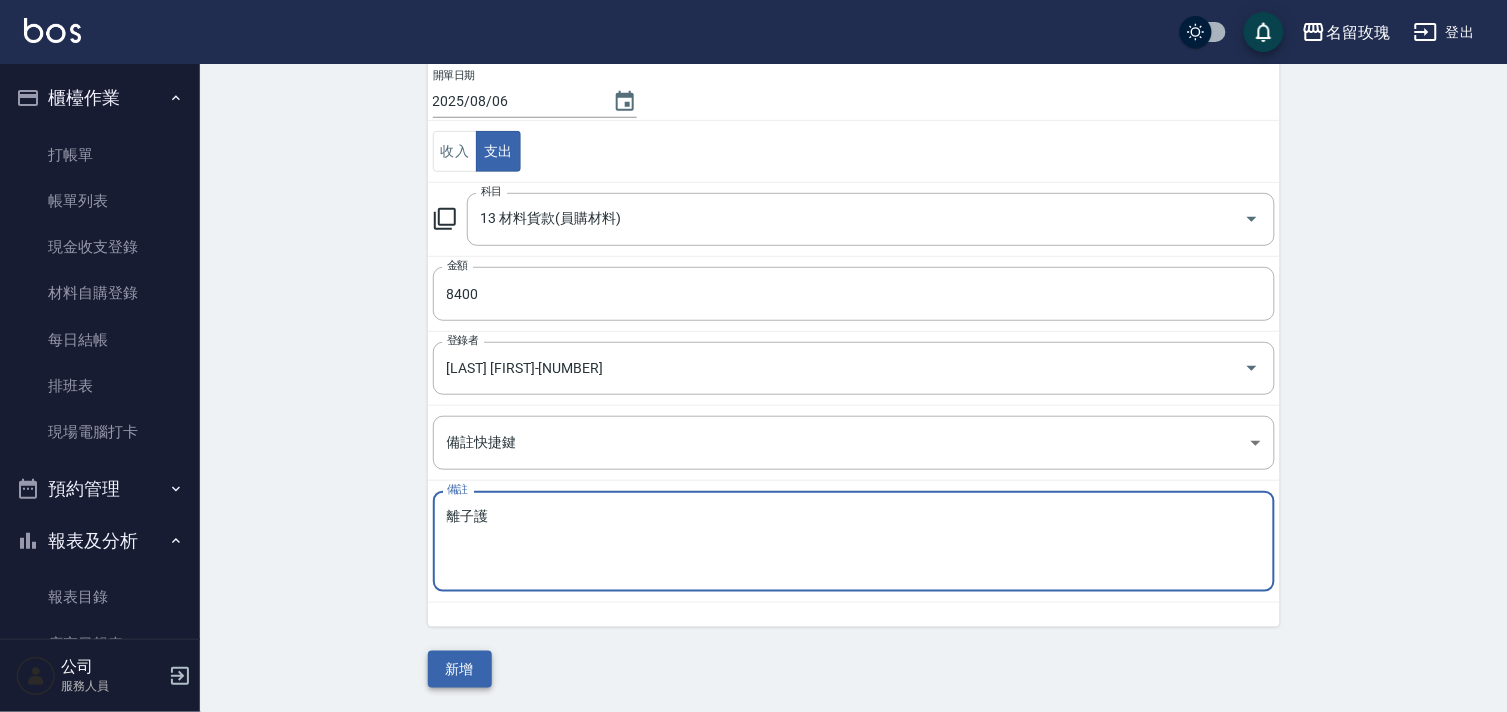 type on "離子護" 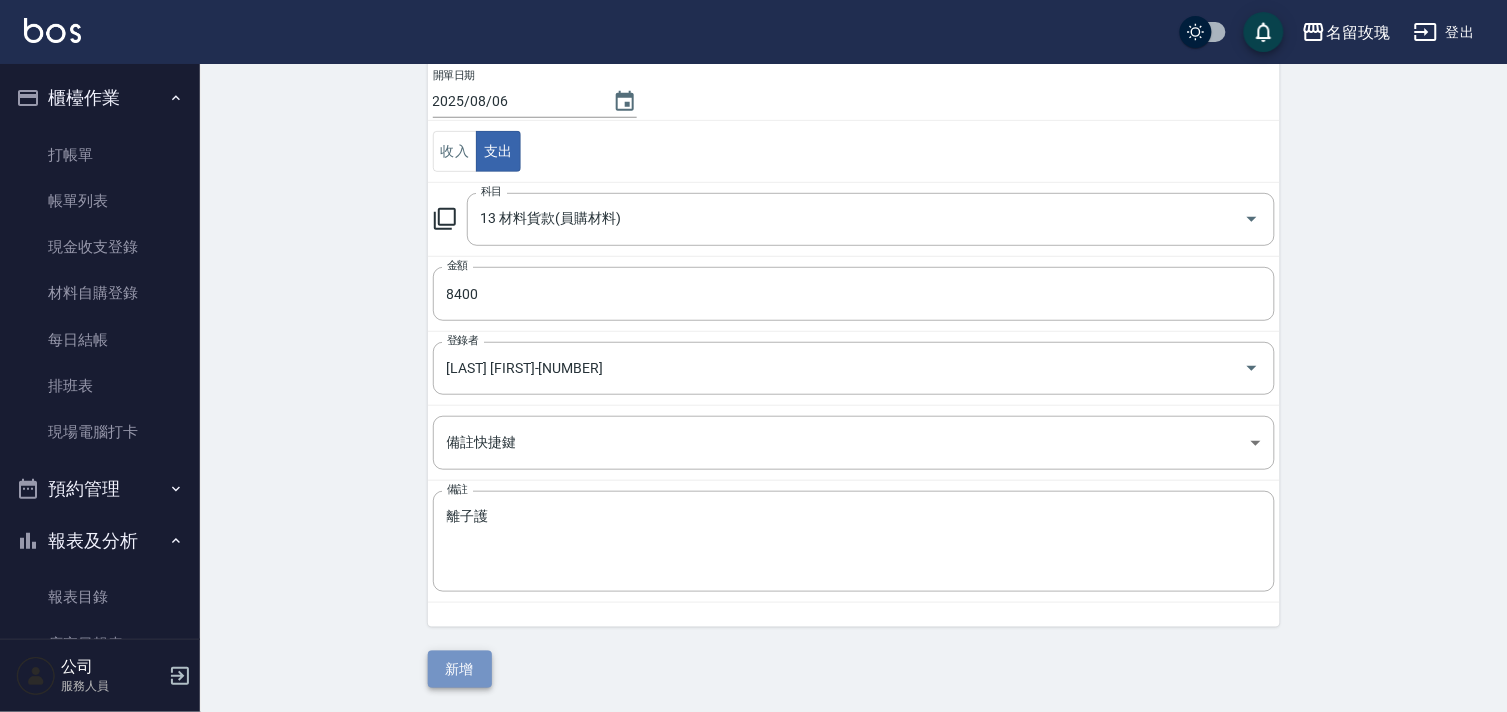 click on "新增" at bounding box center [460, 669] 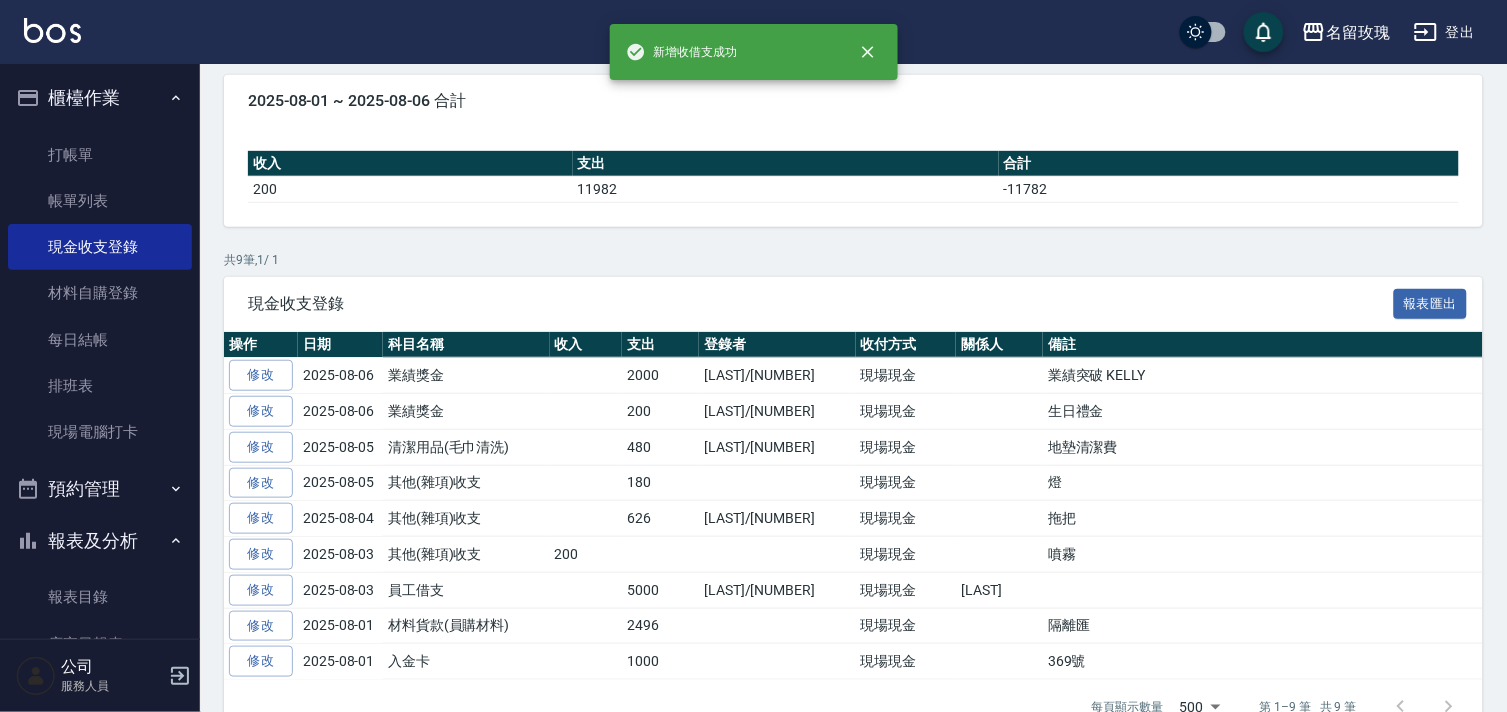 scroll, scrollTop: 0, scrollLeft: 0, axis: both 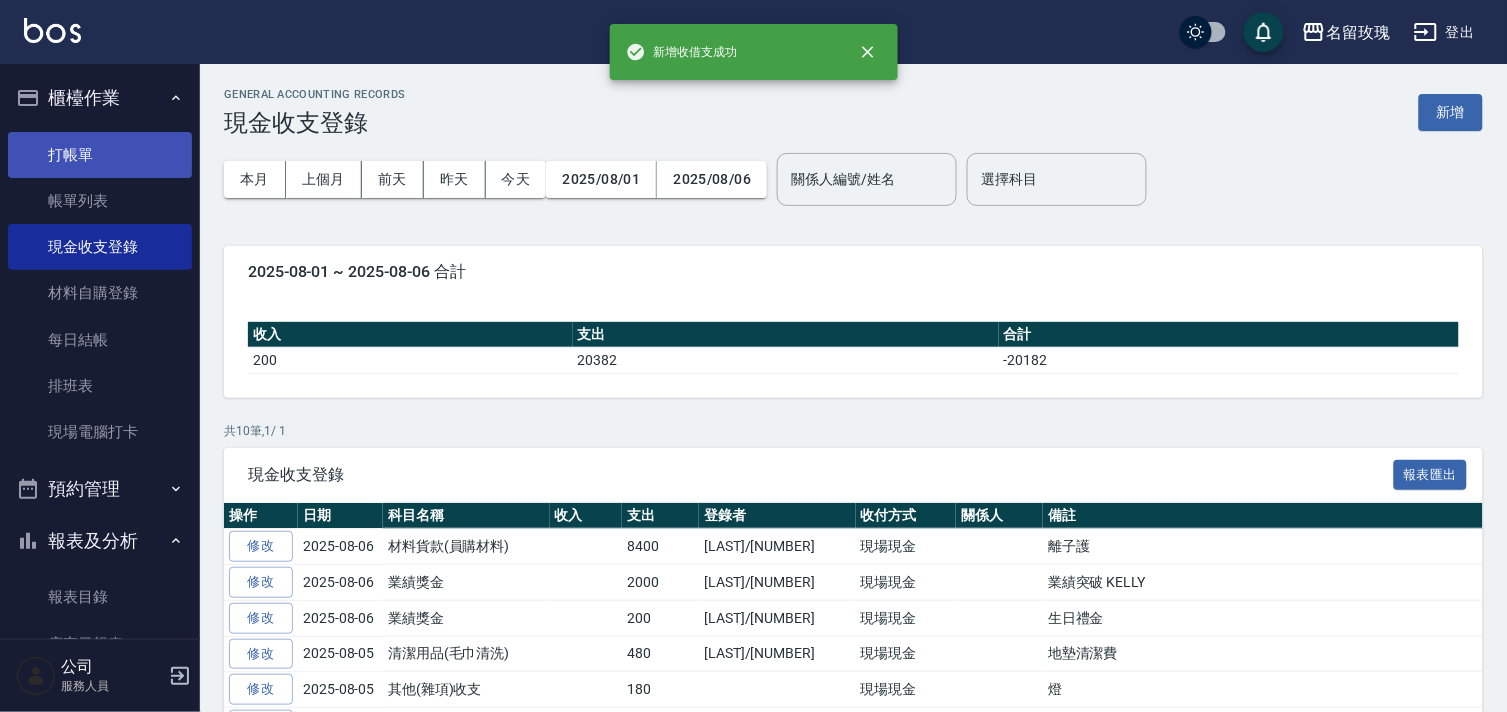 click on "打帳單" at bounding box center [100, 155] 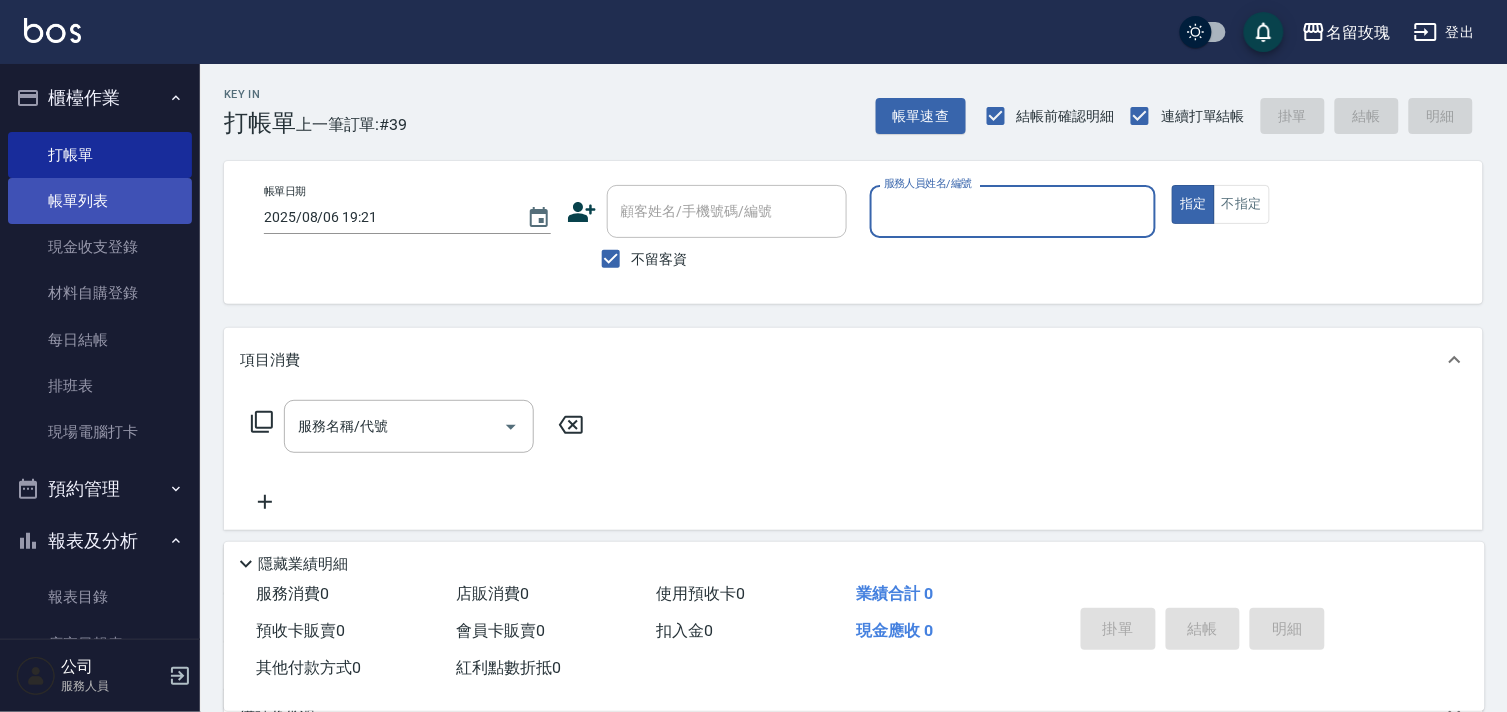 click on "帳單列表" at bounding box center [100, 201] 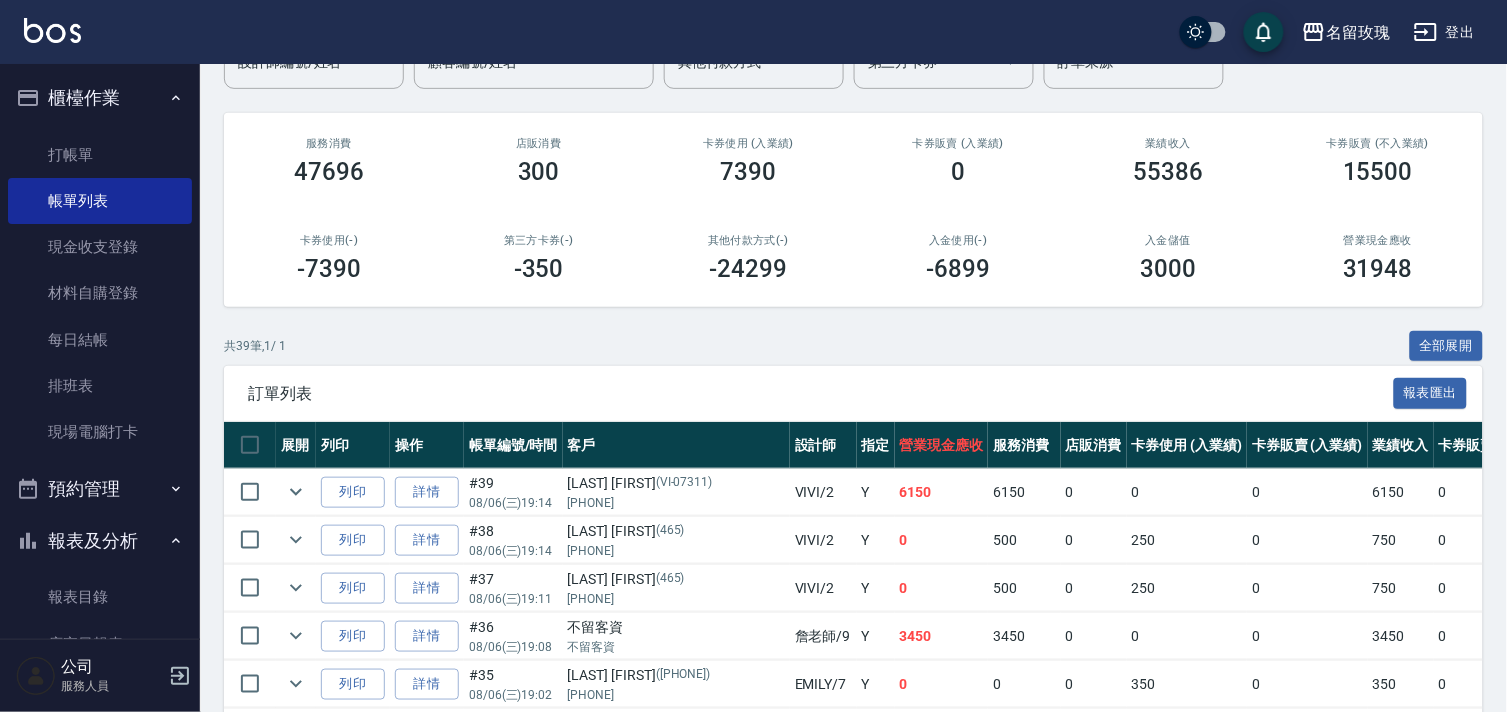 scroll, scrollTop: 222, scrollLeft: 0, axis: vertical 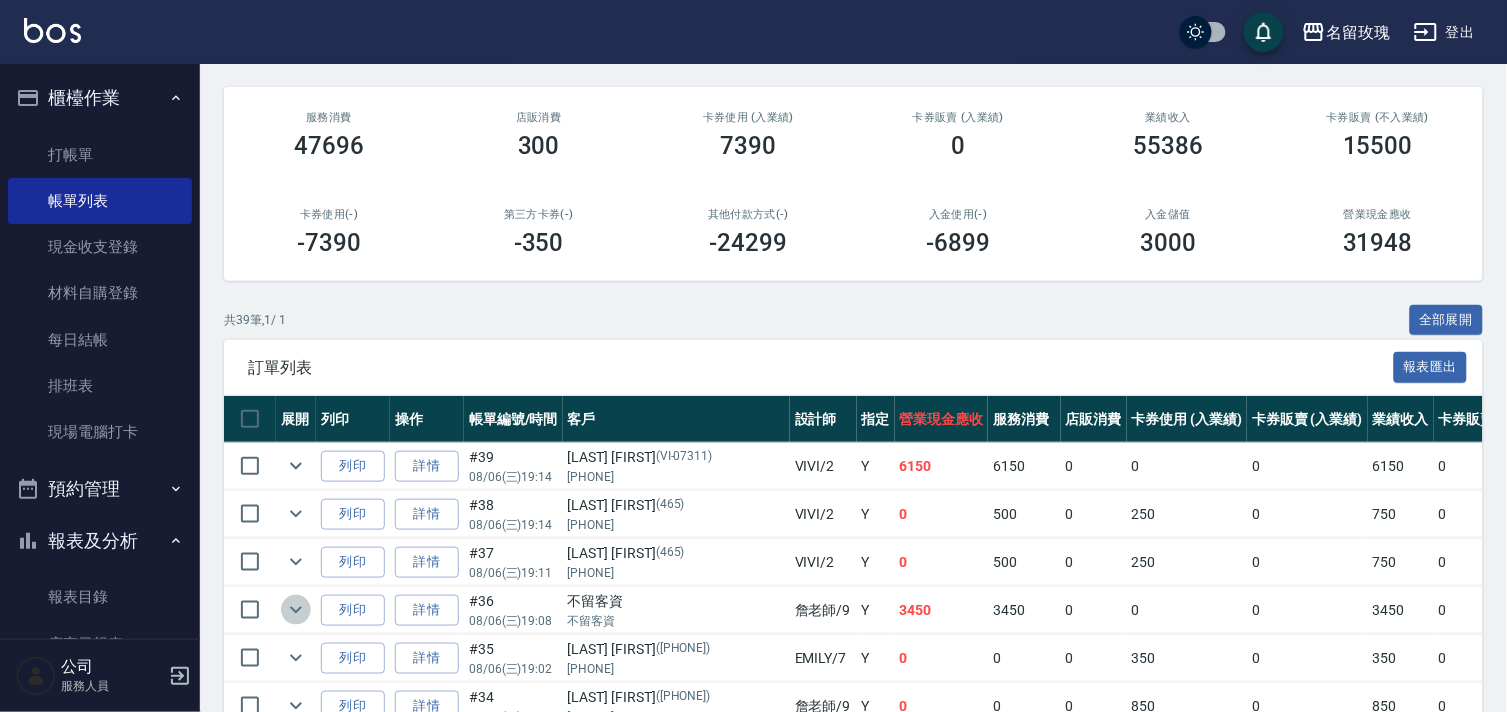 click at bounding box center (296, 610) 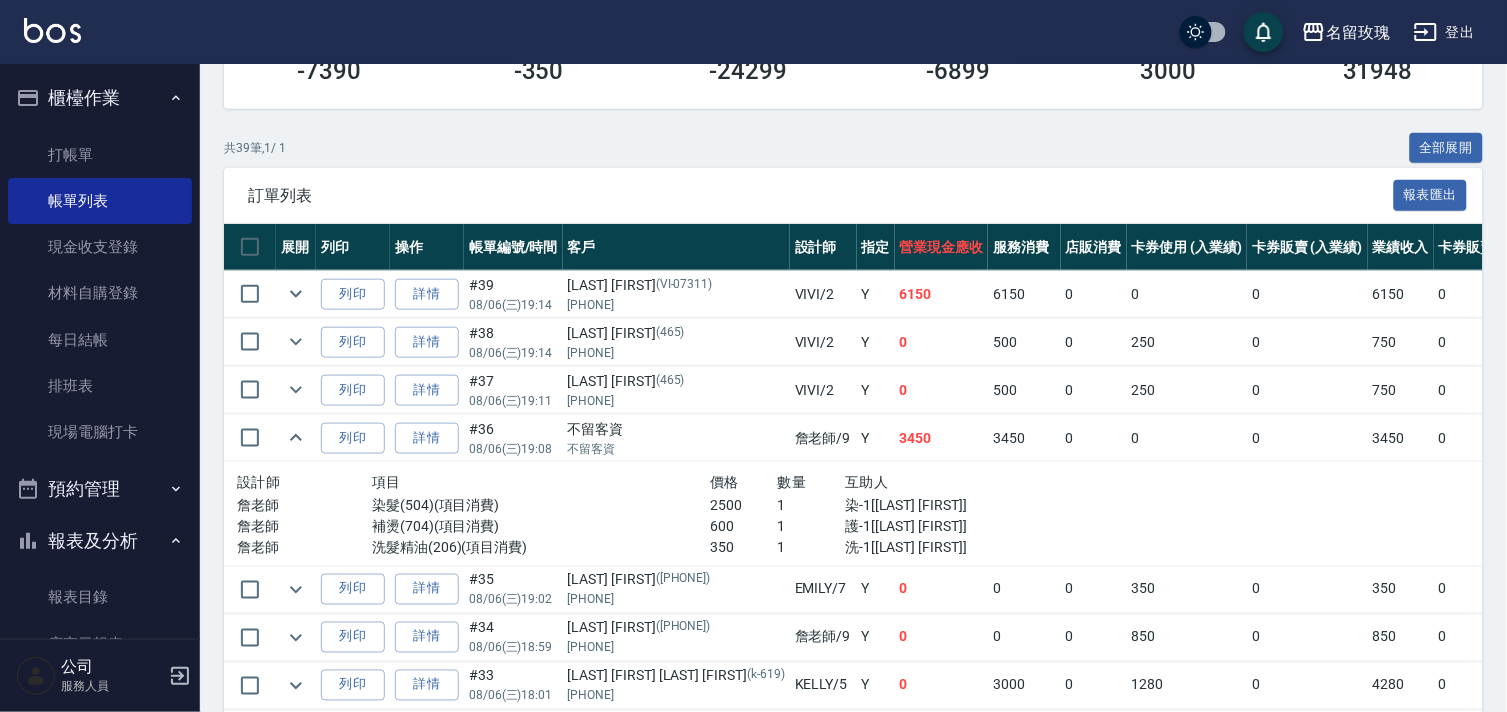 scroll, scrollTop: 444, scrollLeft: 0, axis: vertical 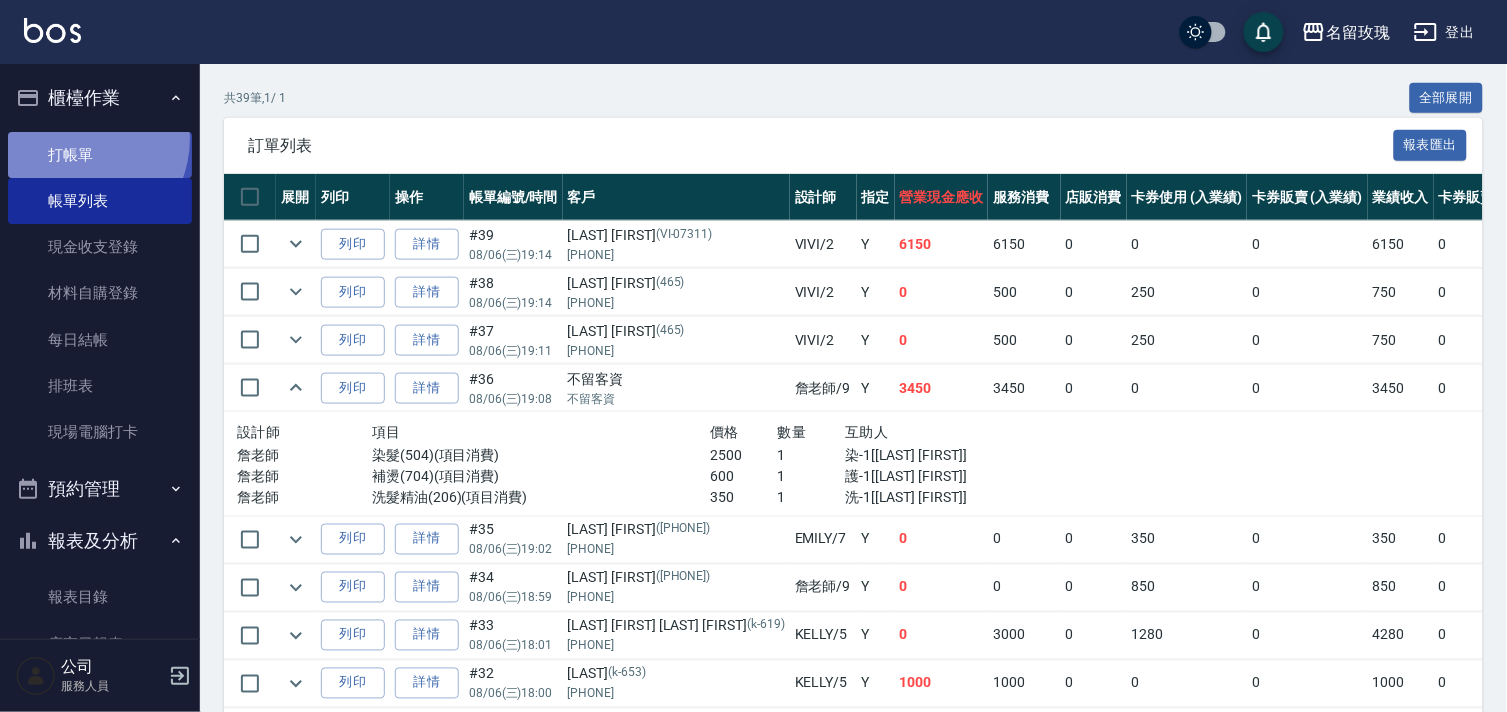 click on "打帳單" at bounding box center (100, 155) 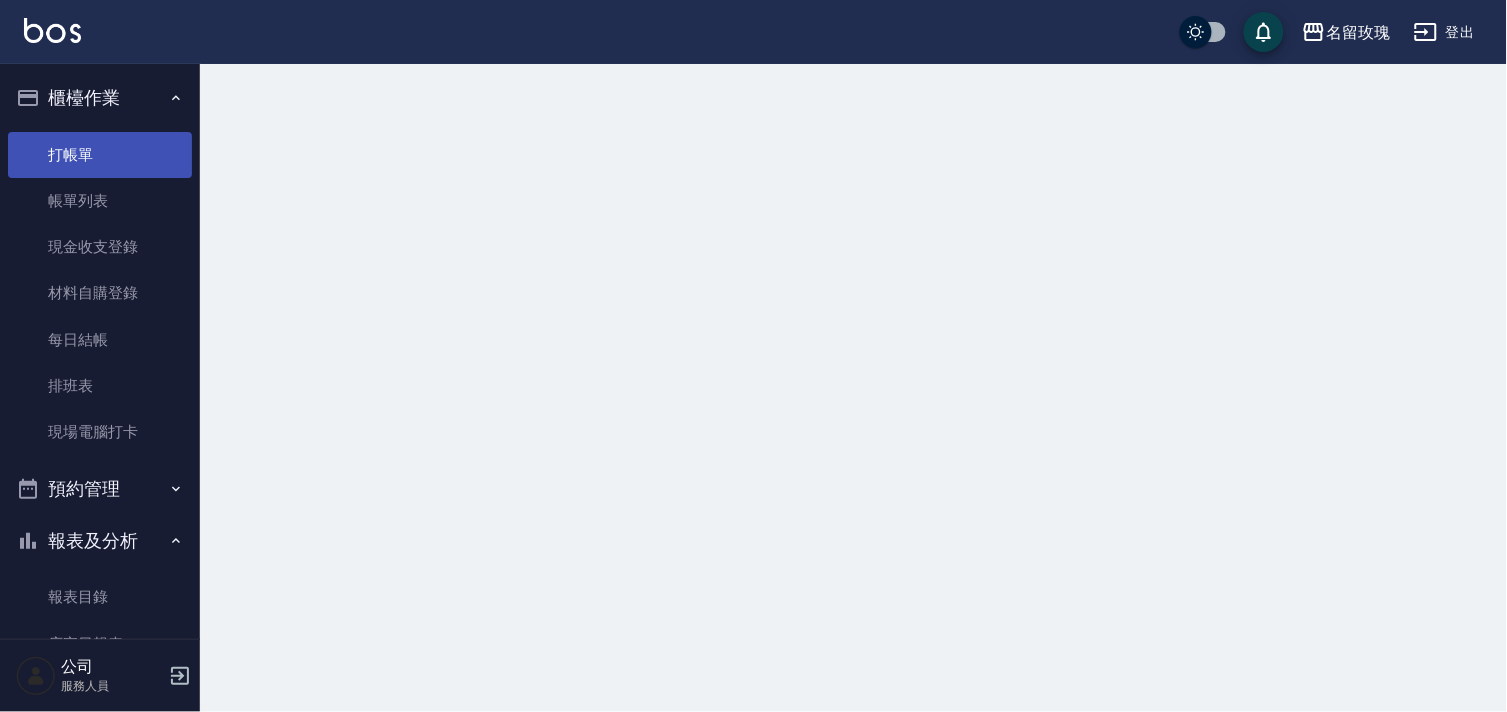 scroll, scrollTop: 0, scrollLeft: 0, axis: both 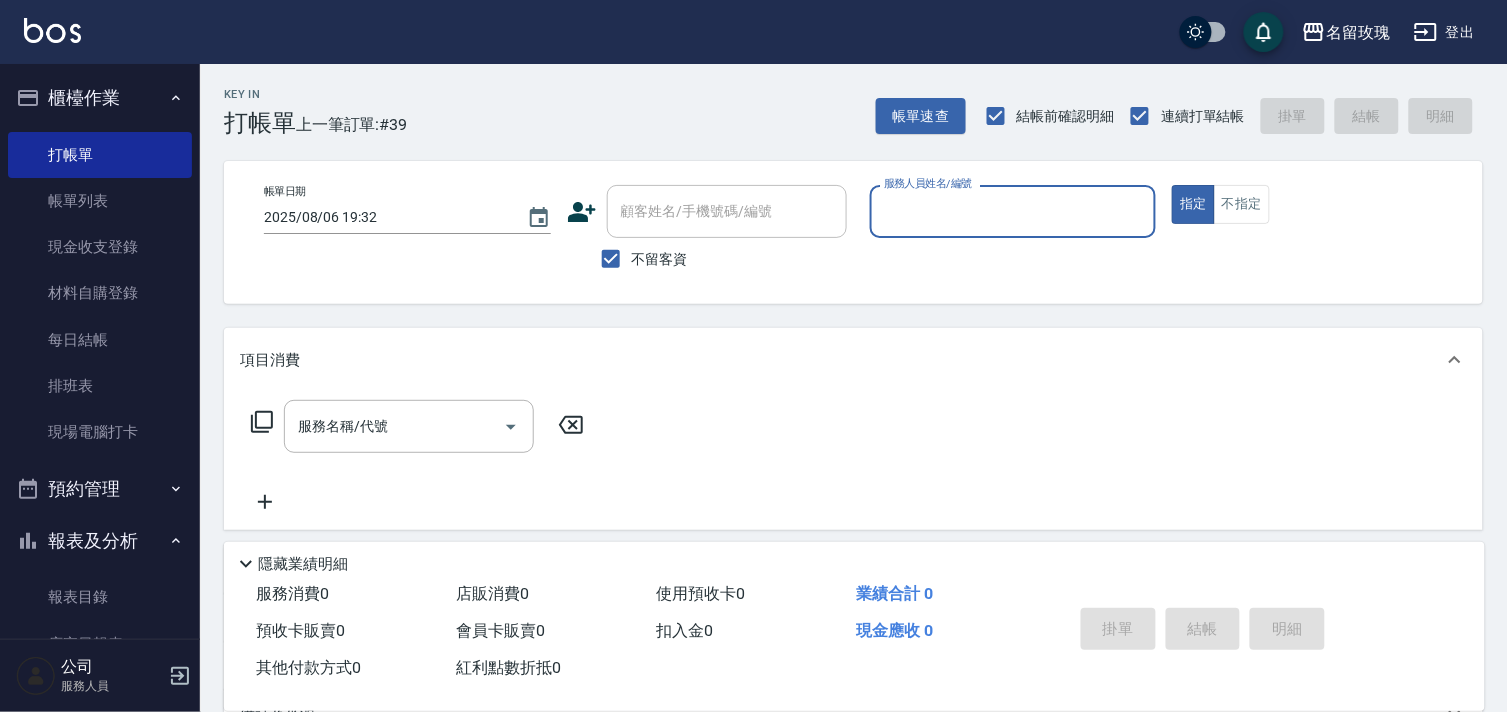 click on "名留玫瑰 登出" at bounding box center (753, 32) 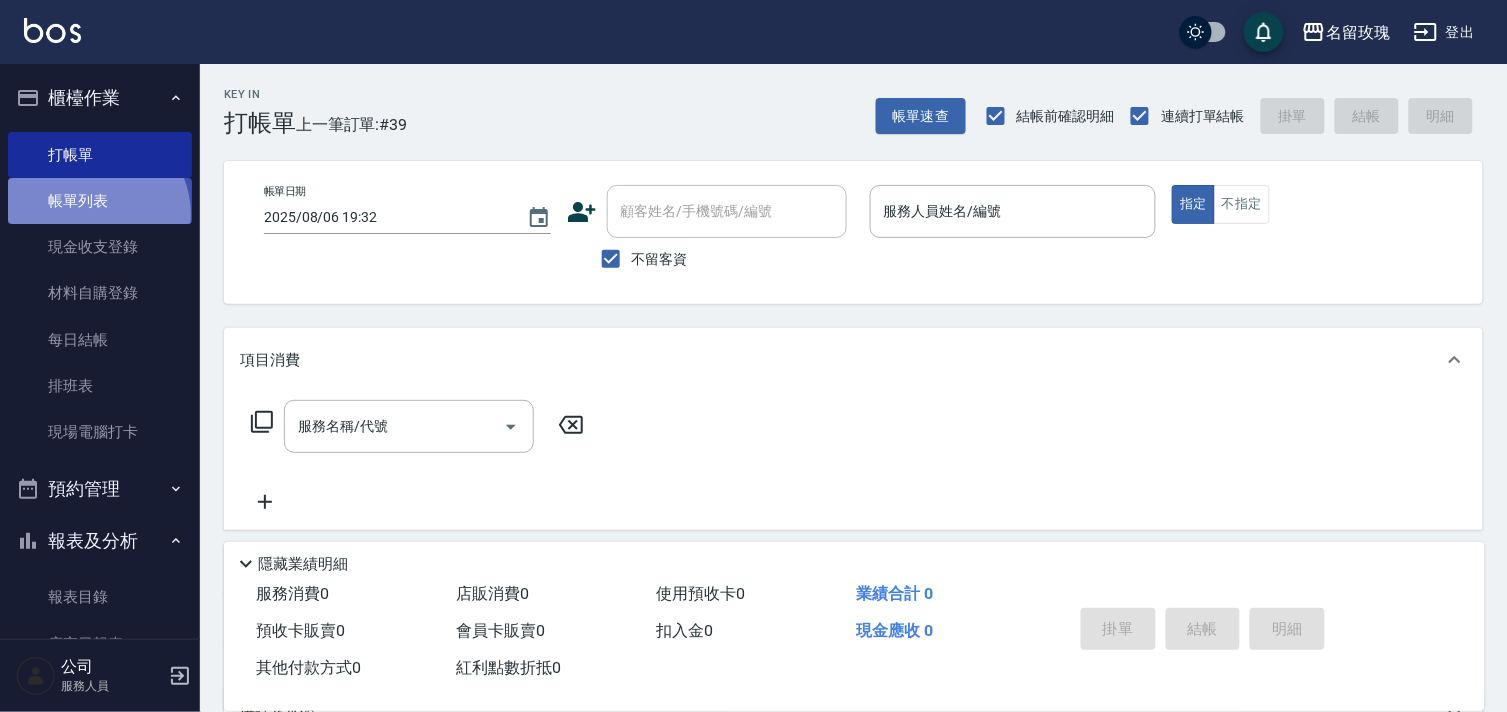click on "帳單列表" at bounding box center [100, 201] 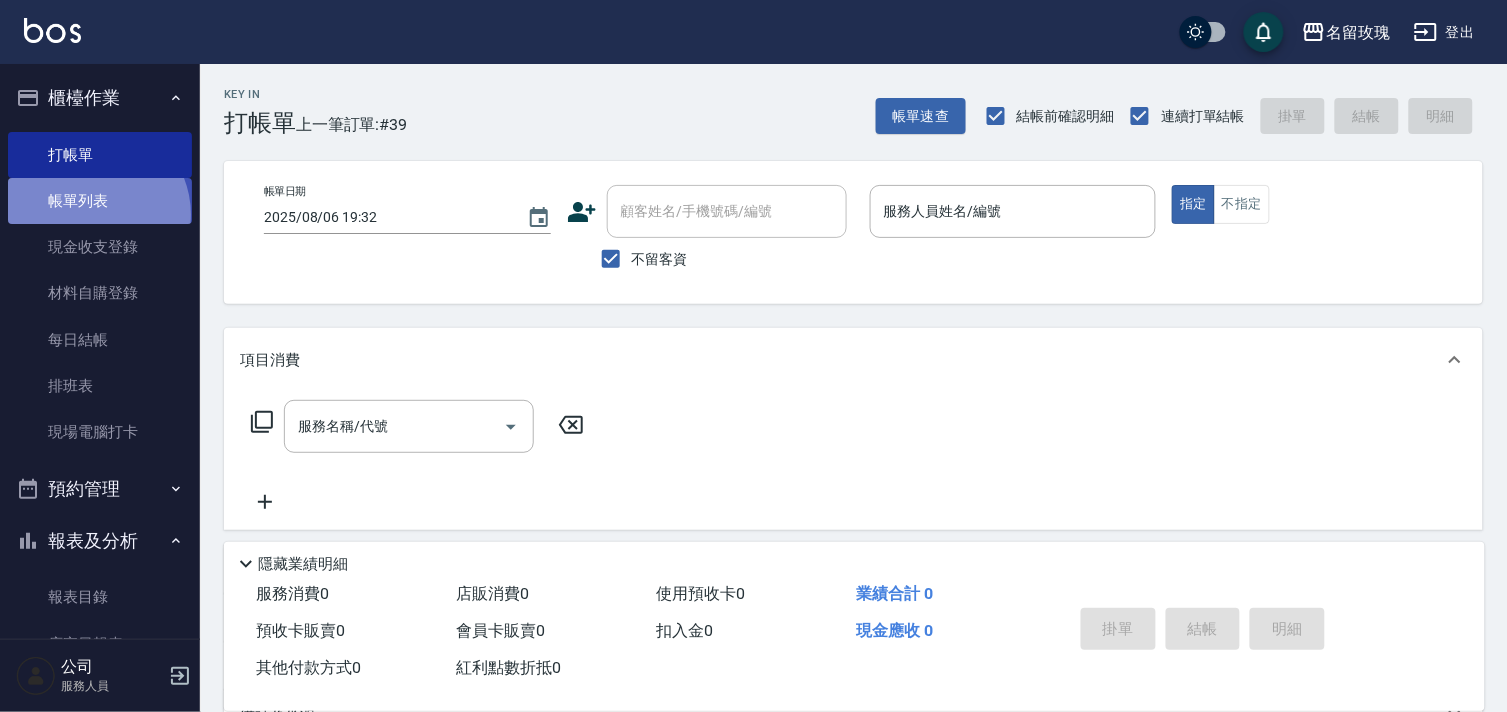 click on "帳單列表" at bounding box center [100, 201] 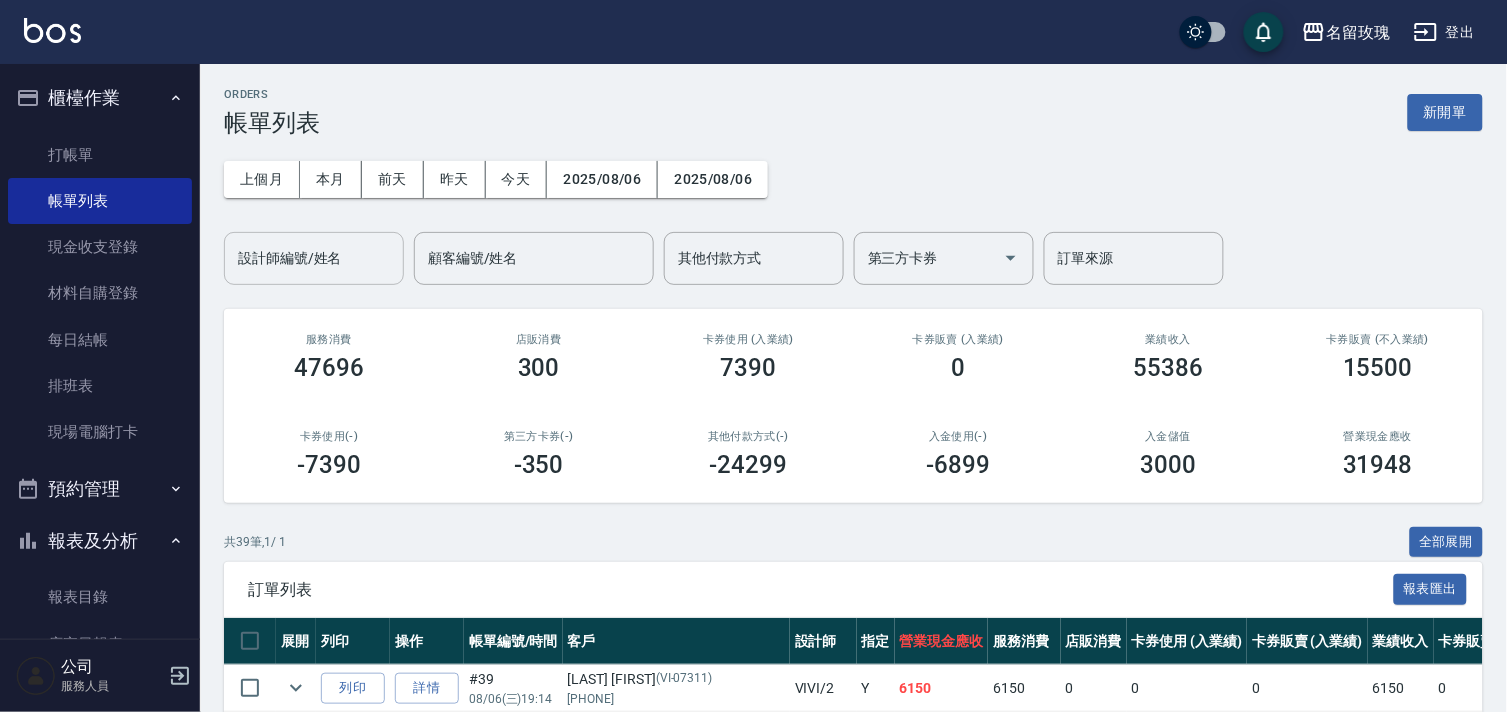 click on "設計師編號/姓名 設計師編號/姓名" at bounding box center [314, 258] 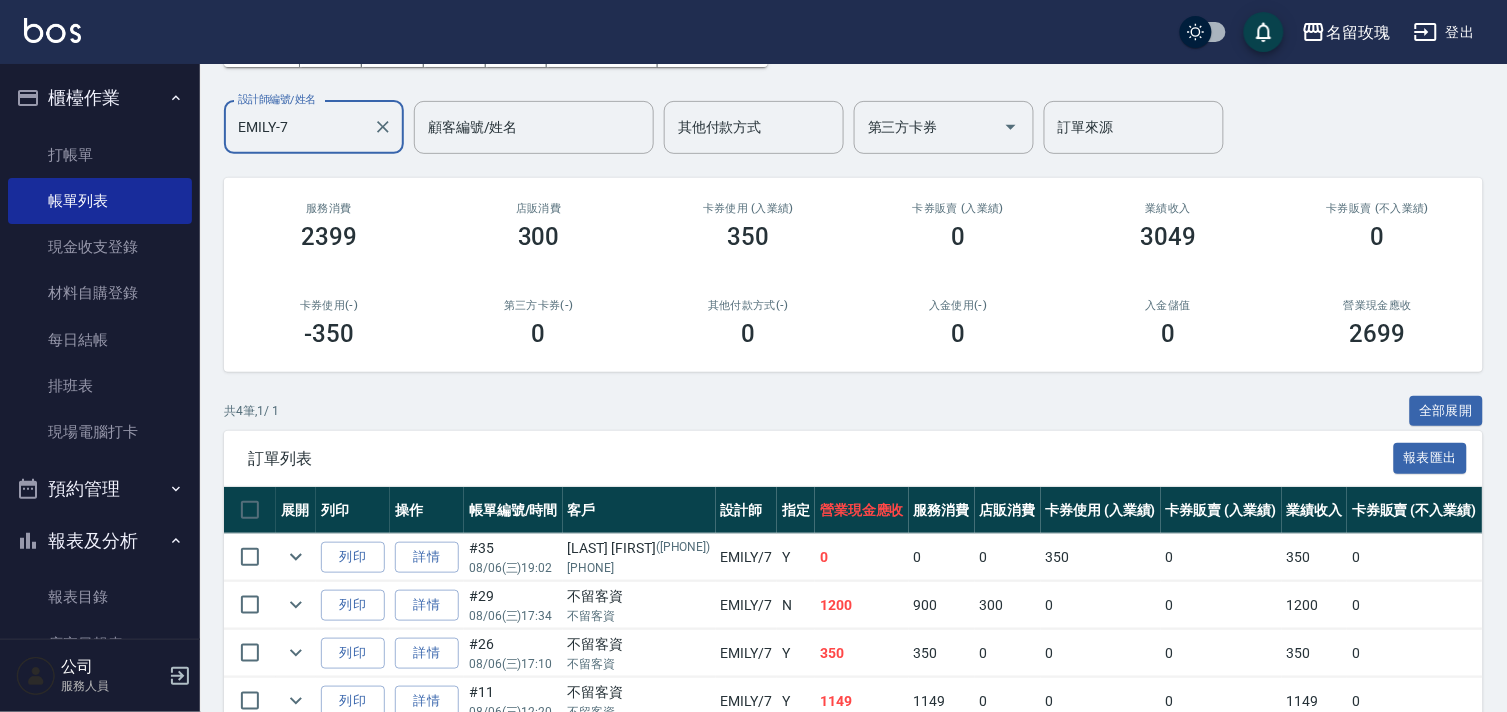 scroll, scrollTop: 240, scrollLeft: 0, axis: vertical 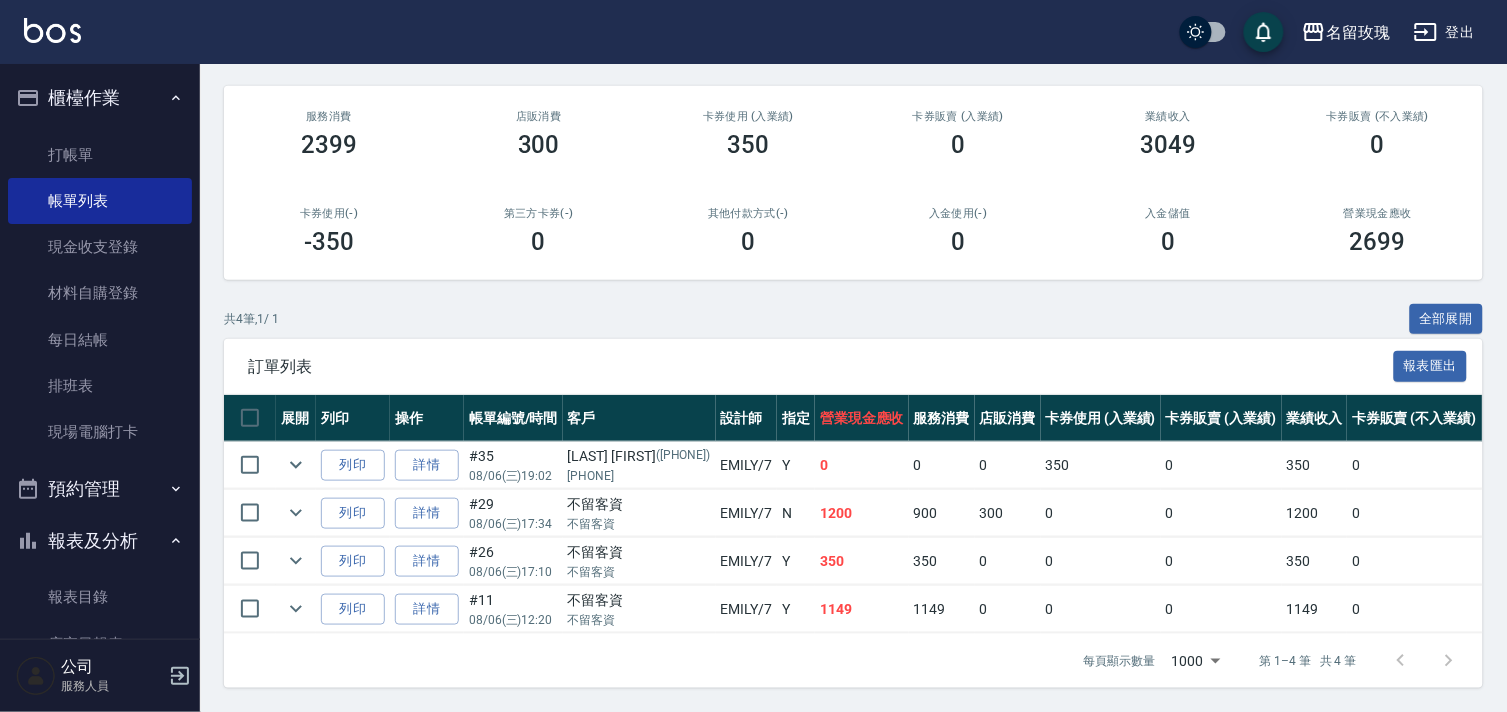 type on "EMILY-7" 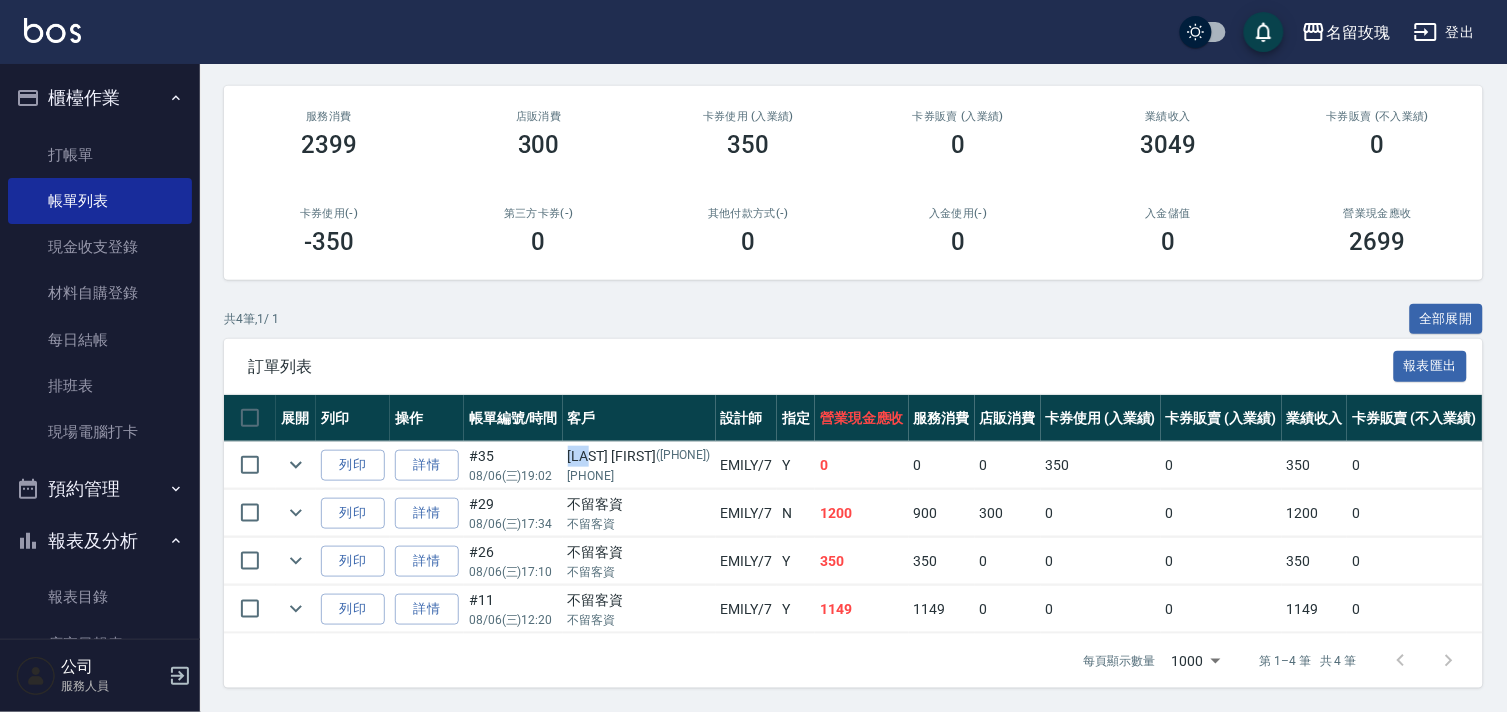drag, startPoint x: 604, startPoint y: 437, endPoint x: 564, endPoint y: 440, distance: 40.112343 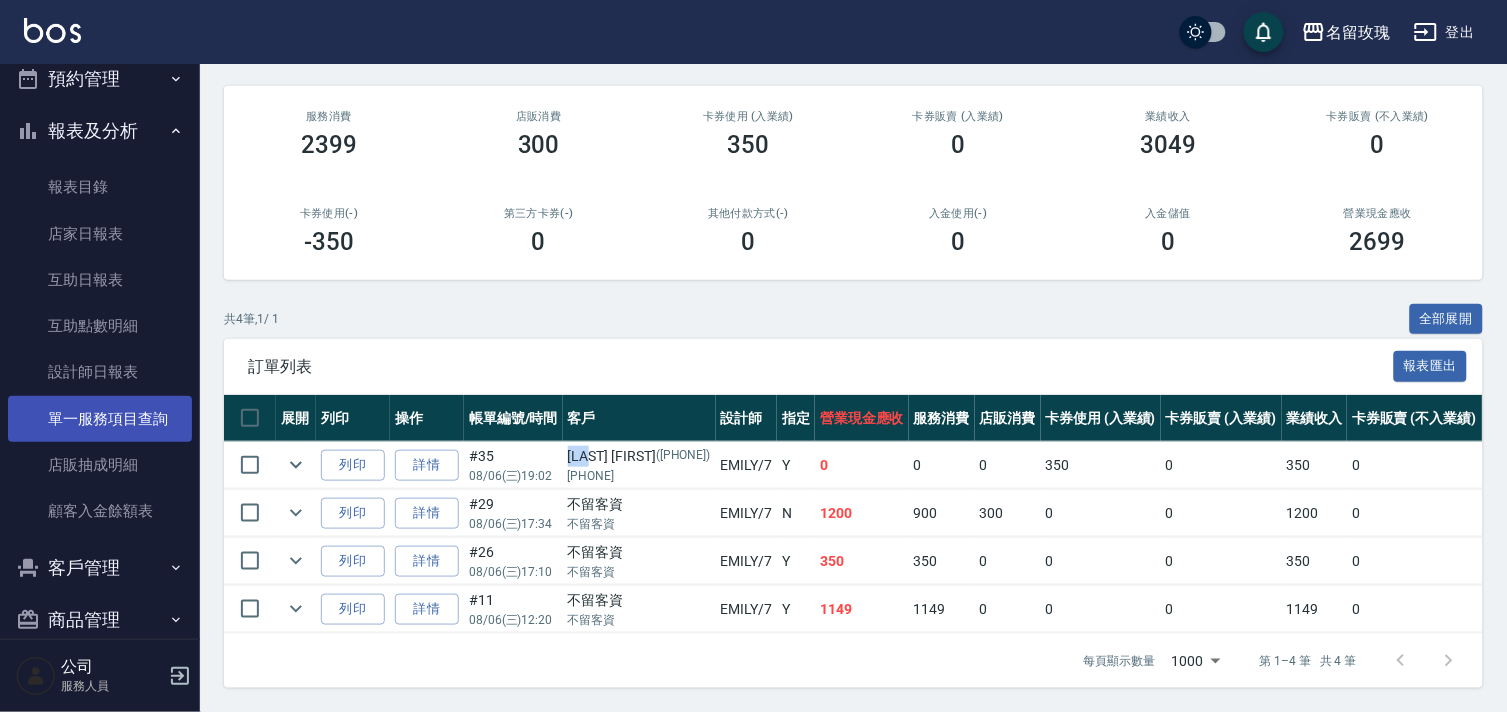 scroll, scrollTop: 440, scrollLeft: 0, axis: vertical 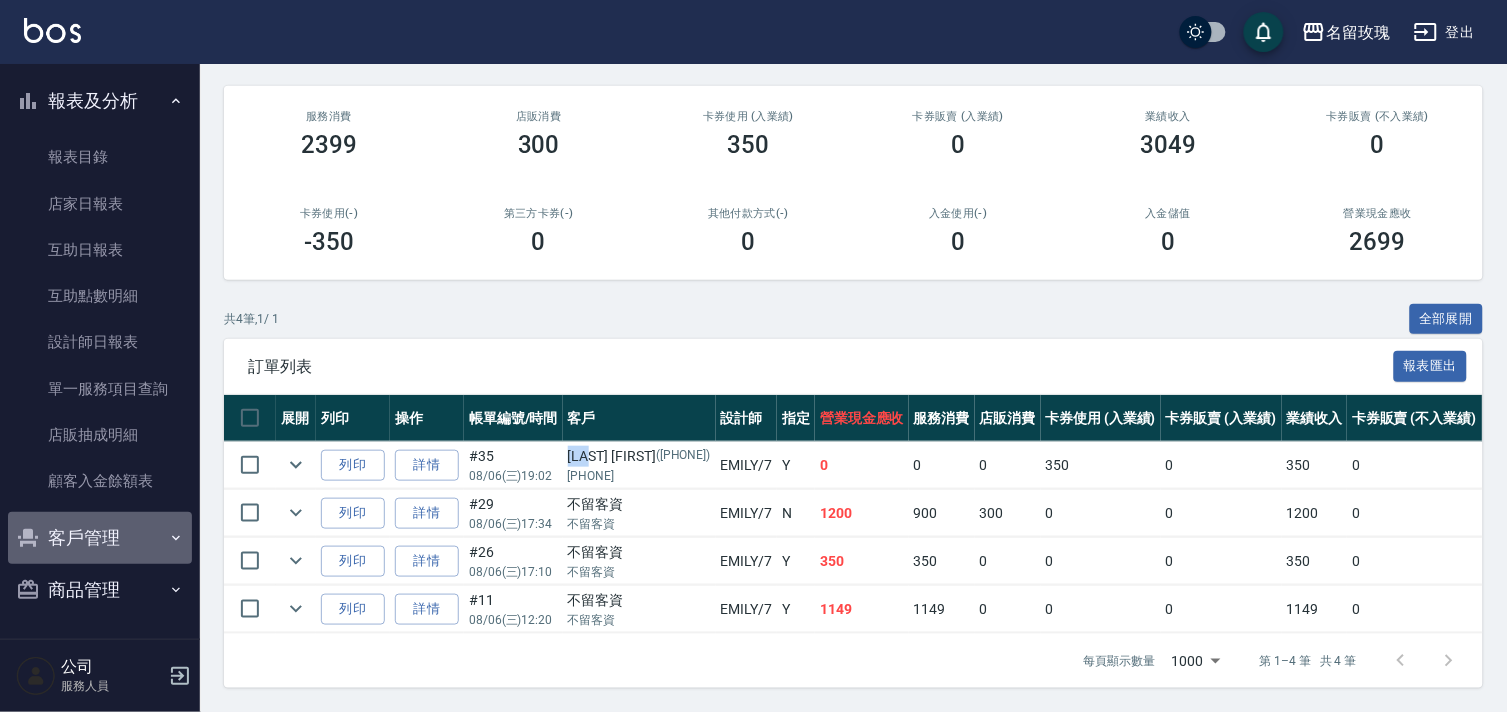 click on "客戶管理" at bounding box center [100, 538] 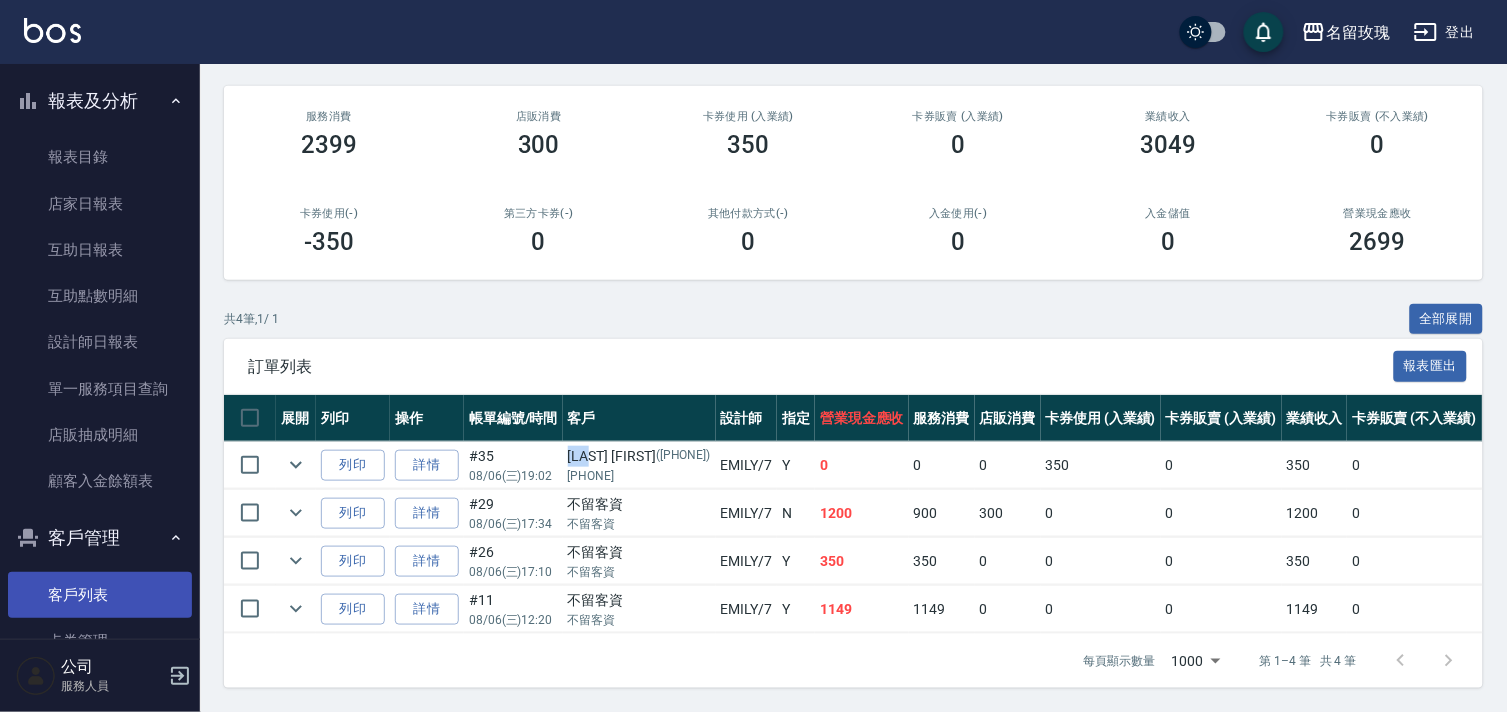click on "客戶列表" at bounding box center (100, 595) 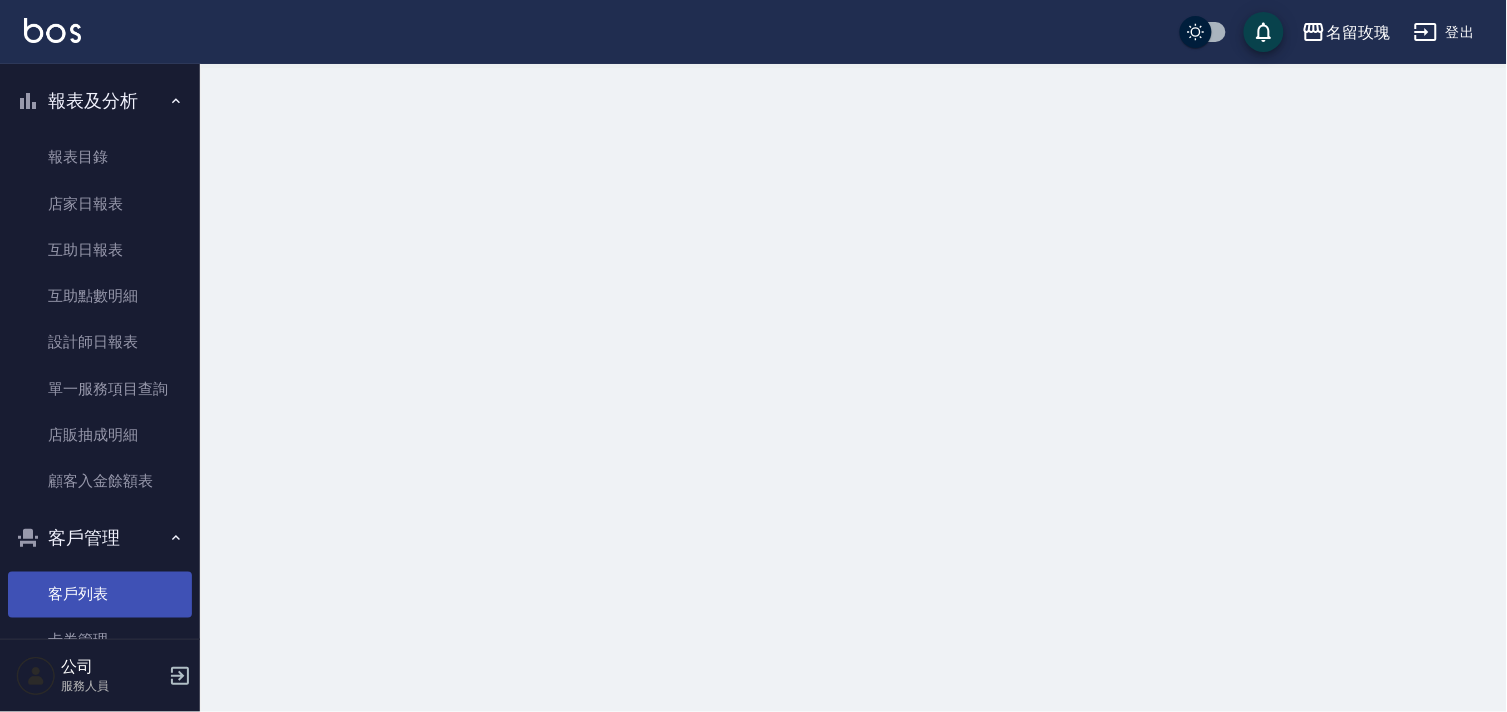 scroll, scrollTop: 0, scrollLeft: 0, axis: both 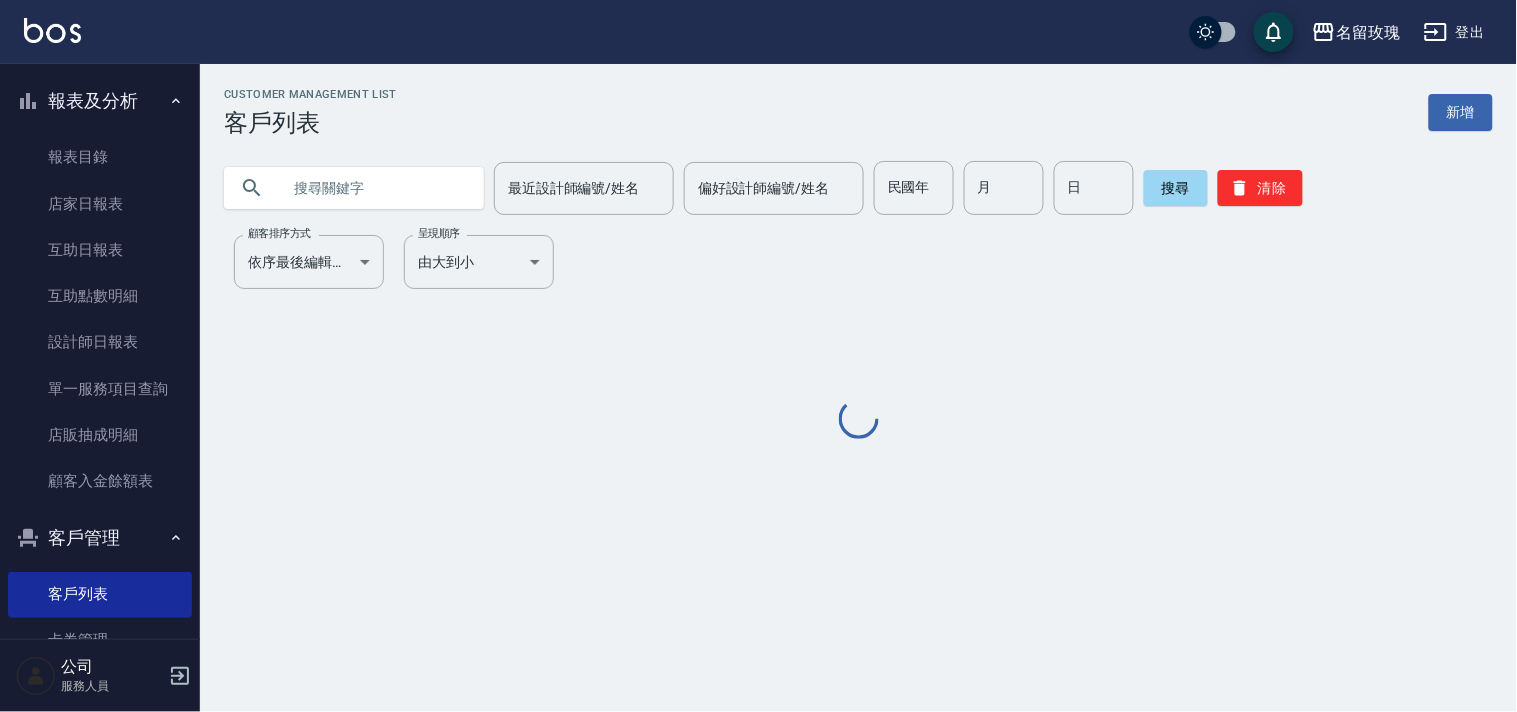 click at bounding box center [374, 188] 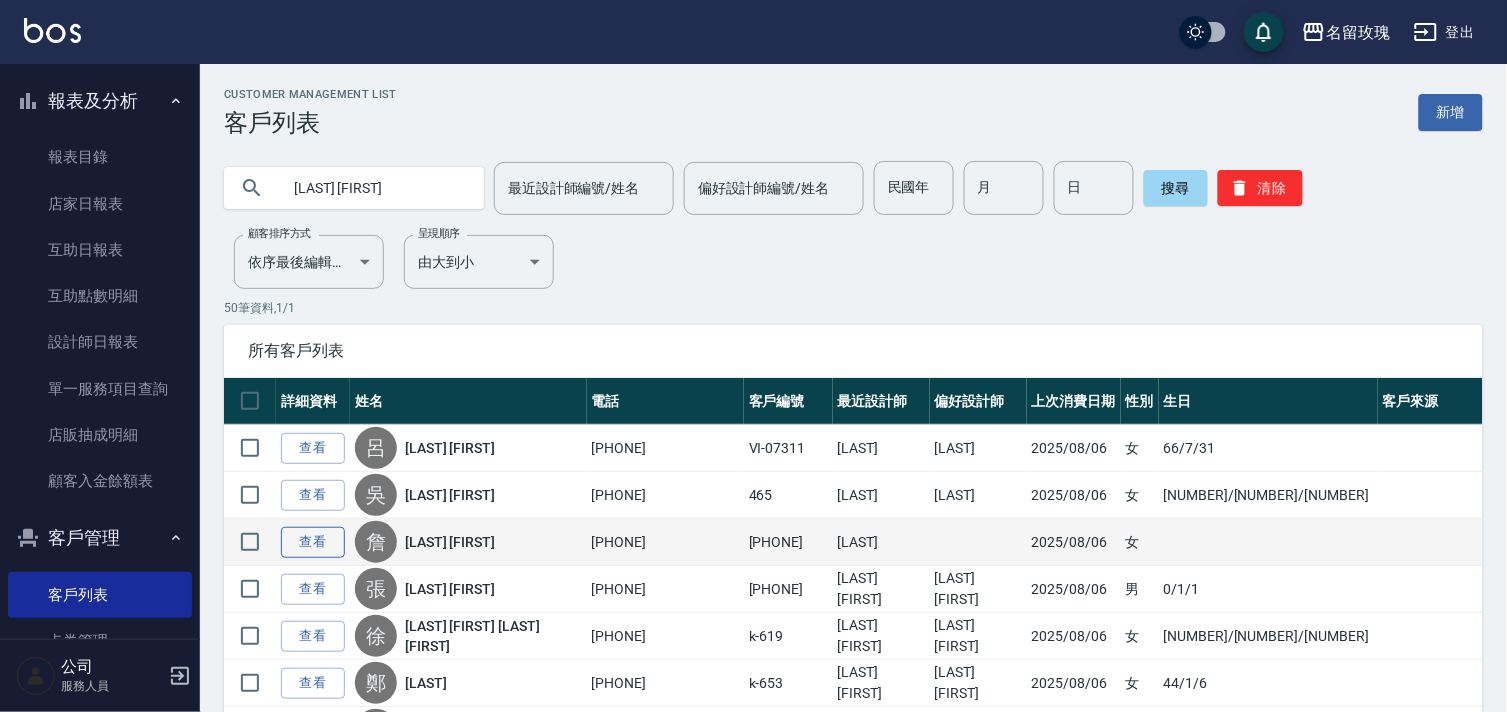 type on "[LAST] [FIRST]" 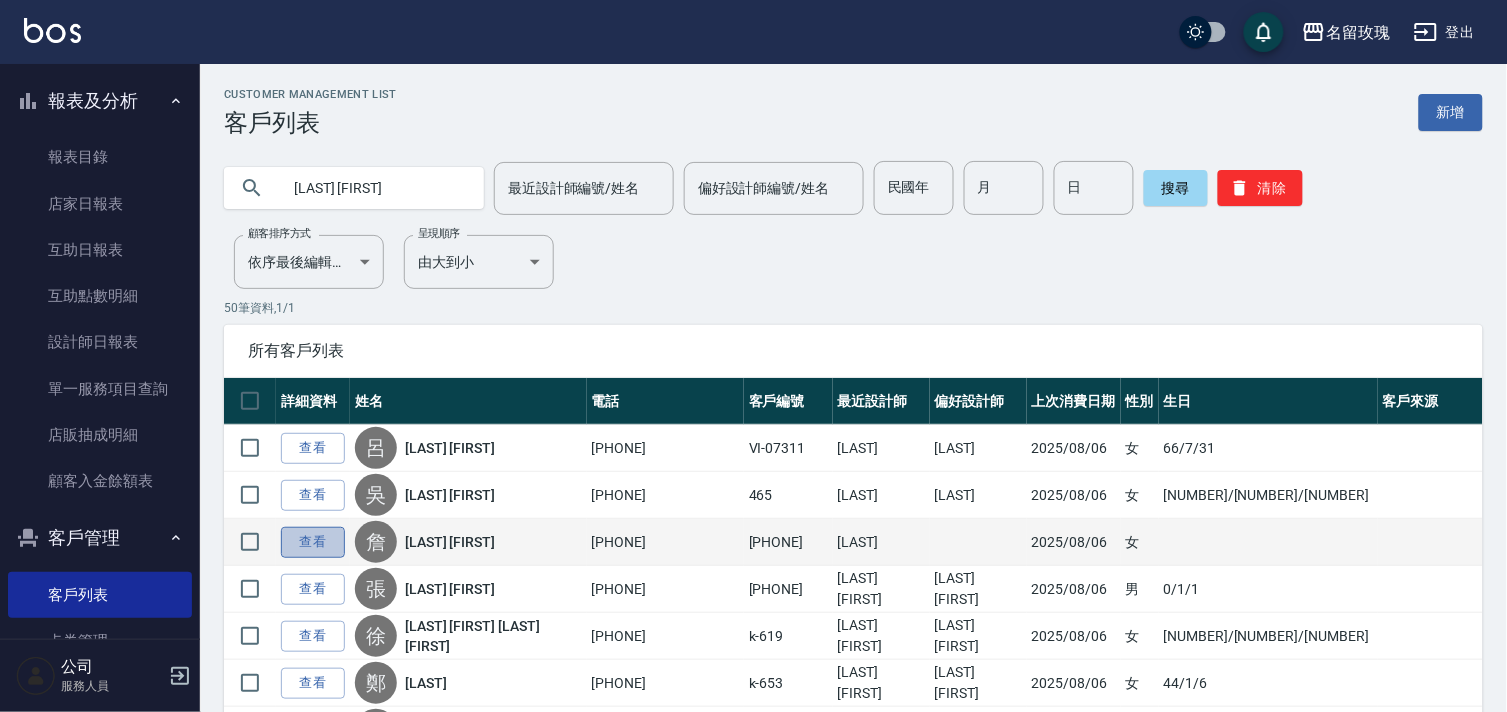 click on "查看" at bounding box center [313, 542] 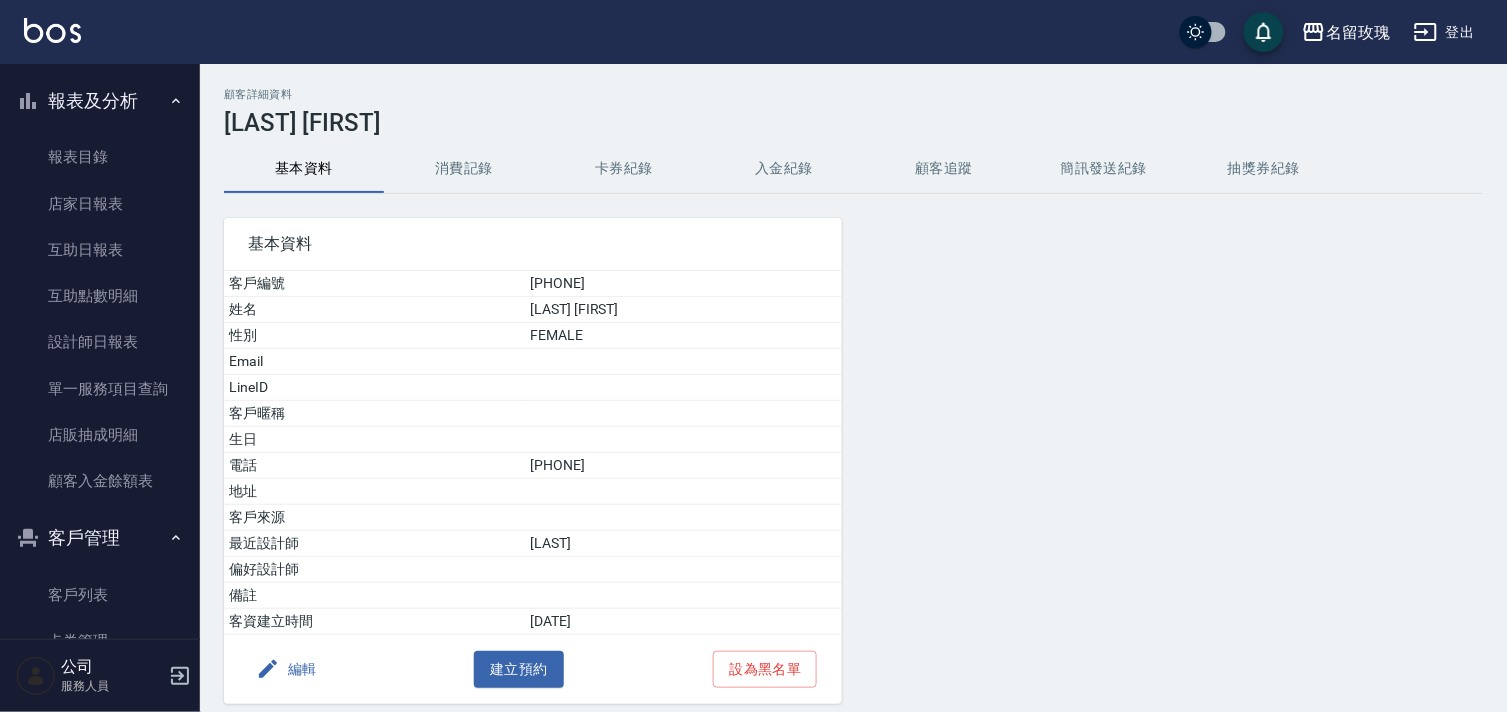 click on "編輯" at bounding box center (286, 669) 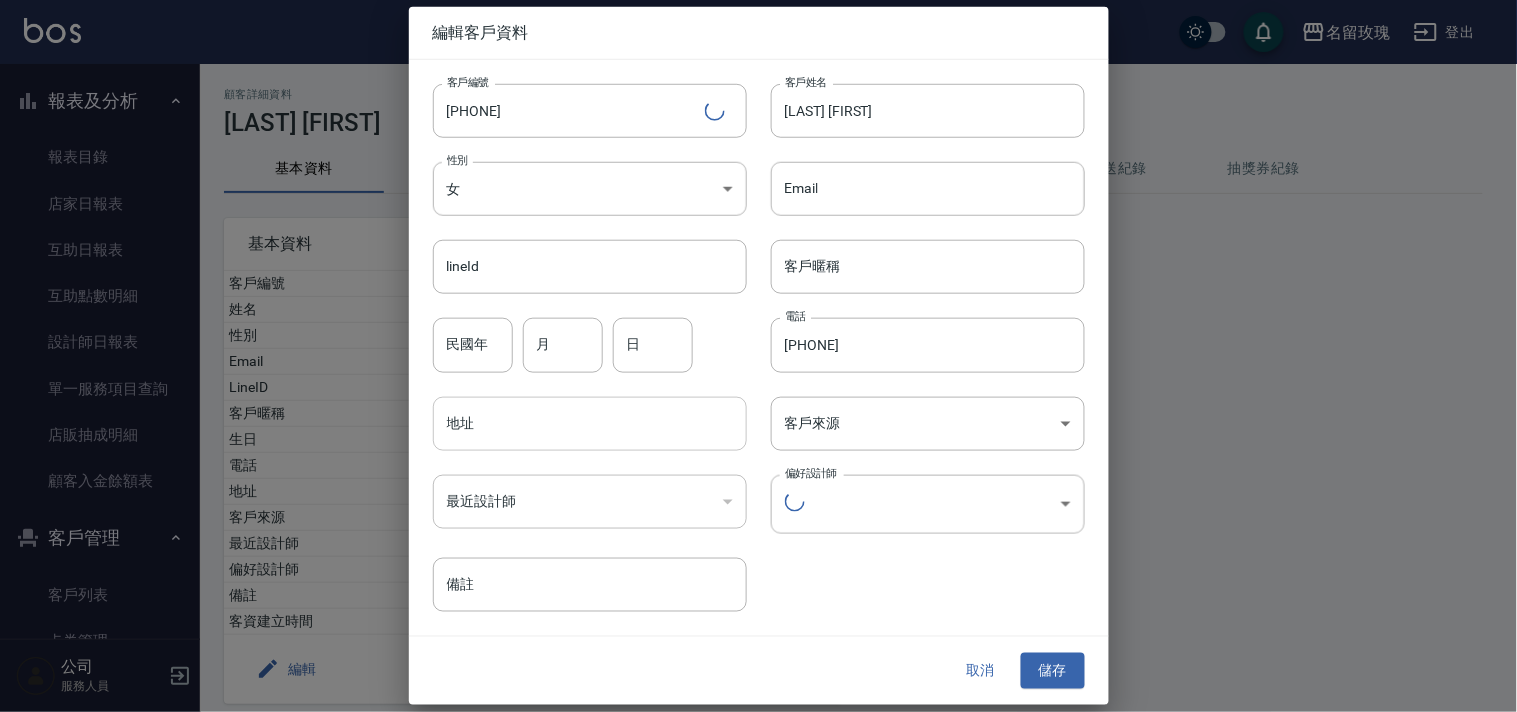 type 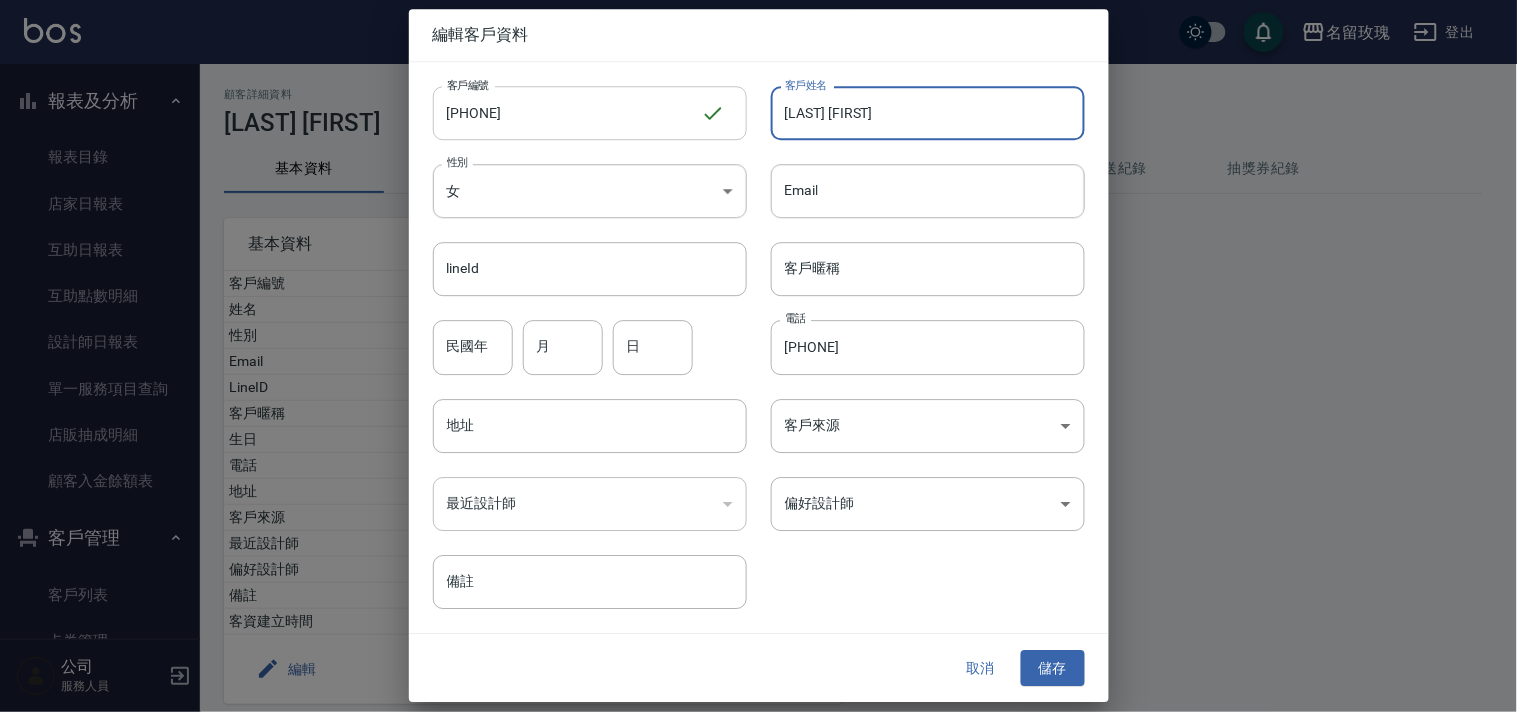 drag, startPoint x: 794, startPoint y: 117, endPoint x: 718, endPoint y: 103, distance: 77.27872 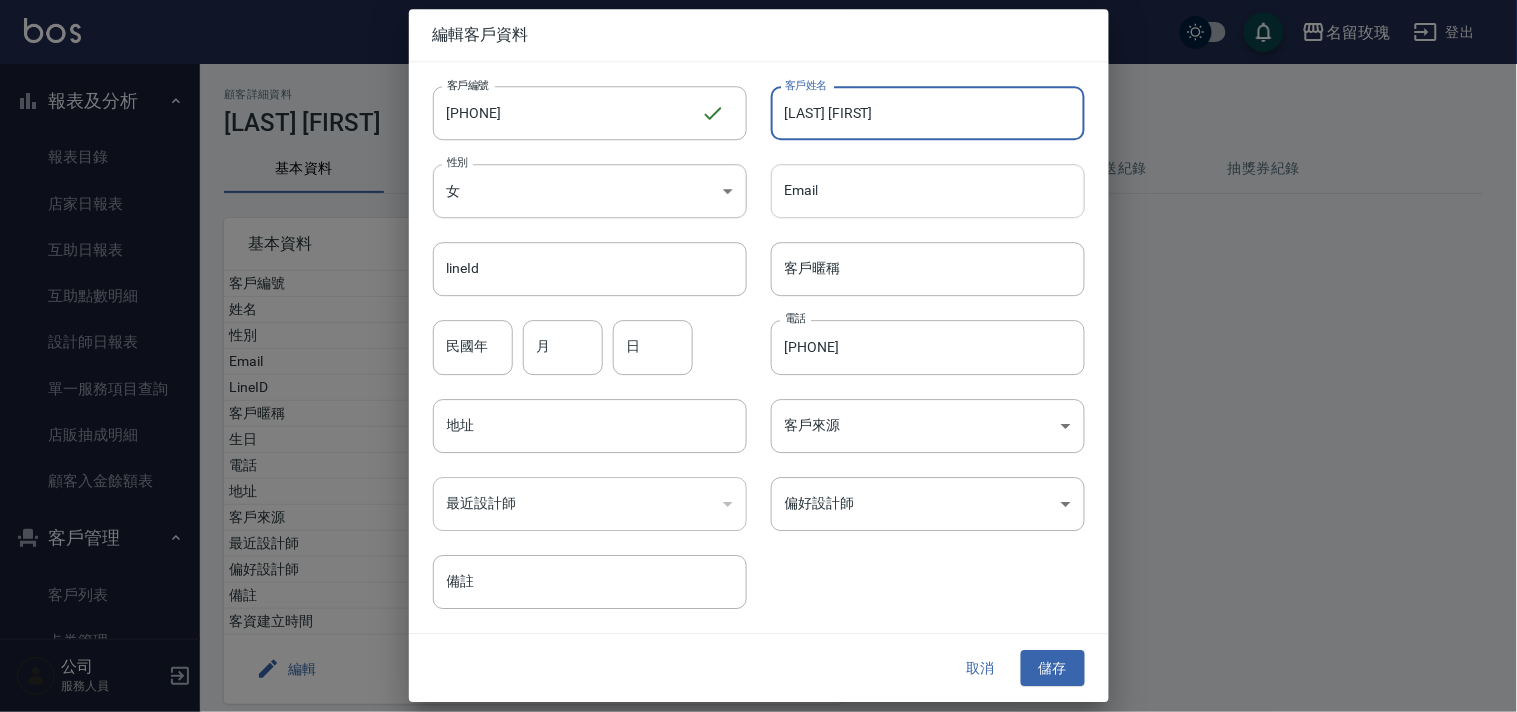 type on "[LAST] [FIRST]" 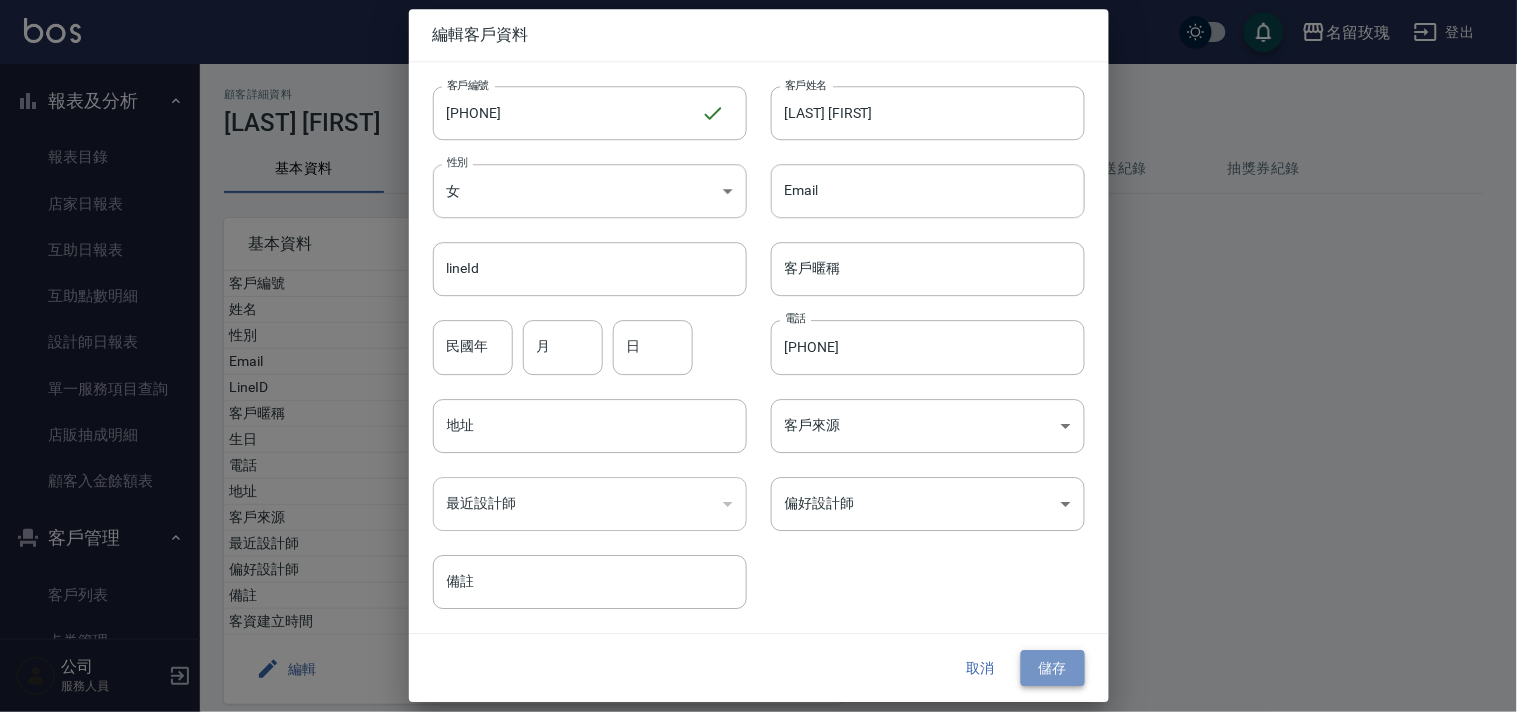 click on "儲存" at bounding box center [1053, 668] 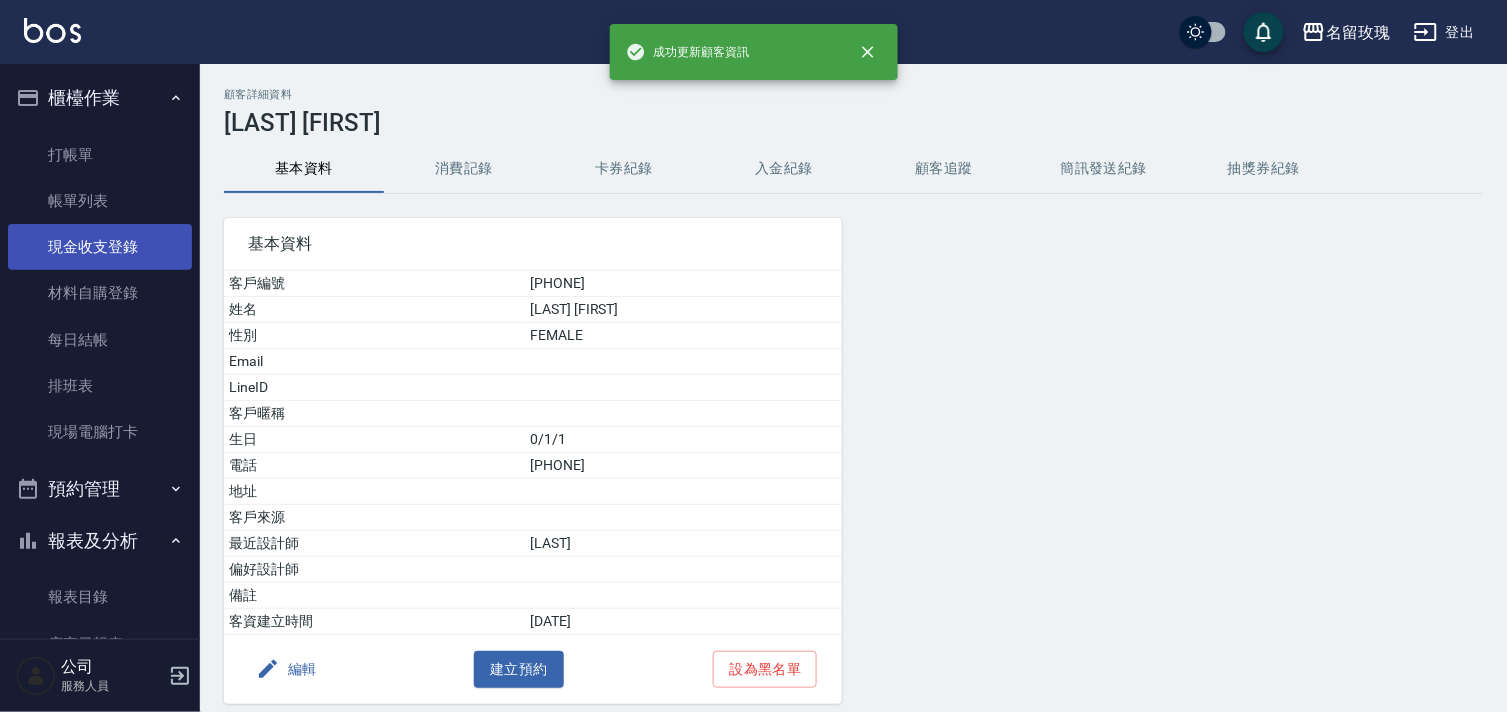 scroll, scrollTop: 0, scrollLeft: 0, axis: both 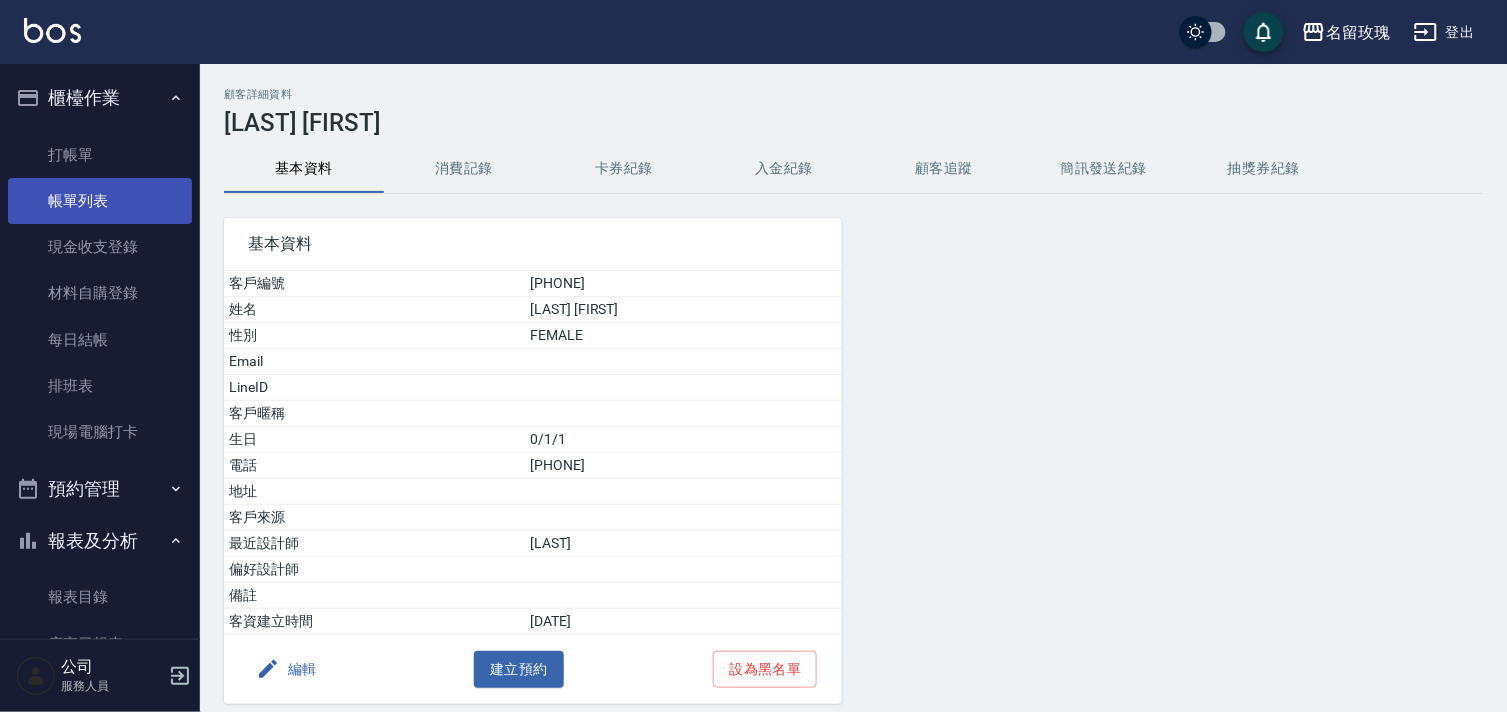 click on "帳單列表" at bounding box center (100, 201) 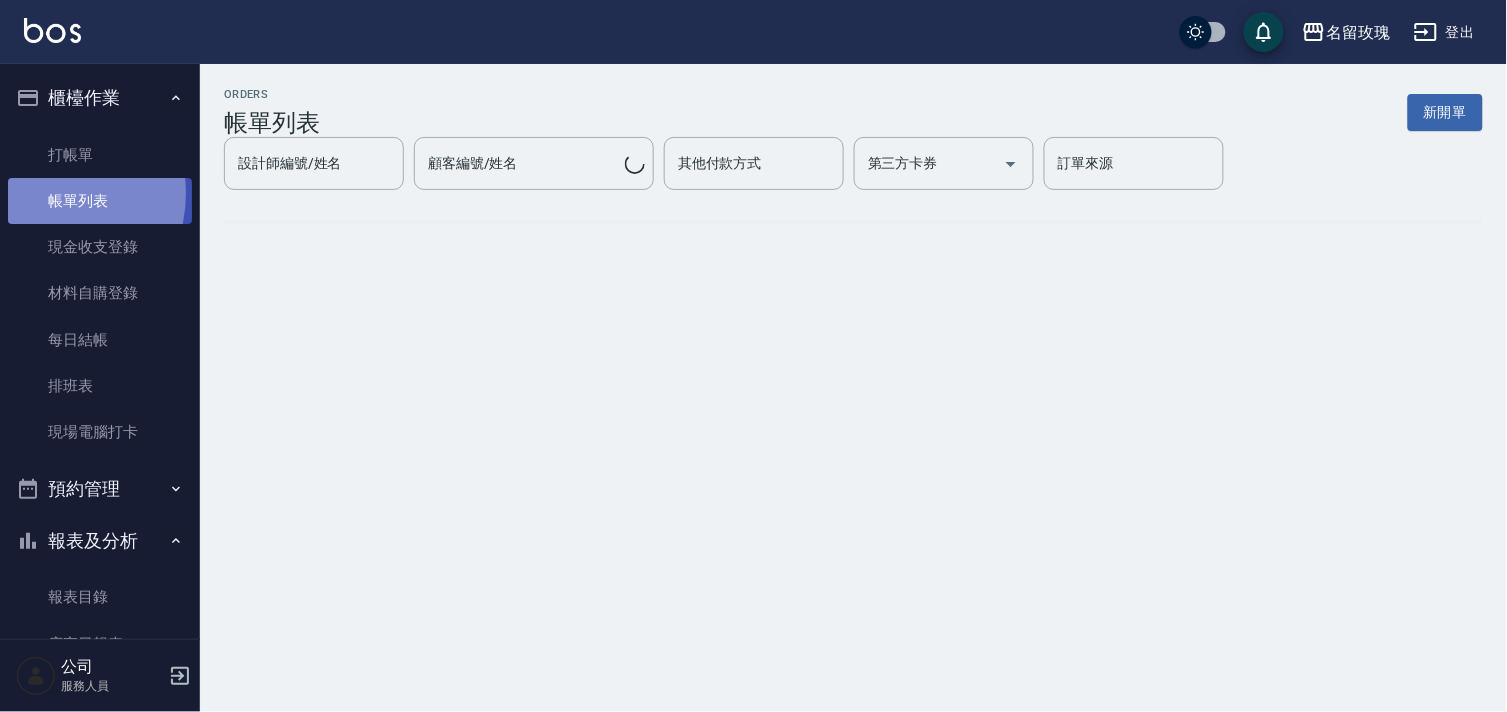 click on "帳單列表" at bounding box center [100, 201] 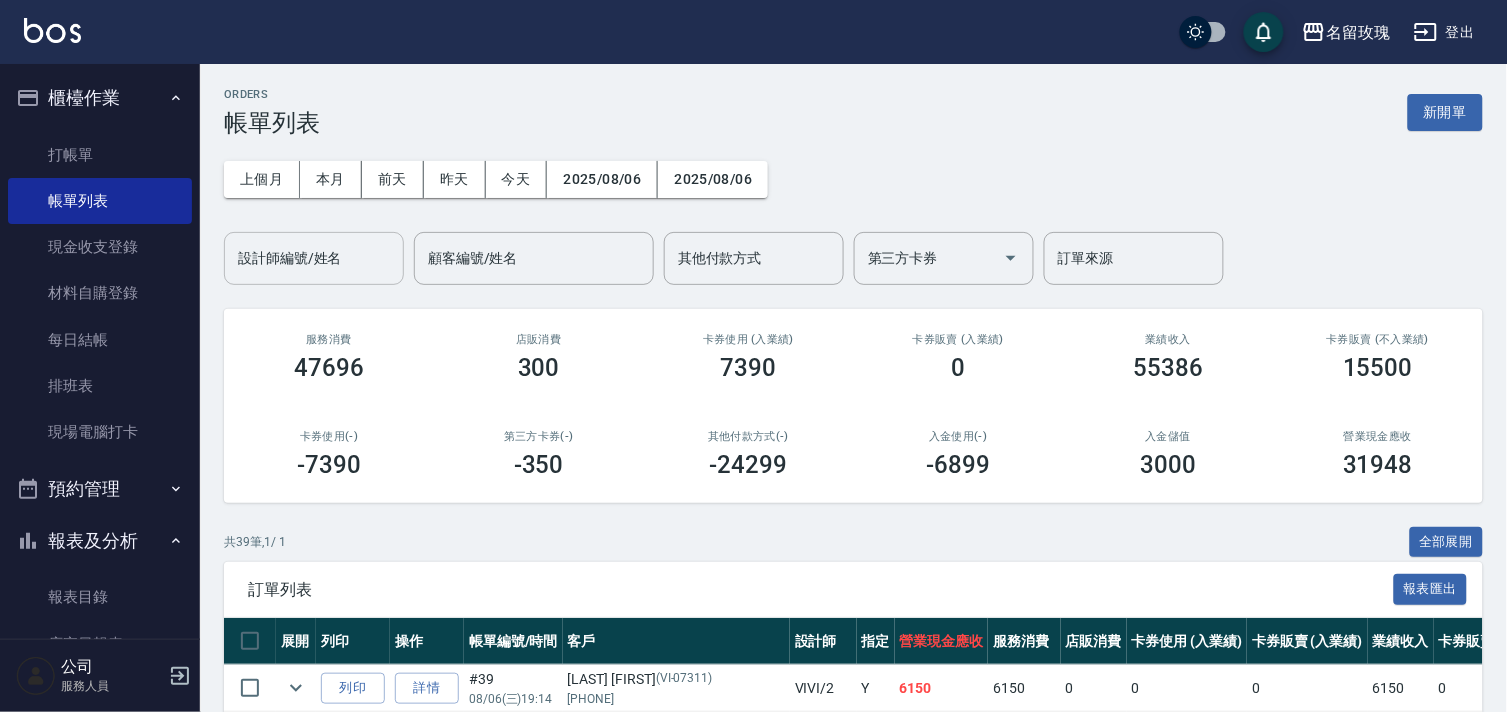 click on "設計師編號/姓名" at bounding box center [314, 258] 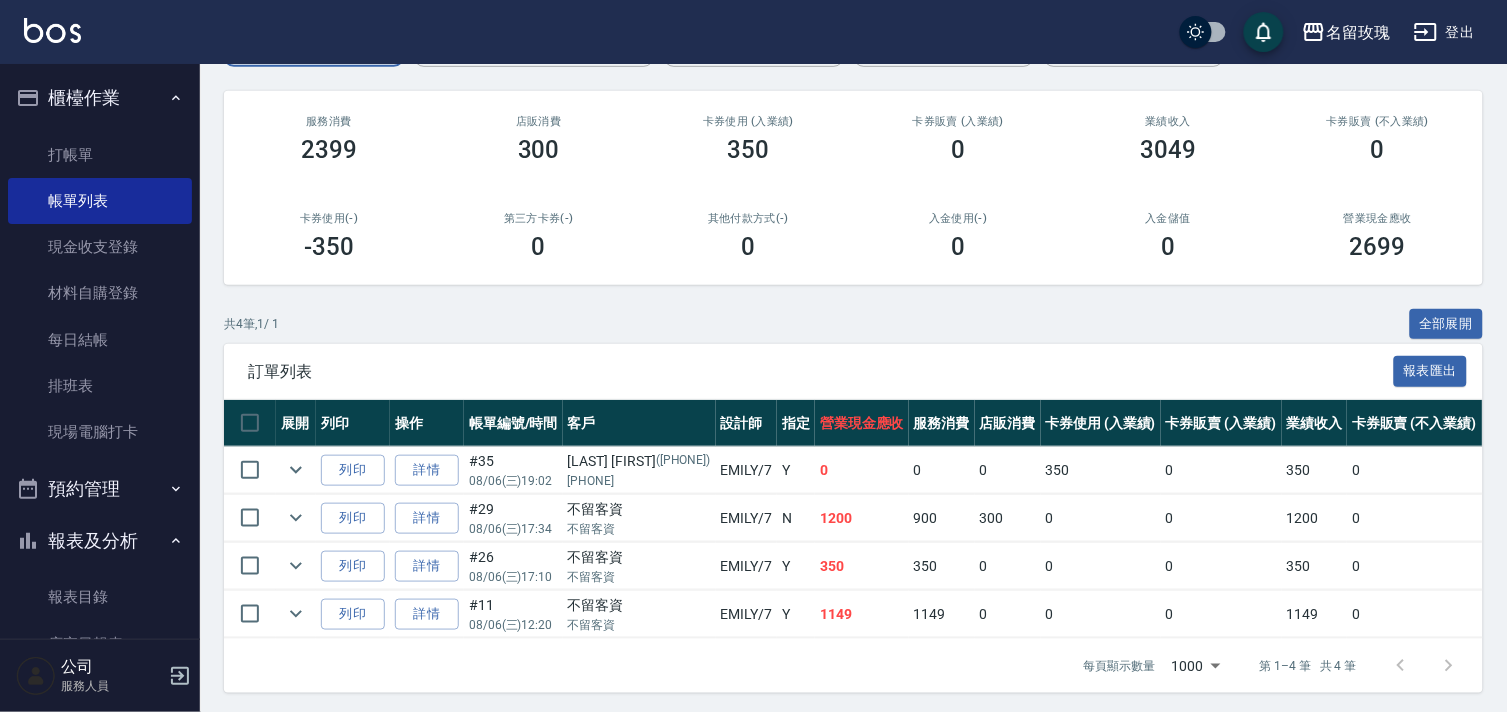 scroll, scrollTop: 240, scrollLeft: 0, axis: vertical 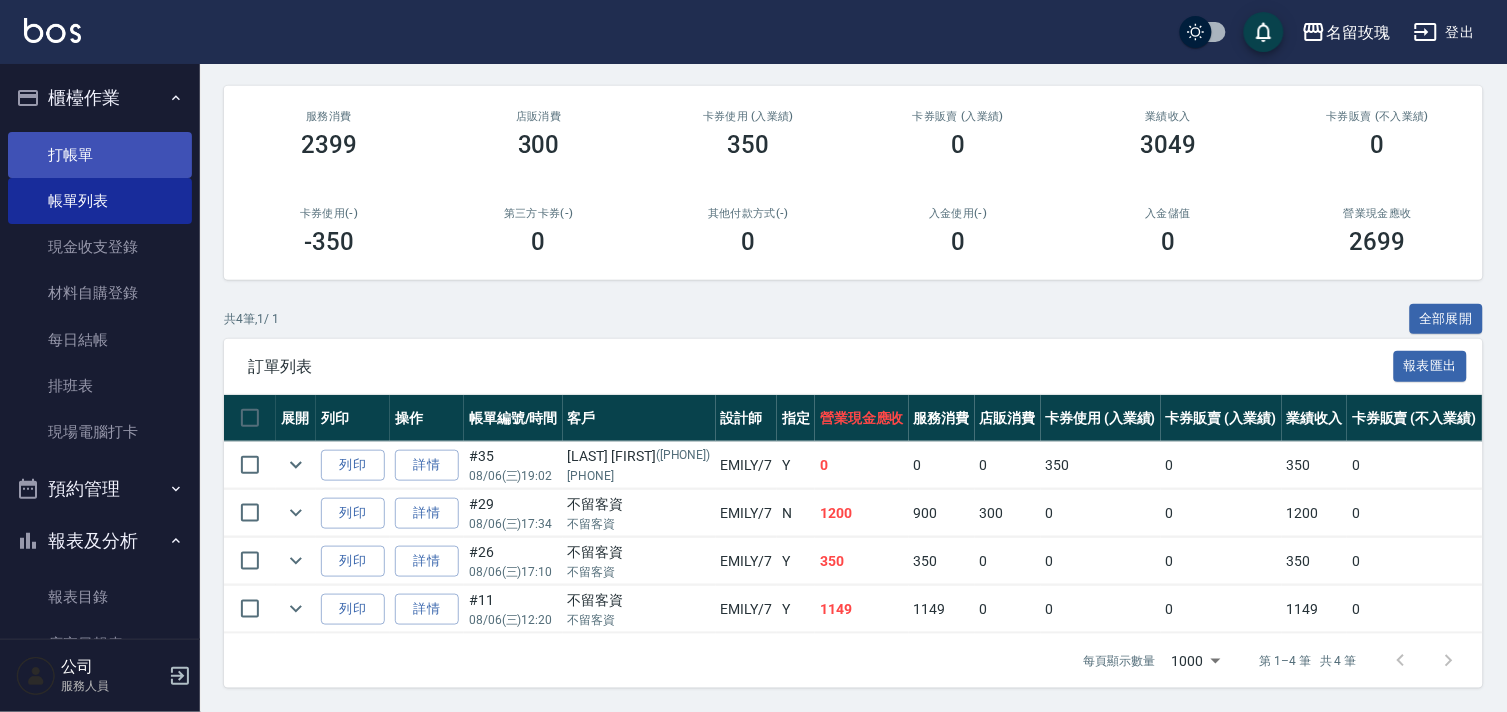 type on "EMILY-7" 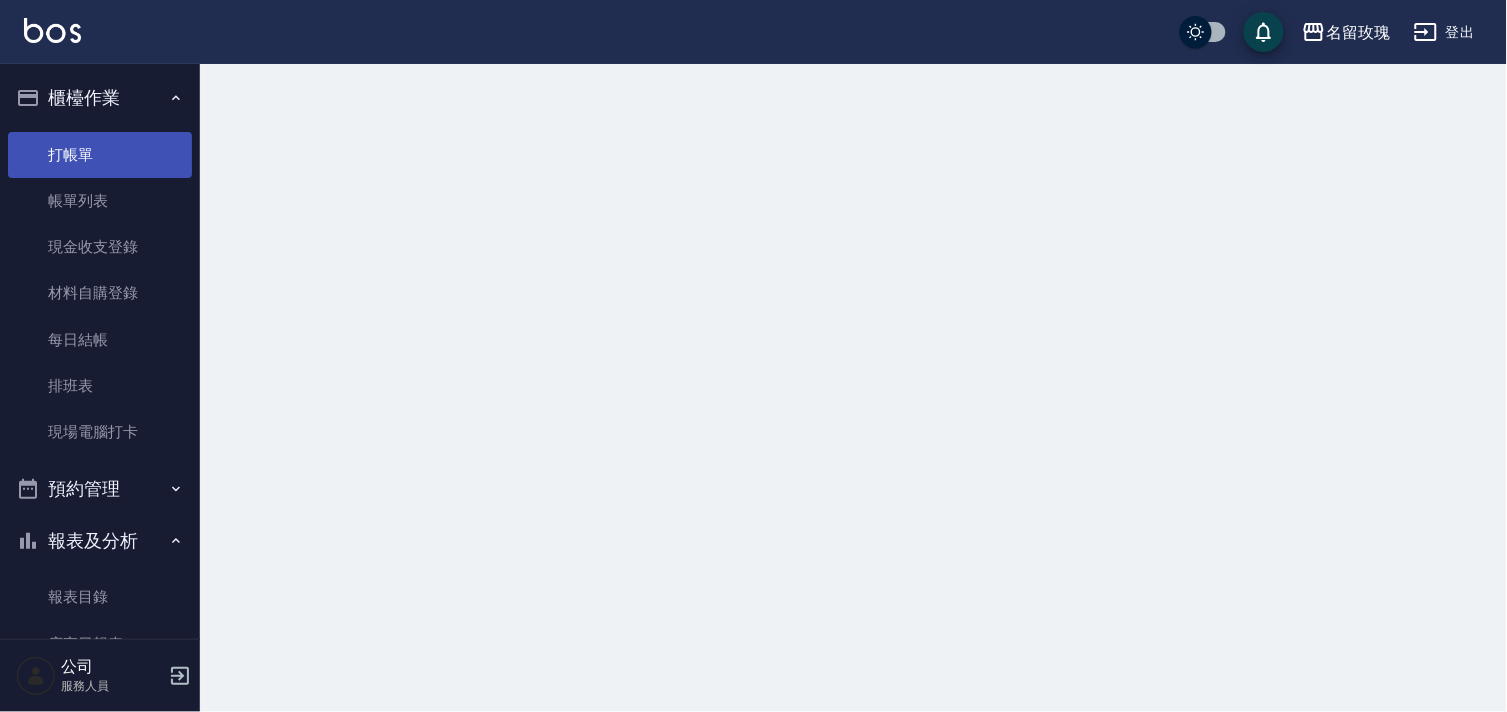 scroll, scrollTop: 0, scrollLeft: 0, axis: both 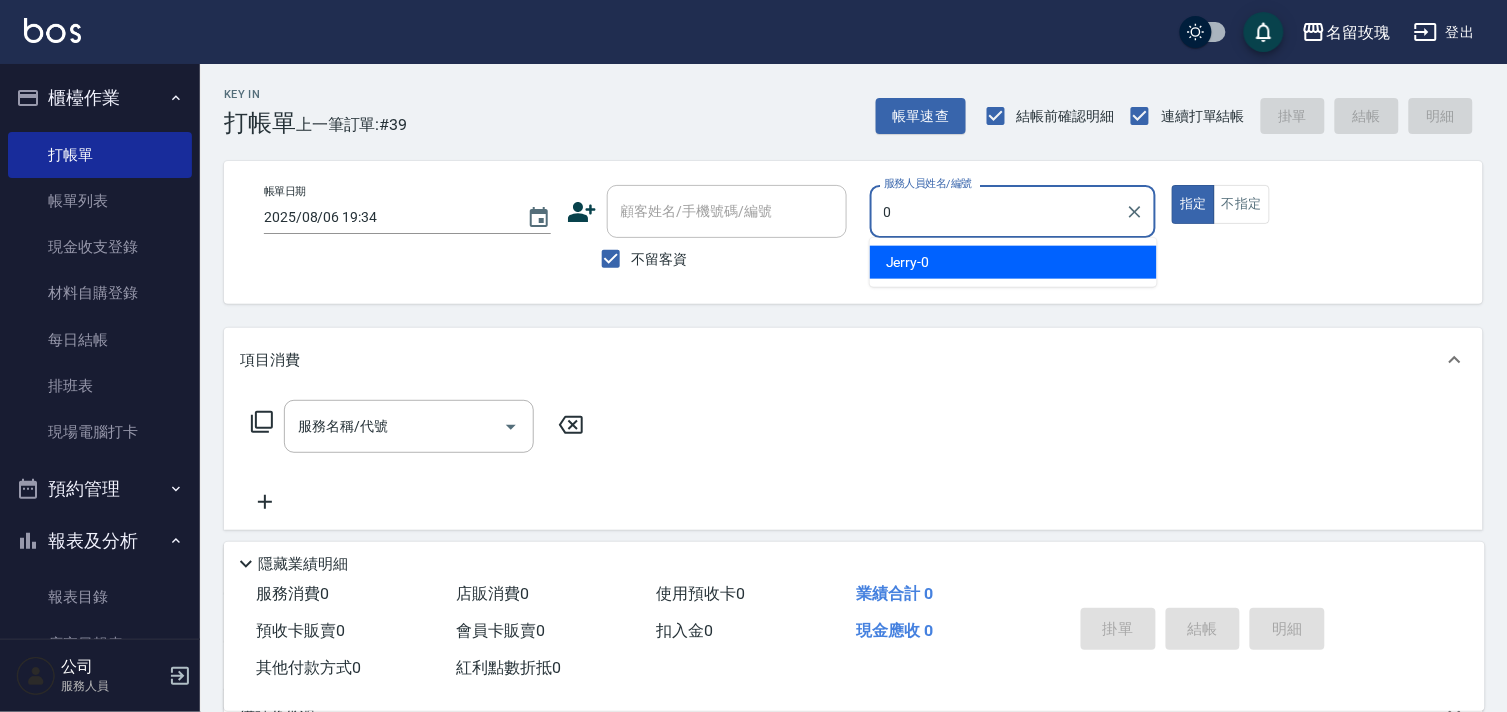 click on "Jerry -0" at bounding box center [1013, 262] 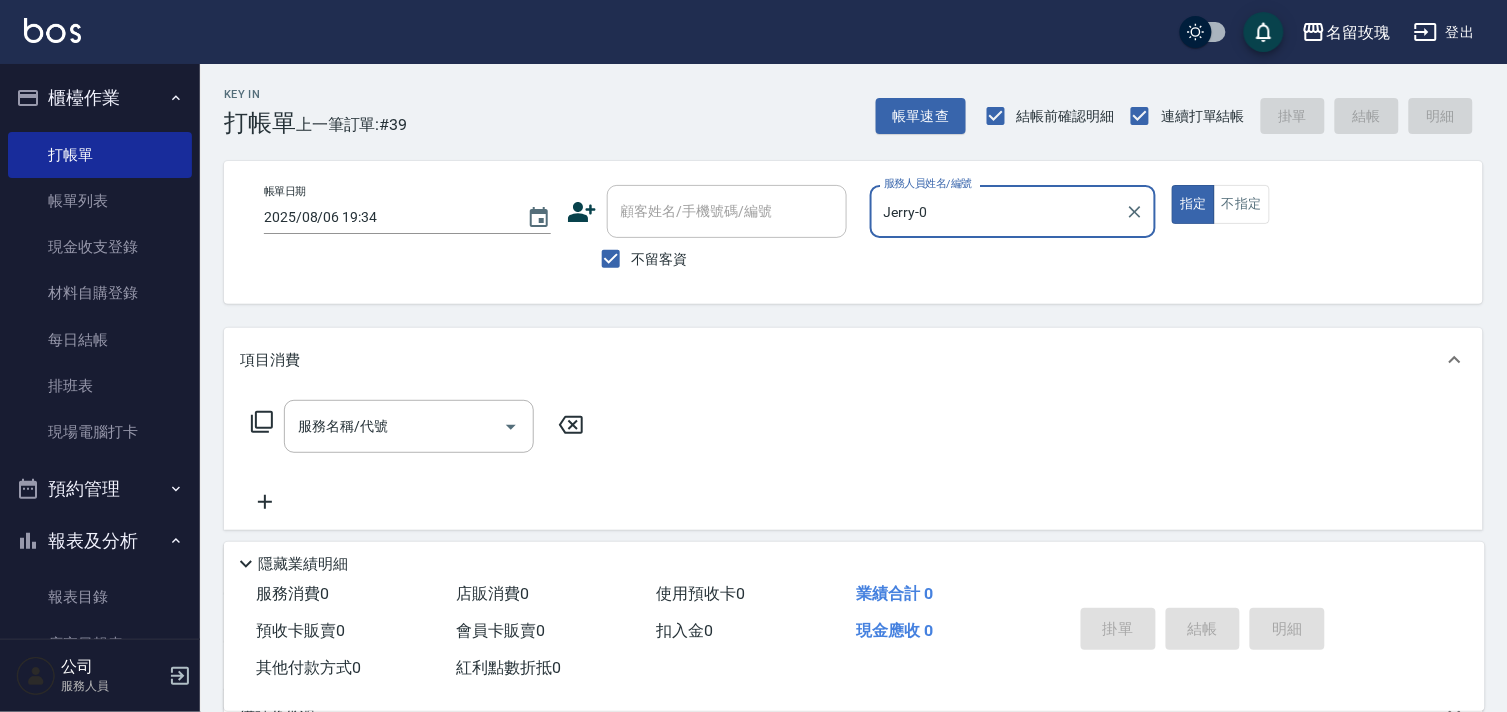 type on "Jerry-0" 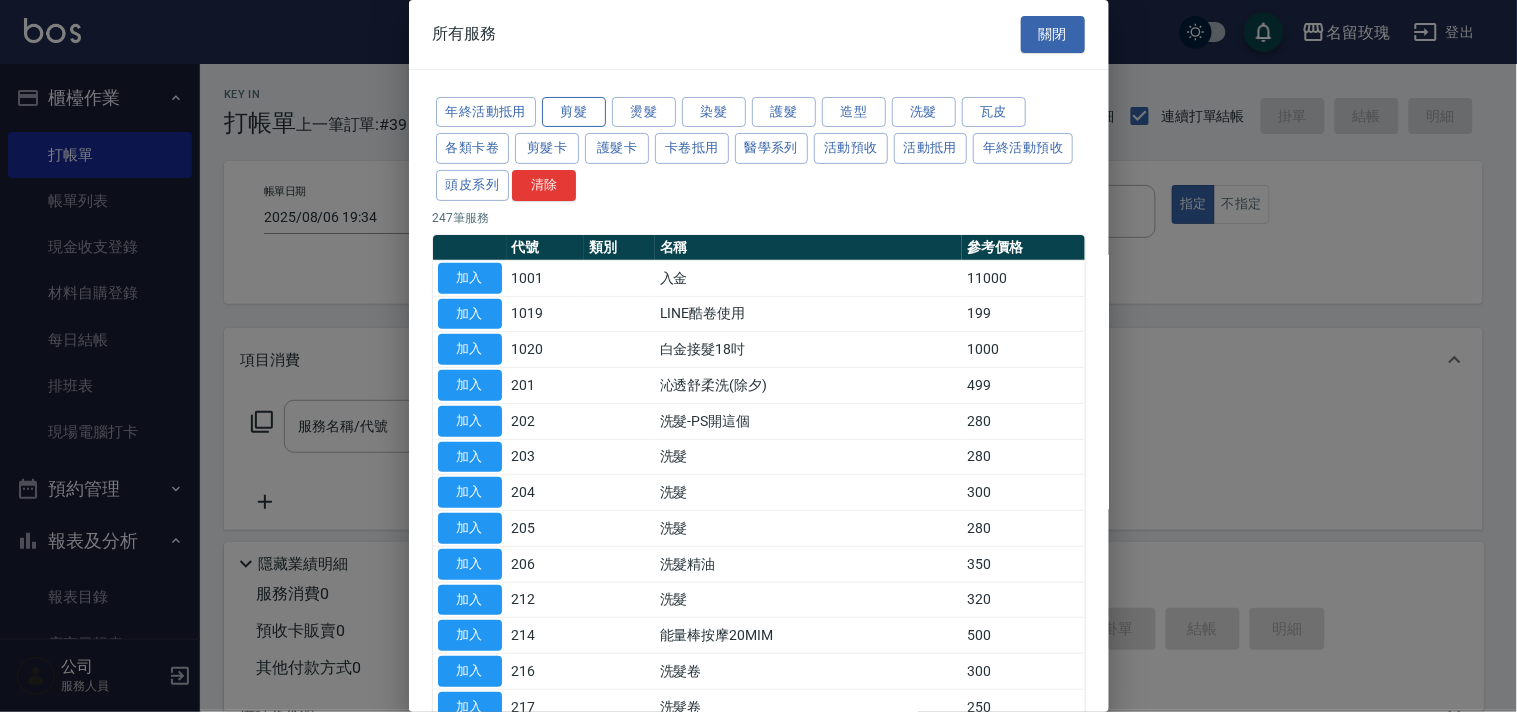 click on "剪髮" at bounding box center (574, 112) 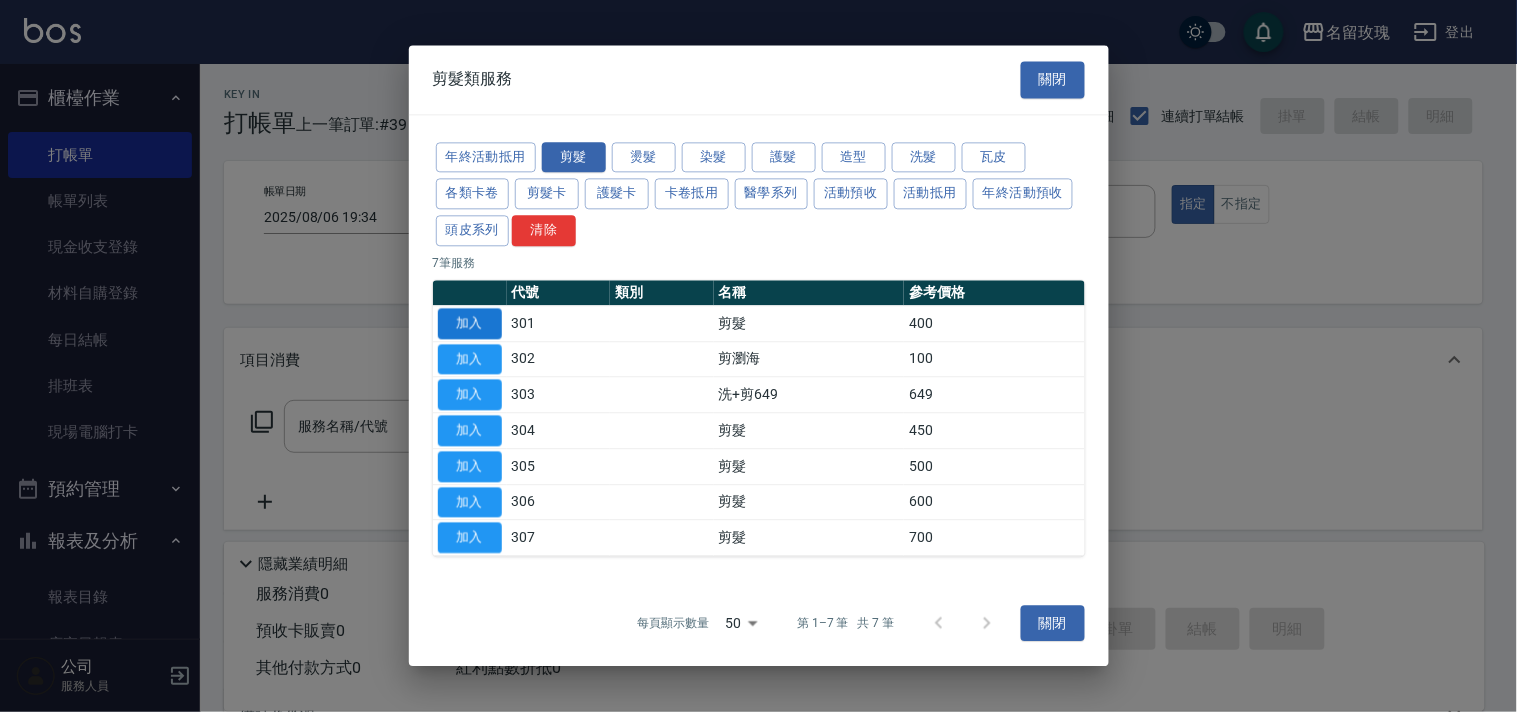 click on "加入" at bounding box center [470, 323] 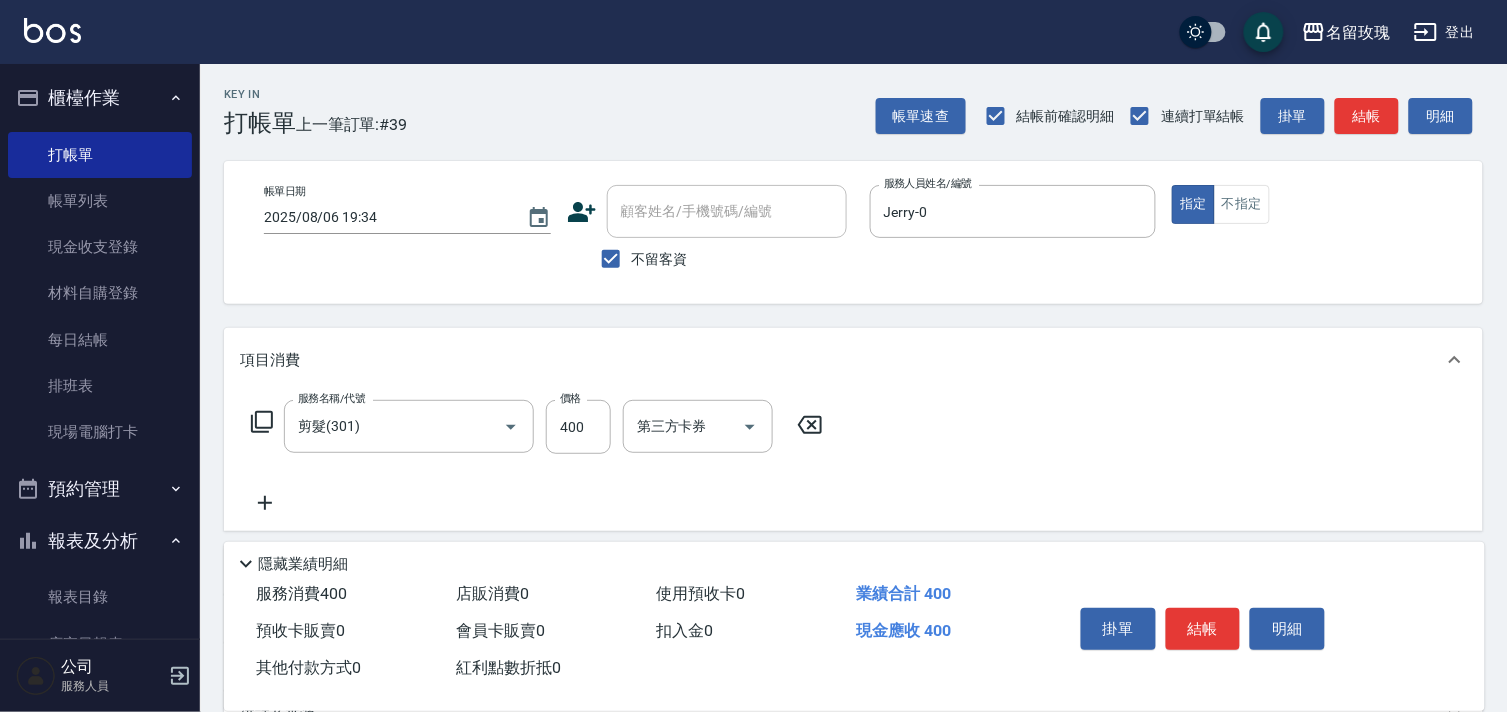 click on "服務名稱/代號 剪髮(301) 服務名稱/代號 價格 400 價格 第三方卡券 第三方卡券" at bounding box center [537, 427] 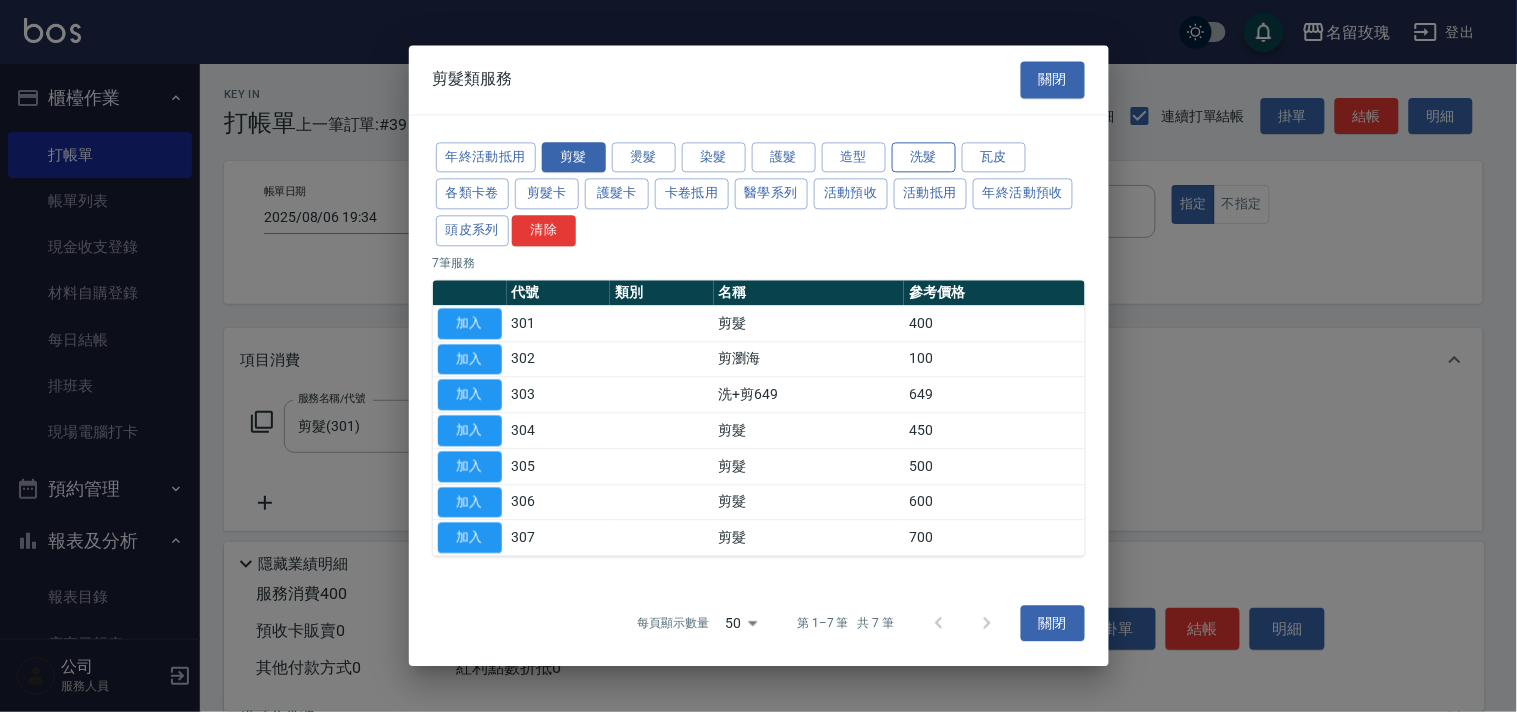click on "洗髮" at bounding box center [924, 157] 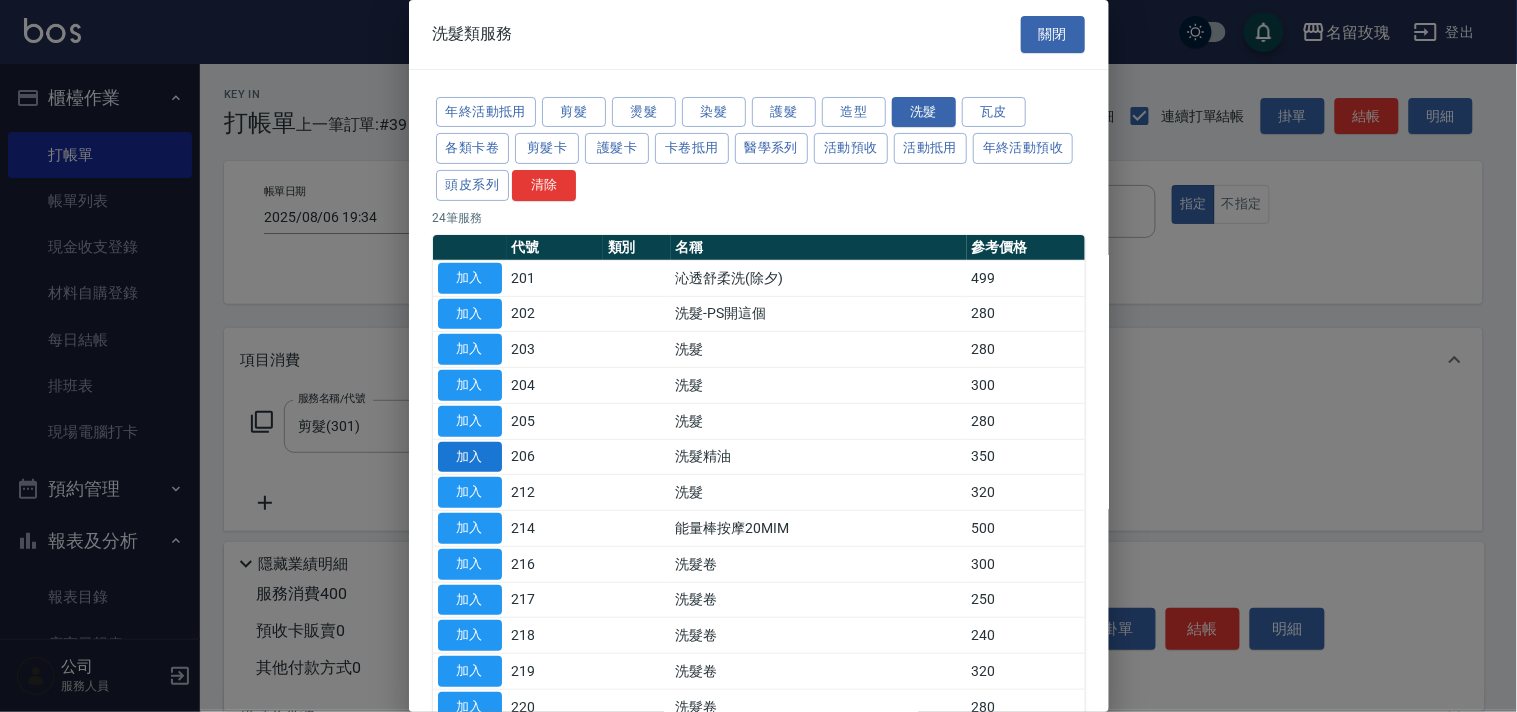 click on "加入" at bounding box center (470, 457) 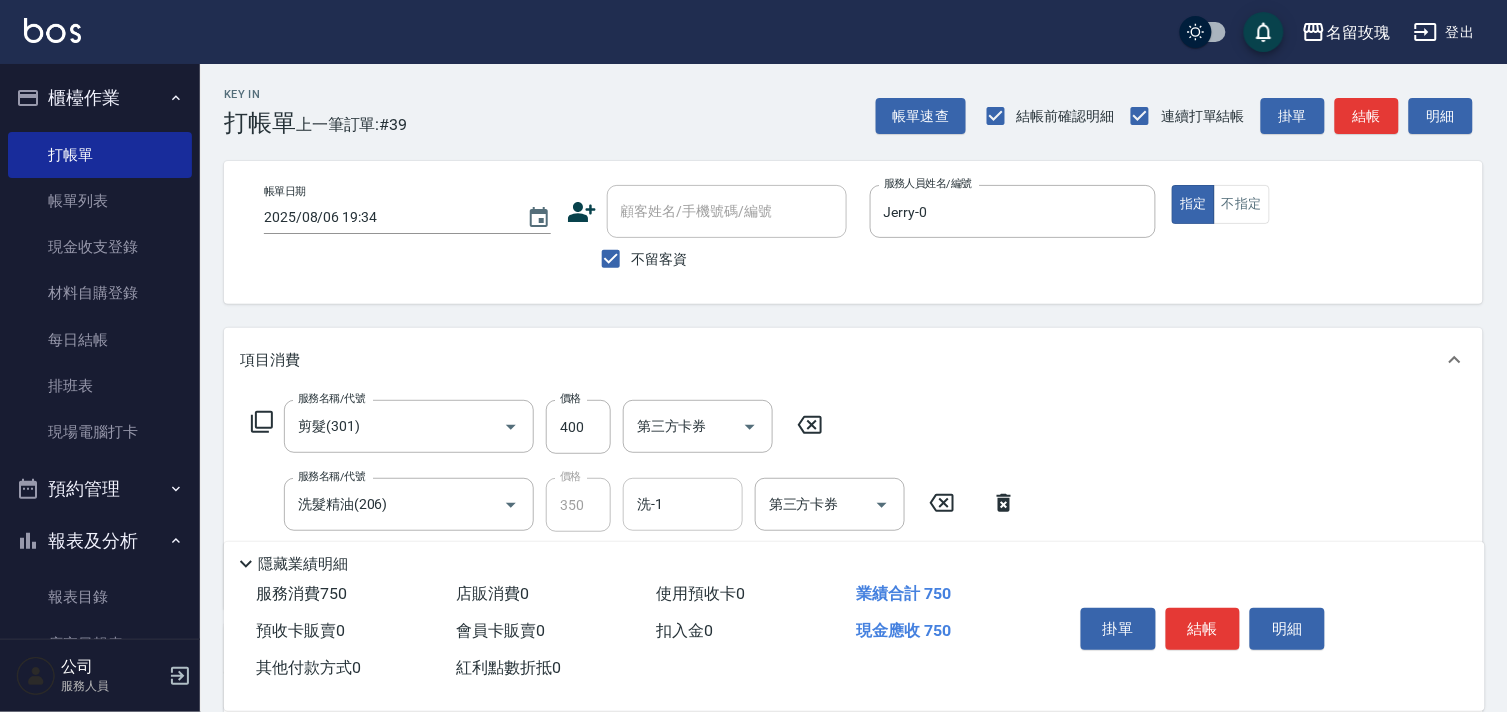 click on "洗-1" at bounding box center (683, 504) 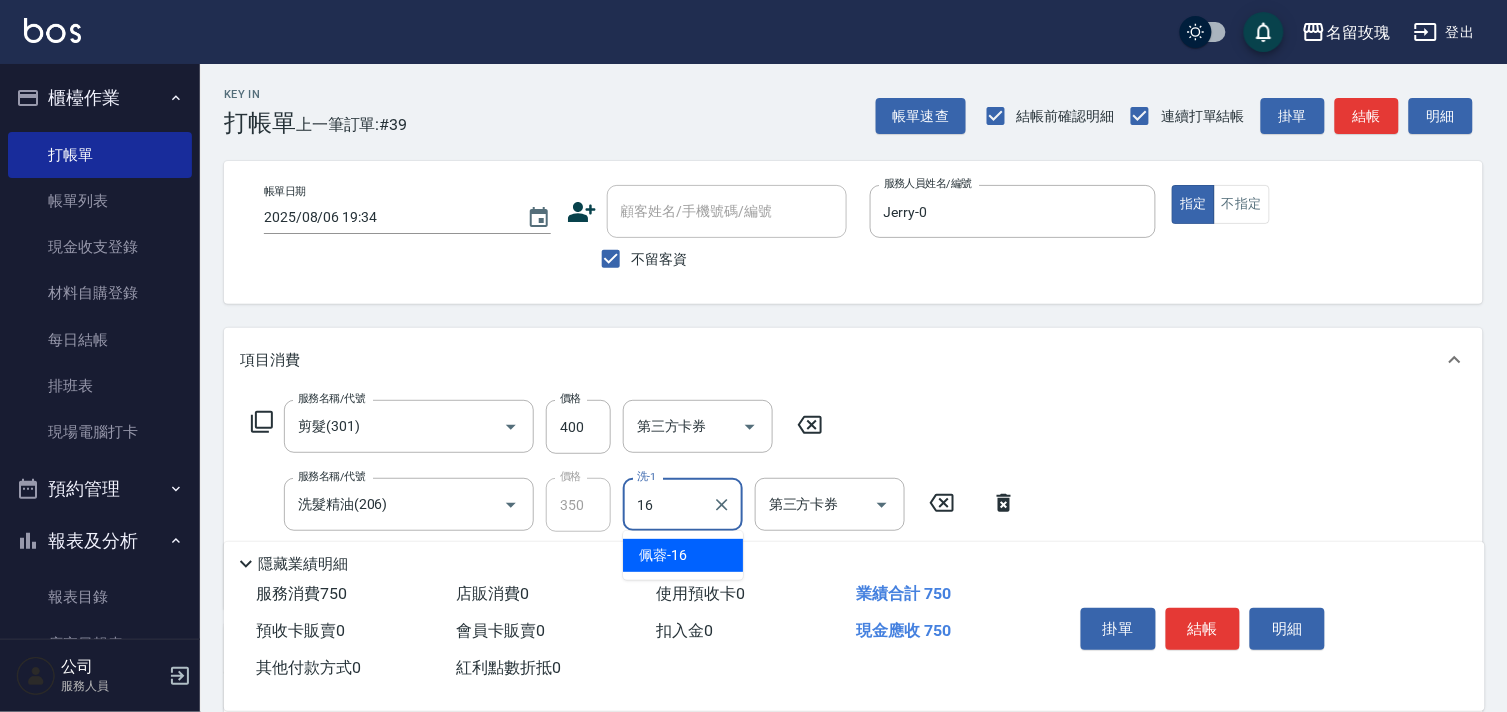 click on "[NAME] -[NUMBER]" at bounding box center (663, 555) 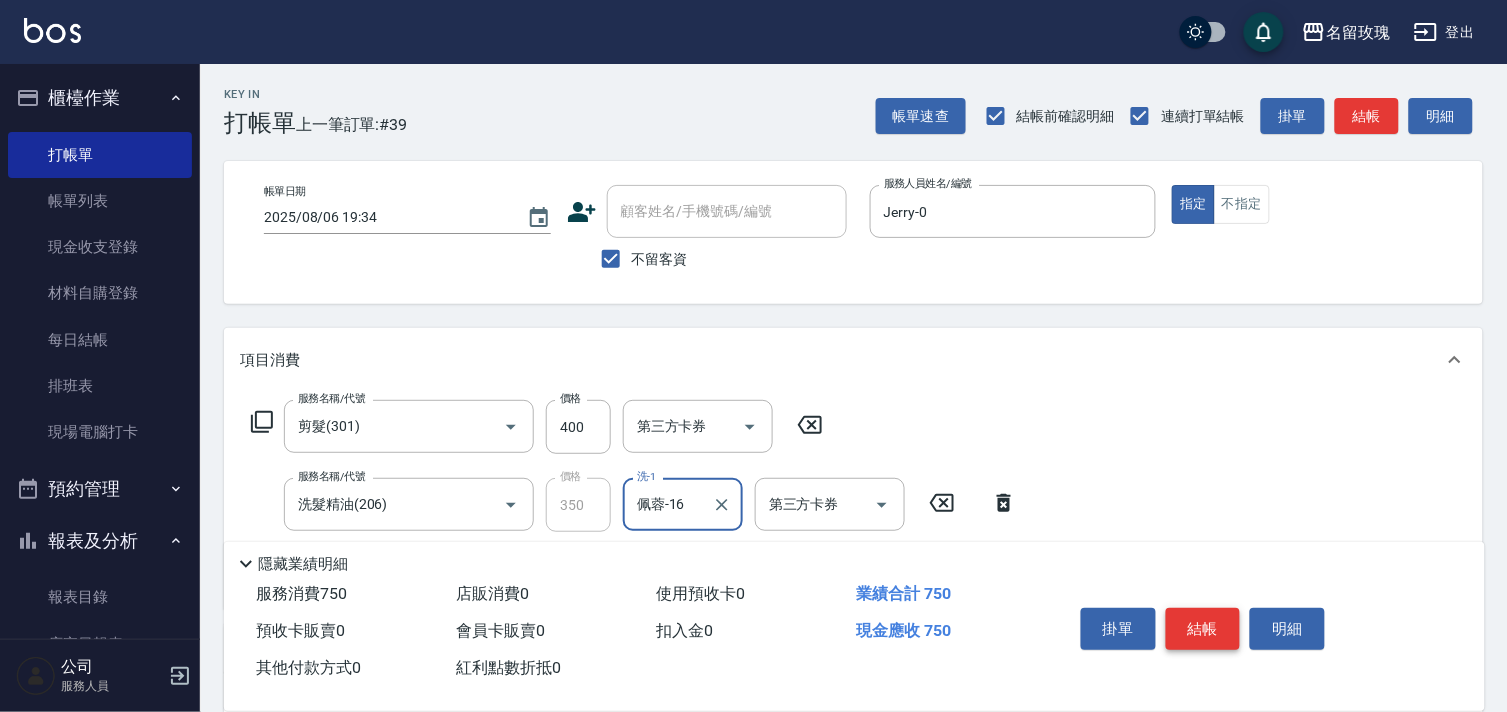 type on "佩蓉-16" 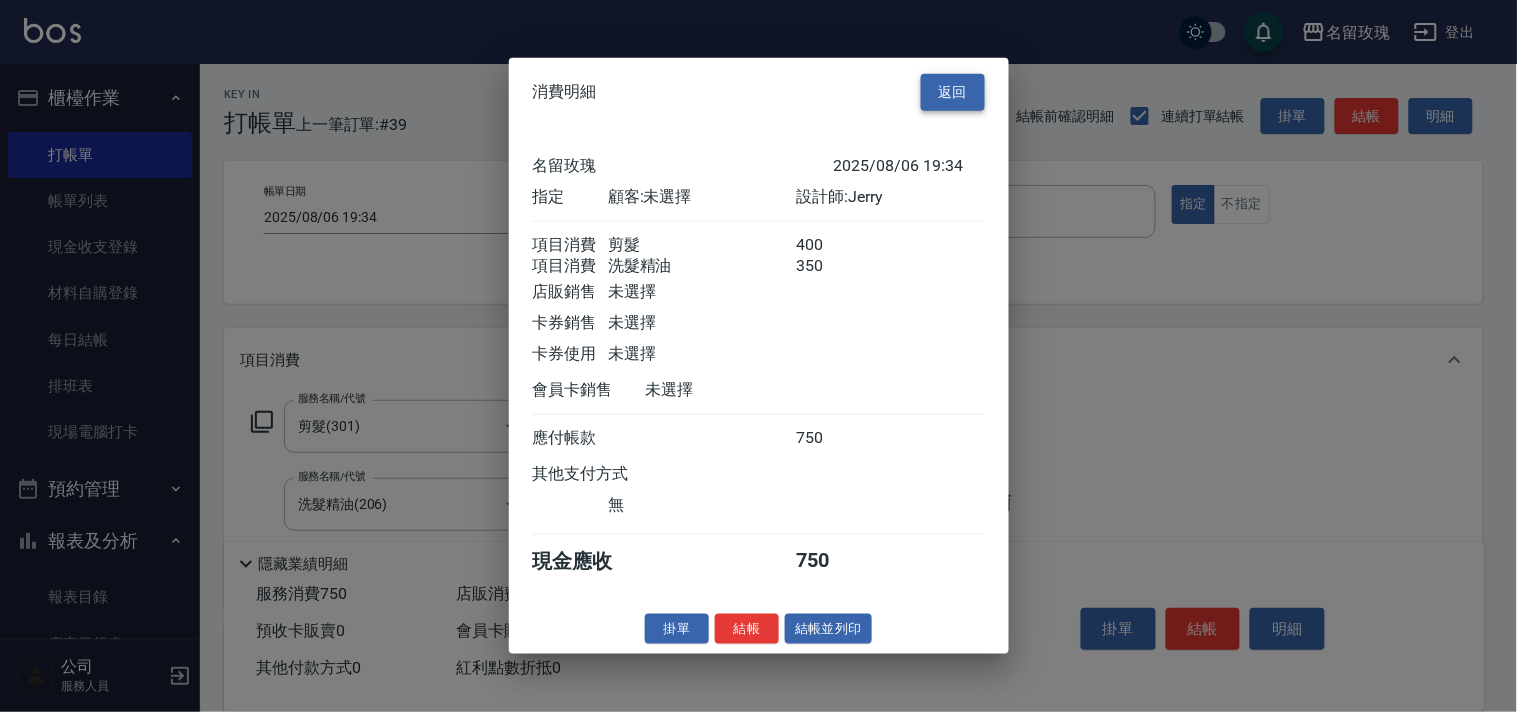 click on "返回" at bounding box center [953, 92] 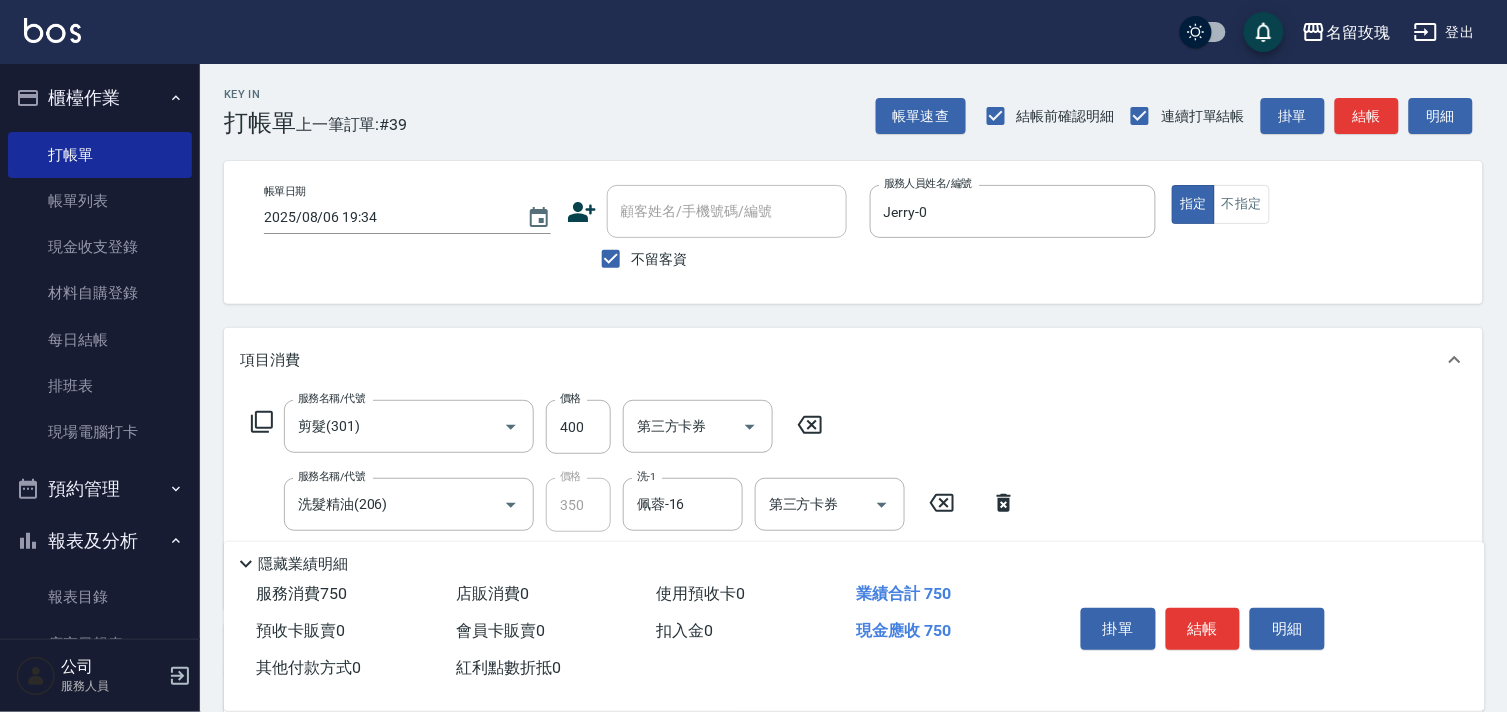click 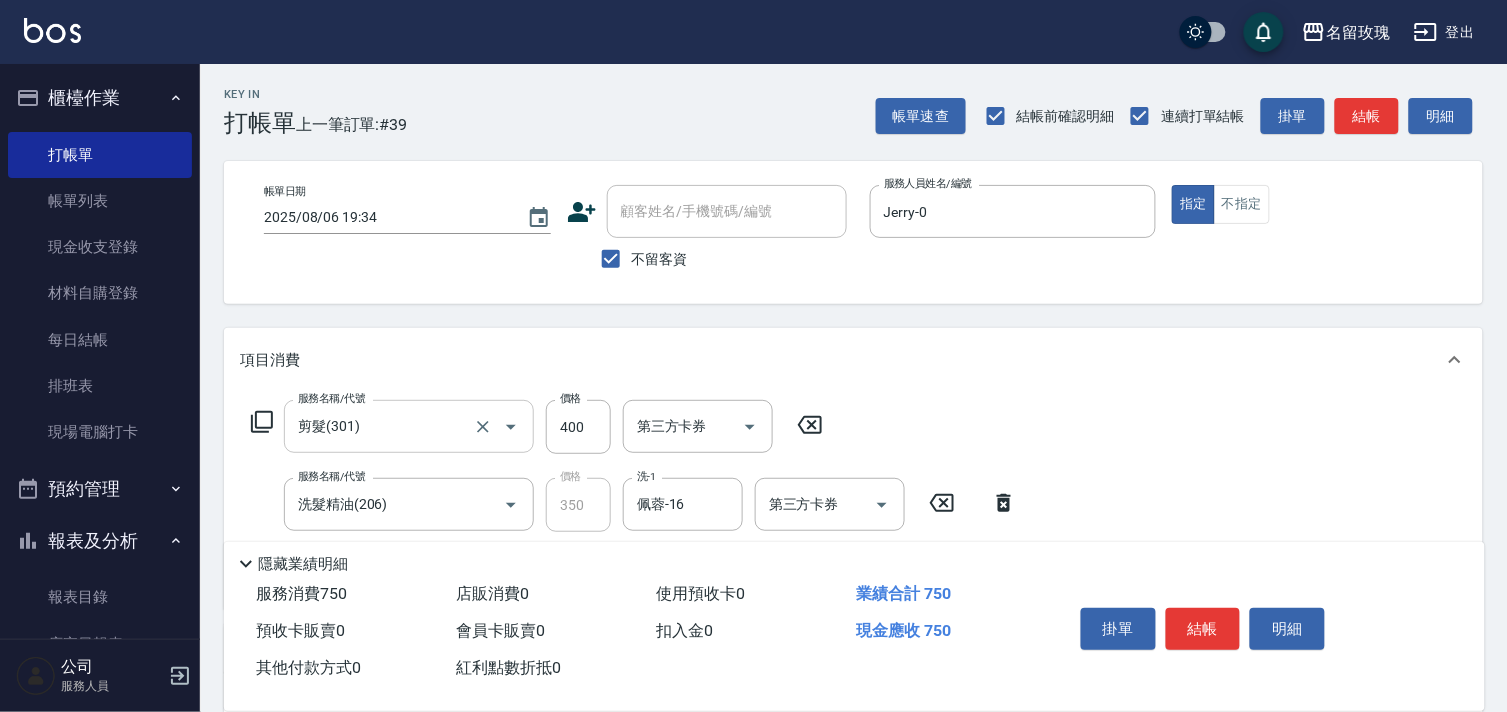 type 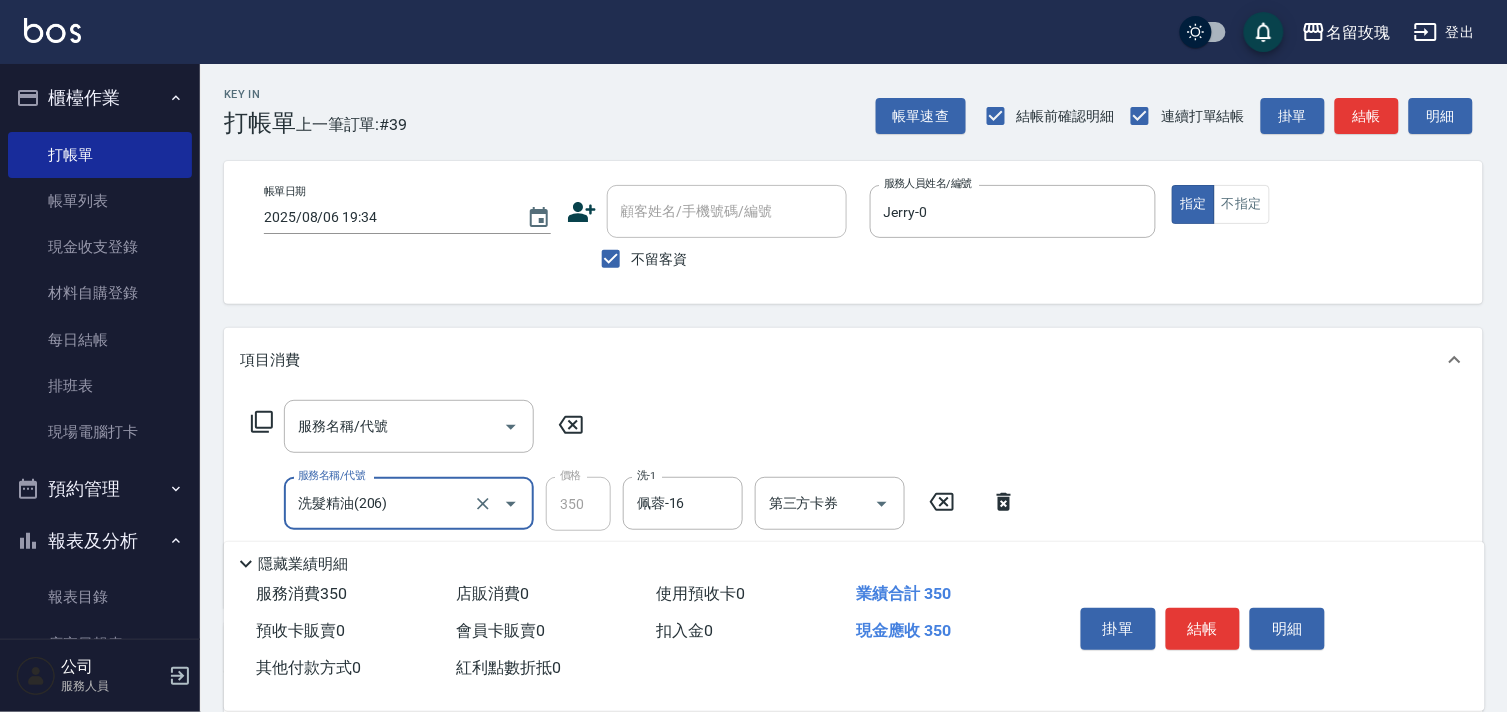 click 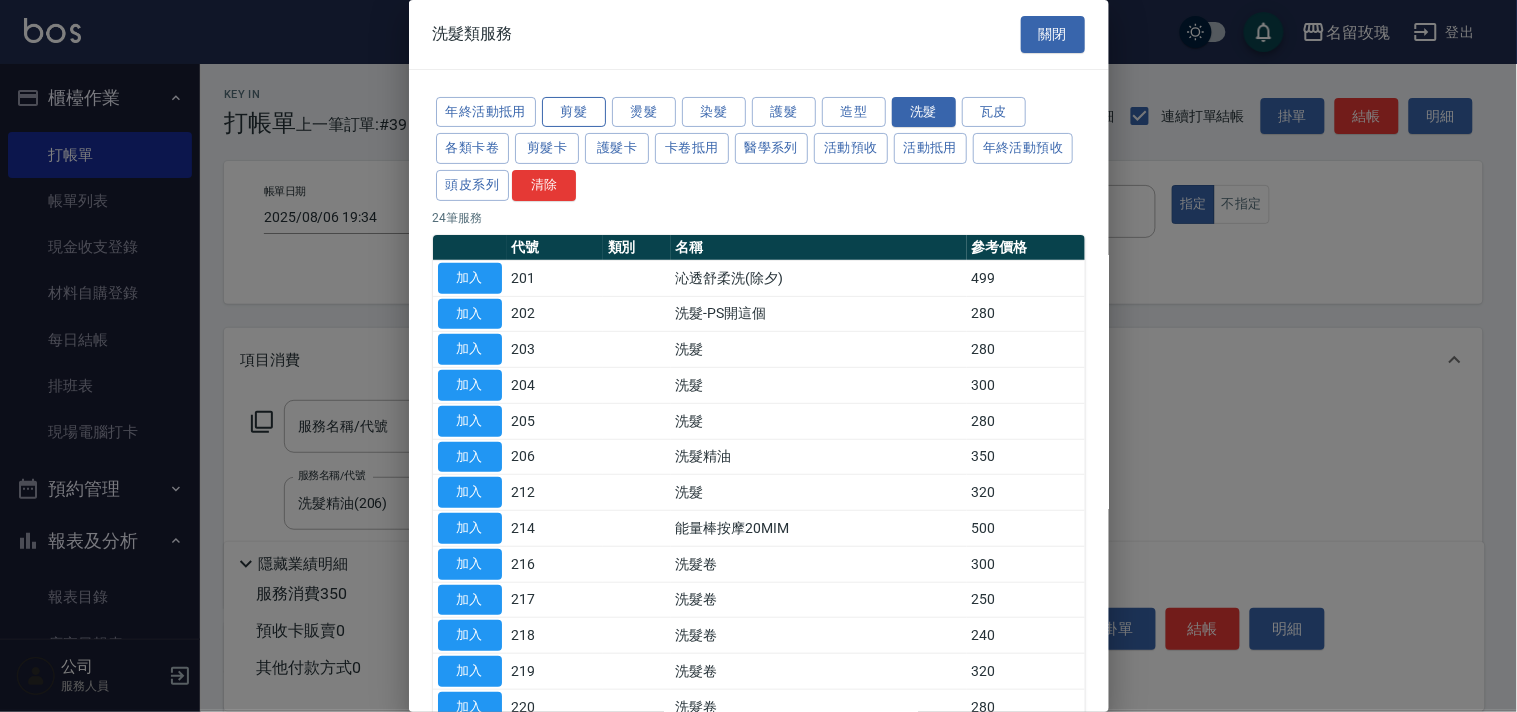 click on "剪髮" at bounding box center [574, 112] 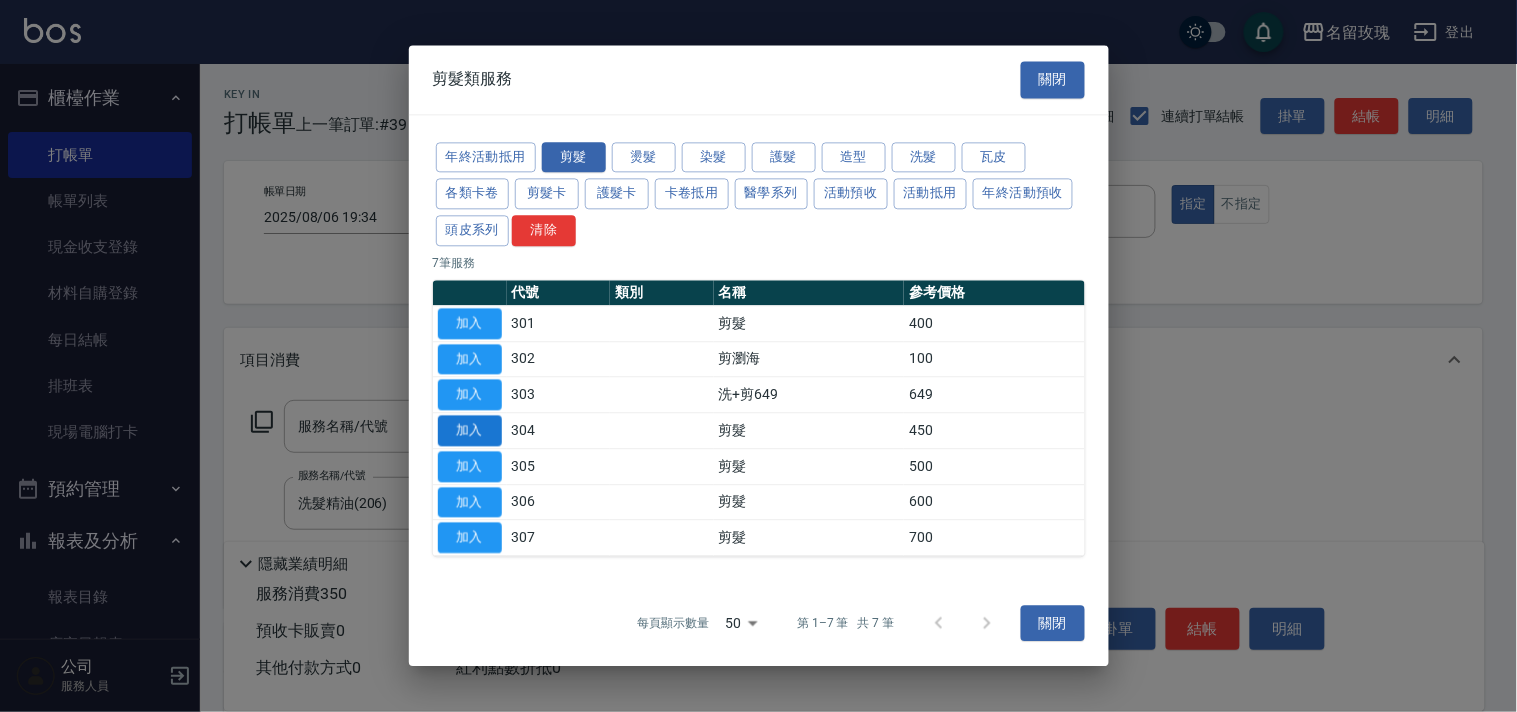 click on "加入" at bounding box center [470, 430] 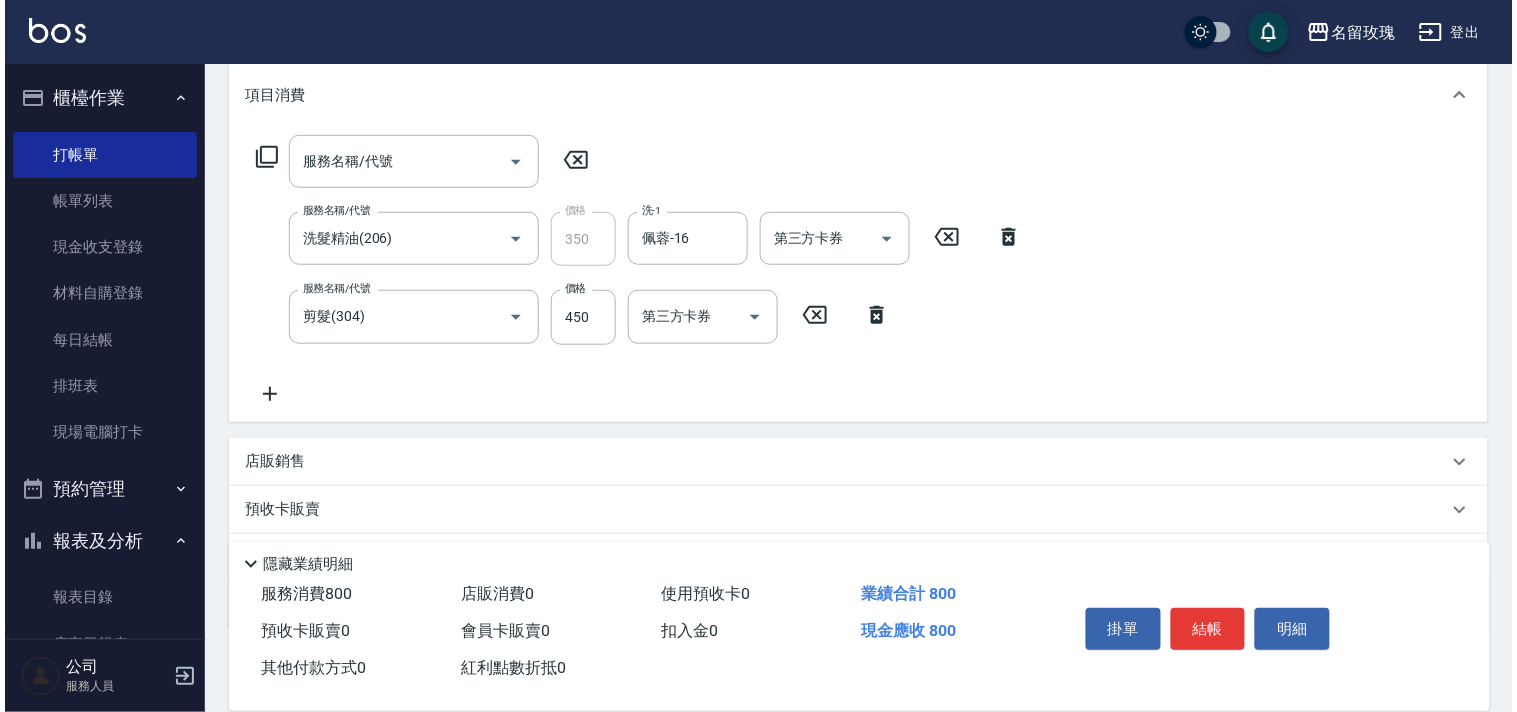 scroll, scrollTop: 333, scrollLeft: 0, axis: vertical 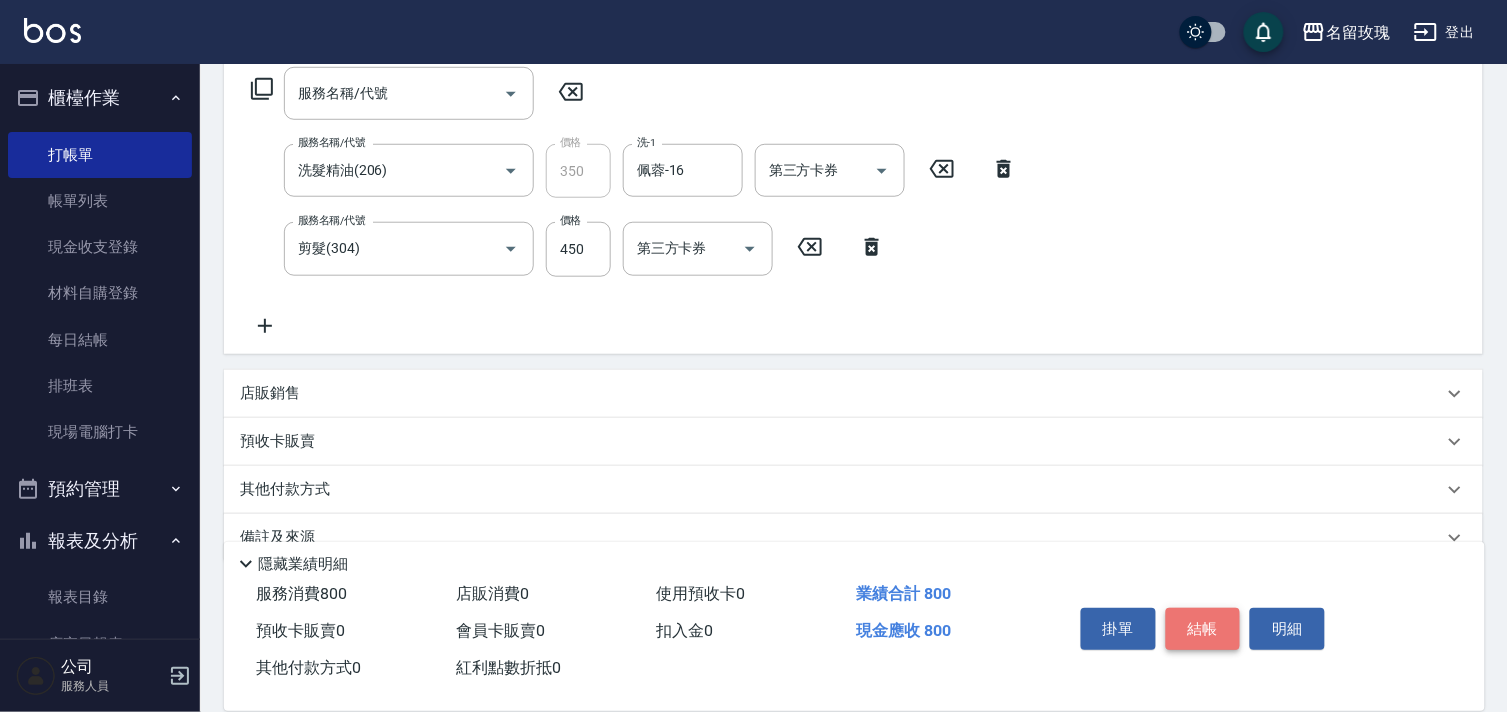 click on "結帳" at bounding box center [1203, 629] 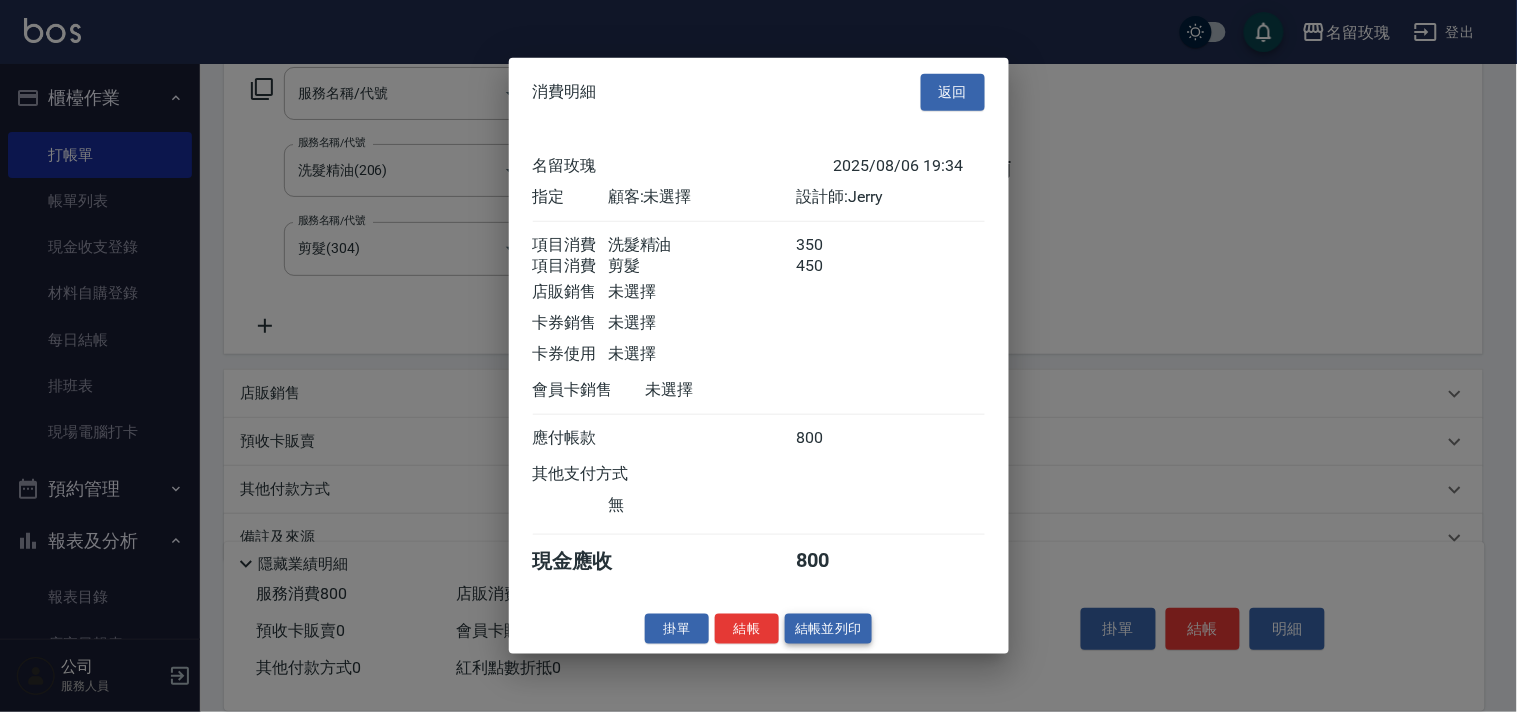 click on "結帳並列印" at bounding box center [828, 628] 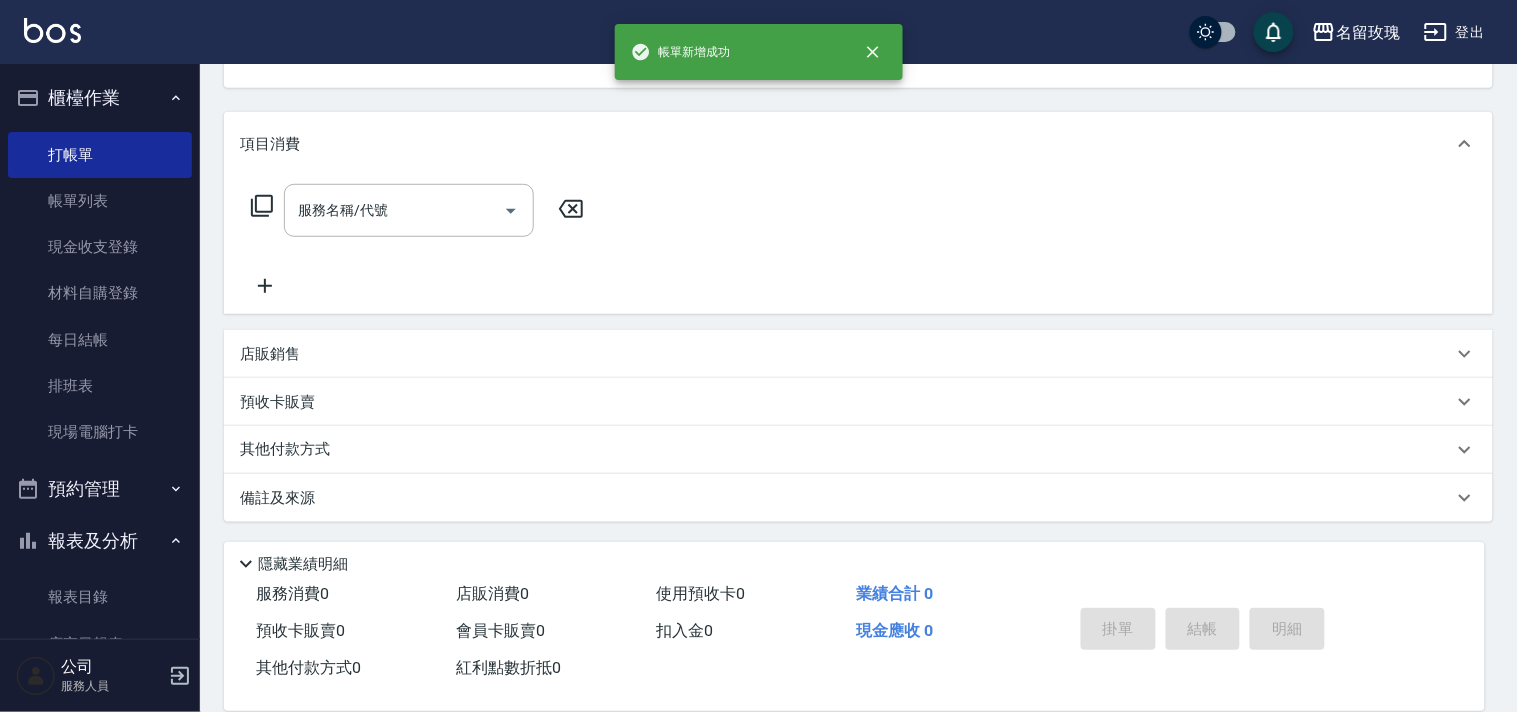 type on "2025/08/06 19:41" 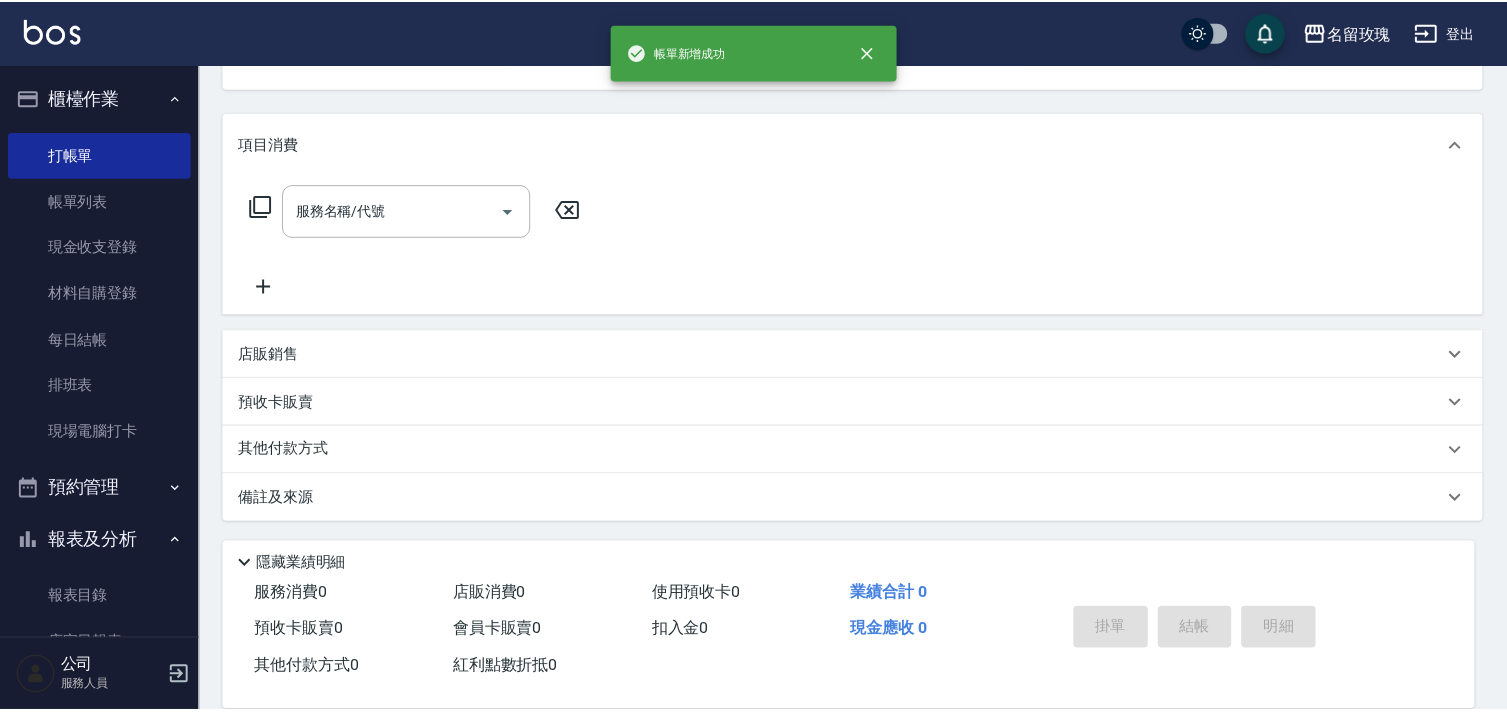 scroll, scrollTop: 194, scrollLeft: 0, axis: vertical 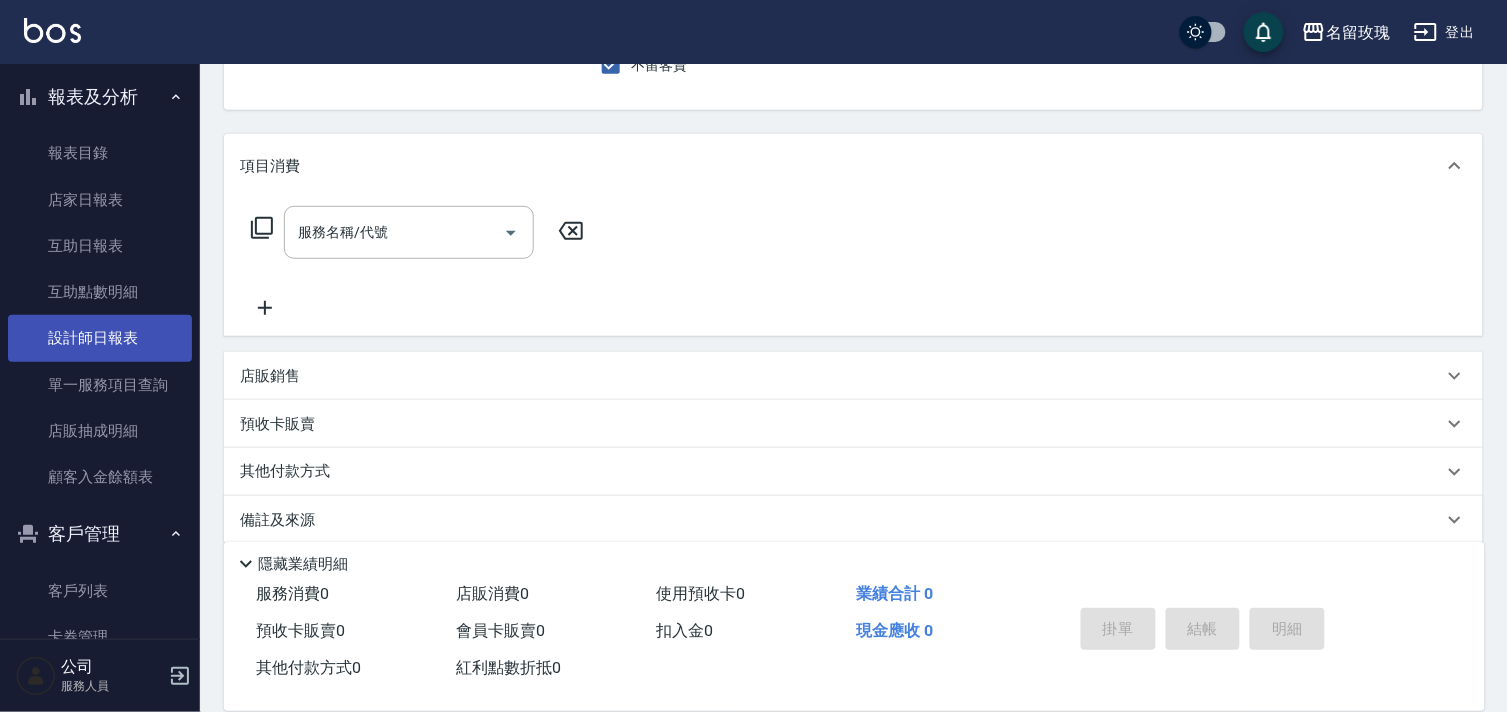 click on "設計師日報表" at bounding box center [100, 338] 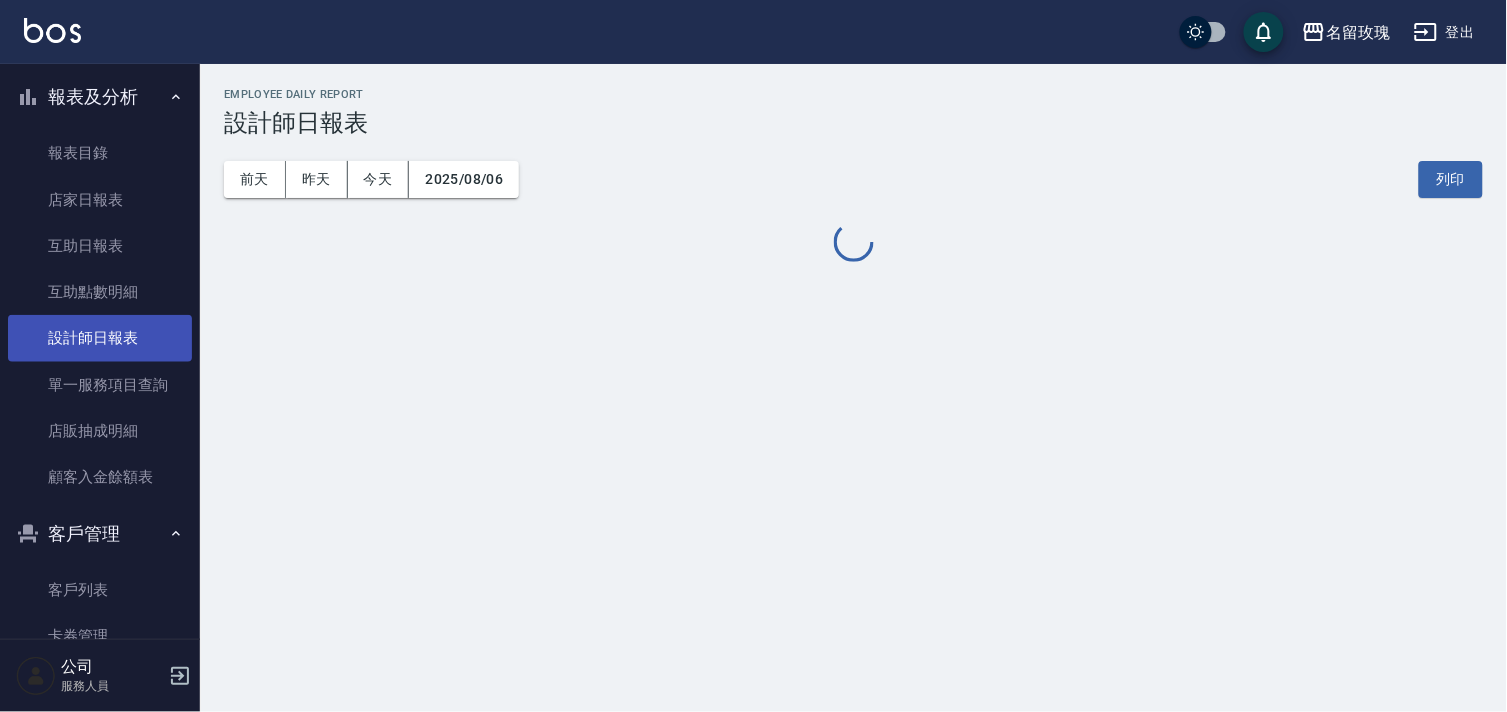 scroll, scrollTop: 0, scrollLeft: 0, axis: both 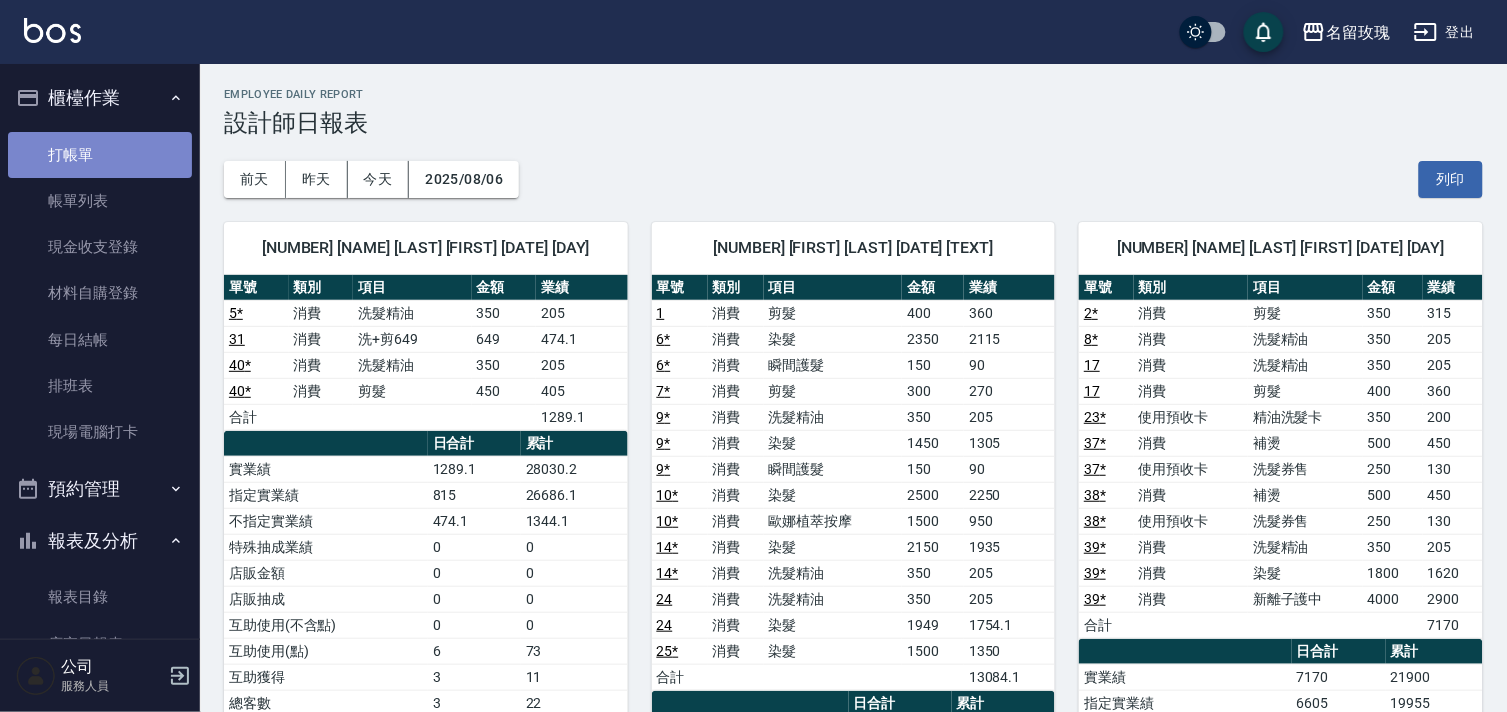 click on "打帳單" at bounding box center (100, 155) 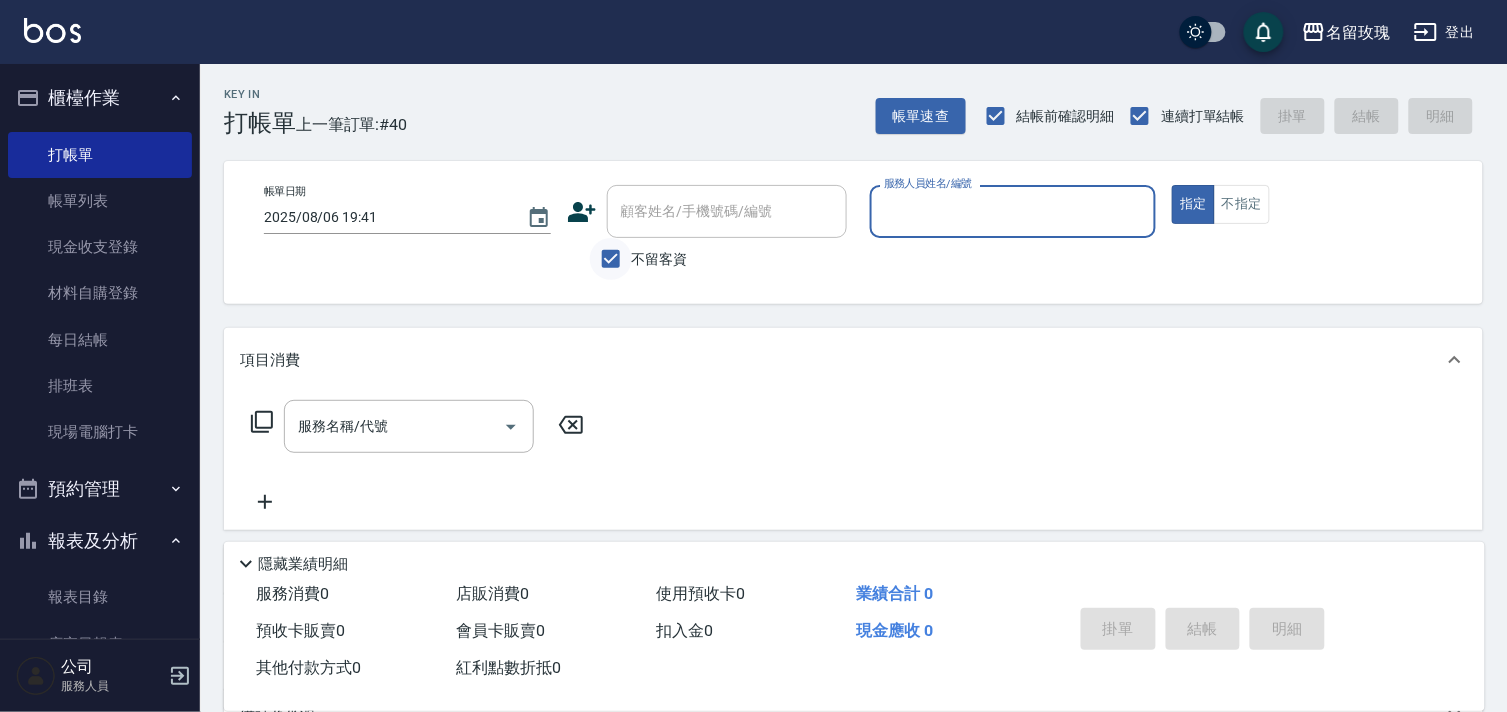click on "不留客資" at bounding box center (611, 259) 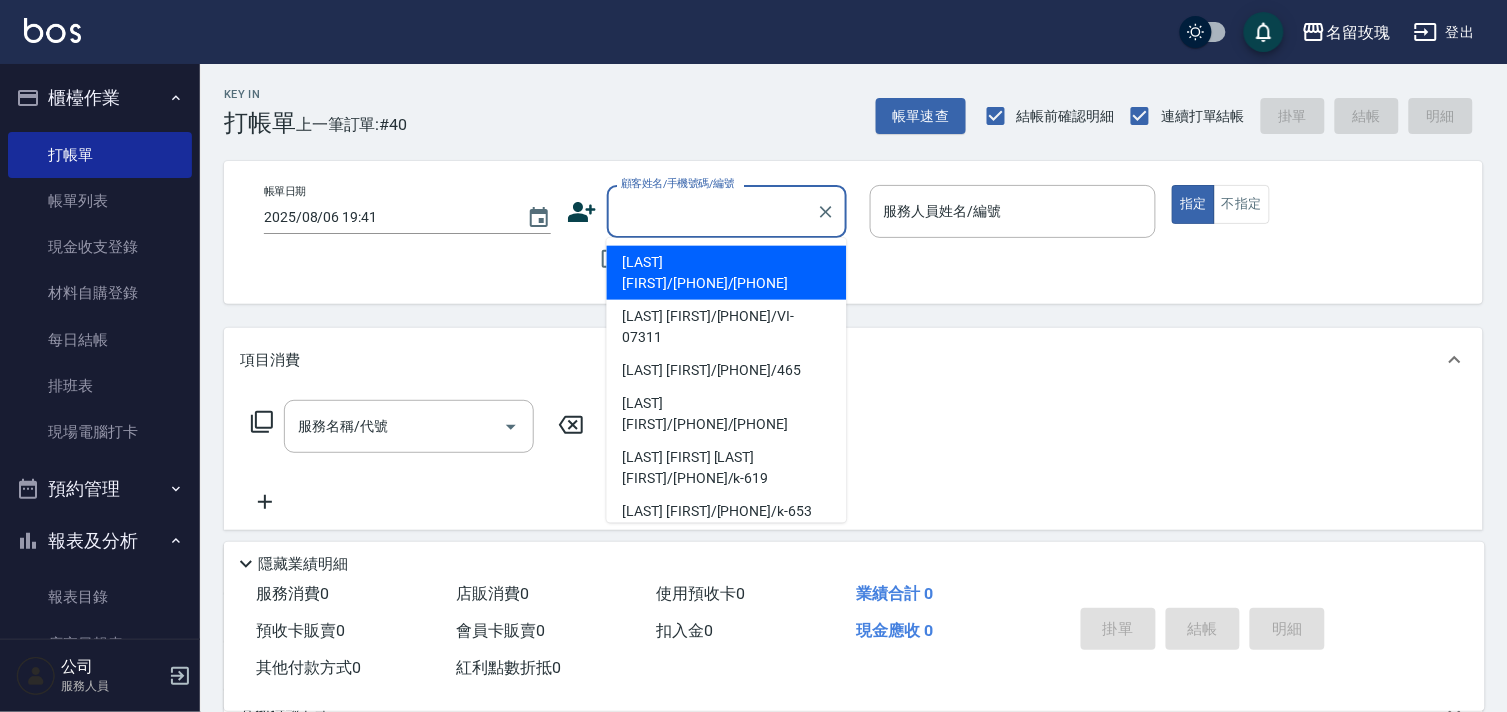 click on "顧客姓名/手機號碼/編號" at bounding box center [712, 211] 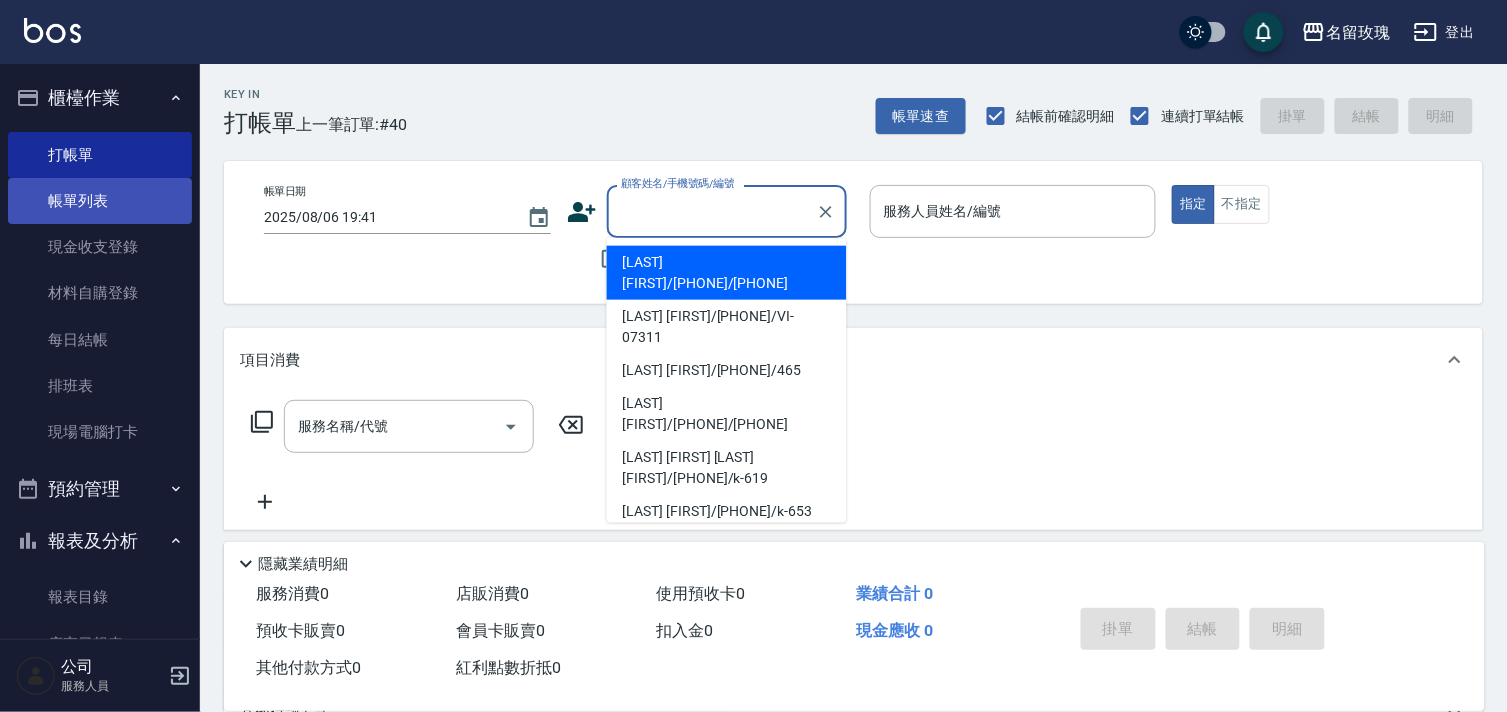 click on "帳單列表" at bounding box center [100, 201] 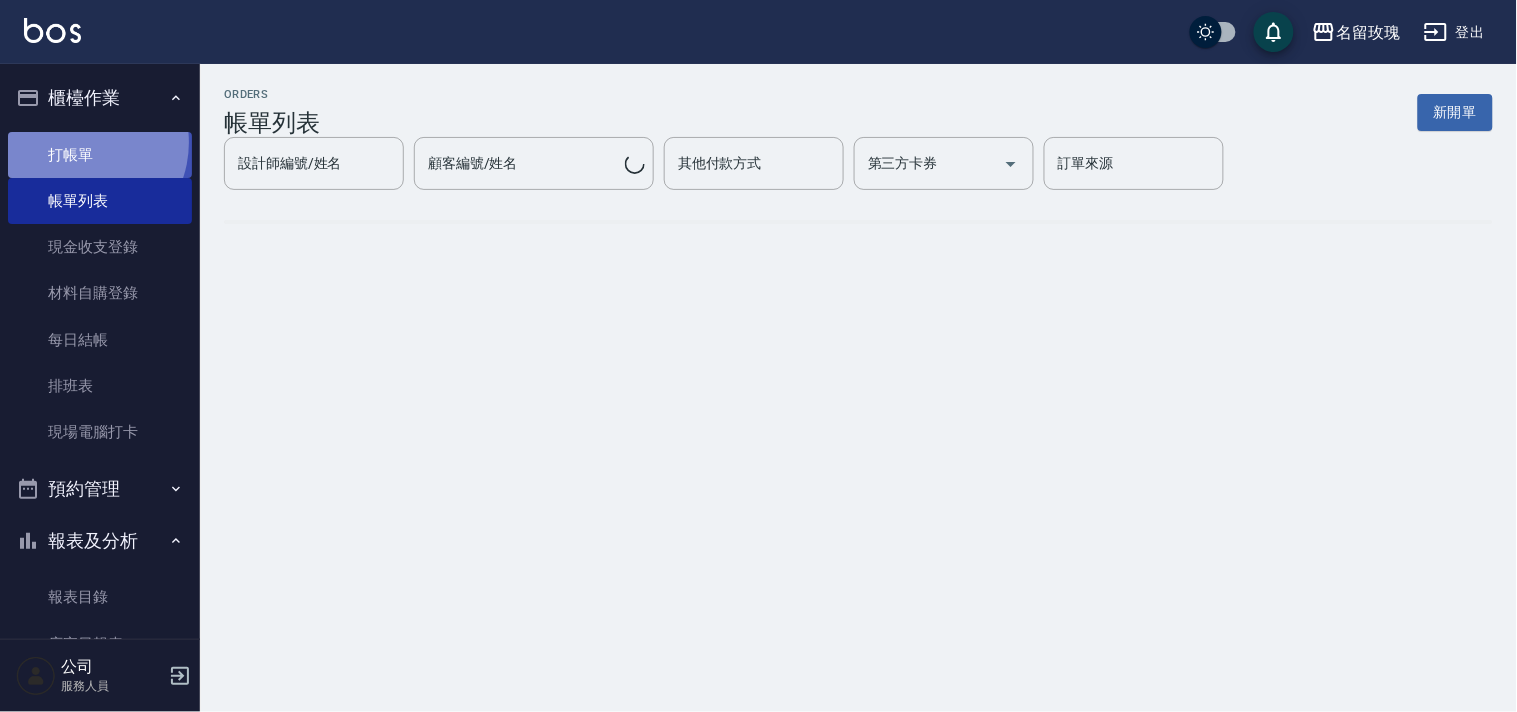 click on "打帳單" at bounding box center (100, 155) 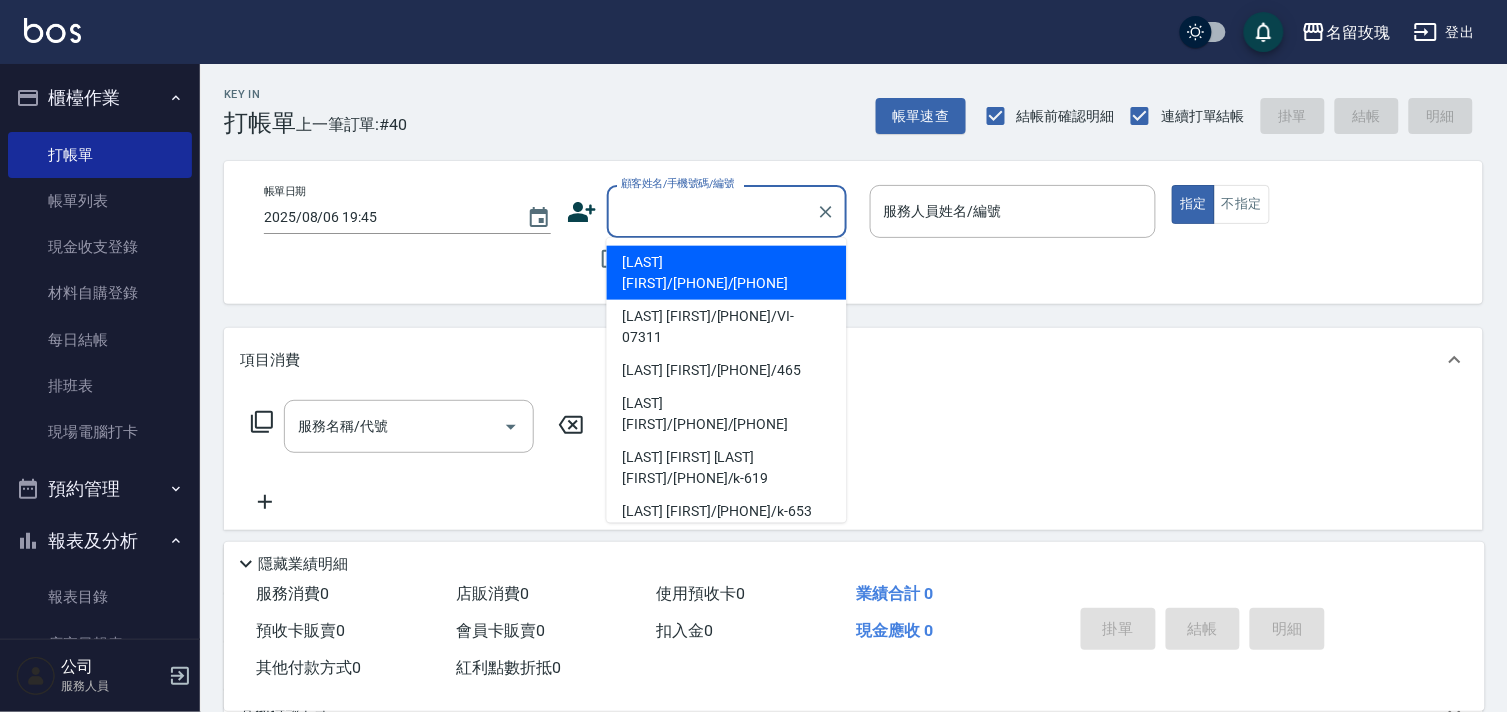 click on "顧客姓名/手機號碼/編號" at bounding box center [712, 211] 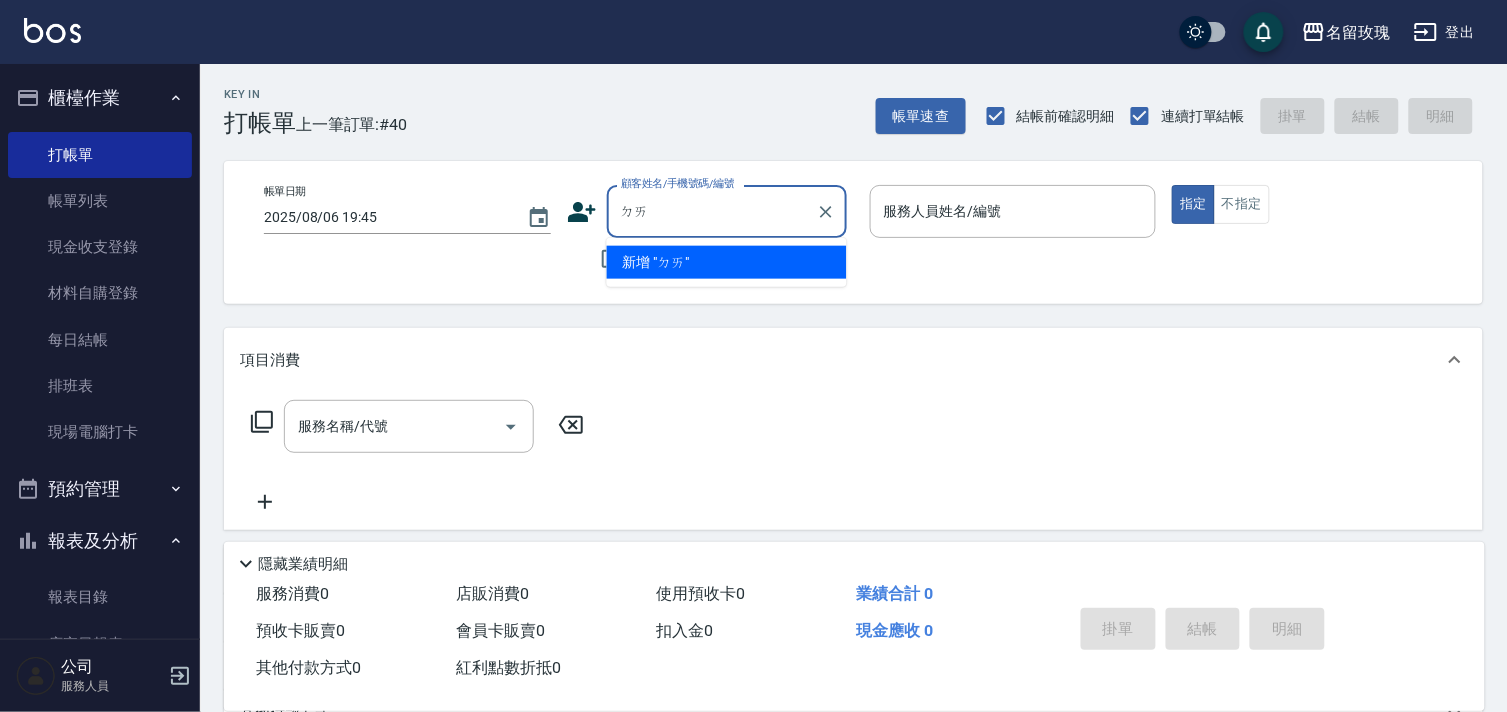 type on "帶" 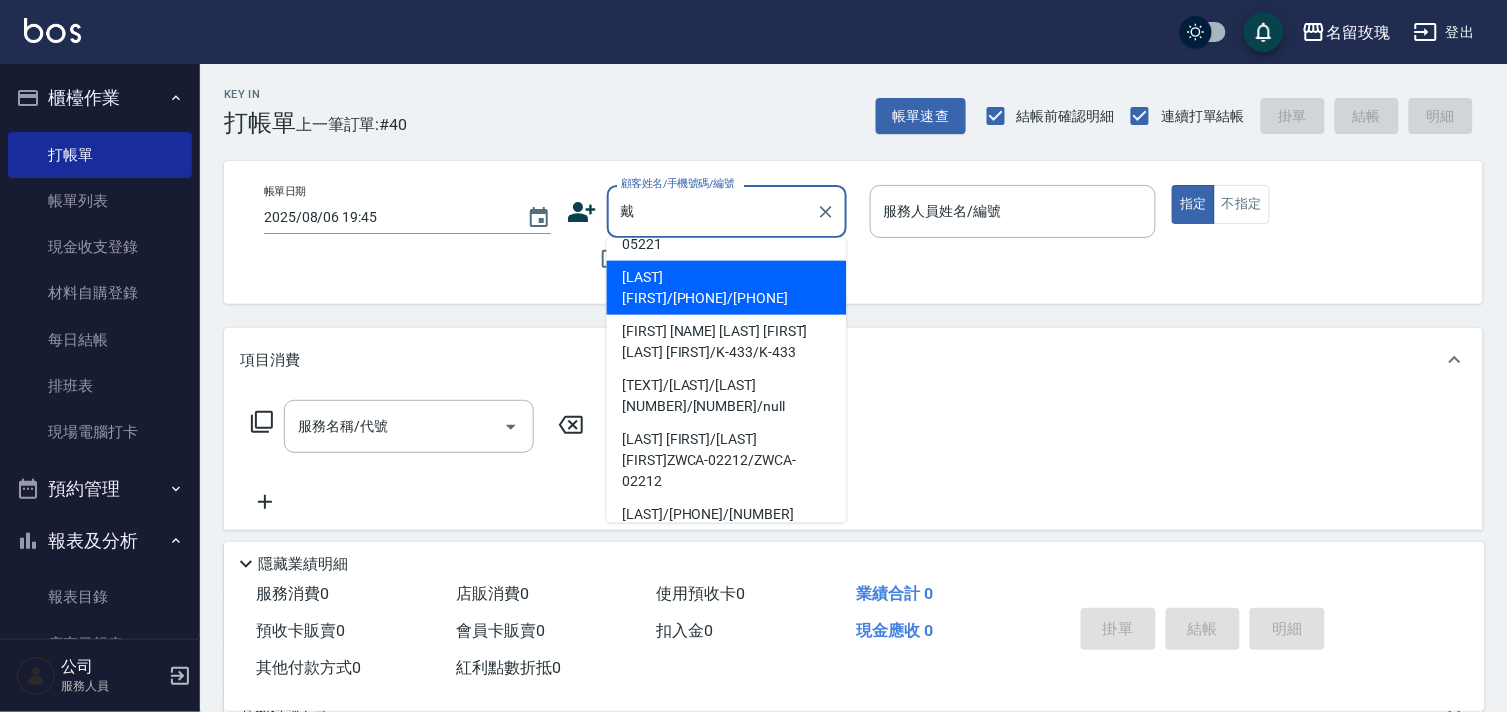 scroll, scrollTop: 111, scrollLeft: 0, axis: vertical 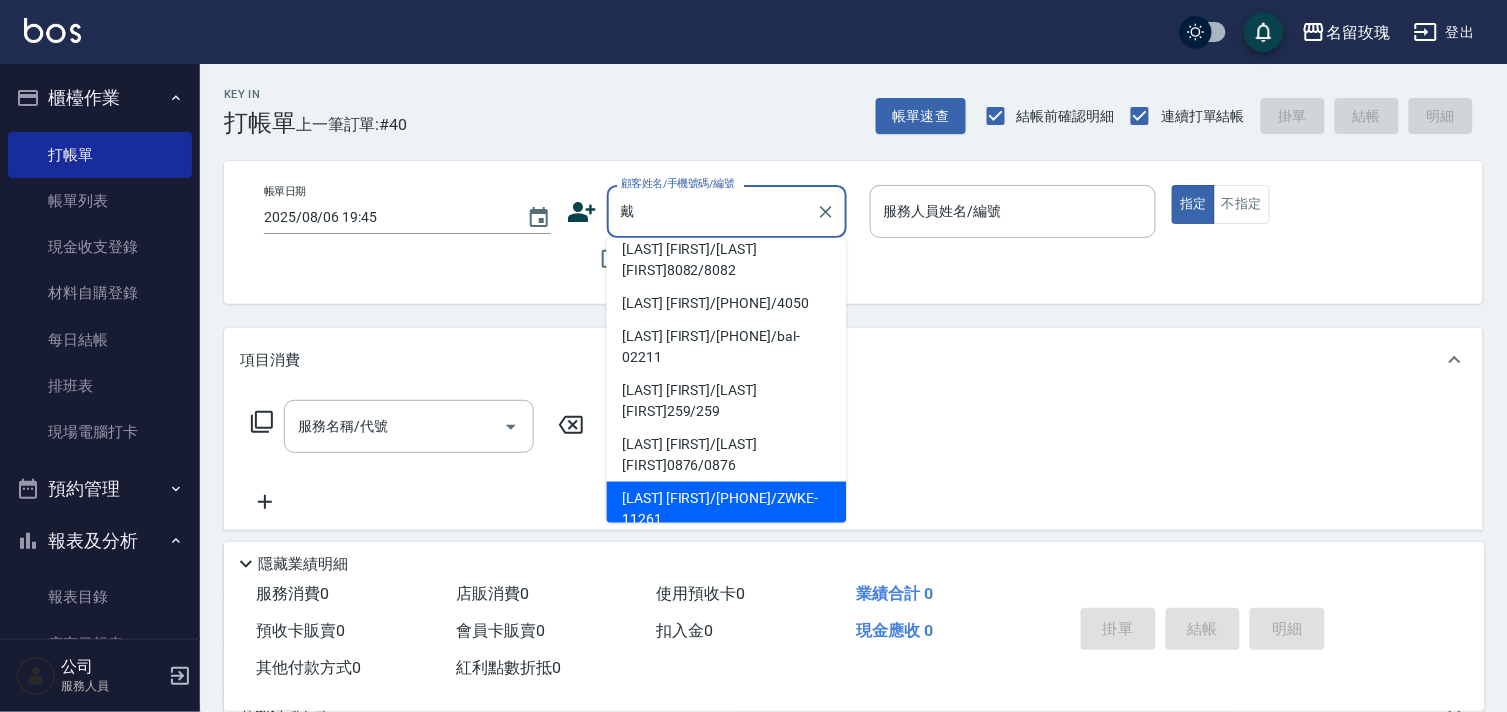 click on "戴" at bounding box center (712, 211) 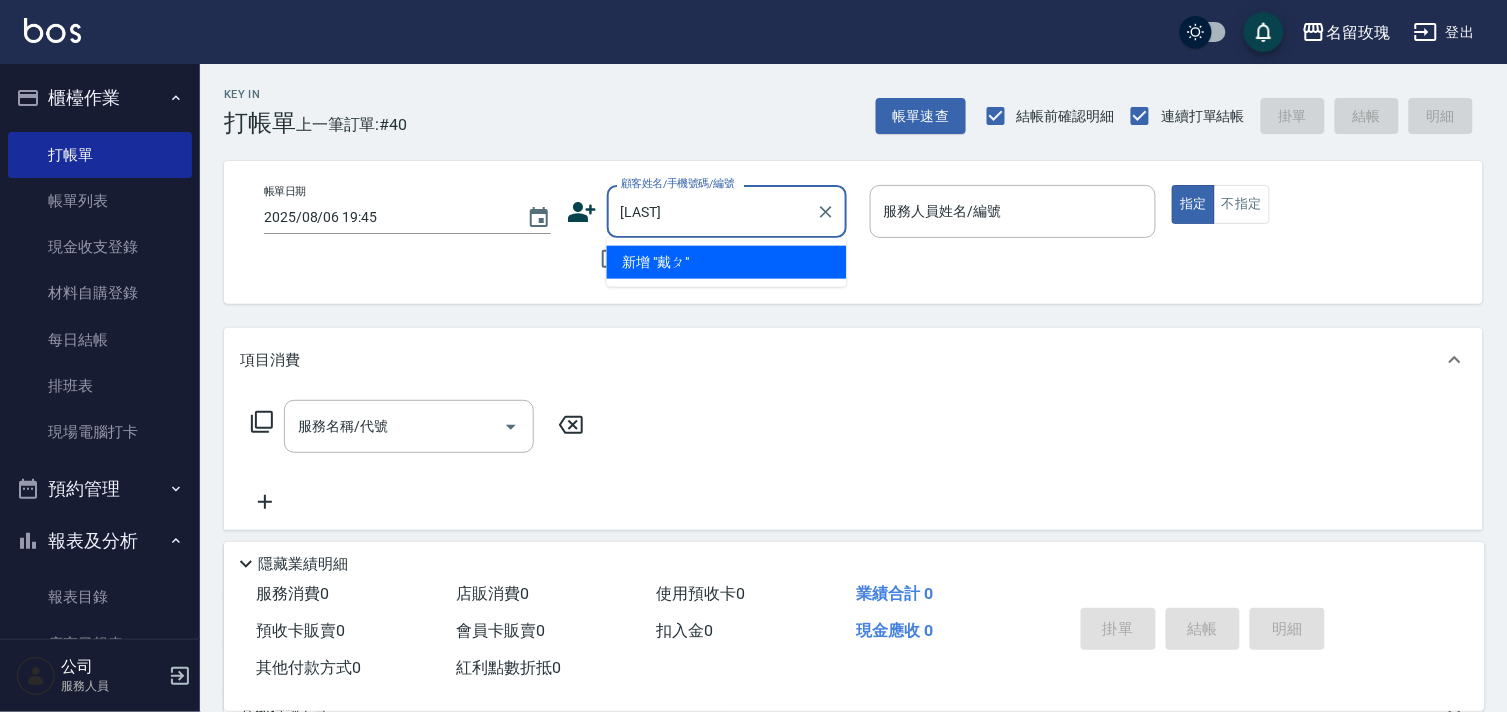scroll, scrollTop: 0, scrollLeft: 0, axis: both 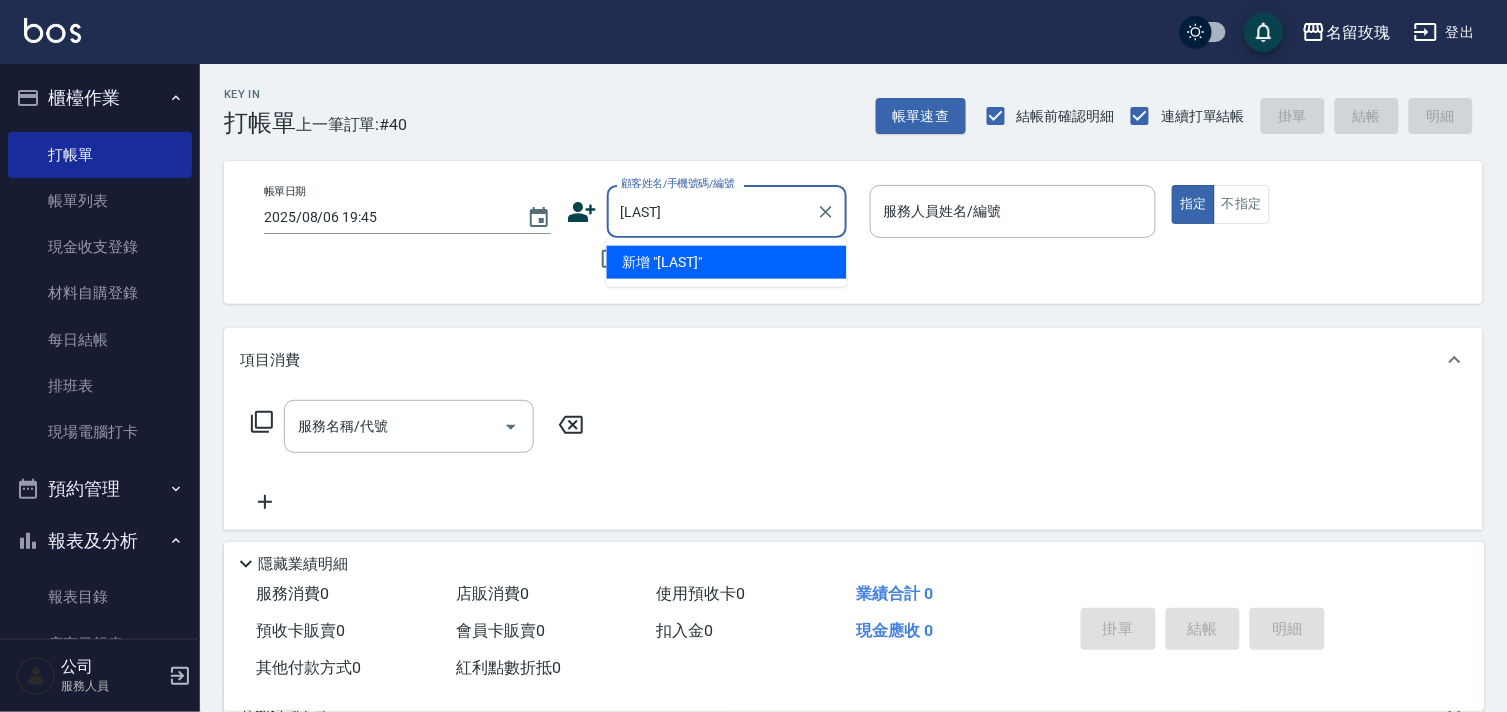 type on "戴" 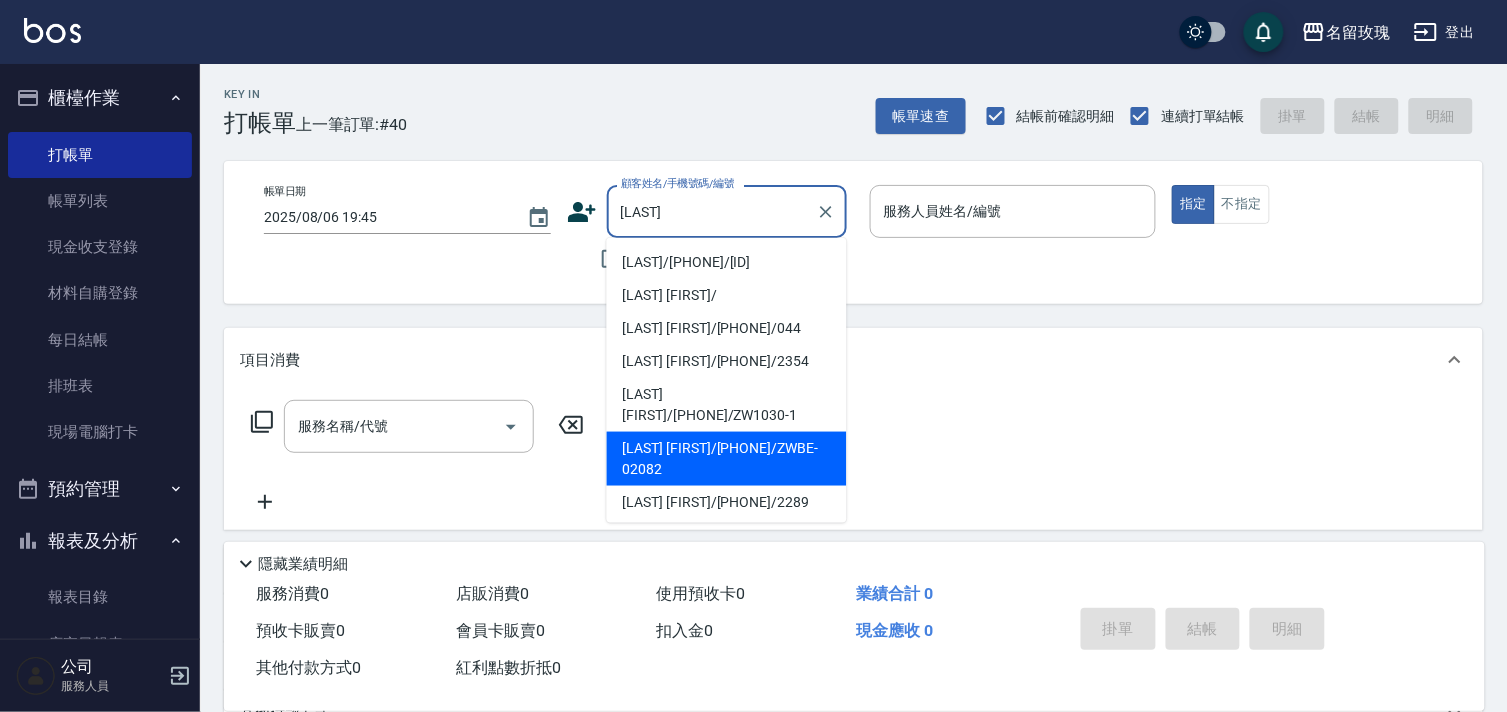 scroll, scrollTop: 16, scrollLeft: 0, axis: vertical 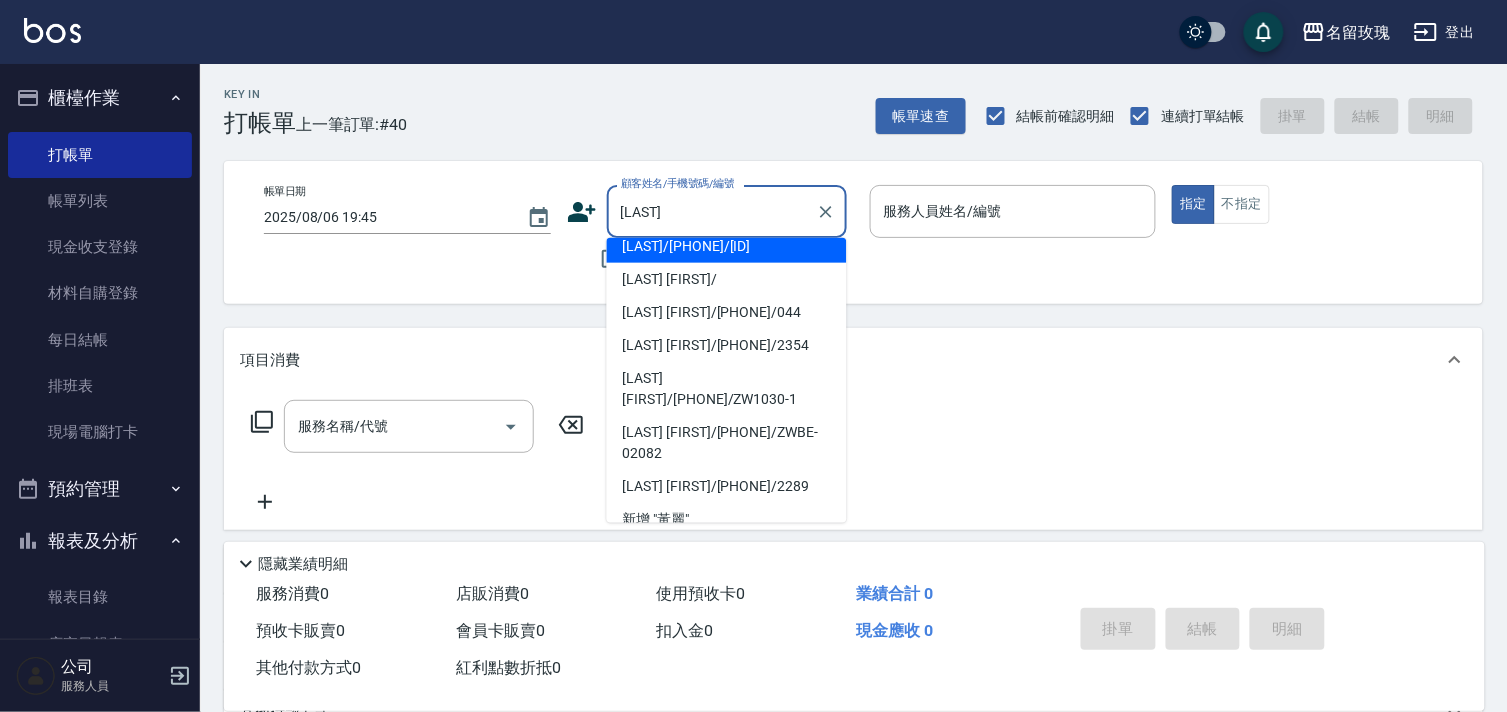 click on "[LAST]" at bounding box center (712, 211) 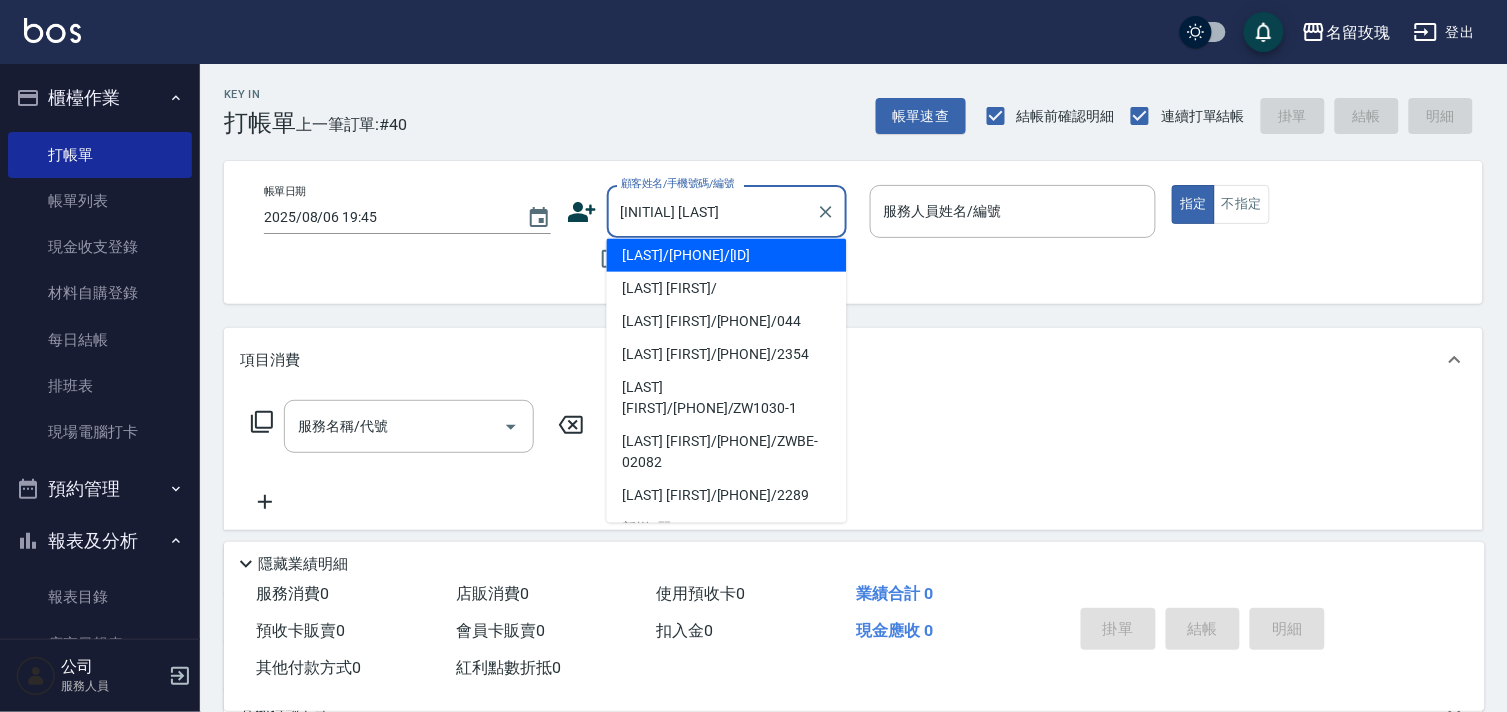 scroll, scrollTop: 0, scrollLeft: 0, axis: both 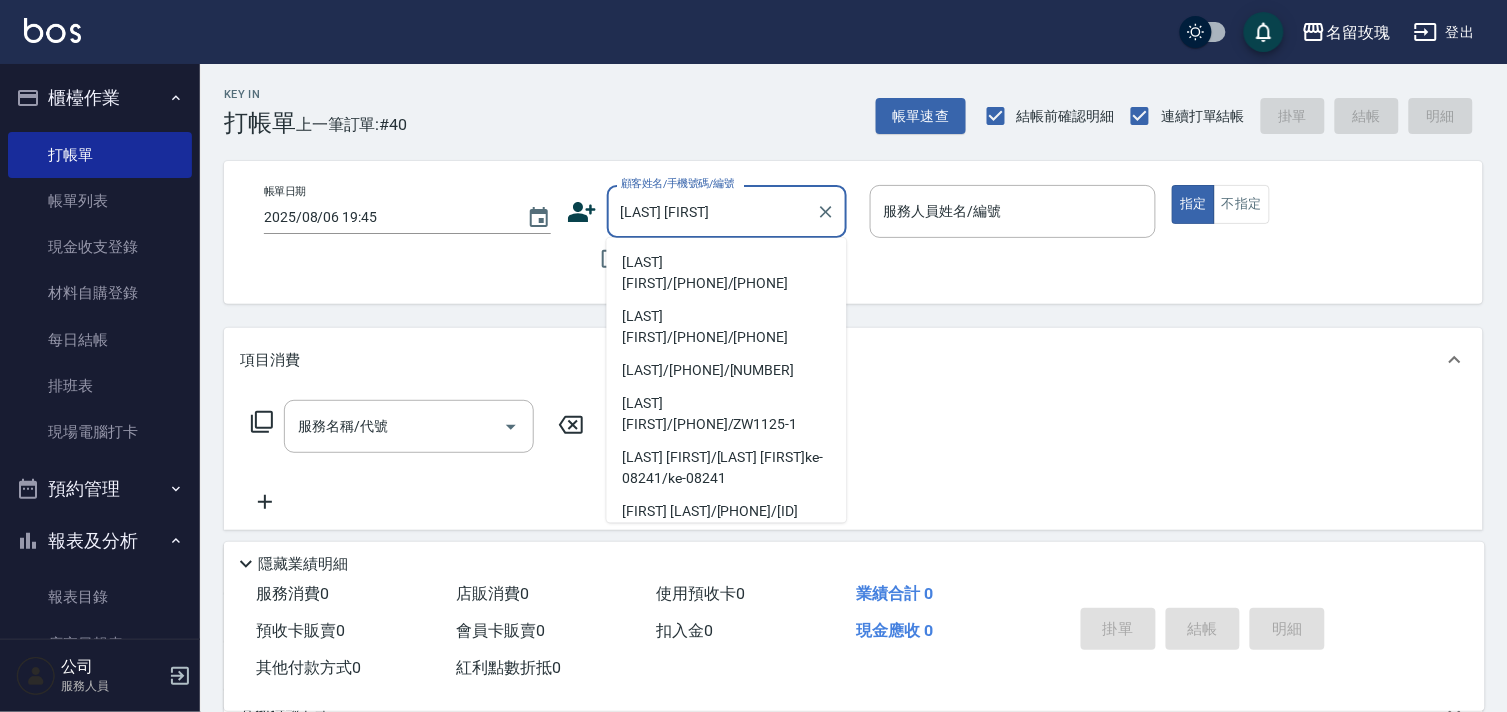 click on "[LAST] [FIRST]/[PHONE]/[PHONE]" at bounding box center [727, 273] 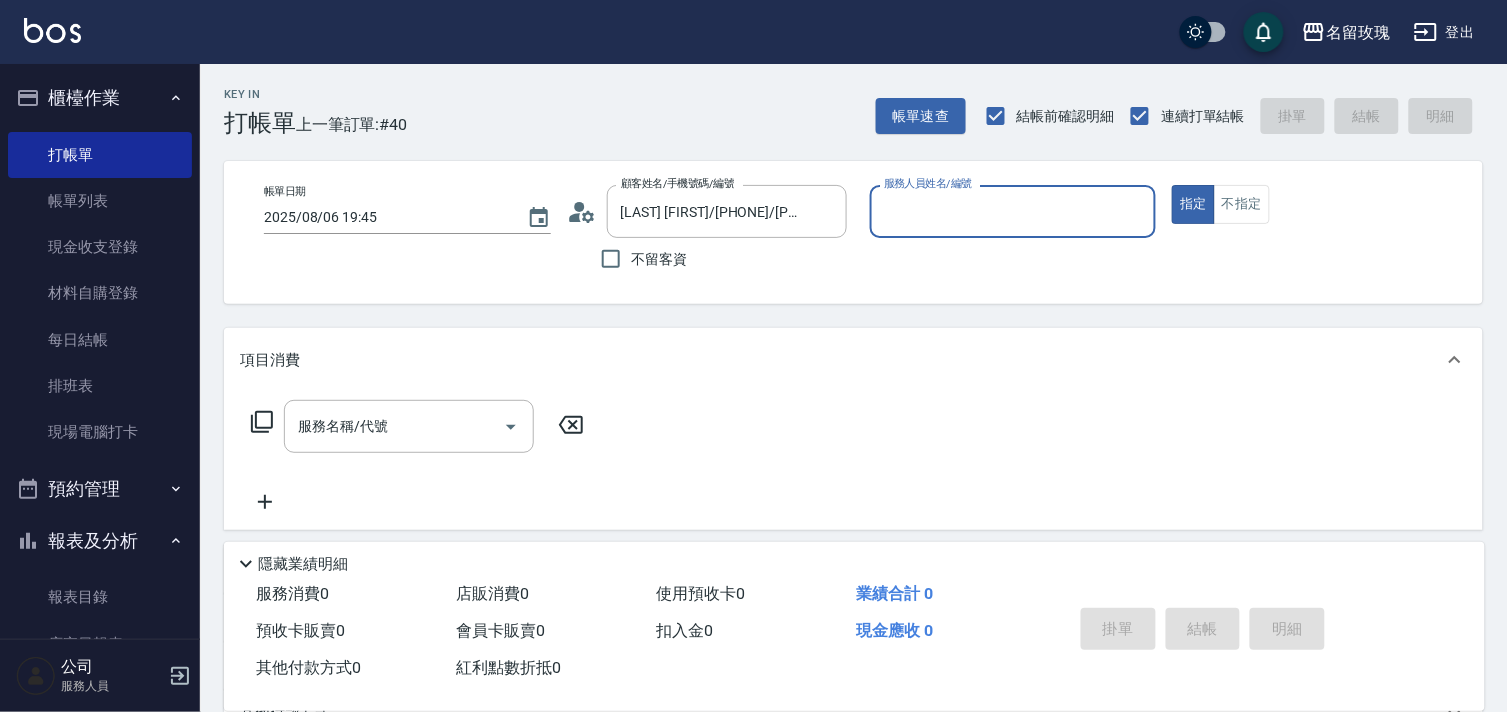 type on "詹老師-9" 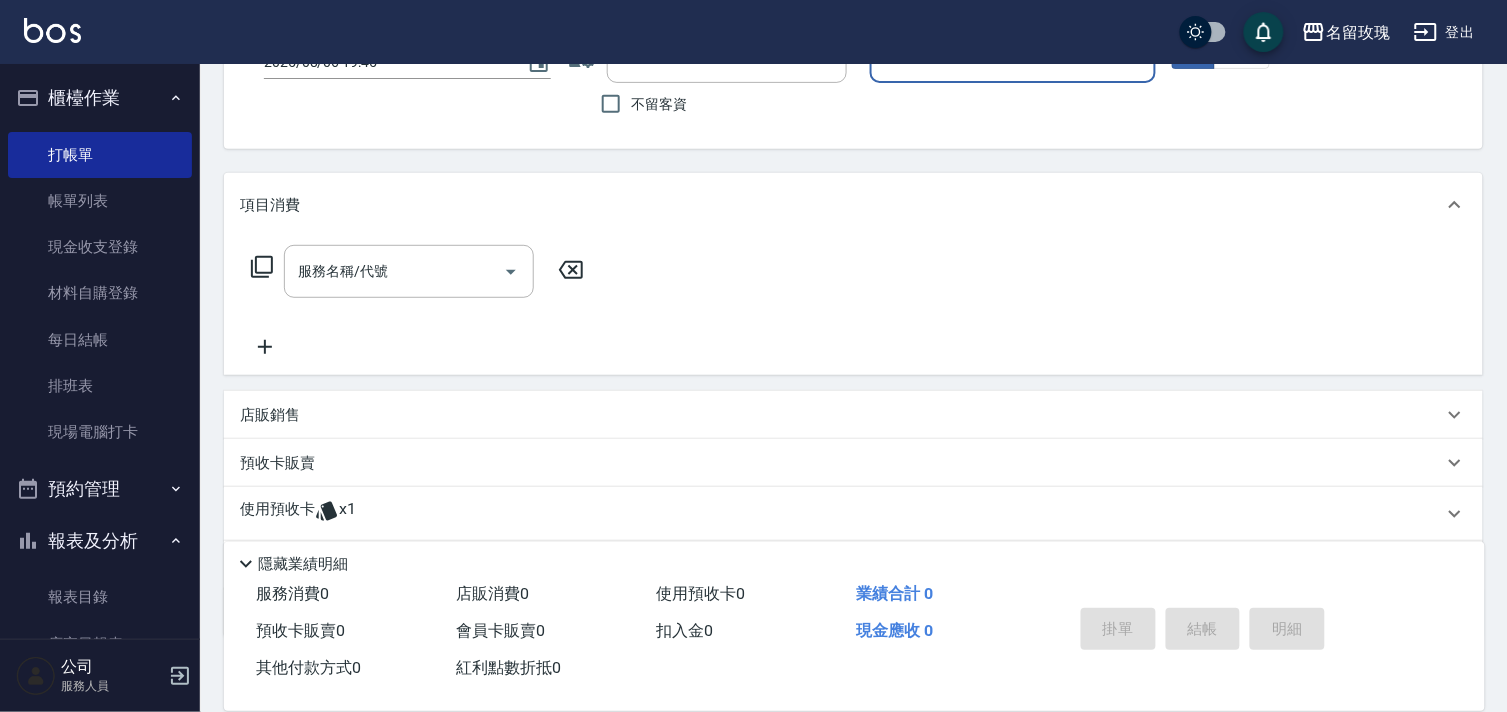 scroll, scrollTop: 268, scrollLeft: 0, axis: vertical 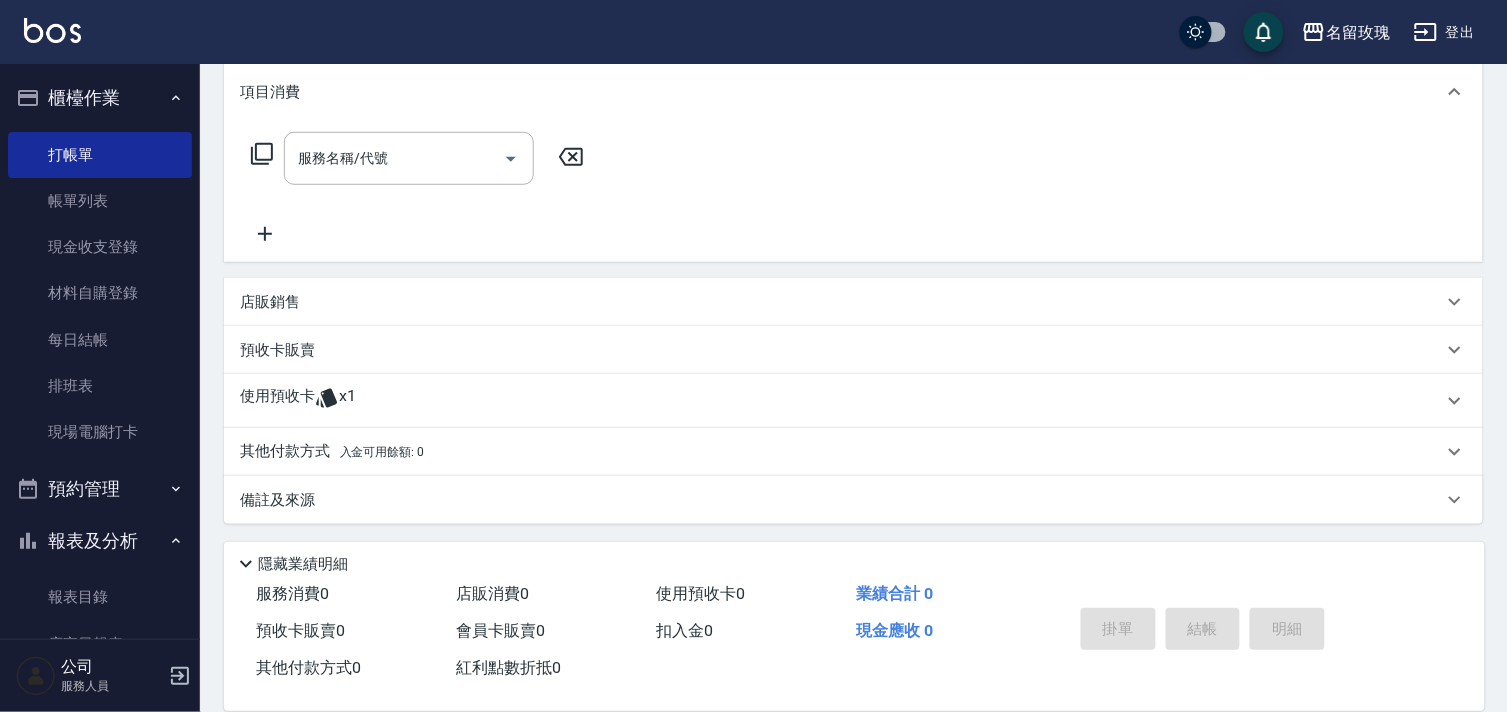 click on "使用預收卡" at bounding box center (277, 401) 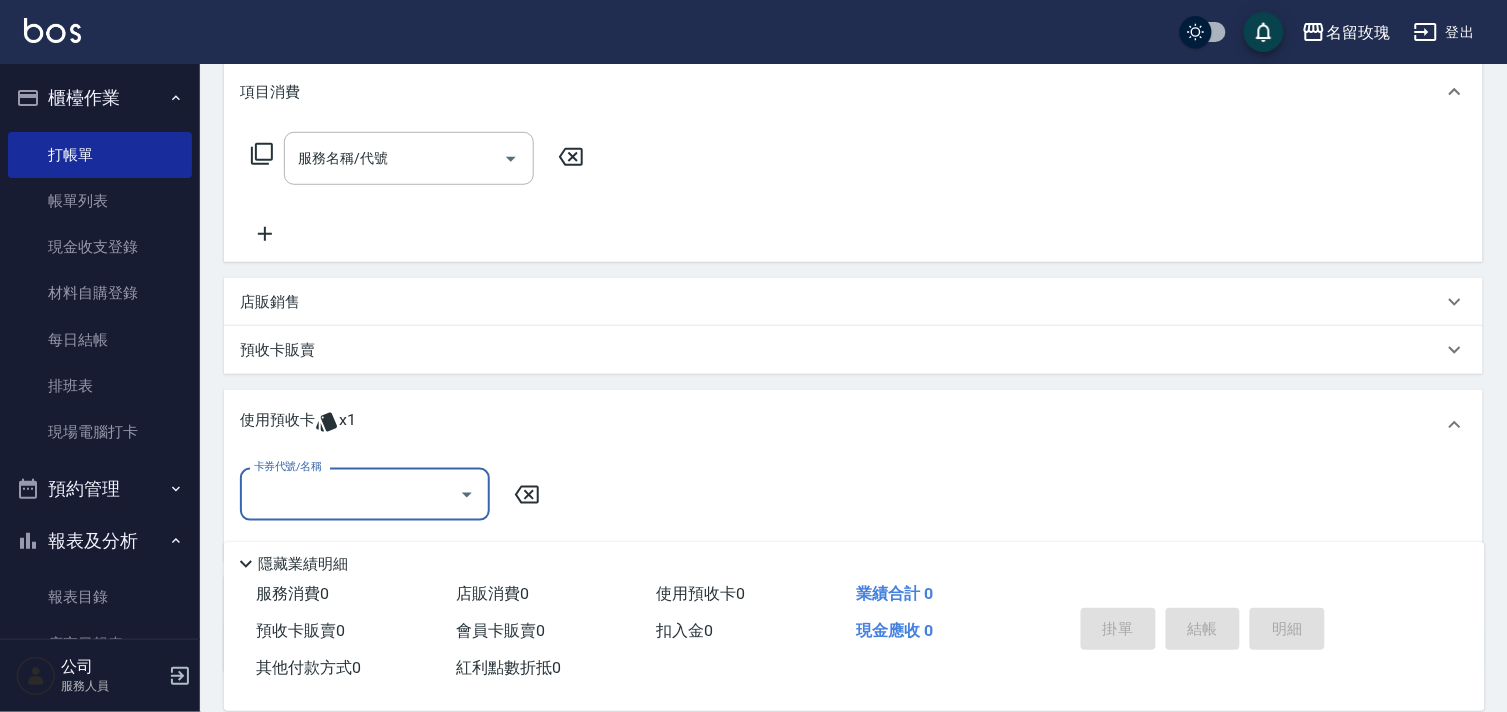 scroll, scrollTop: 0, scrollLeft: 0, axis: both 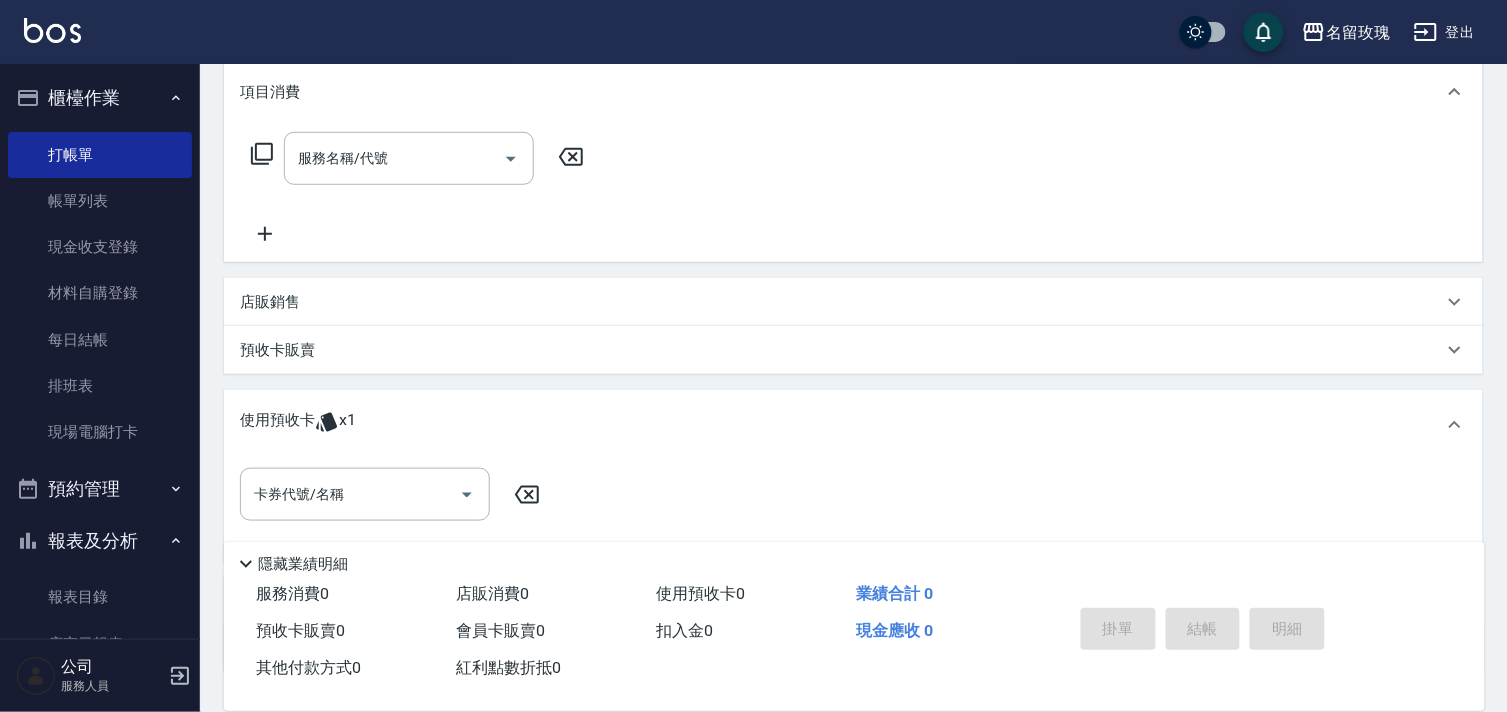 click on "預收卡販賣" at bounding box center [277, 350] 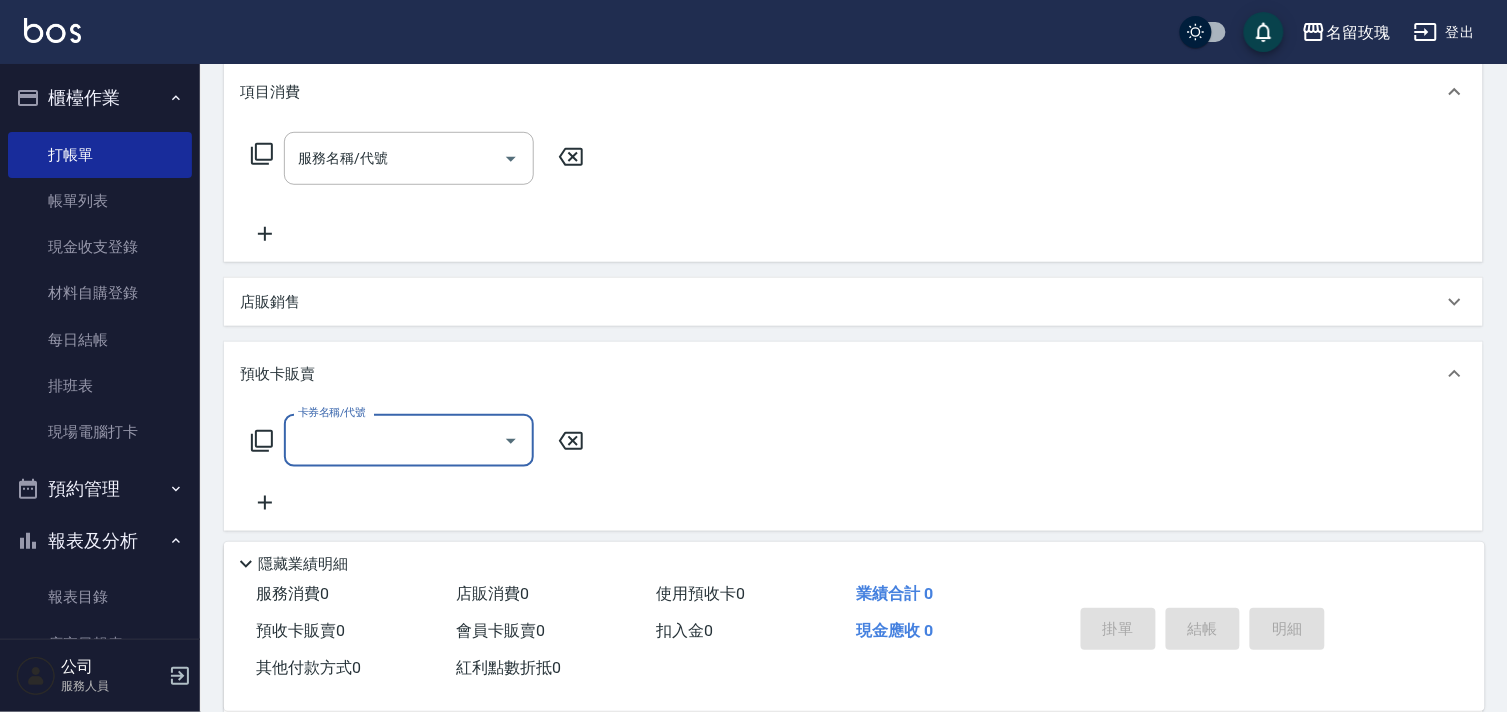 scroll, scrollTop: 0, scrollLeft: 0, axis: both 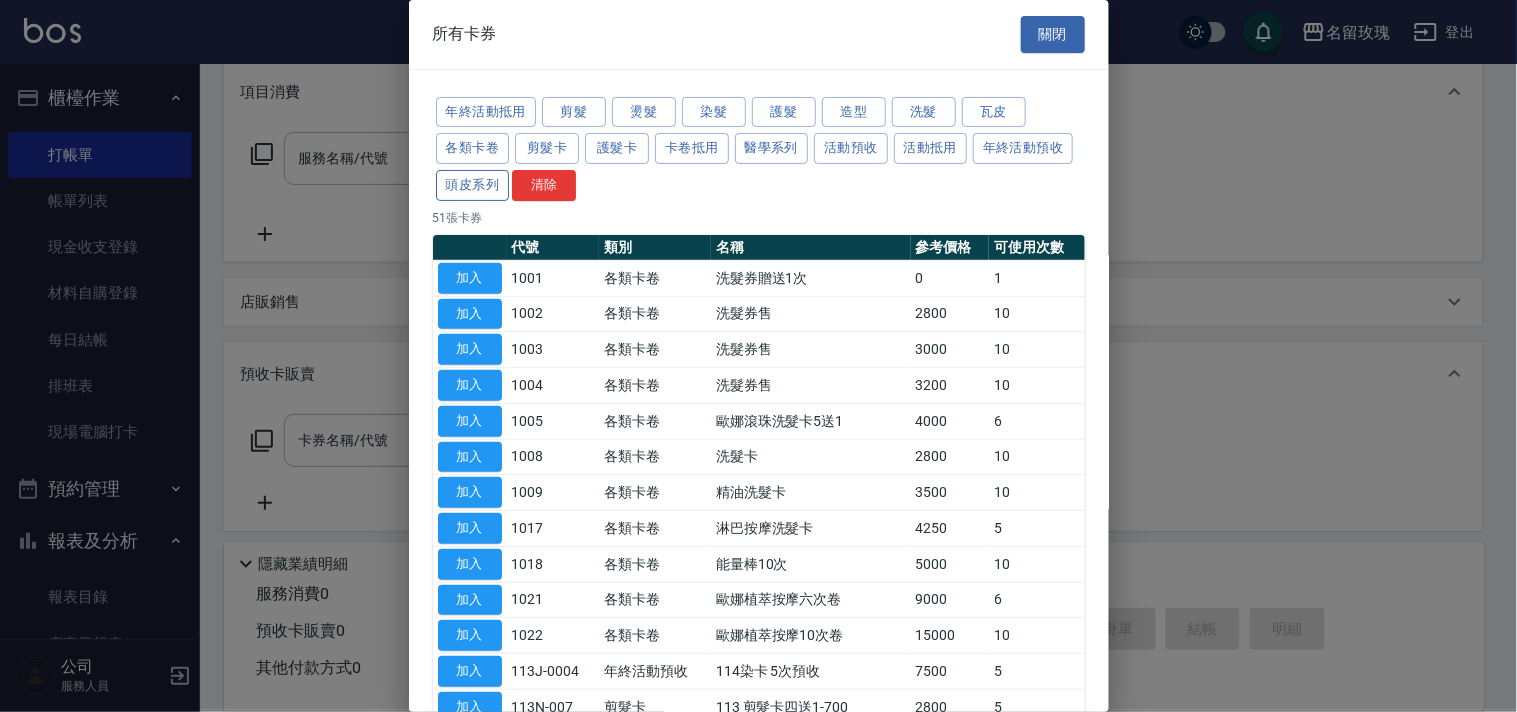 click on "頭皮系列" at bounding box center [473, 185] 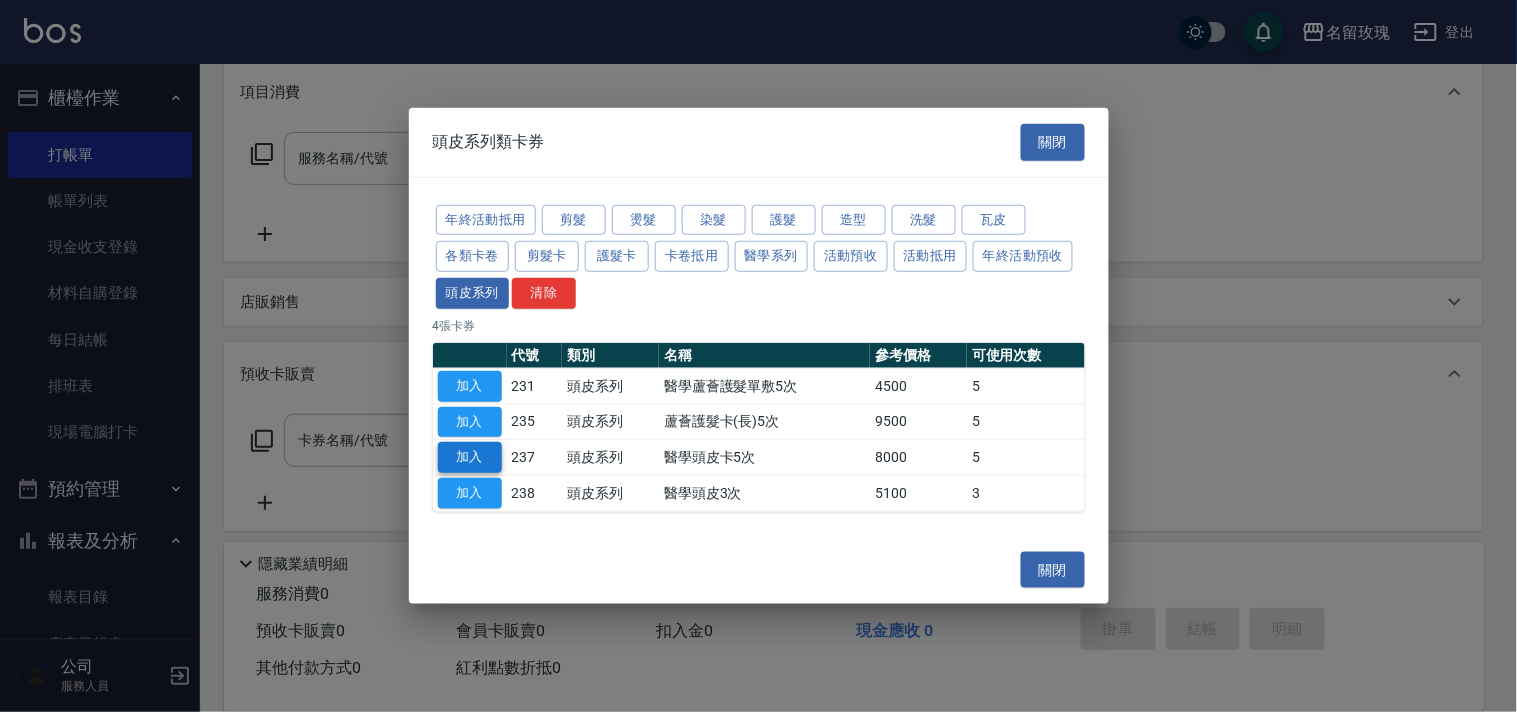 click on "加入" at bounding box center [470, 457] 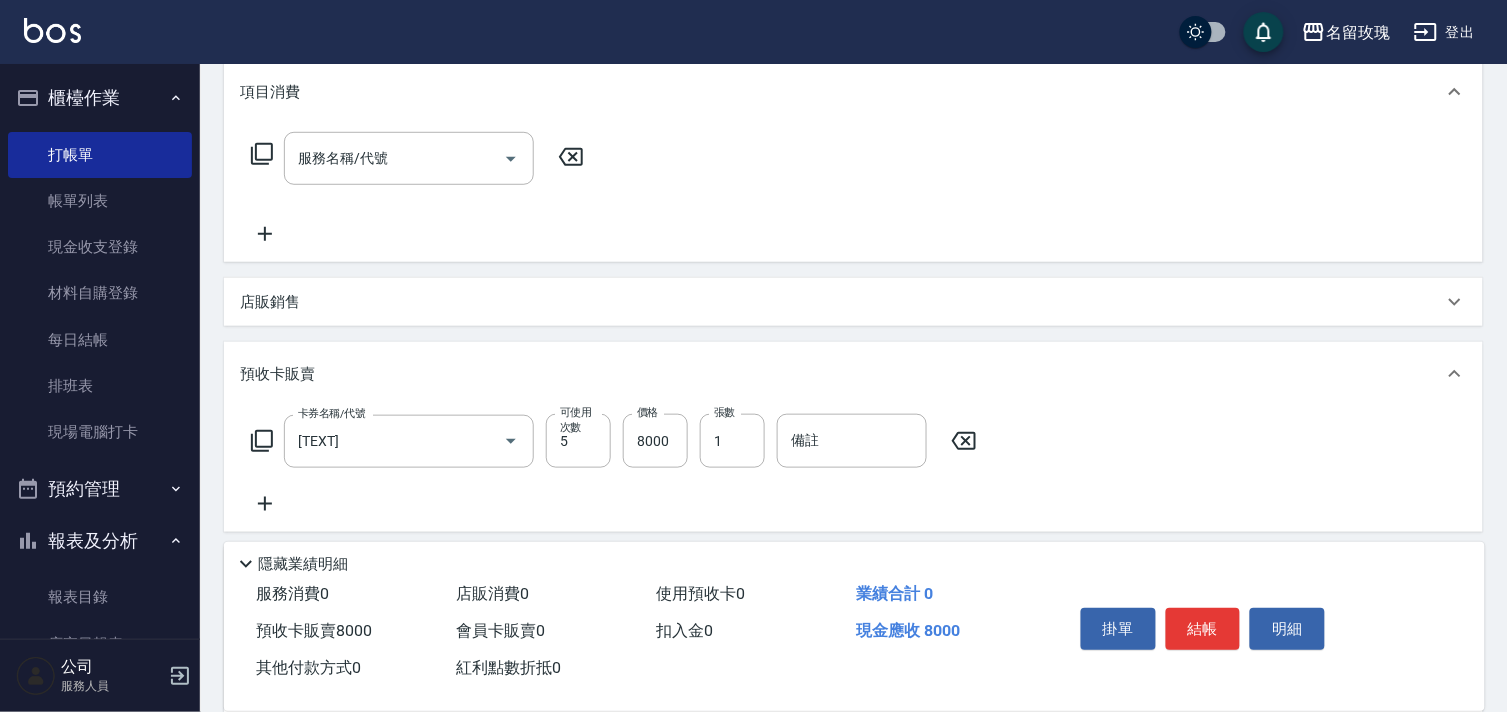 click on "項目消費" at bounding box center [853, 92] 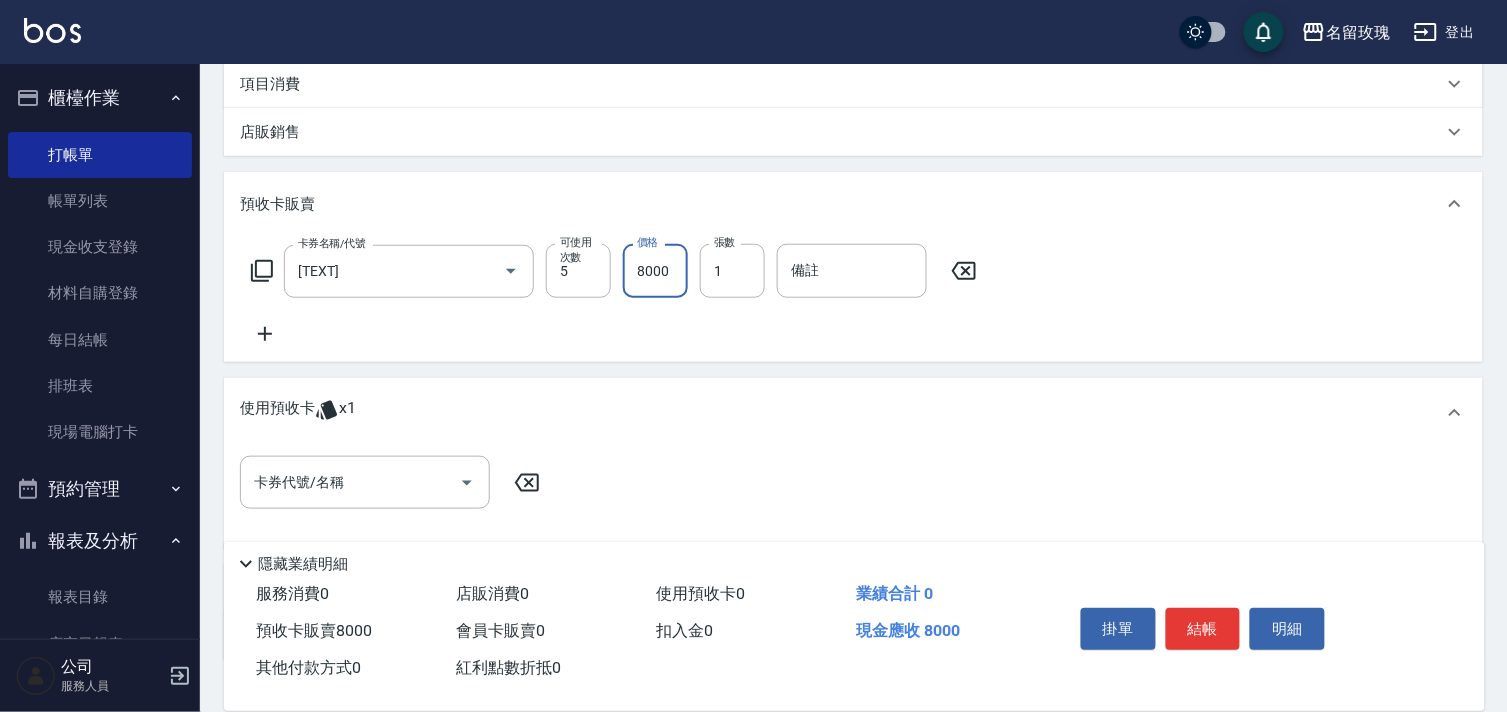 click on "8000" at bounding box center (655, 271) 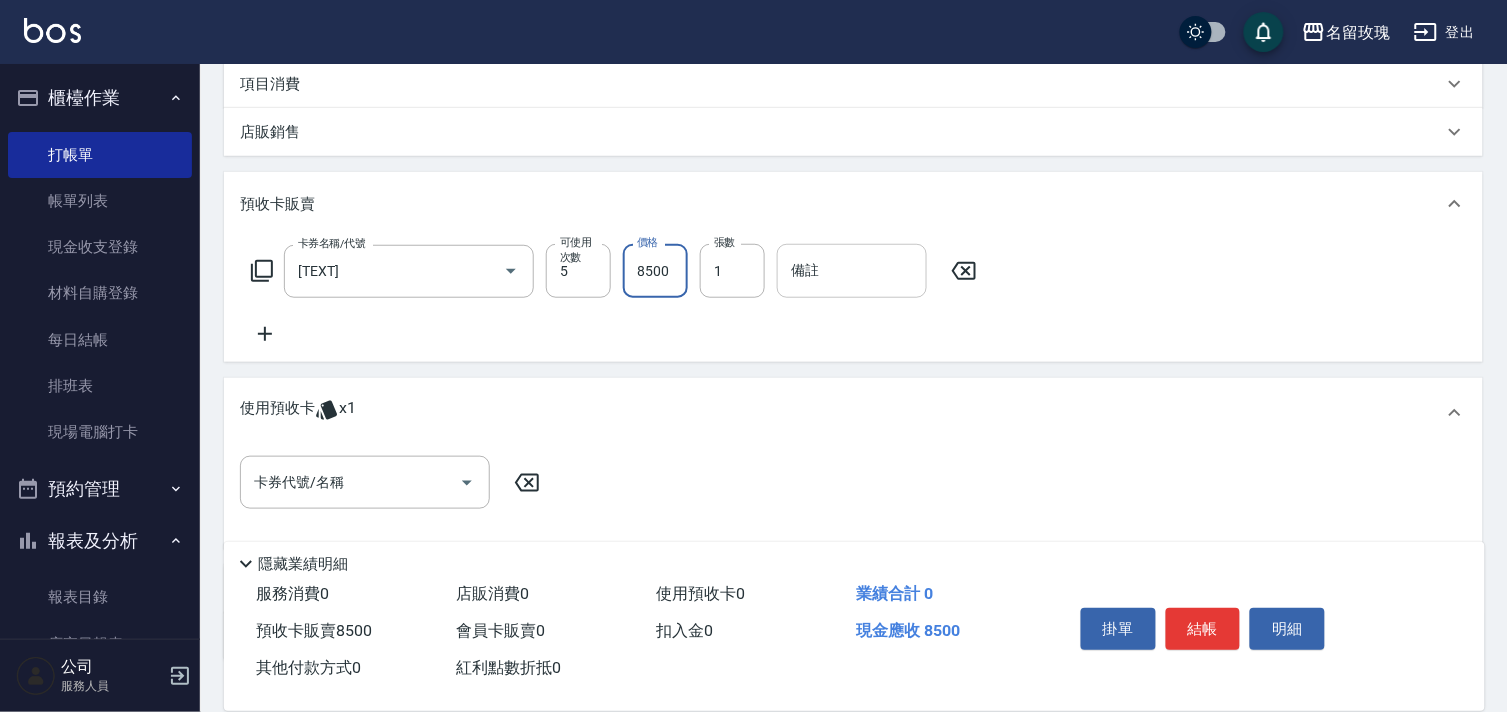 type on "8500" 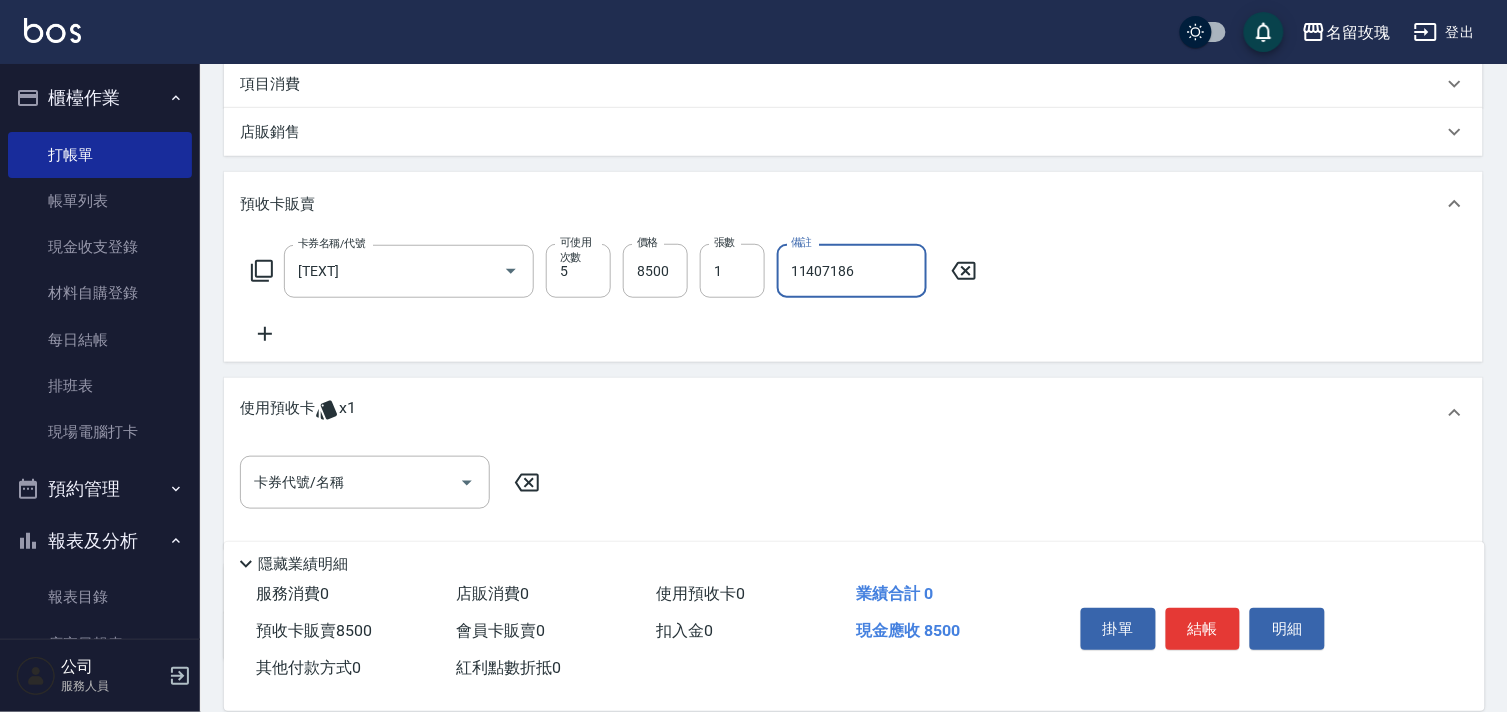 type on "11407186" 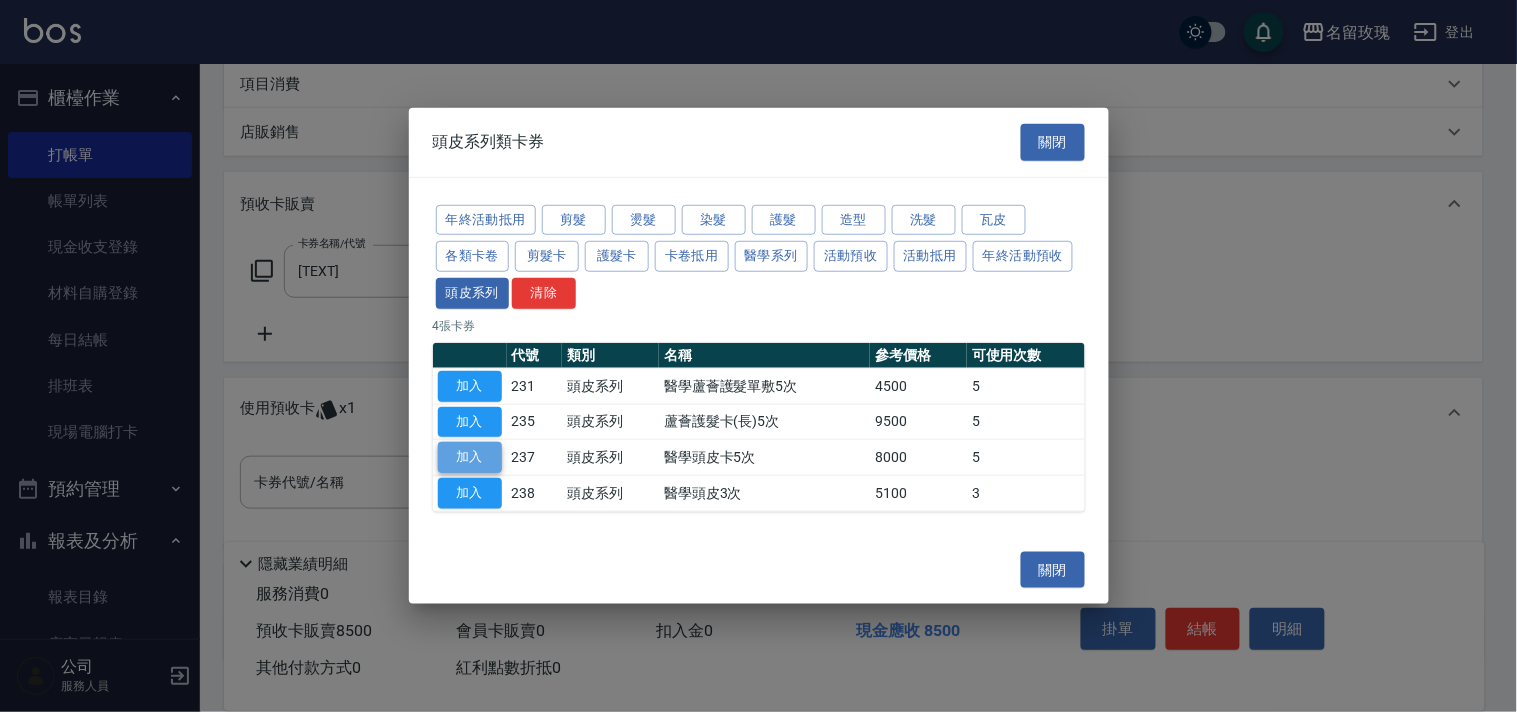 click on "加入" at bounding box center [470, 457] 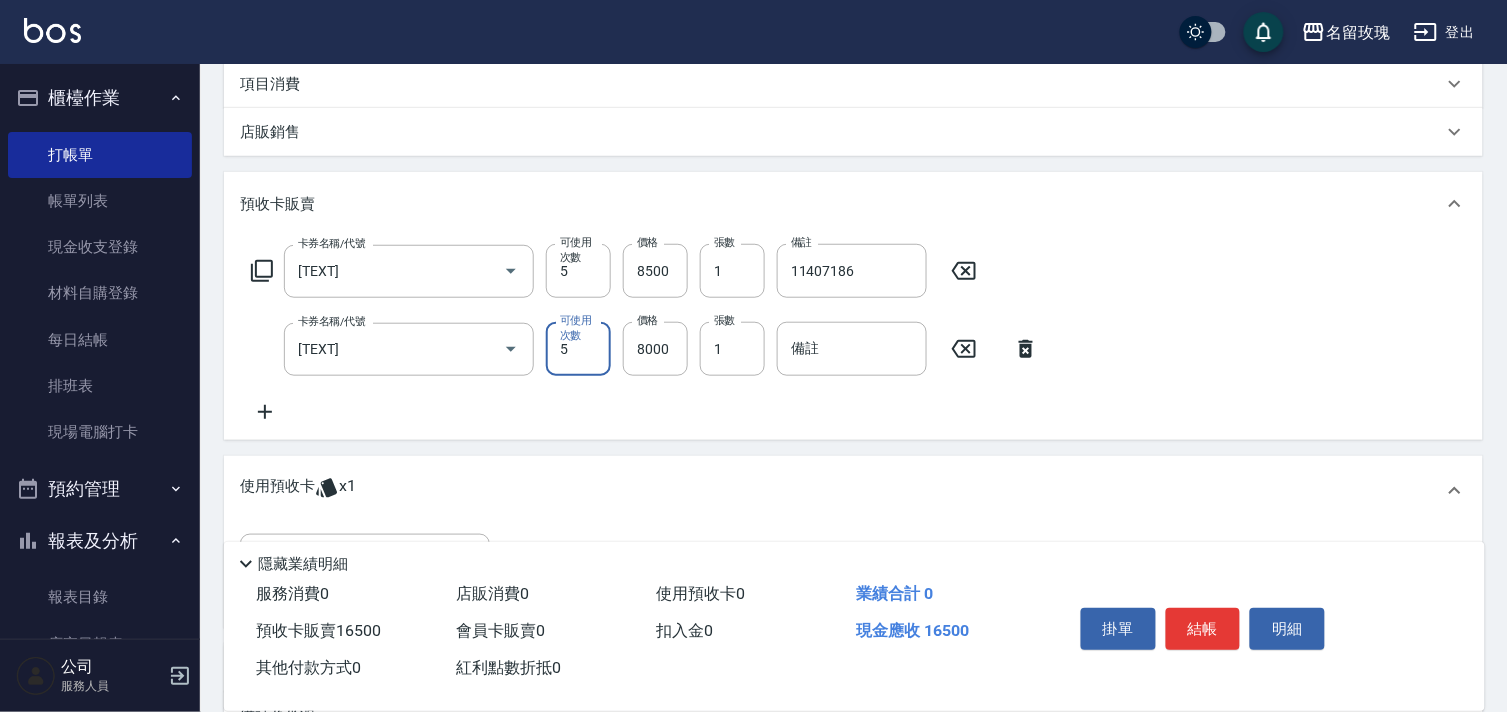 click on "5" at bounding box center (578, 349) 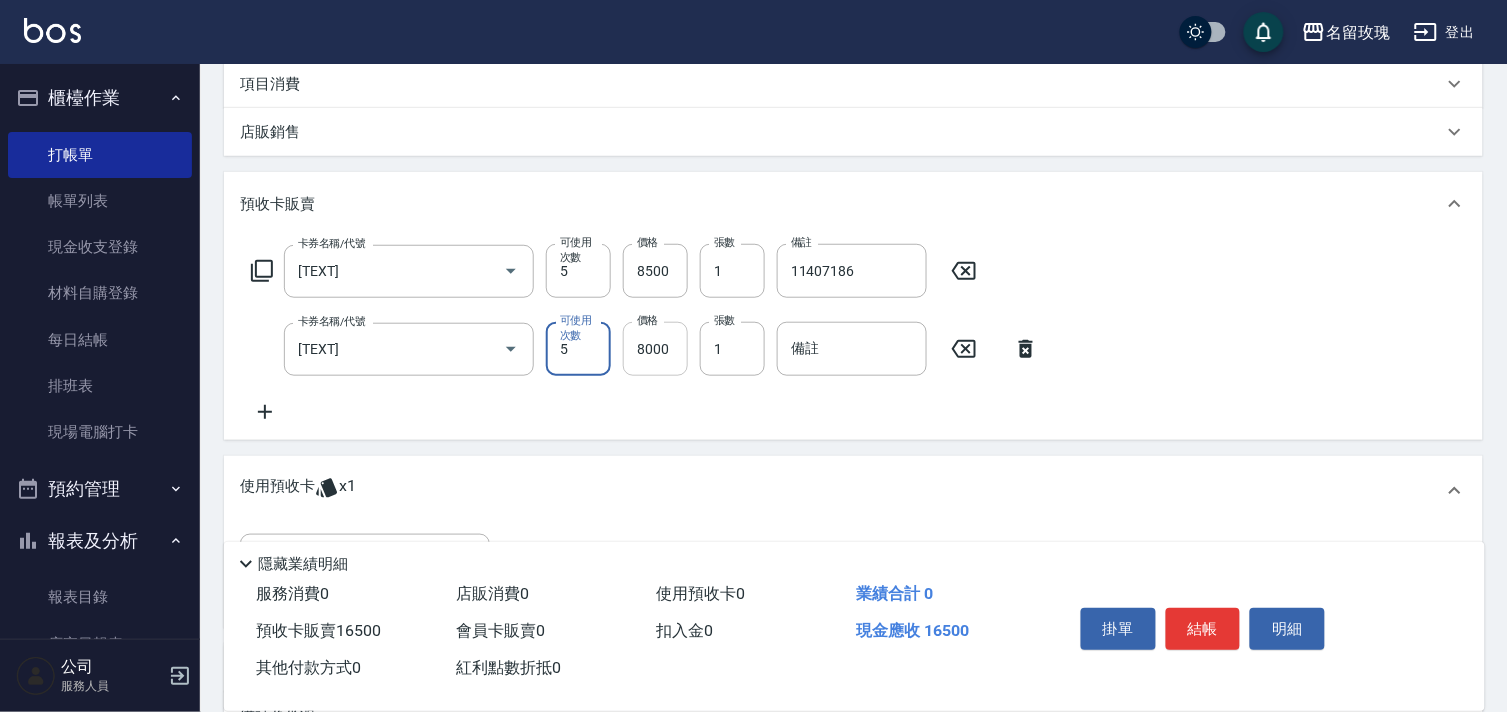 click on "8000" at bounding box center [655, 349] 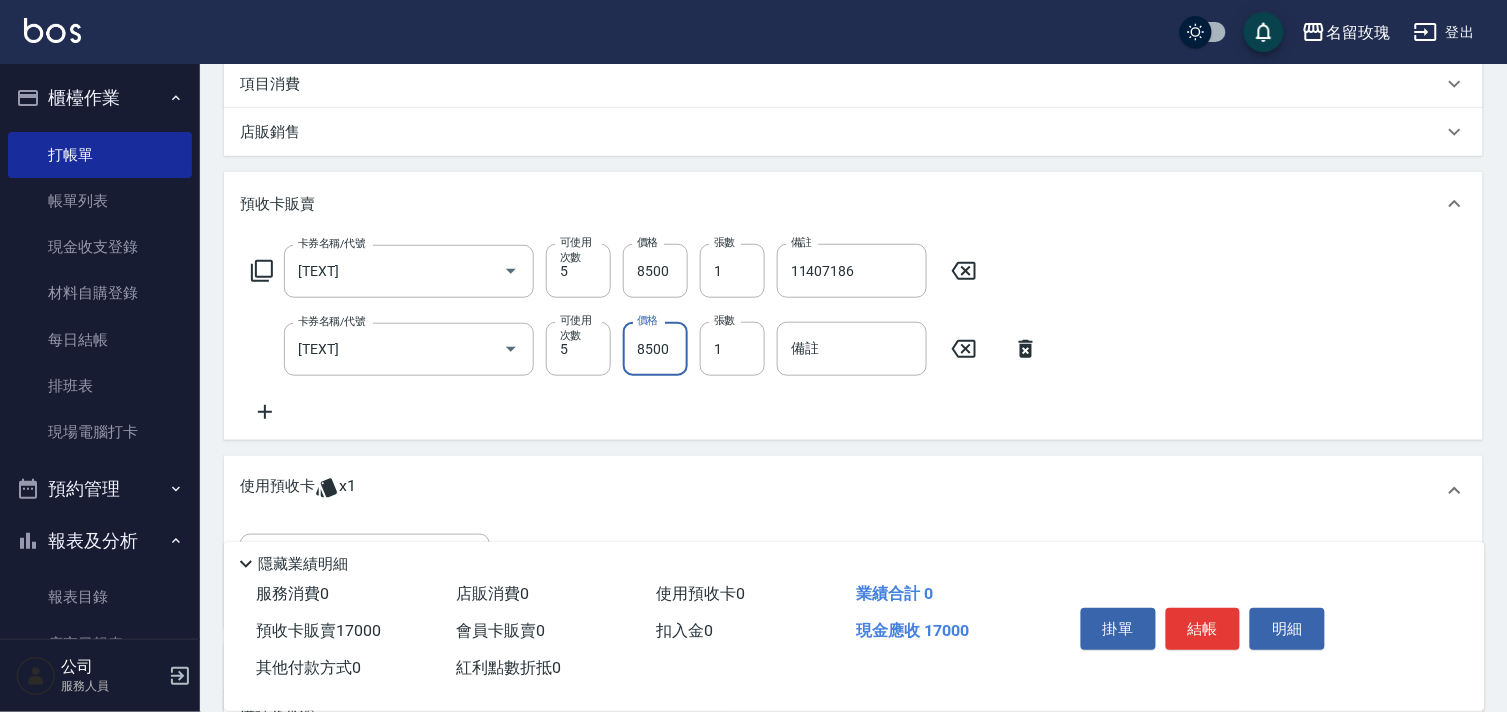 type on "8500" 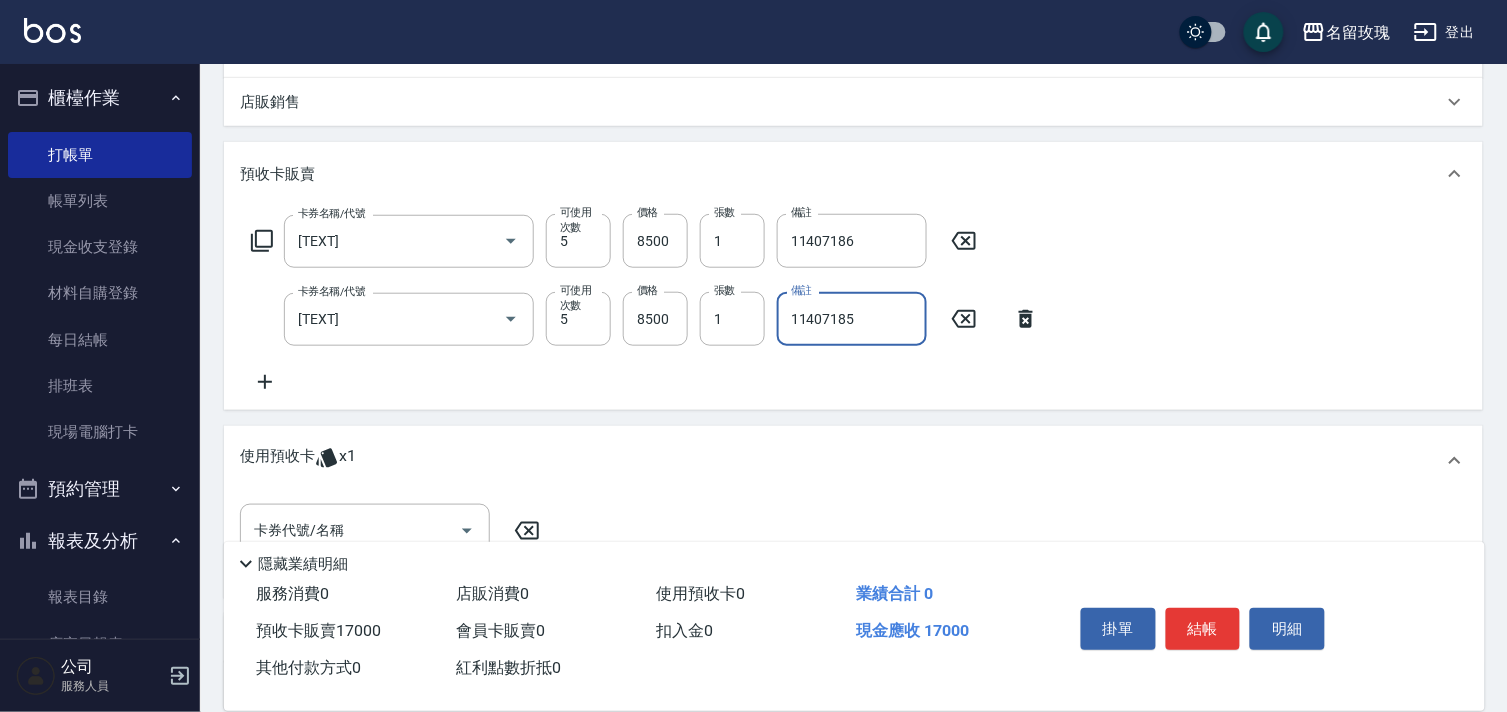 scroll, scrollTop: 262, scrollLeft: 0, axis: vertical 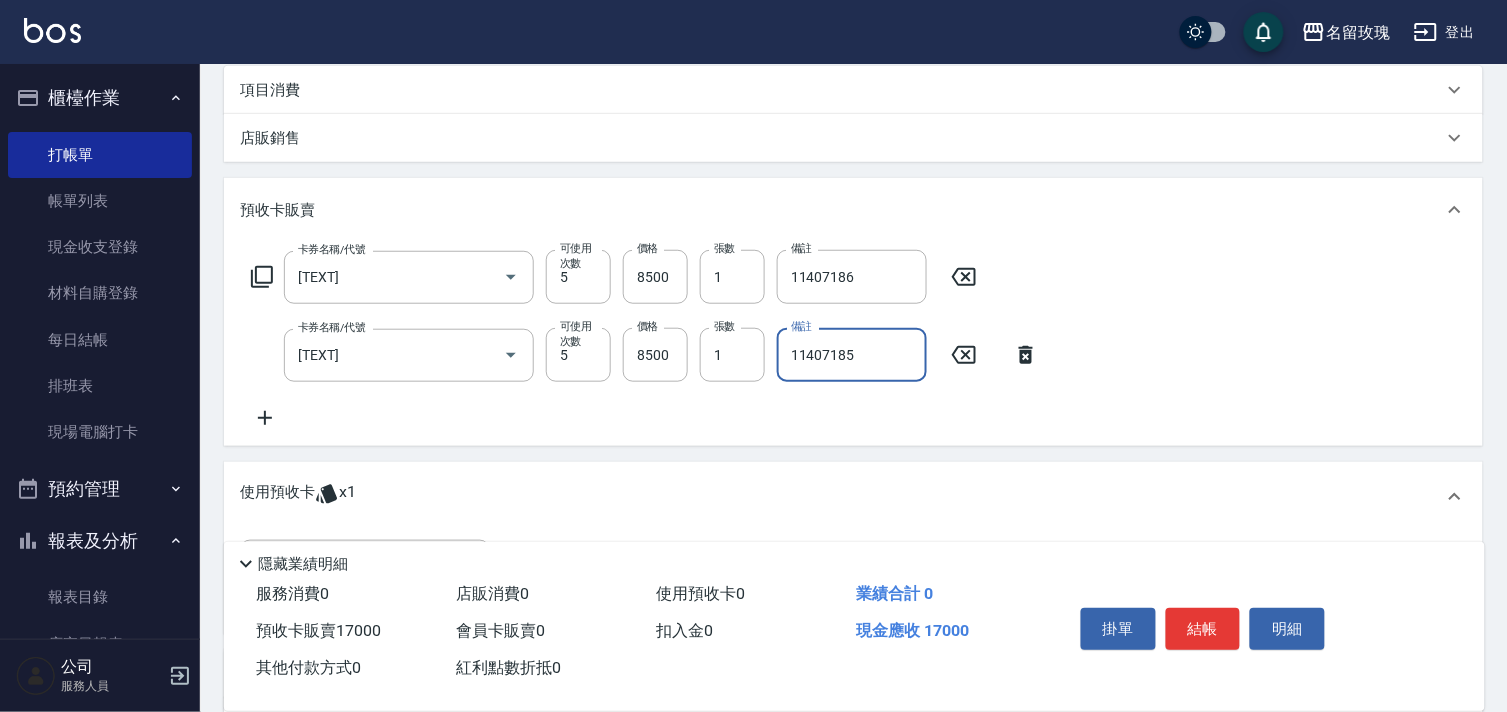 type on "11407185" 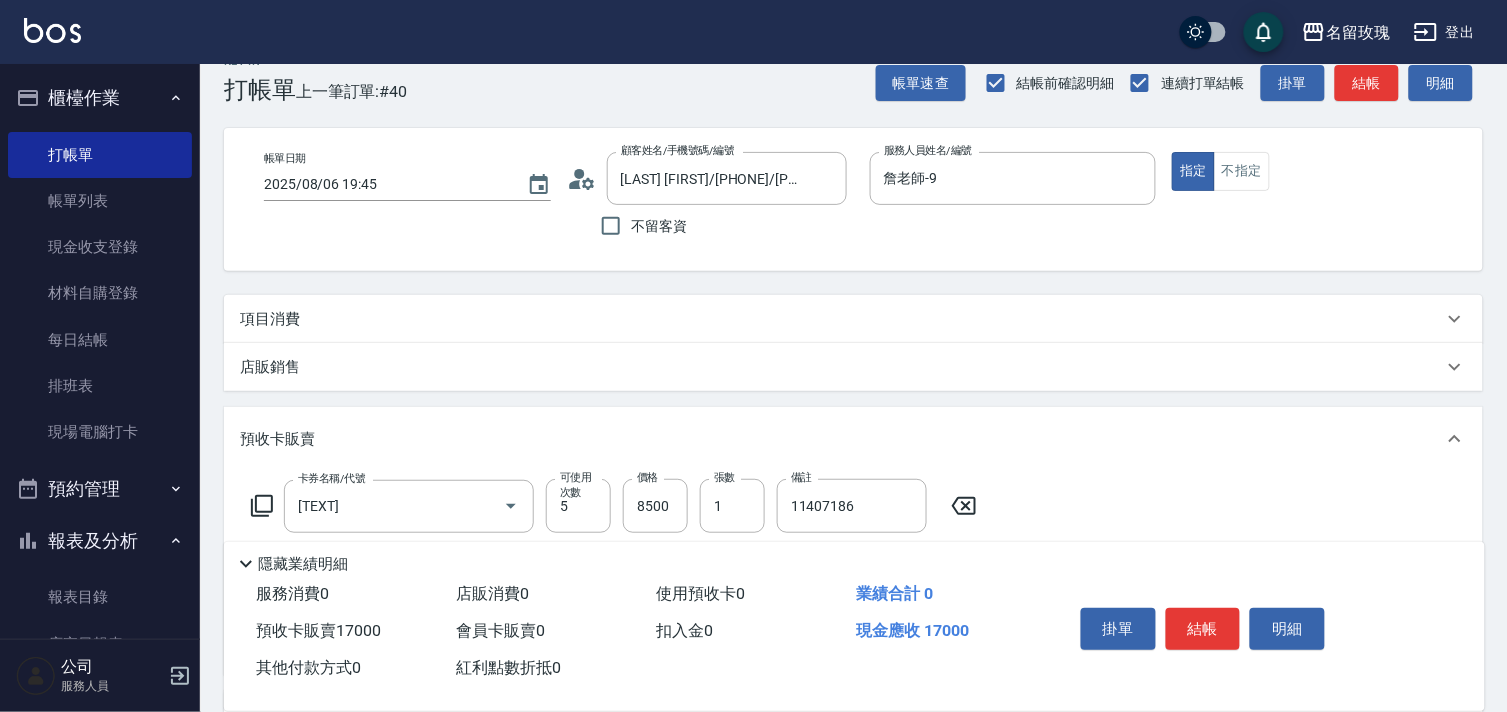 scroll, scrollTop: 0, scrollLeft: 0, axis: both 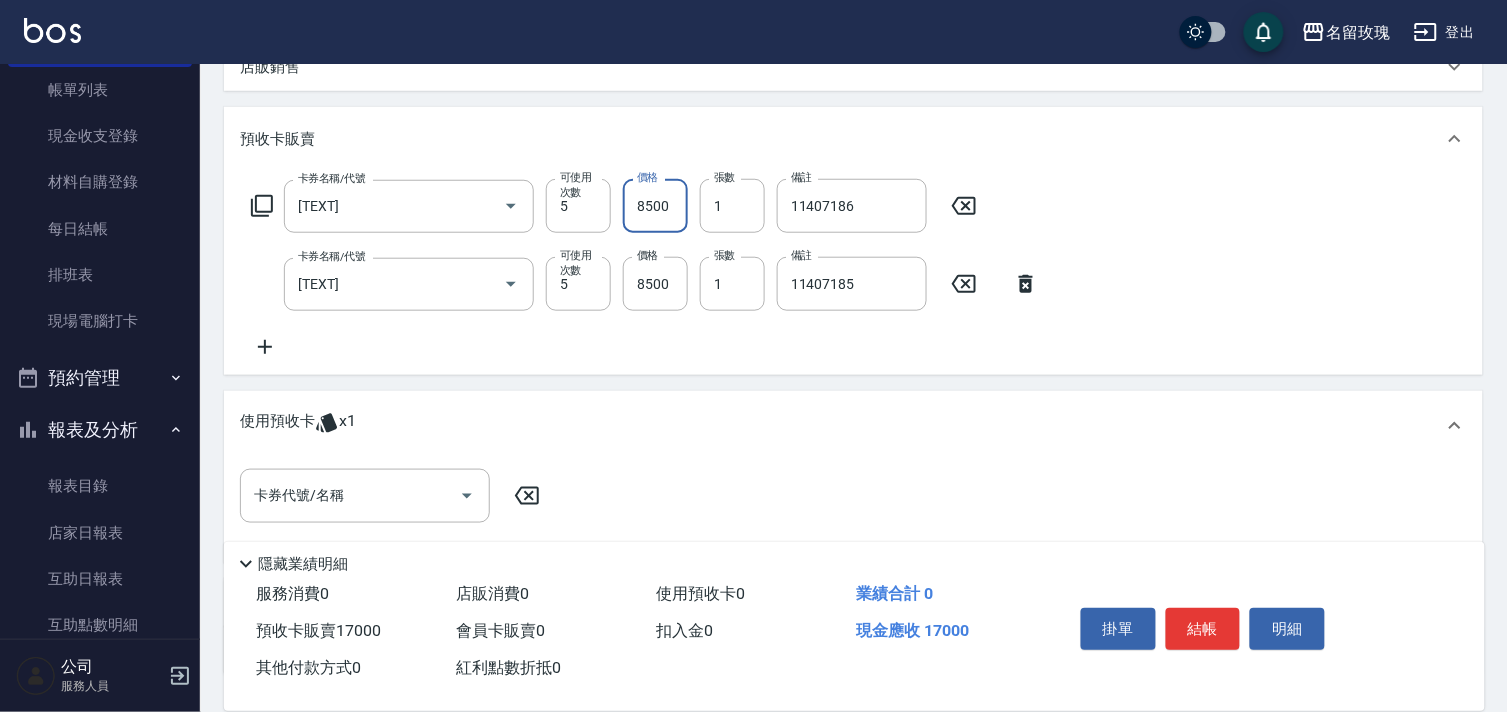 click on "8500" at bounding box center [655, 206] 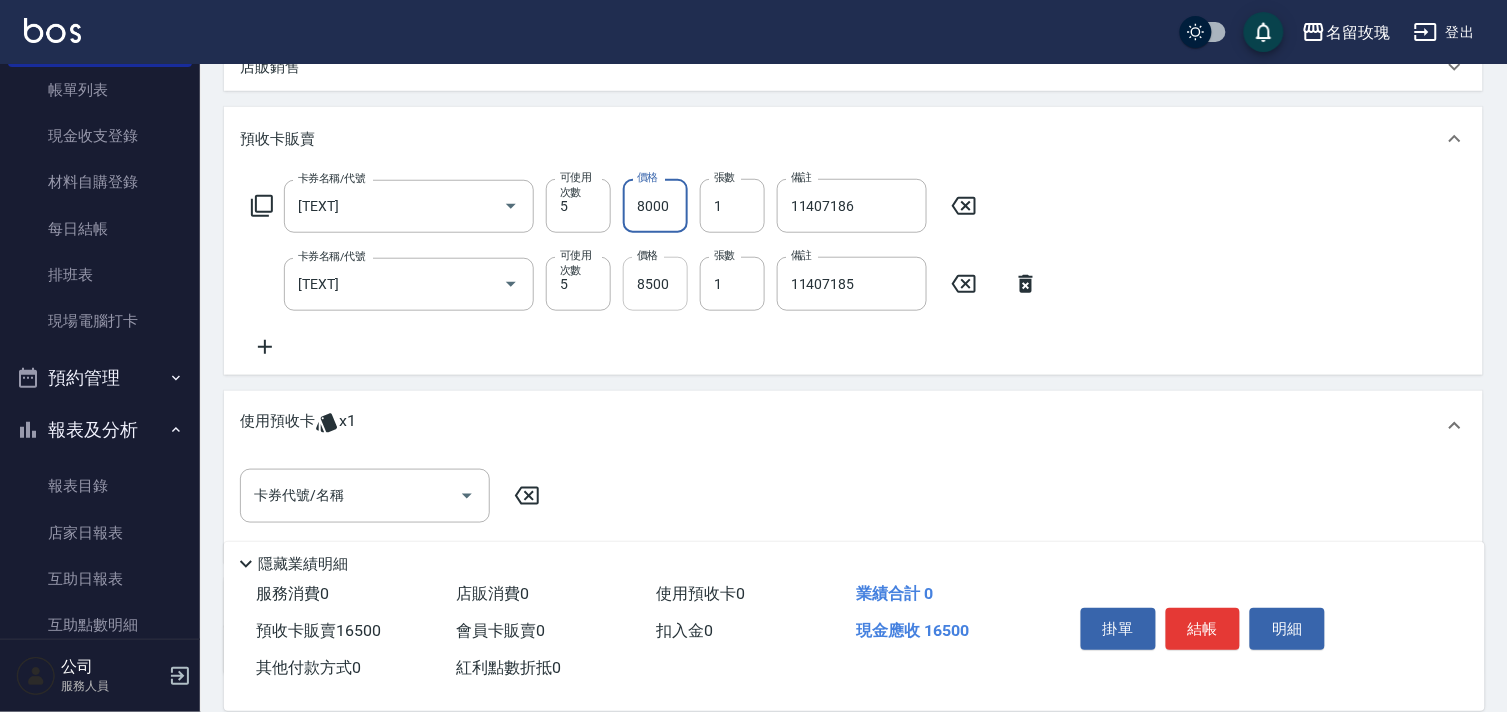 type on "8000" 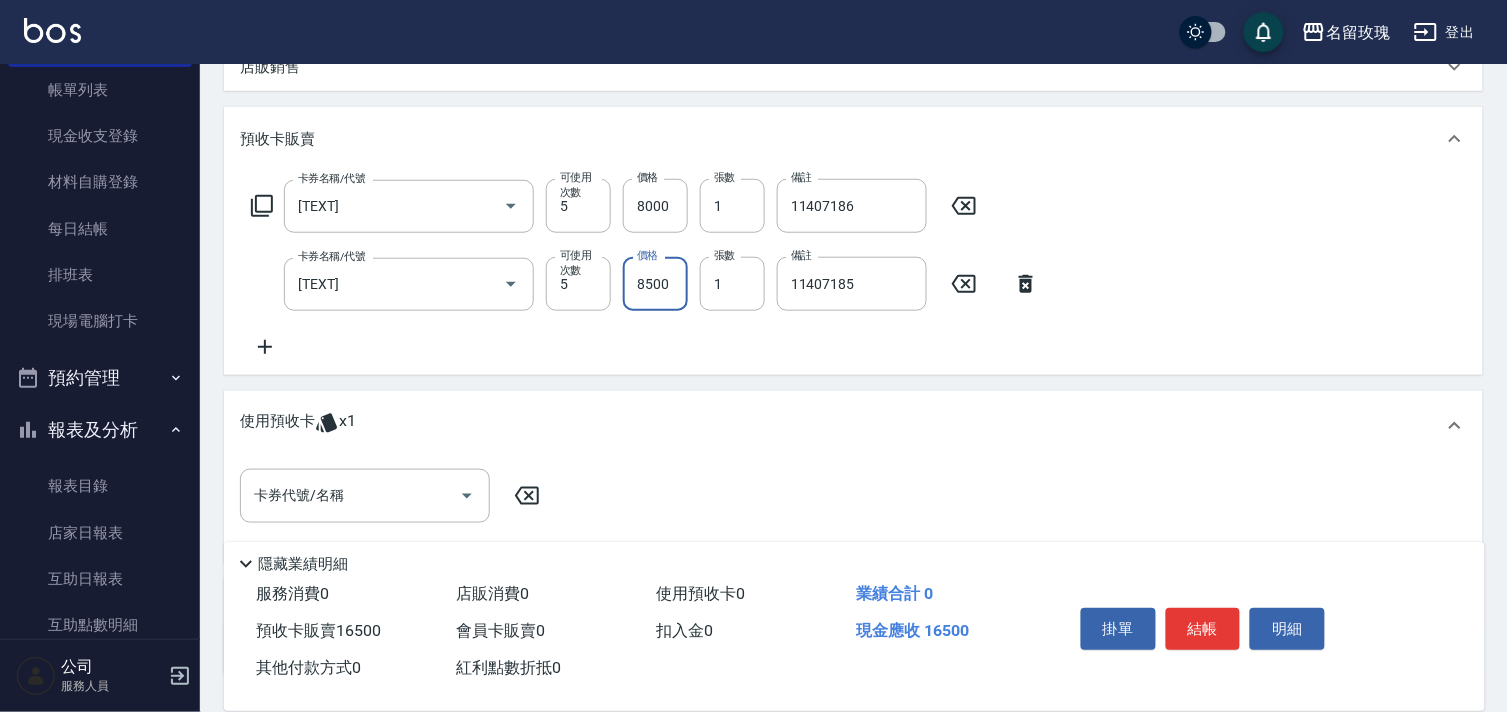 click on "8500" at bounding box center [655, 284] 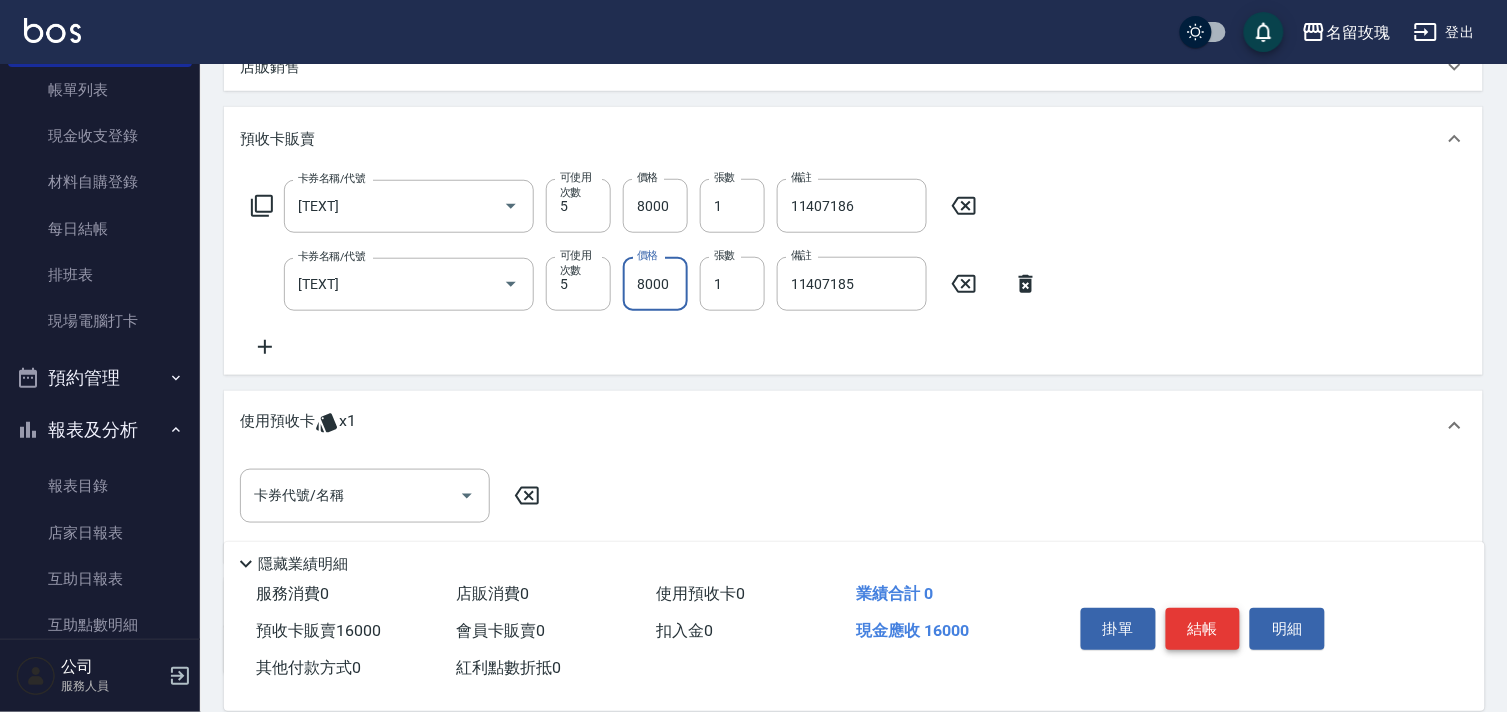 type on "8000" 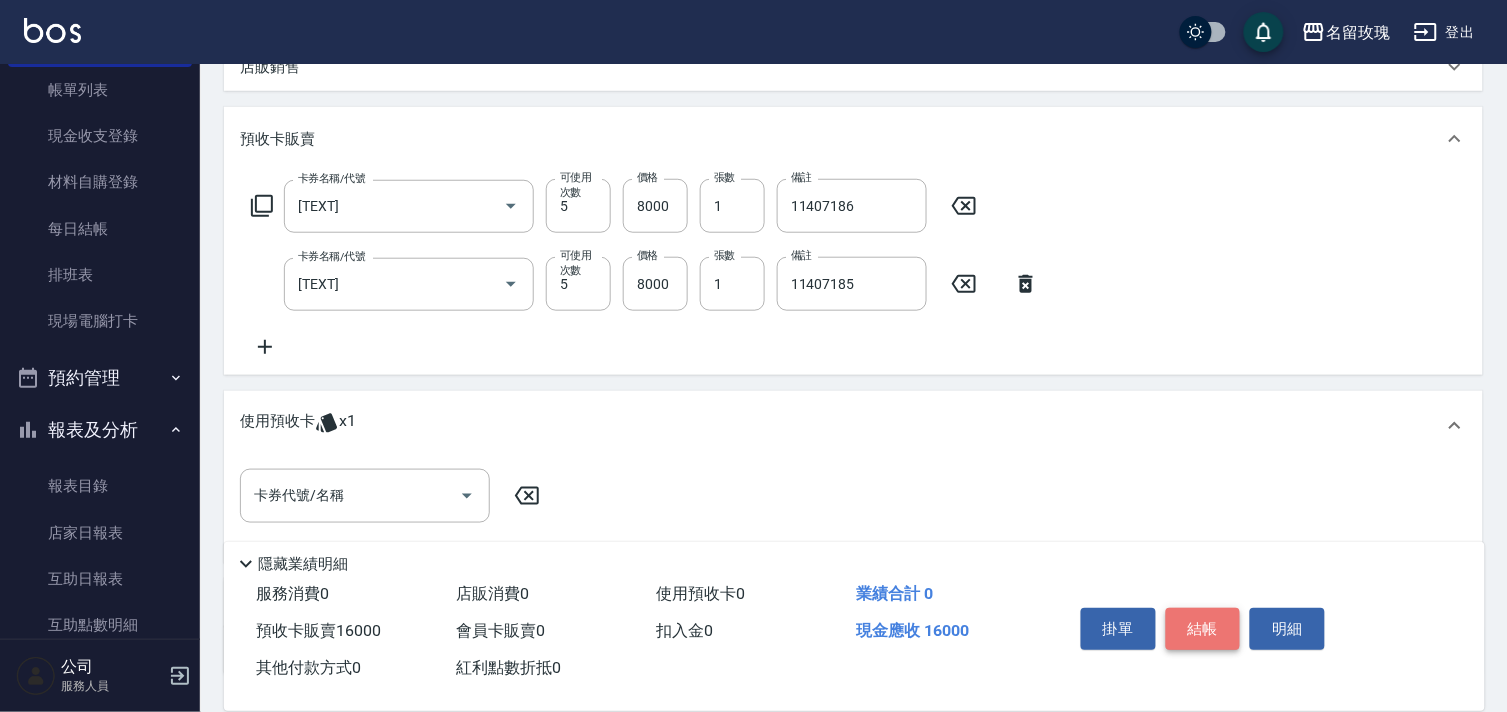 click on "結帳" at bounding box center (1203, 629) 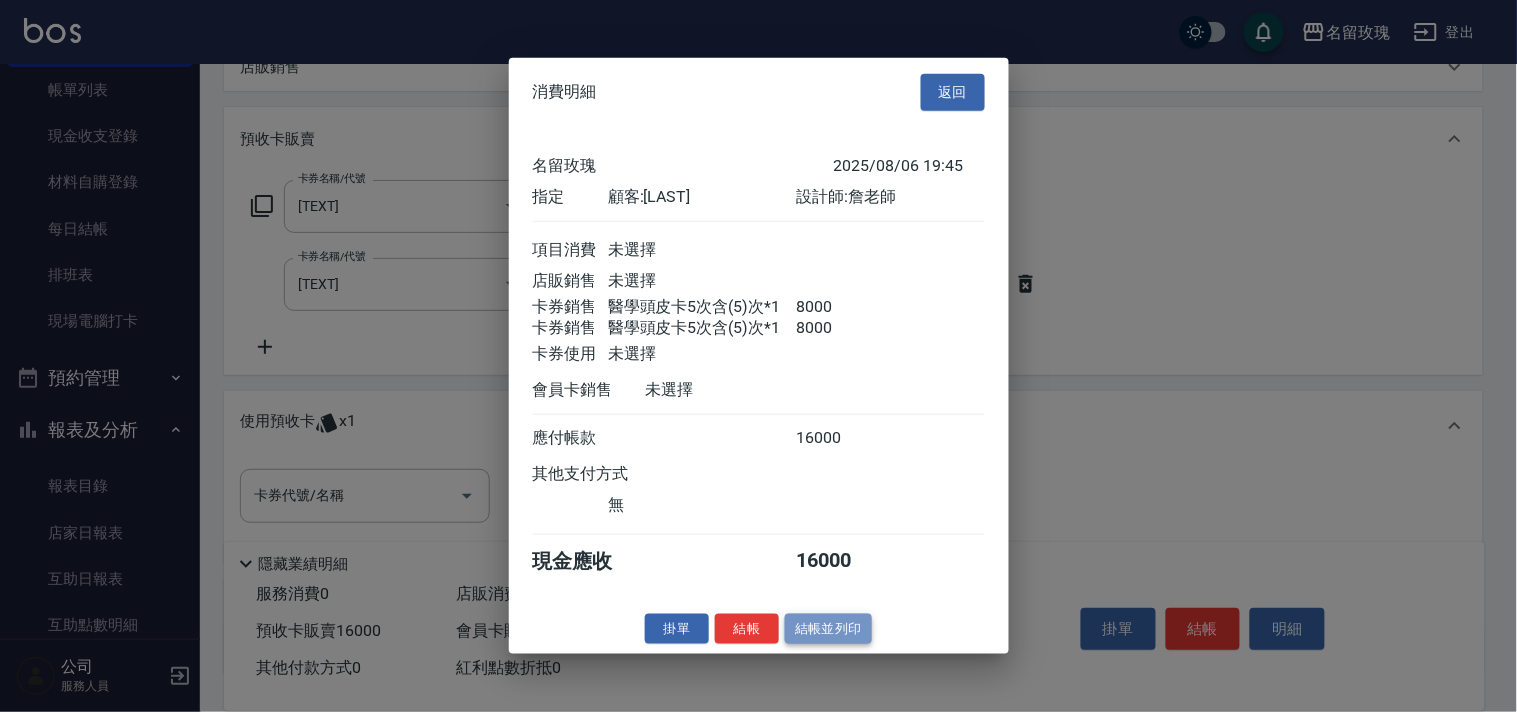 click on "結帳並列印" at bounding box center [828, 628] 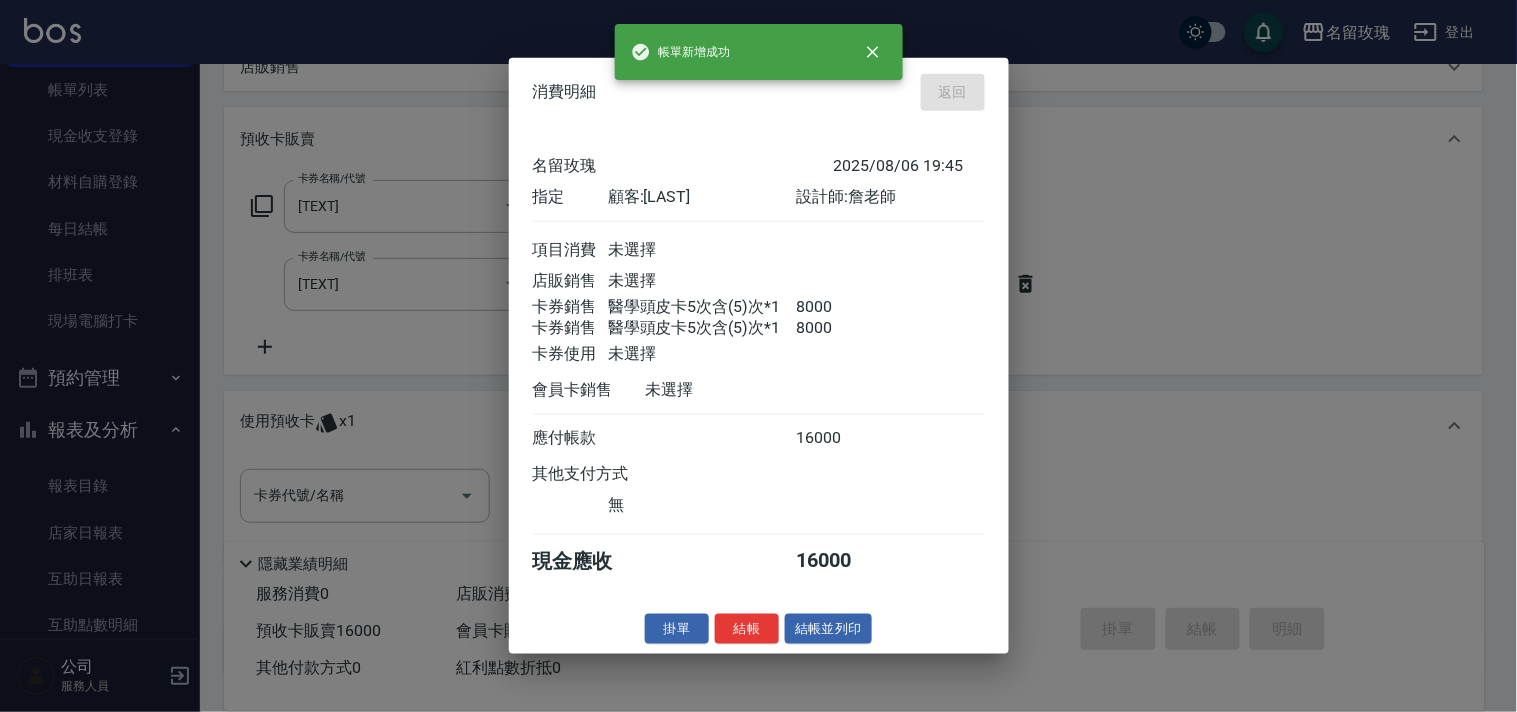 type on "2025/08/06 19:50" 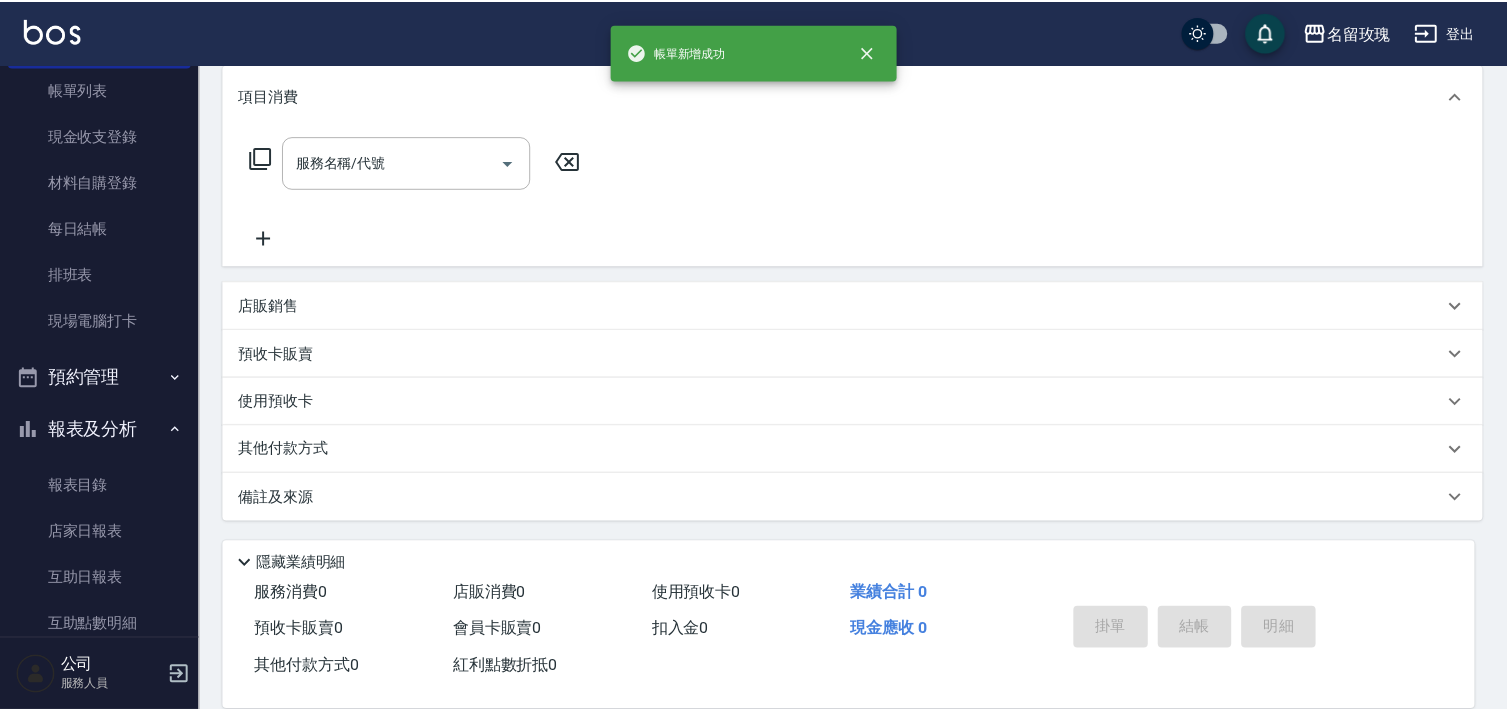 scroll, scrollTop: 0, scrollLeft: 0, axis: both 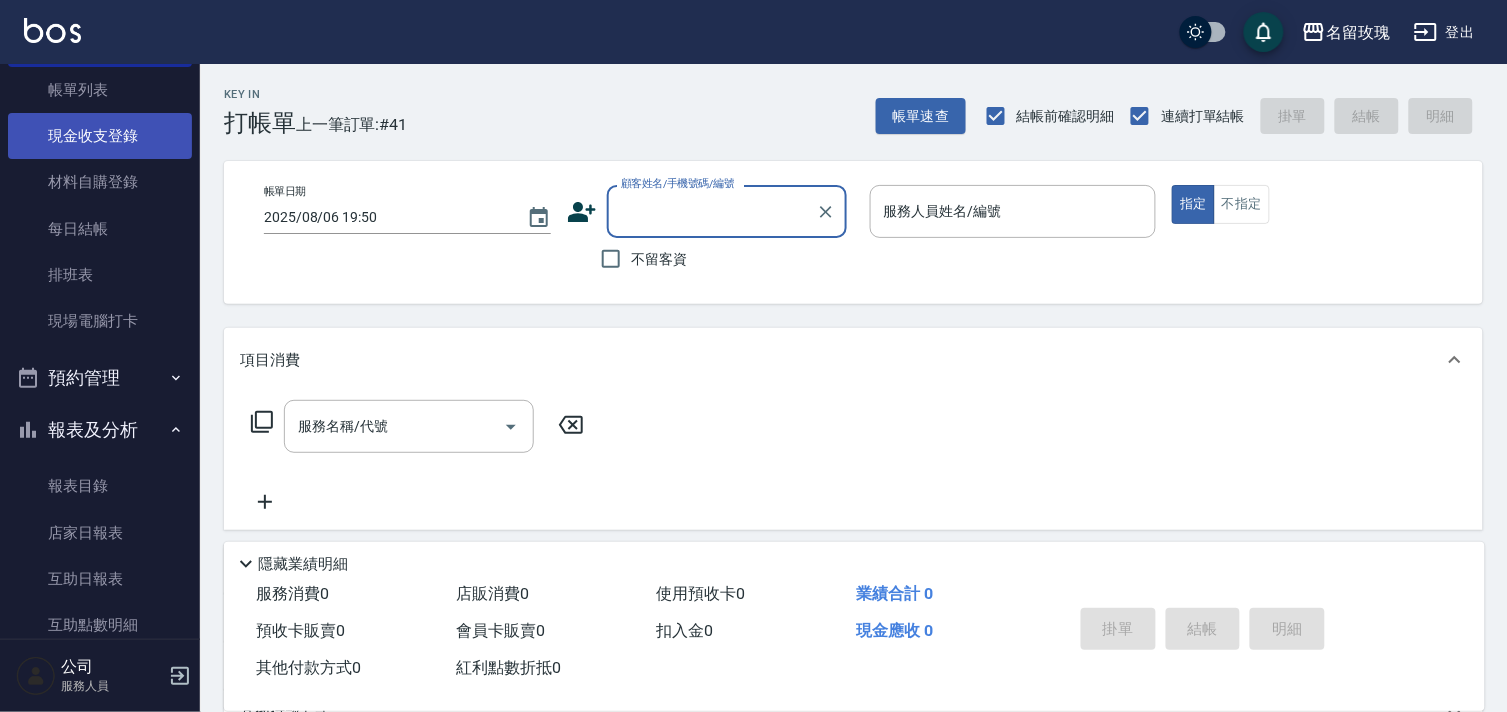 click on "現金收支登錄" at bounding box center [100, 136] 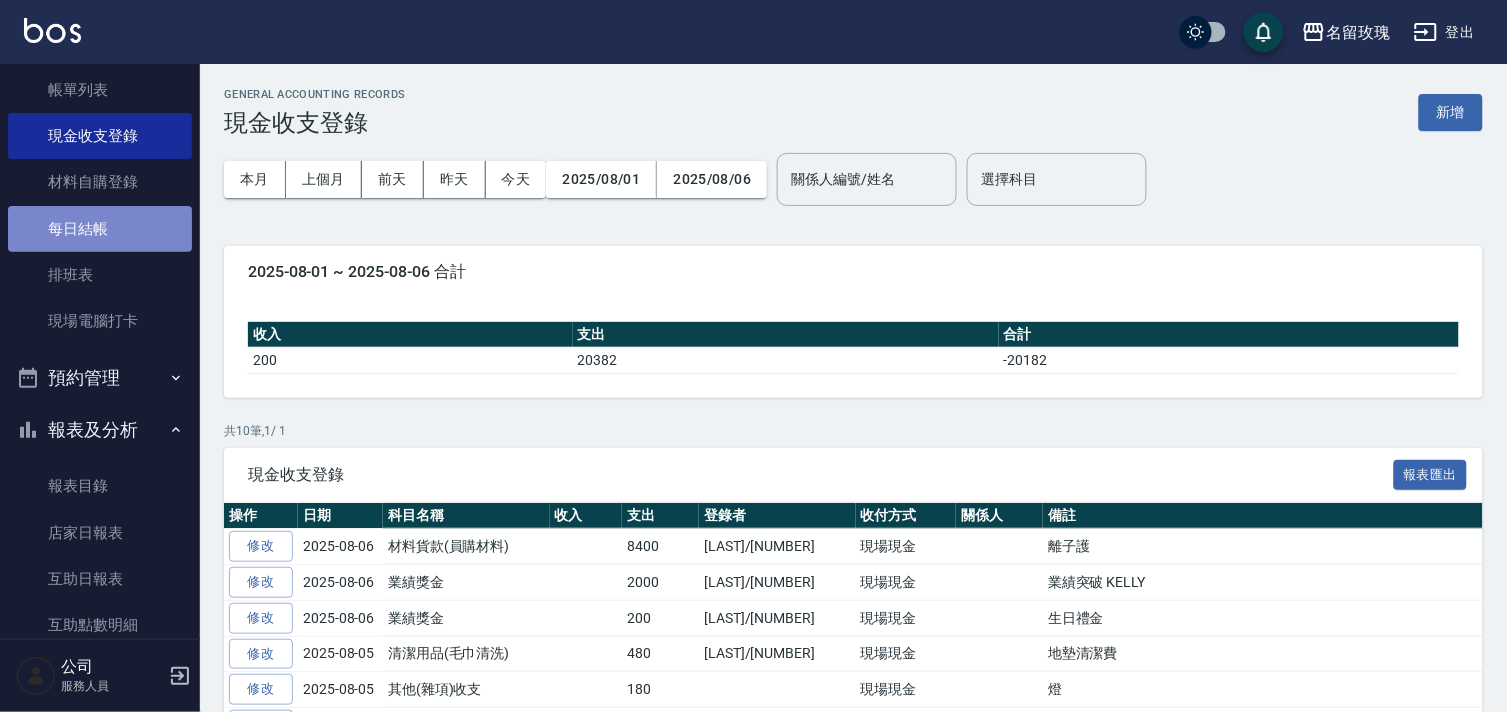 click on "每日結帳" at bounding box center (100, 229) 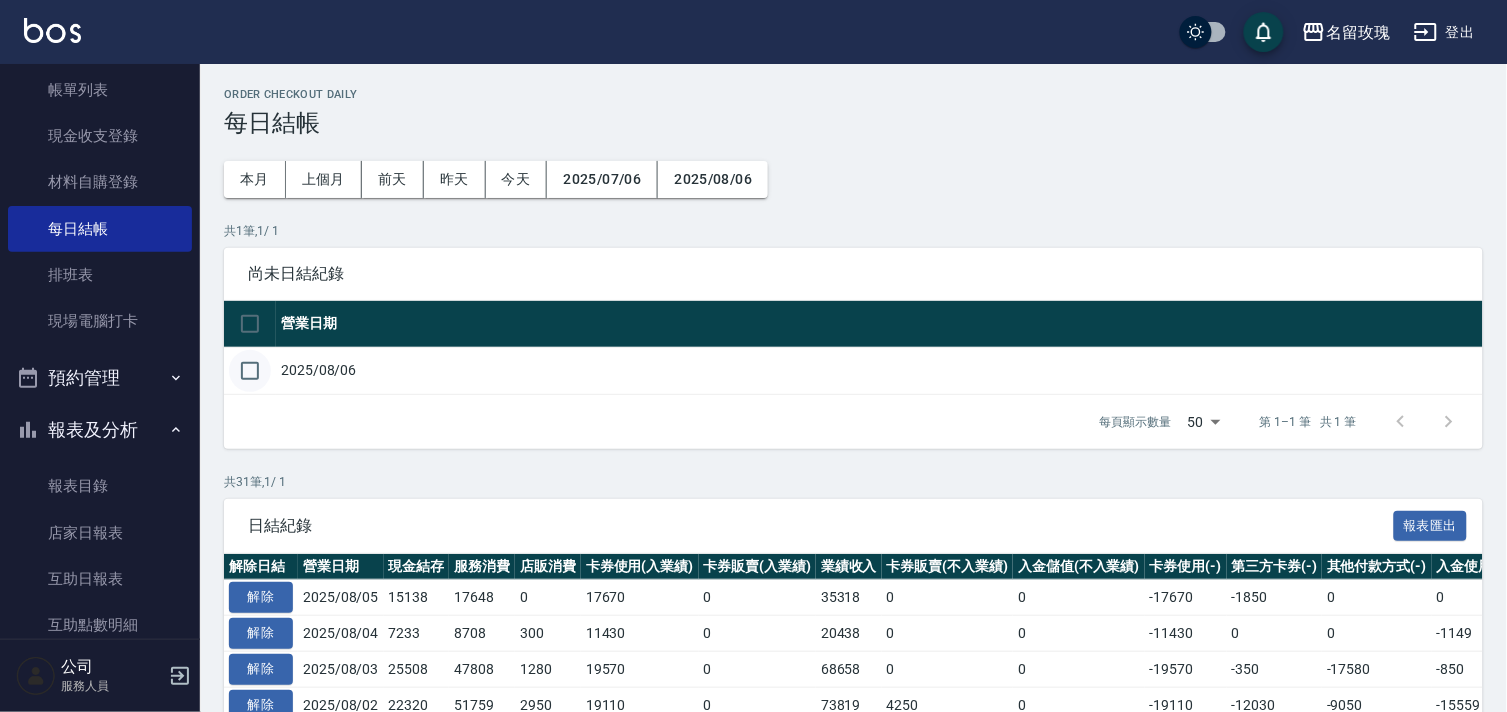 click at bounding box center [250, 371] 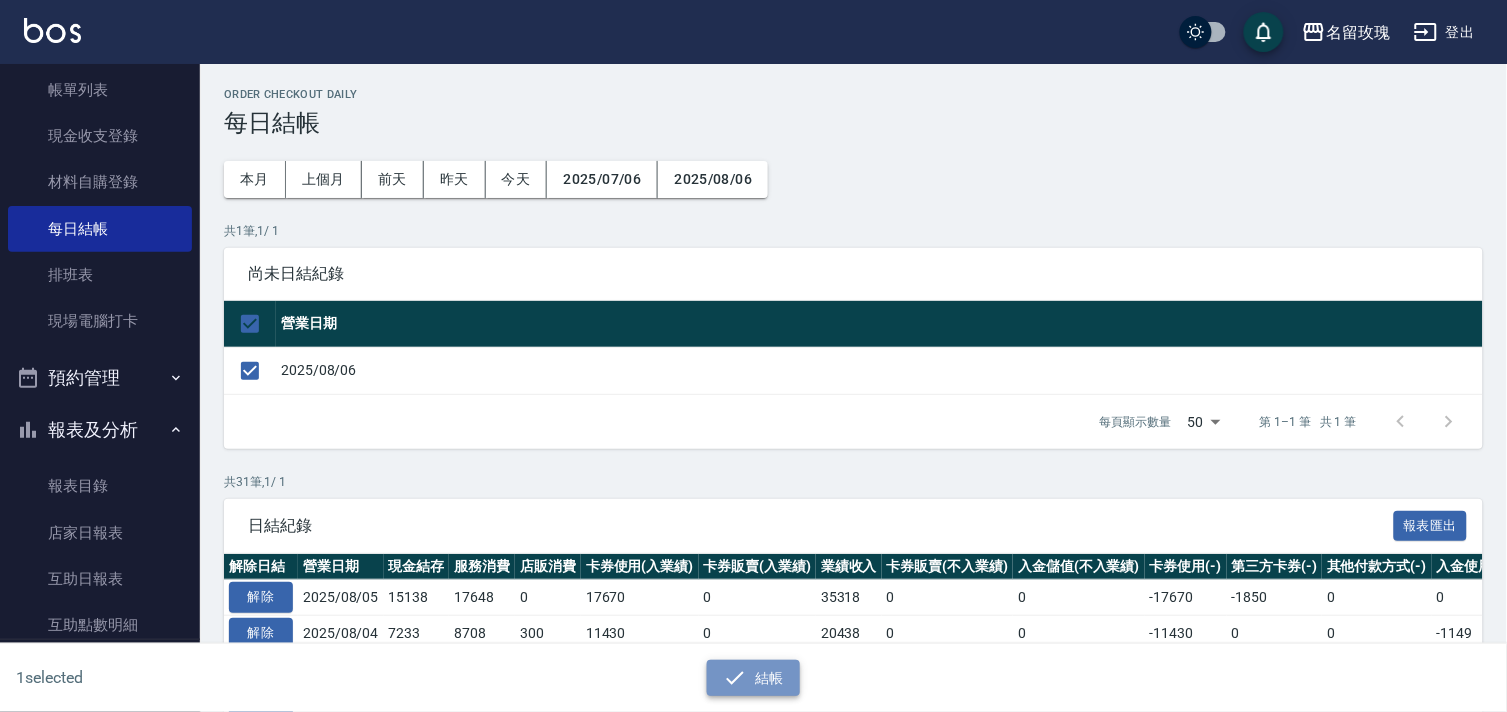 click on "結帳" at bounding box center [753, 678] 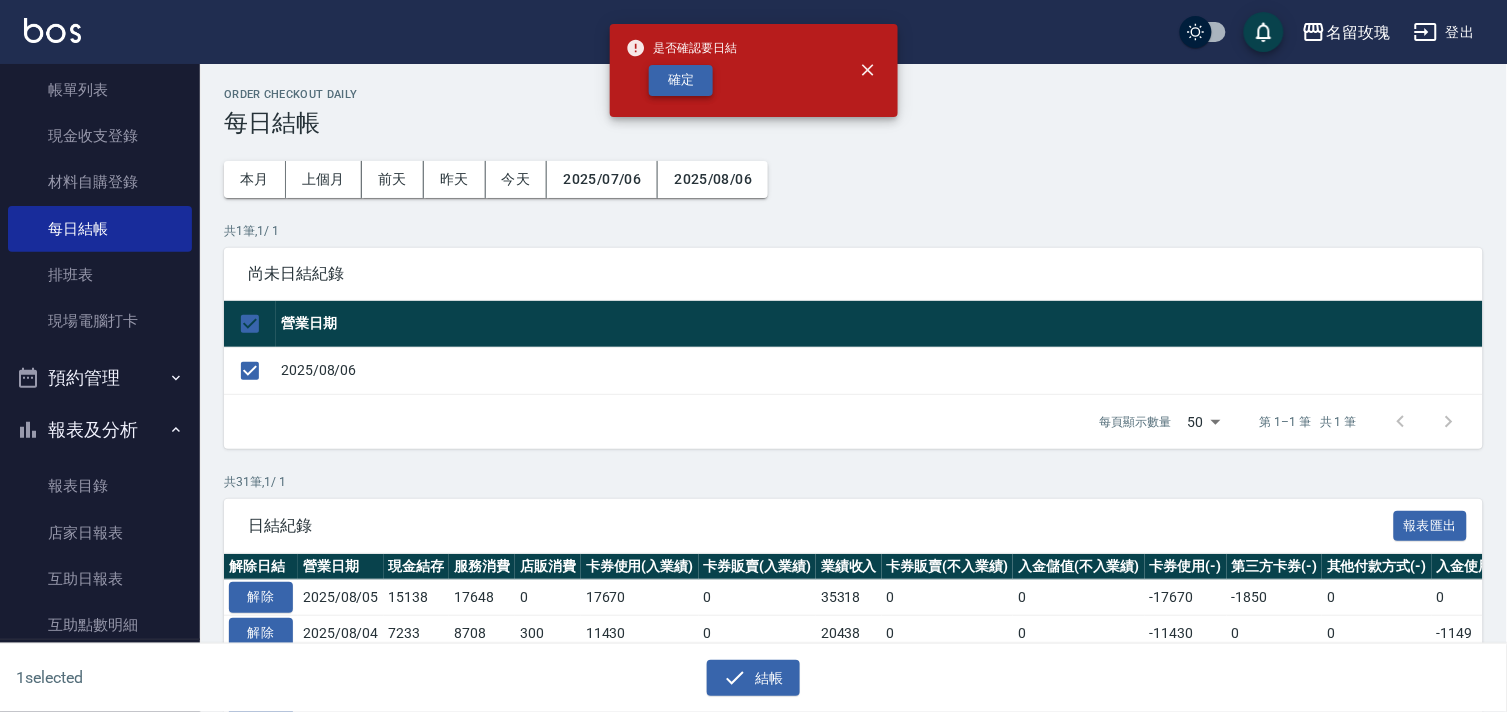click on "確定" at bounding box center (681, 80) 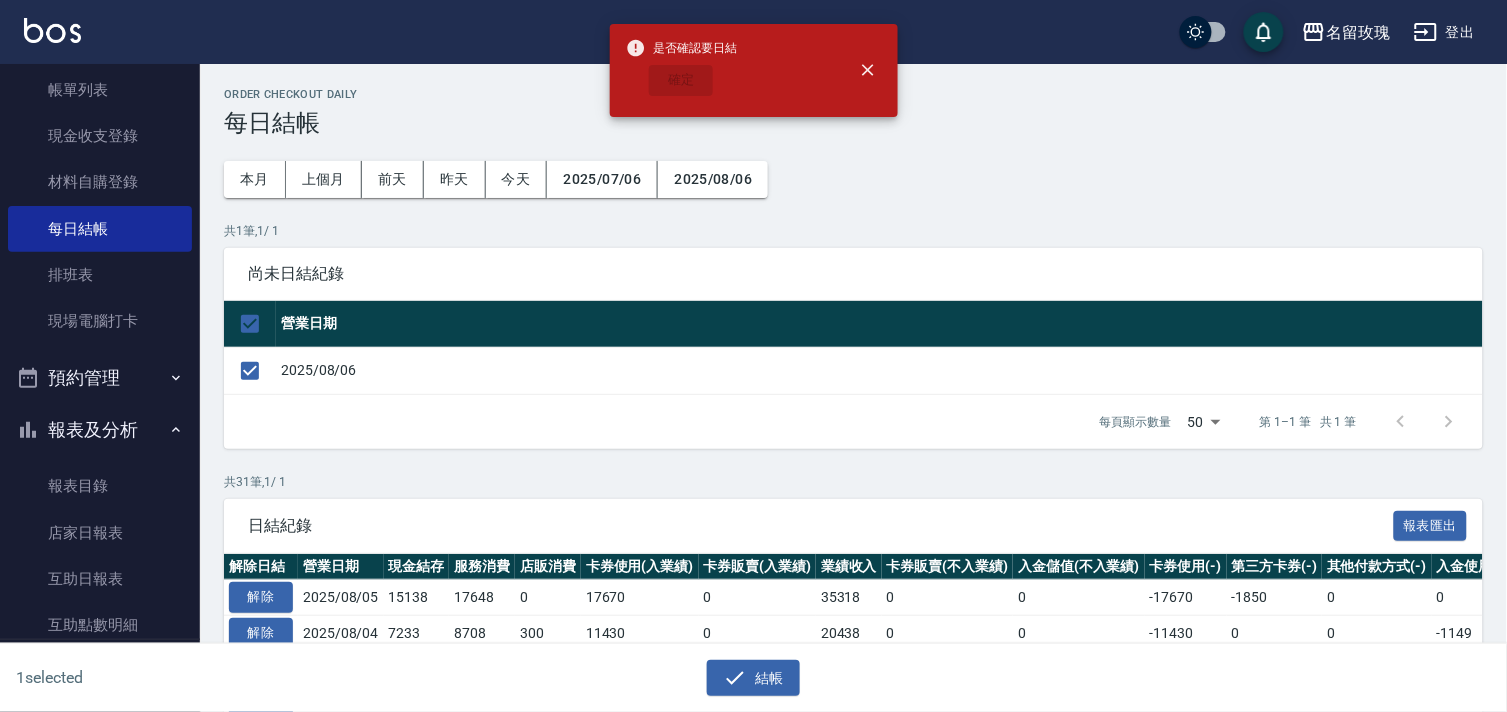 checkbox on "false" 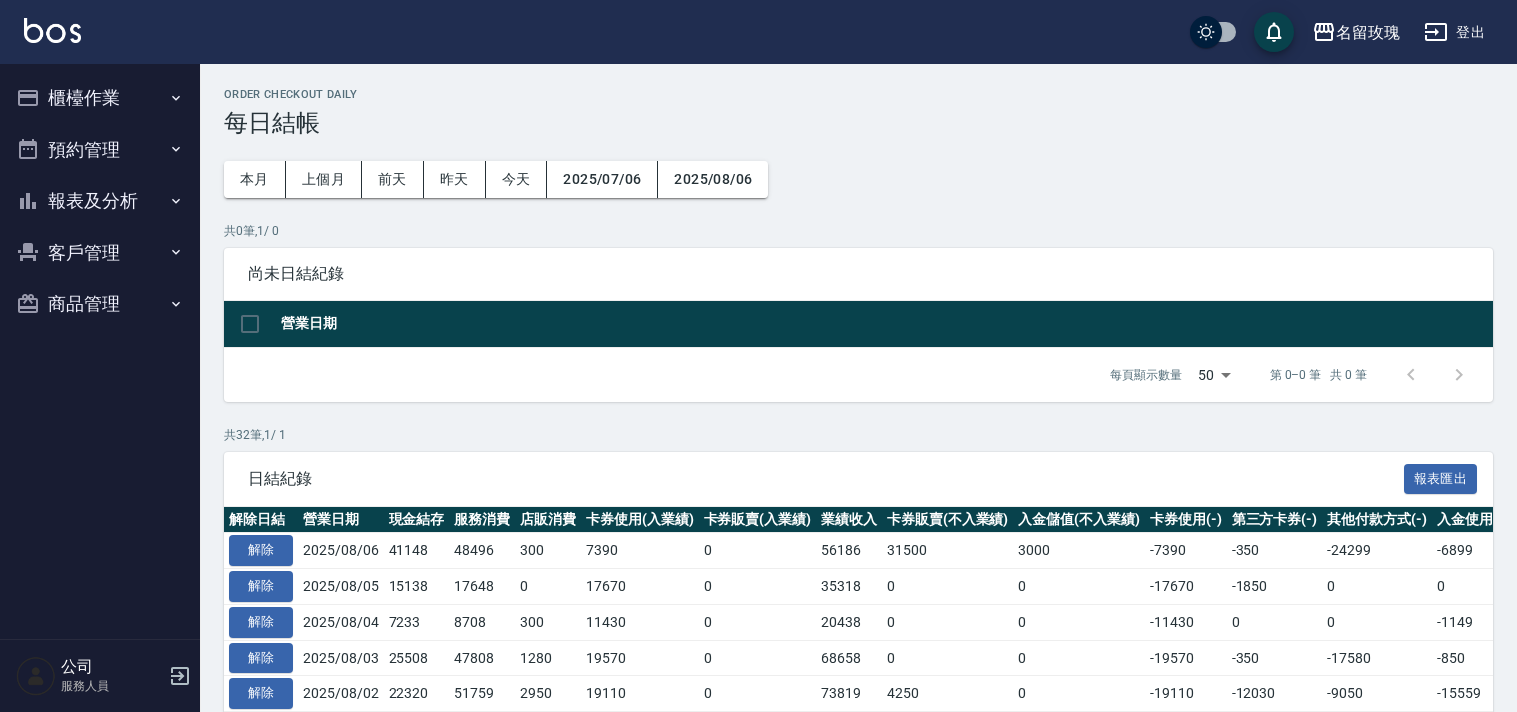 scroll, scrollTop: 0, scrollLeft: 0, axis: both 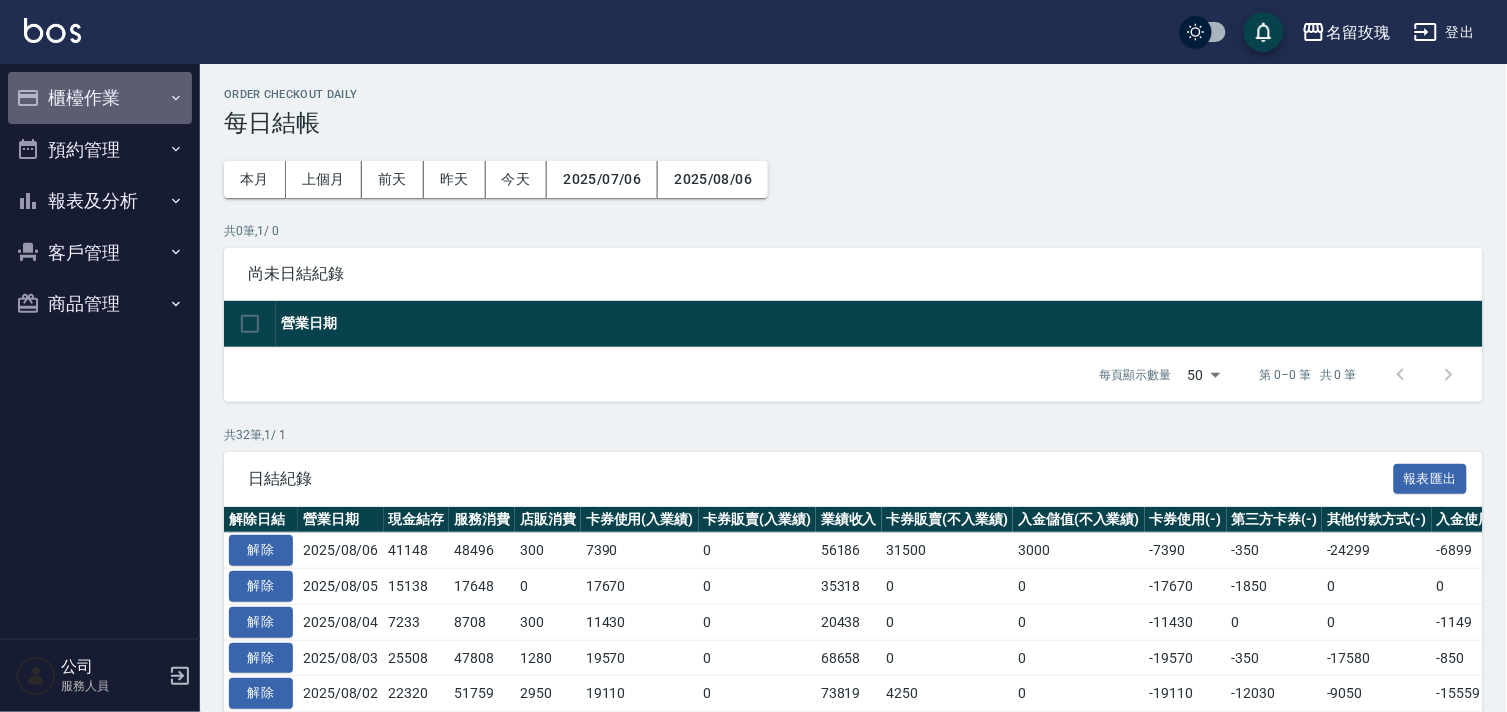 click on "櫃檯作業" at bounding box center (100, 98) 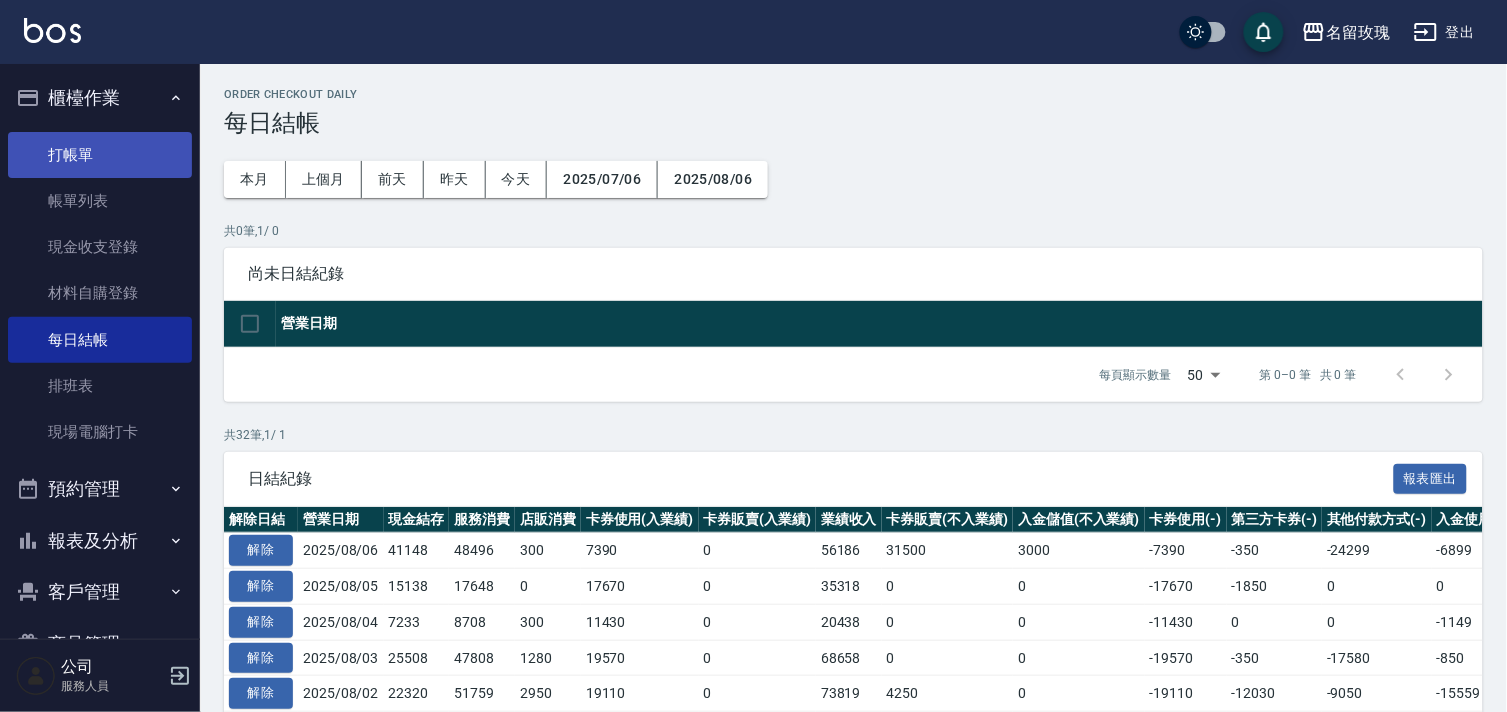 click on "打帳單" at bounding box center [100, 155] 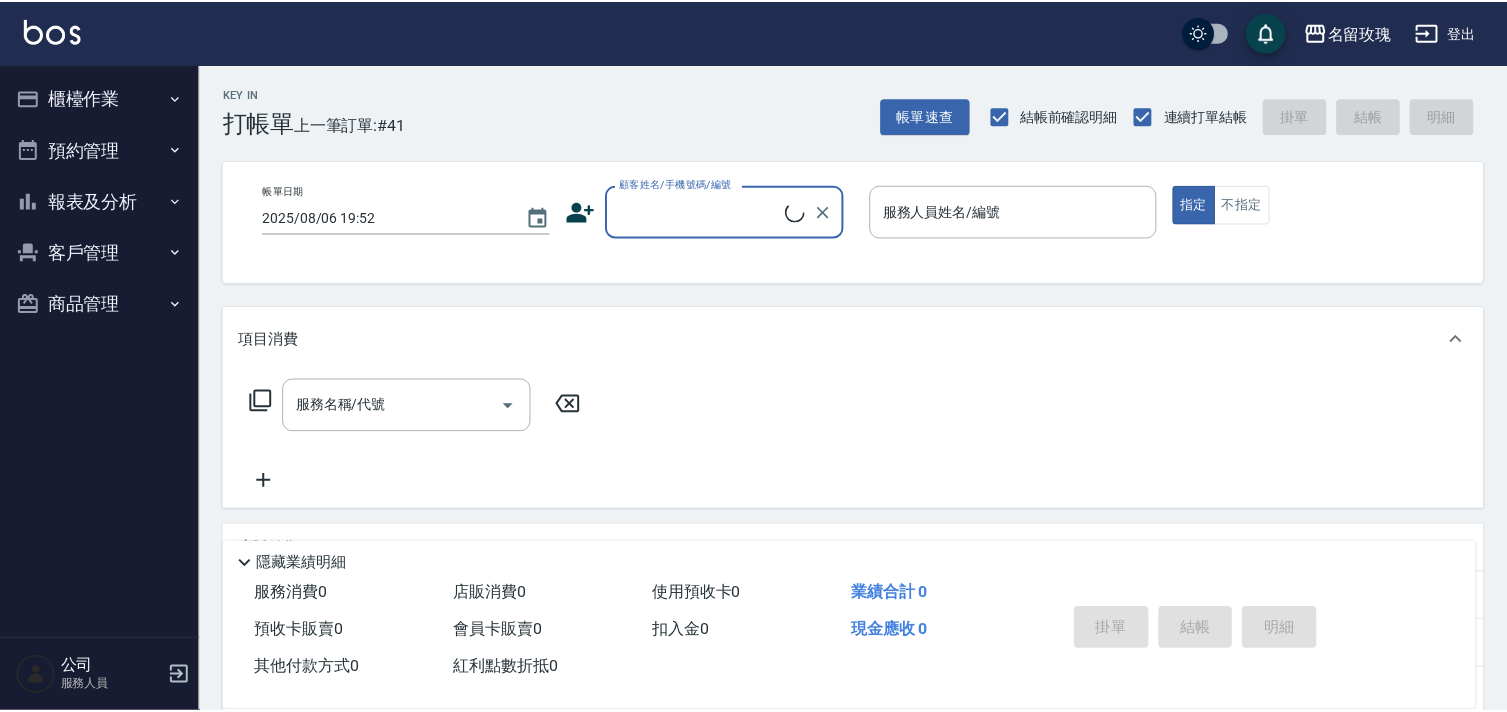 scroll, scrollTop: 0, scrollLeft: 0, axis: both 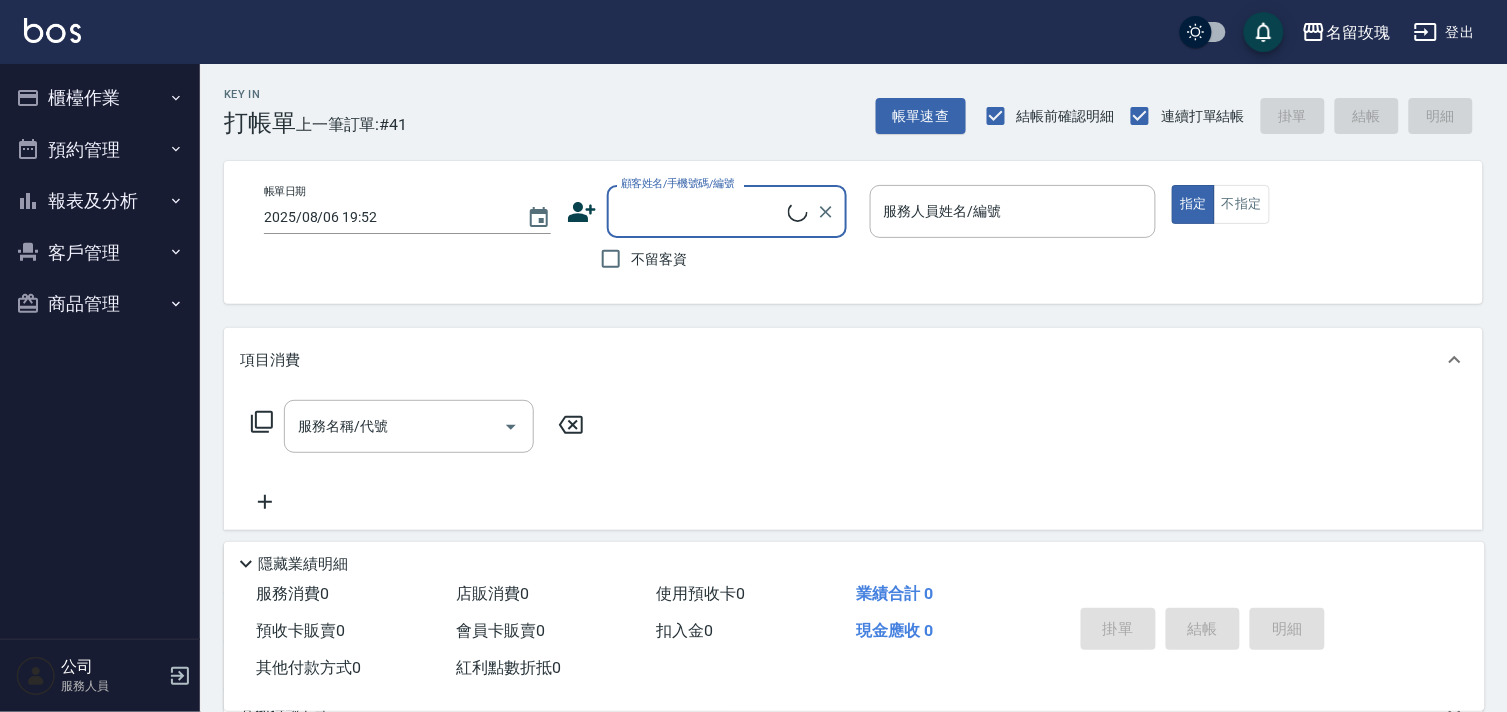 click on "櫃檯作業" at bounding box center (100, 98) 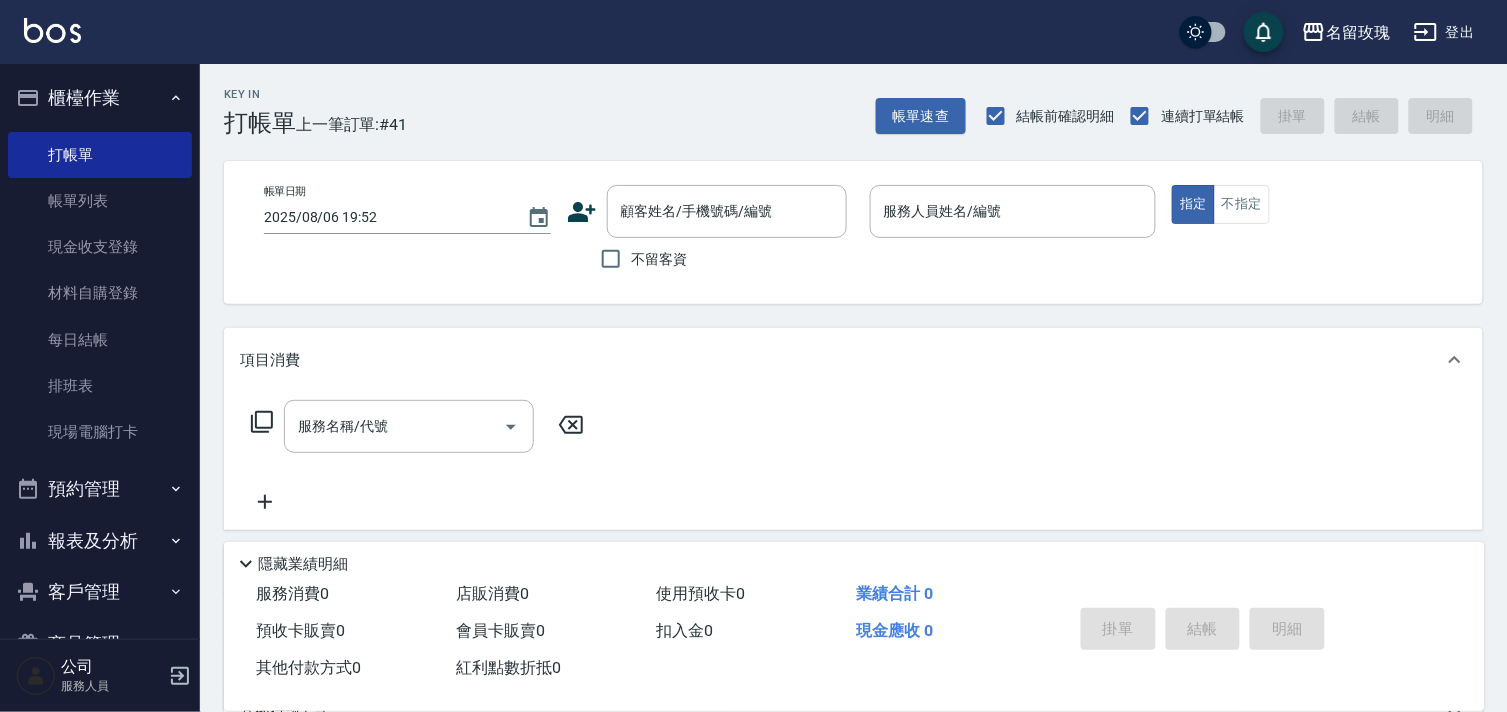 click on "不留客資" at bounding box center [660, 259] 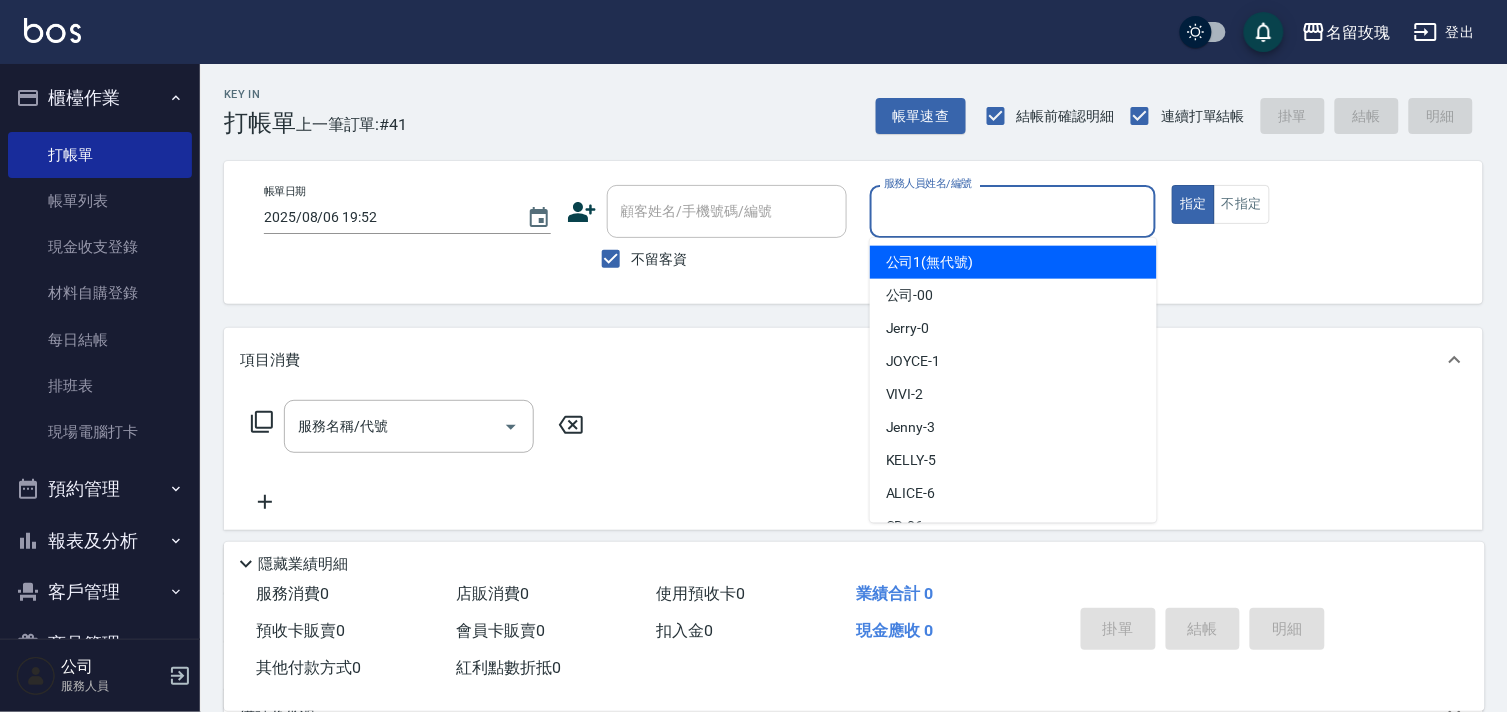 click on "服務人員姓名/編號" at bounding box center (1013, 211) 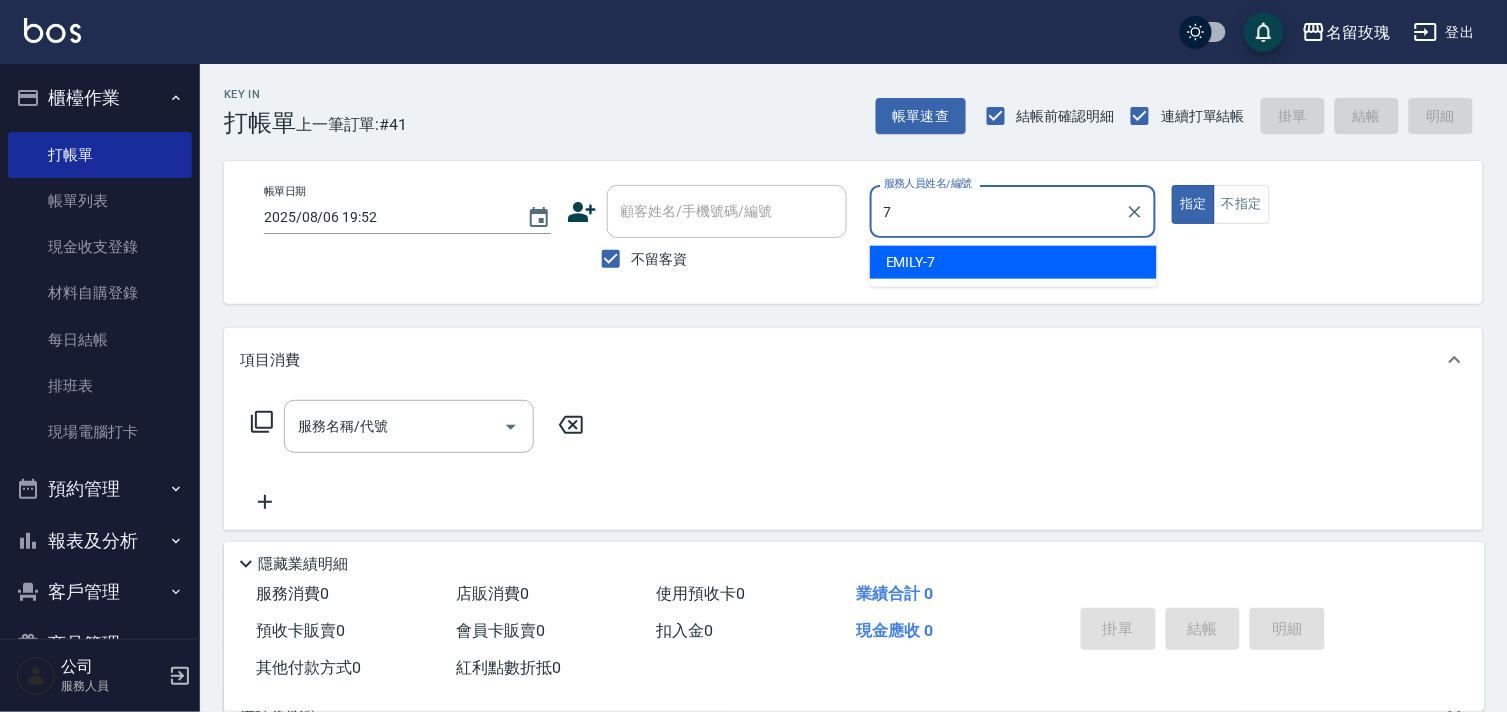 type on "EMILY-7" 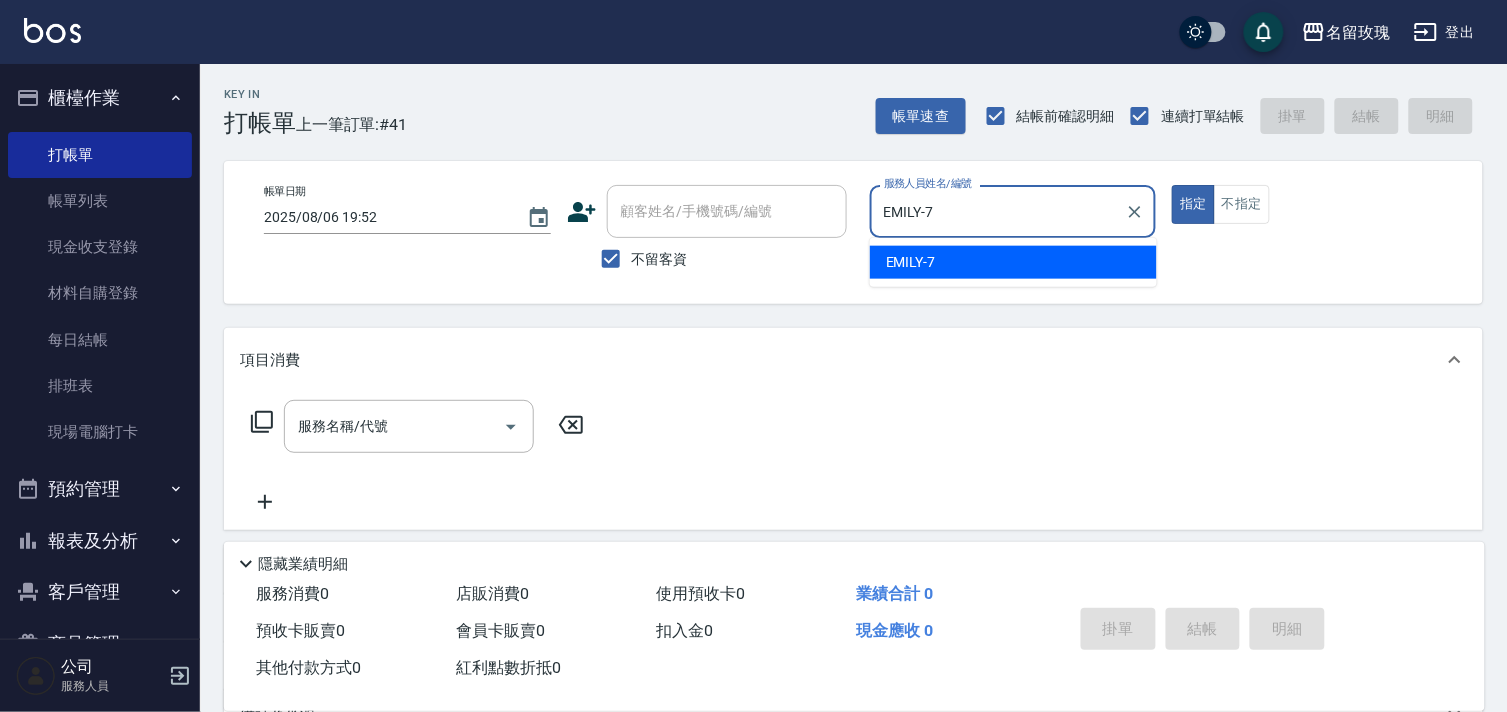 type on "true" 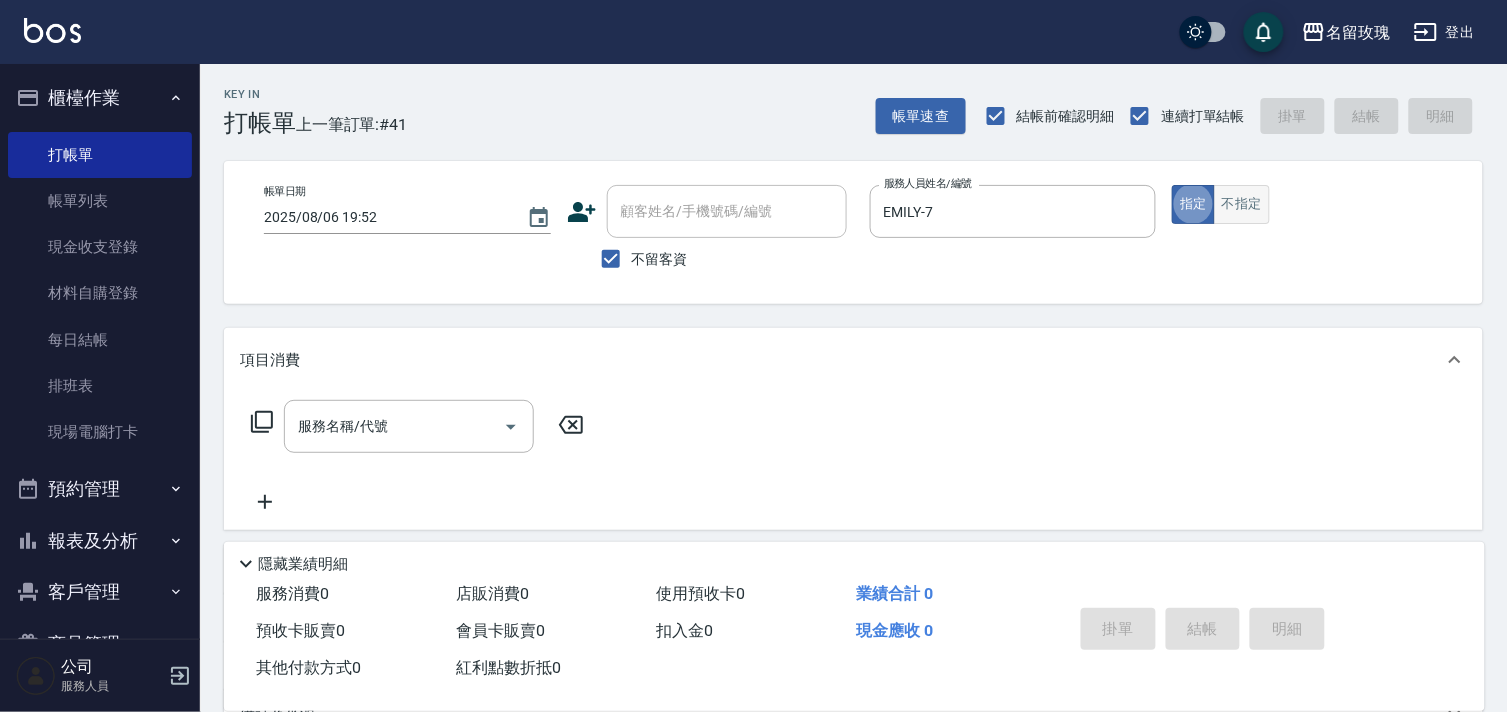 click on "不指定" at bounding box center (1242, 204) 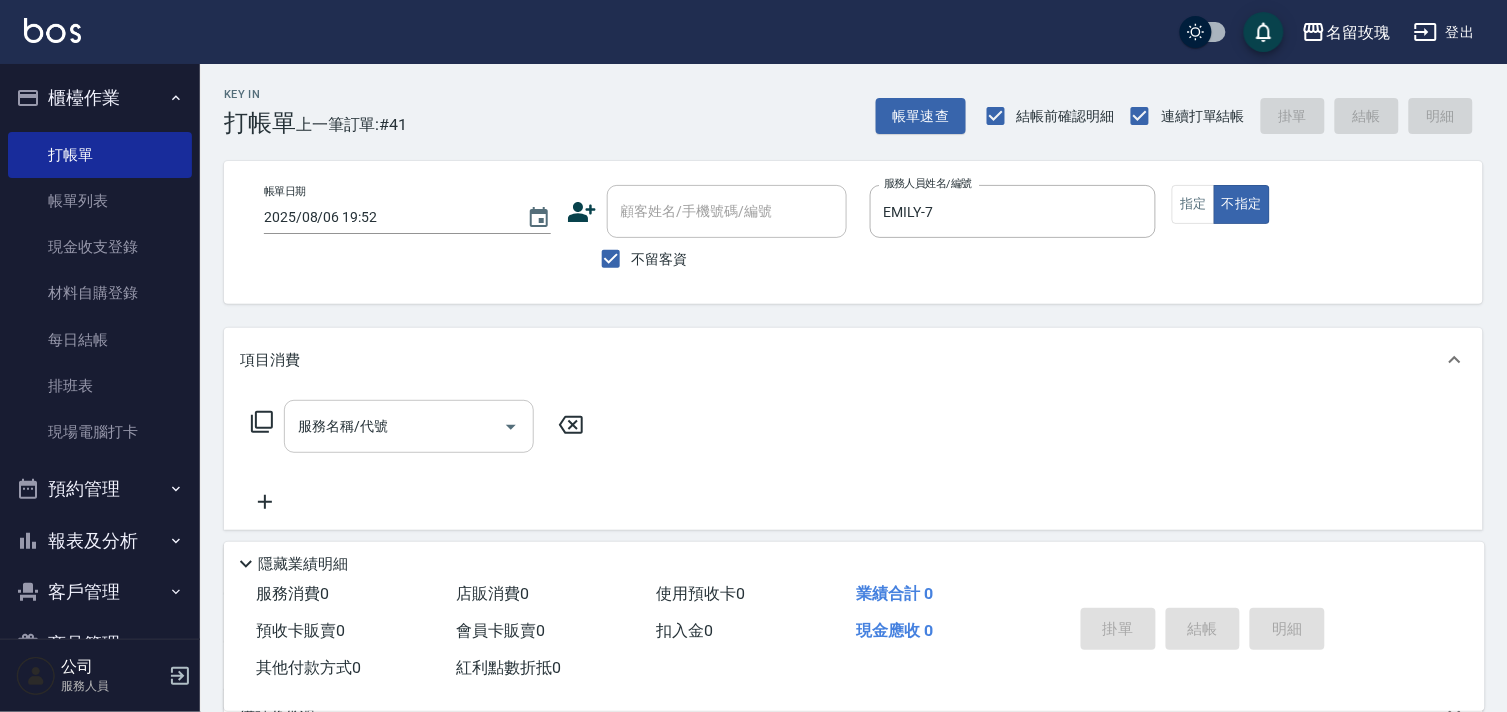 click on "服務名稱/代號 服務名稱/代號" at bounding box center (409, 426) 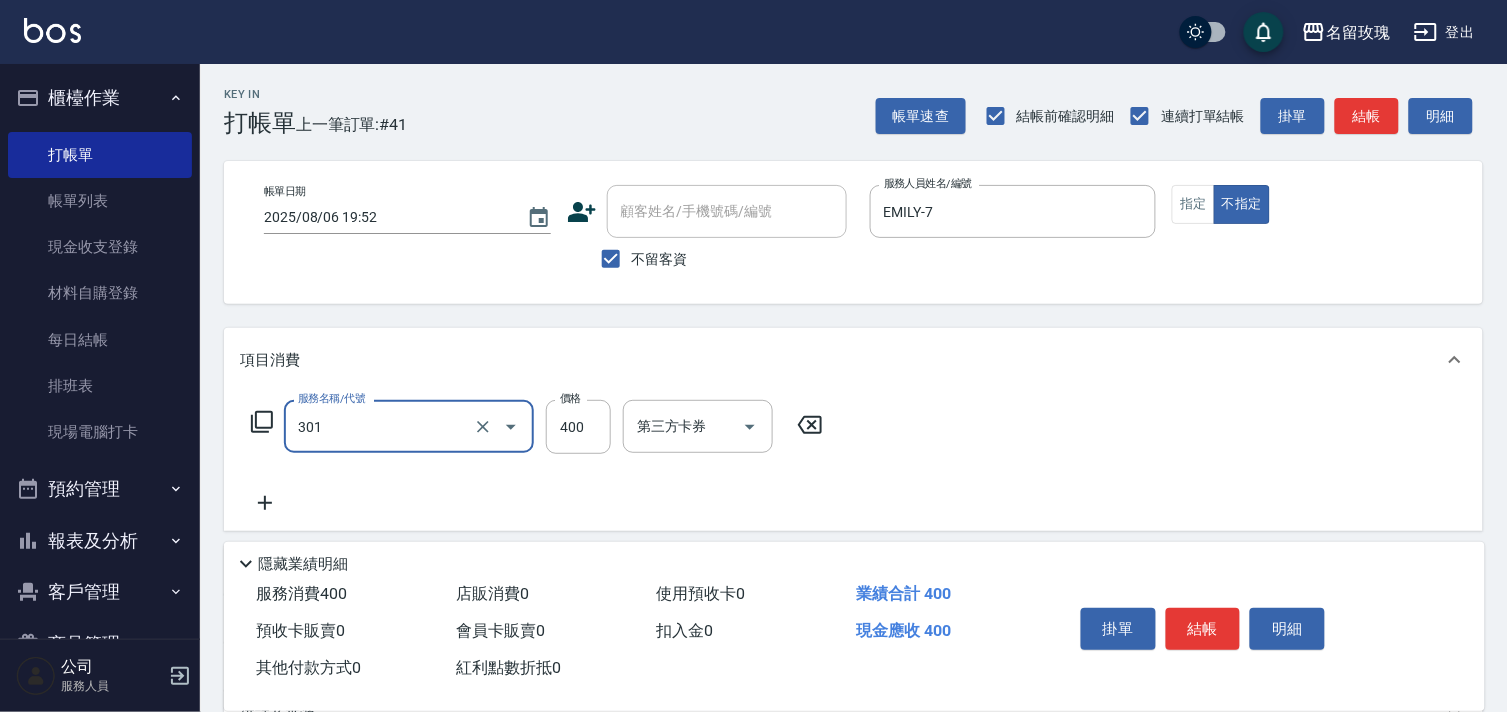 type on "剪髮(301)" 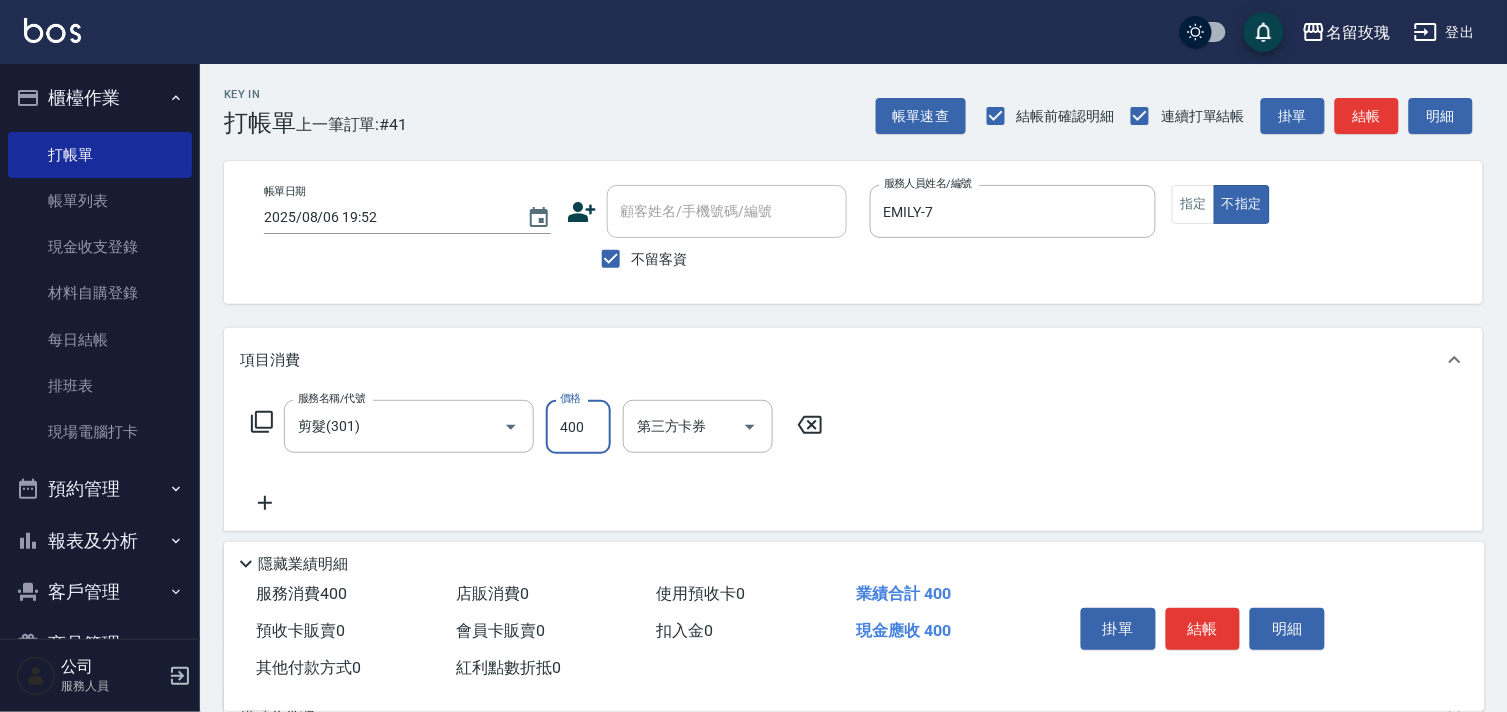 click 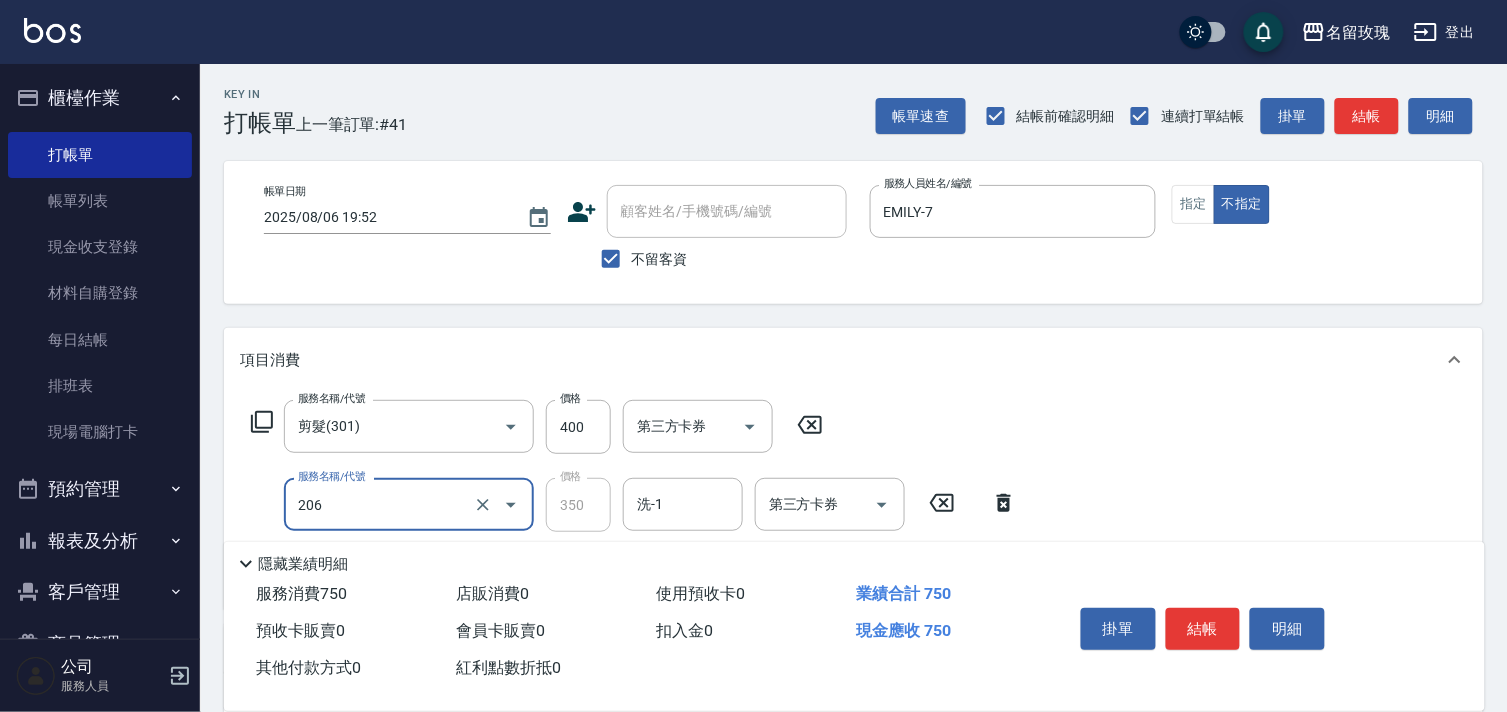 type on "洗髮精油(206)" 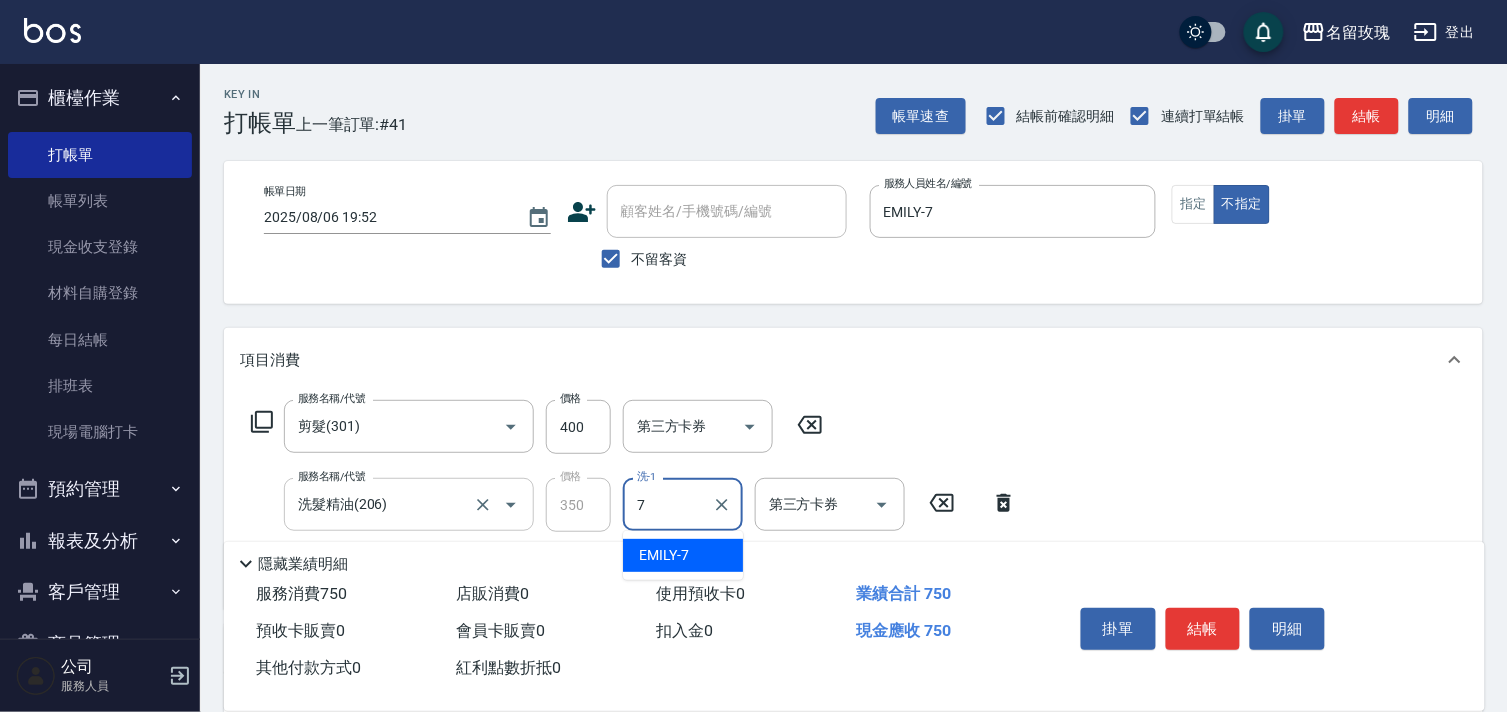 type on "EMILY-7" 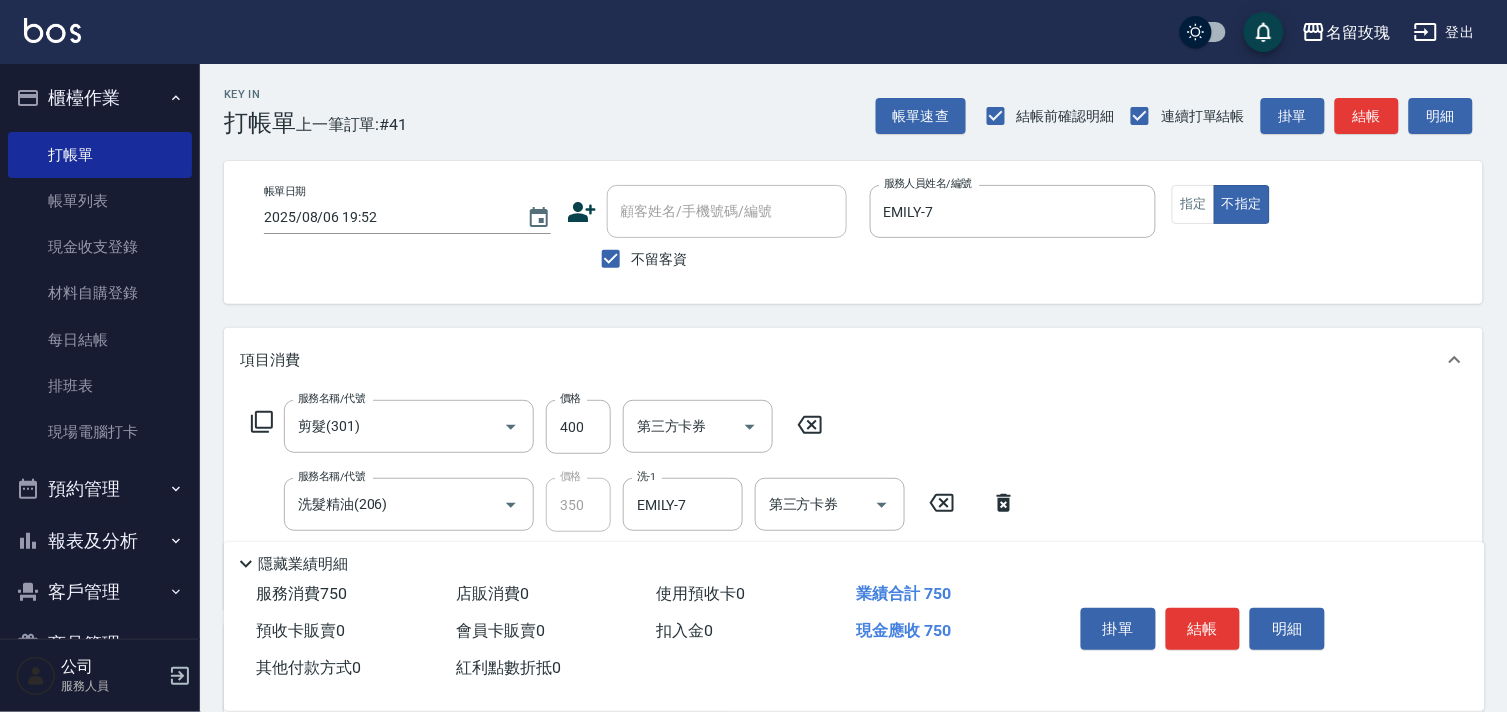 click on "掛單 結帳 明細" at bounding box center (1203, 631) 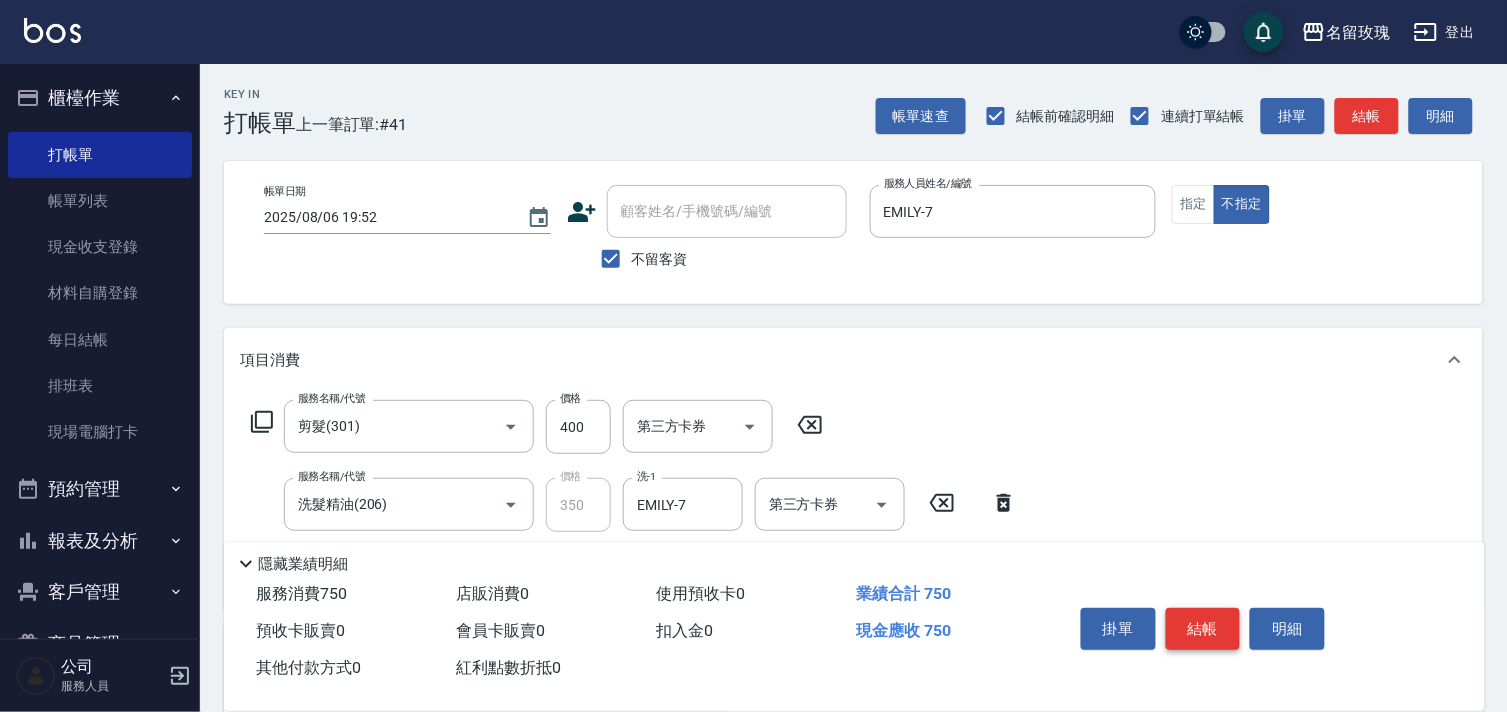 click on "結帳" at bounding box center (1203, 629) 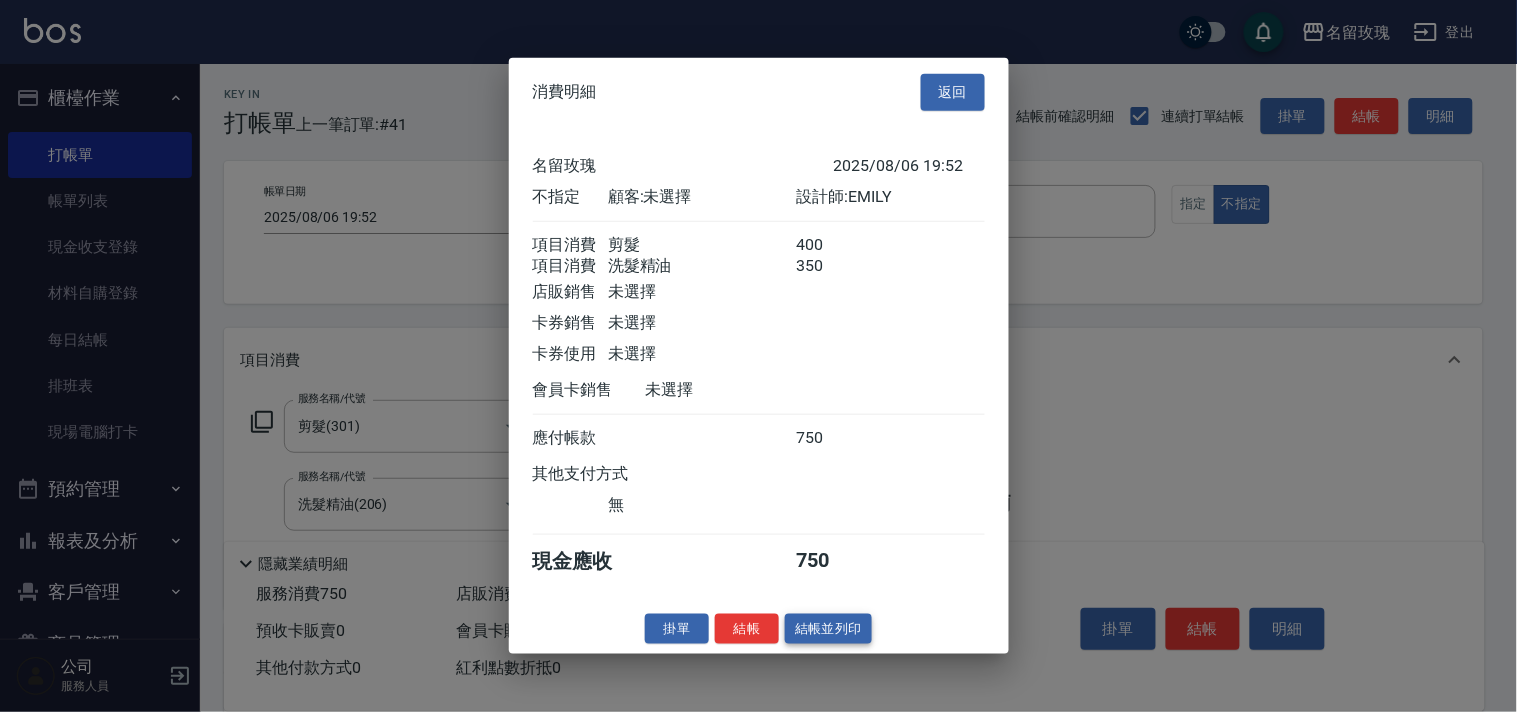 click on "結帳並列印" at bounding box center [828, 628] 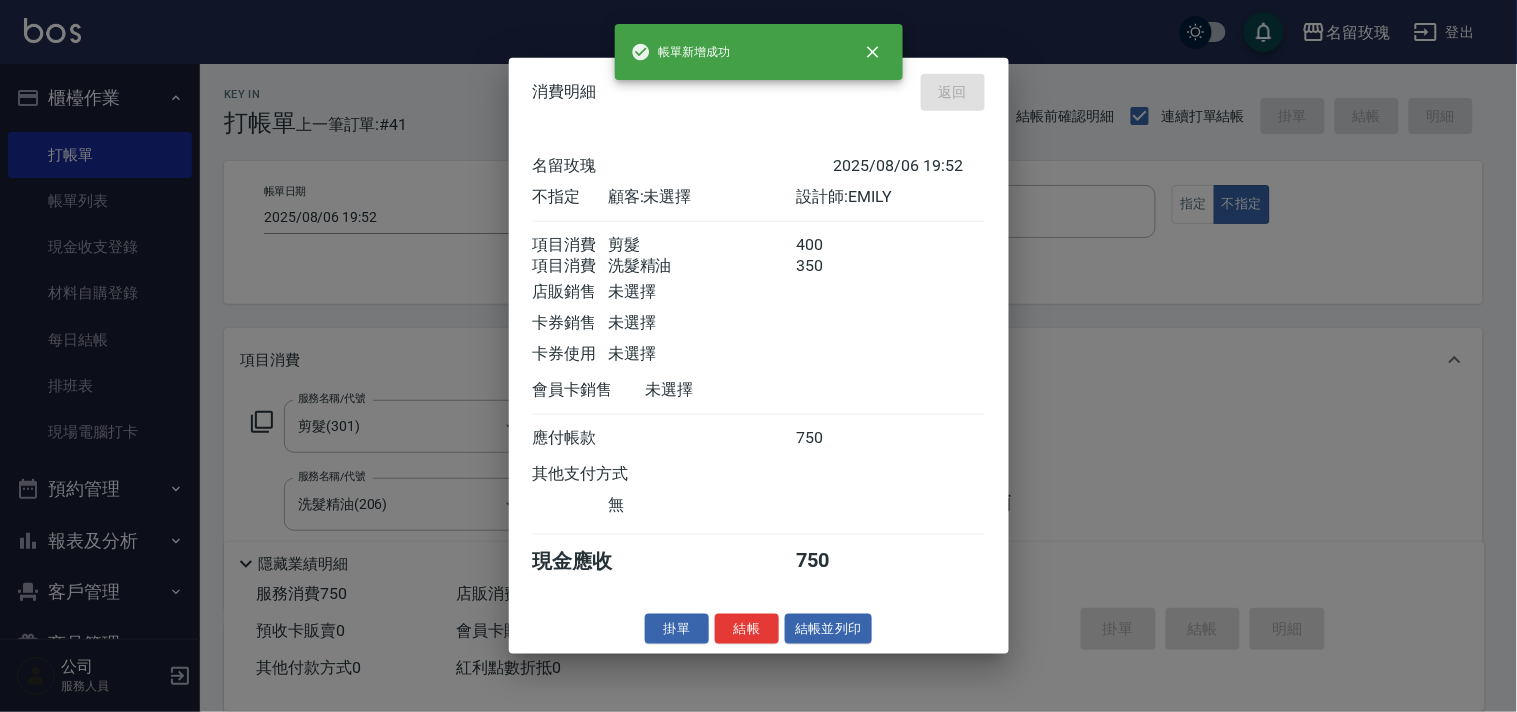 type 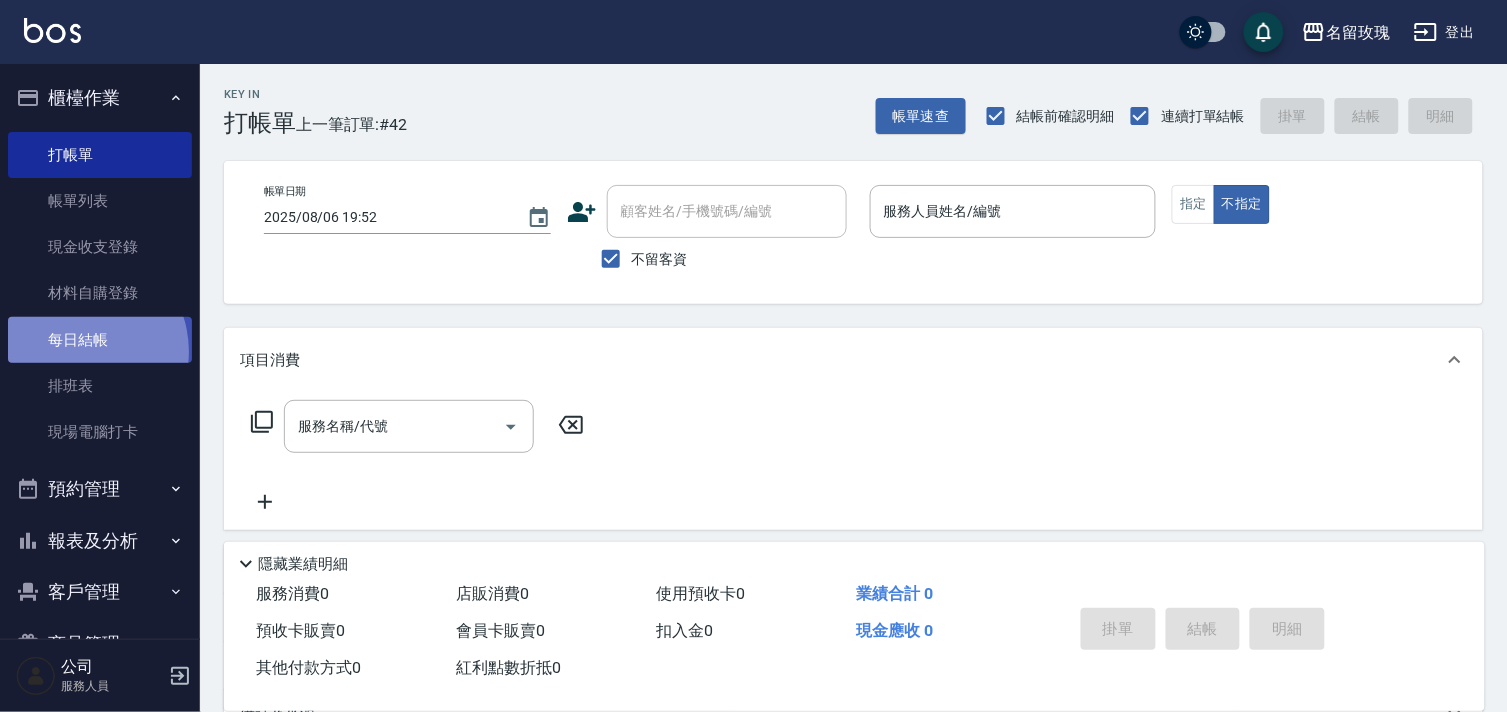 click on "每日結帳" at bounding box center (100, 340) 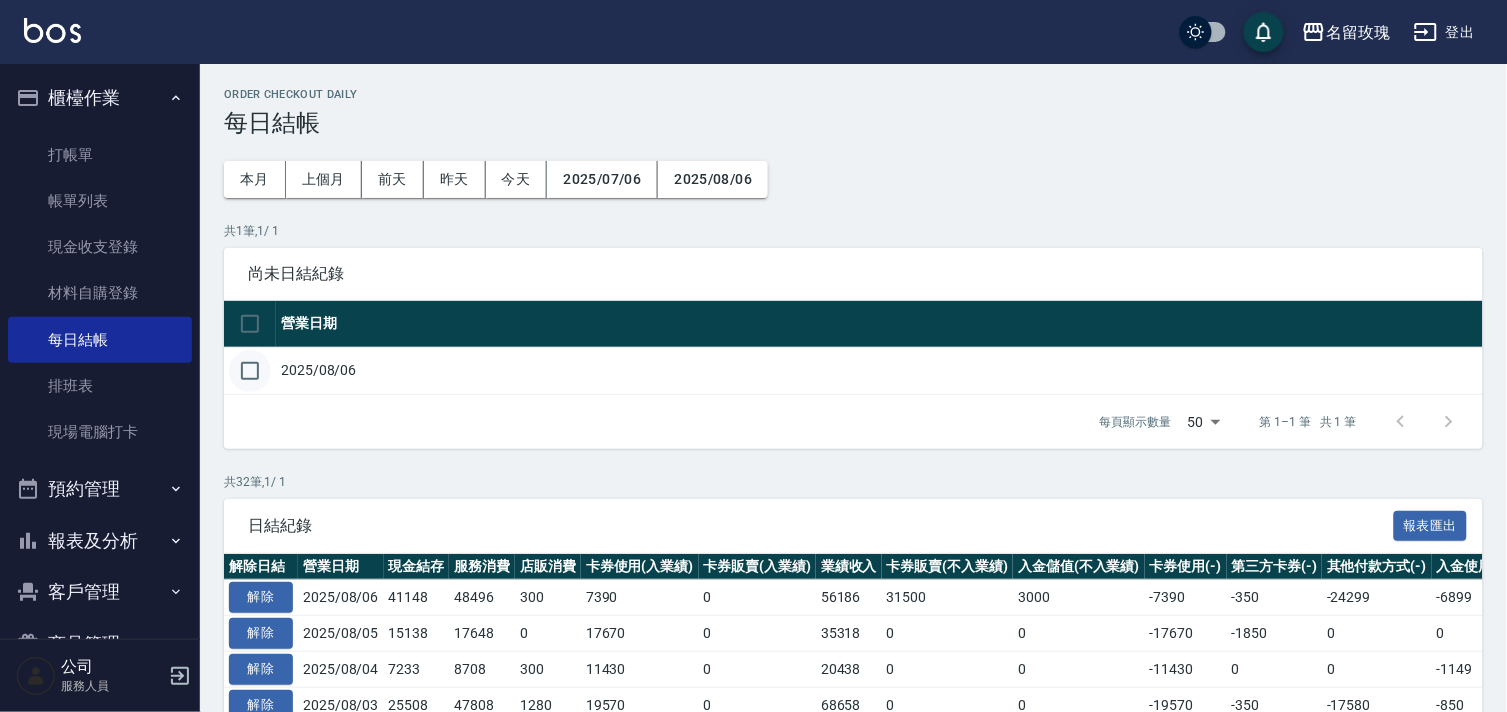 click at bounding box center (250, 371) 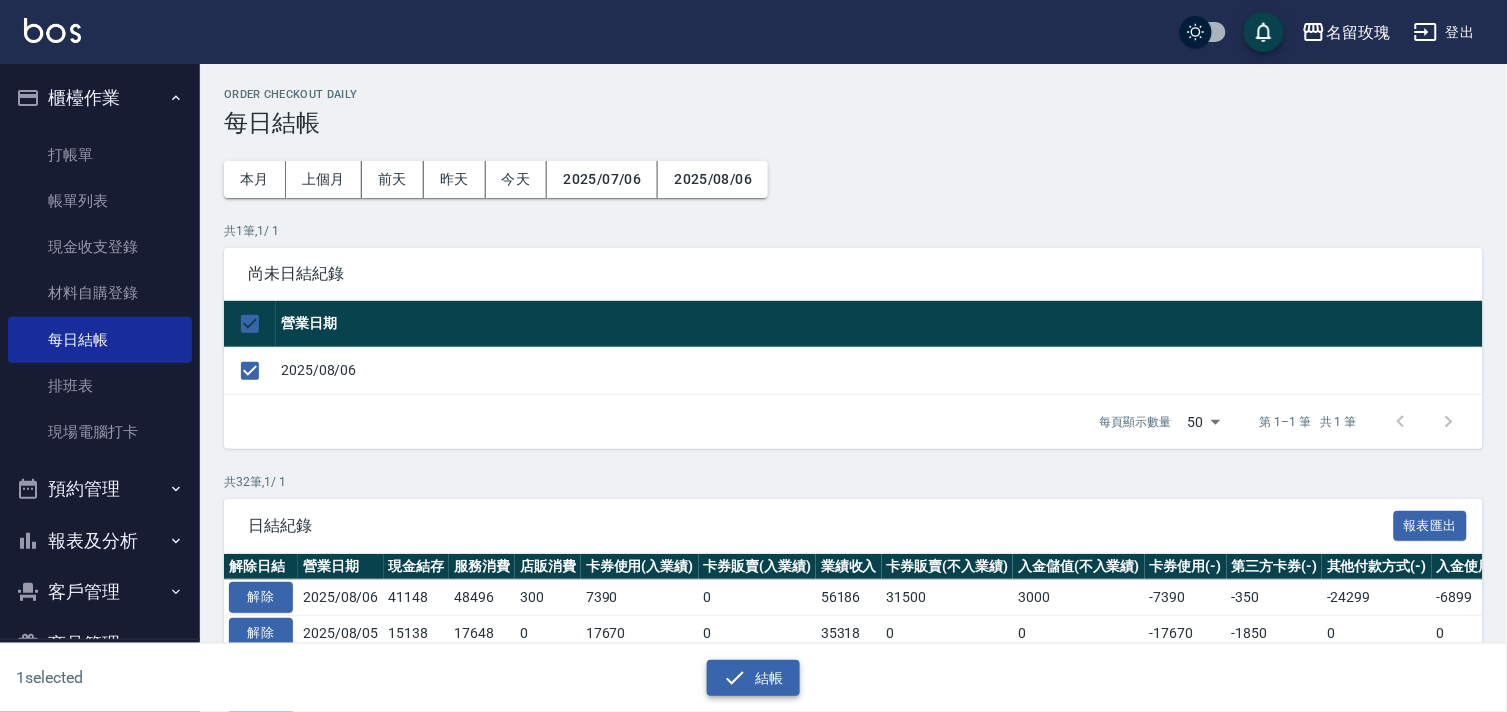 click on "結帳" at bounding box center (753, 678) 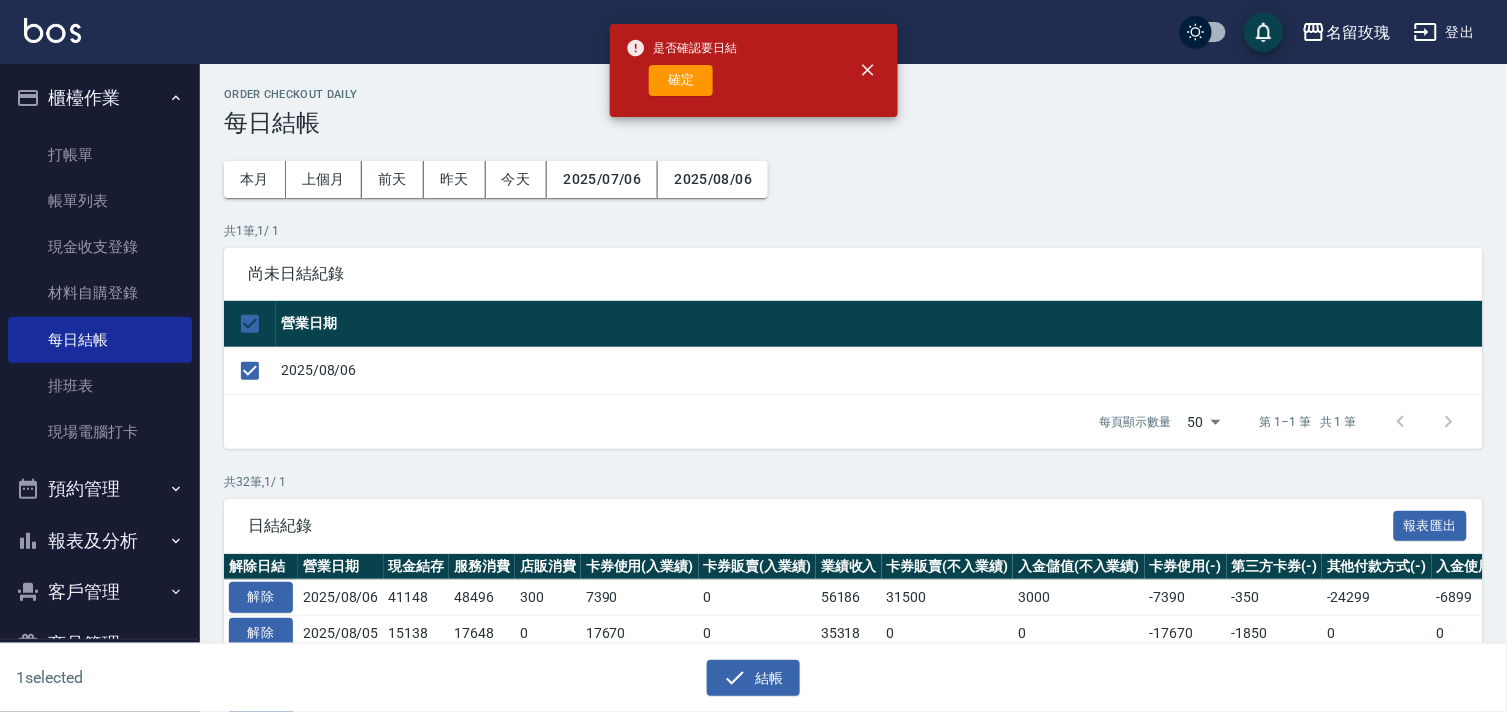 click on "是否確認要日結 確定" at bounding box center [682, 70] 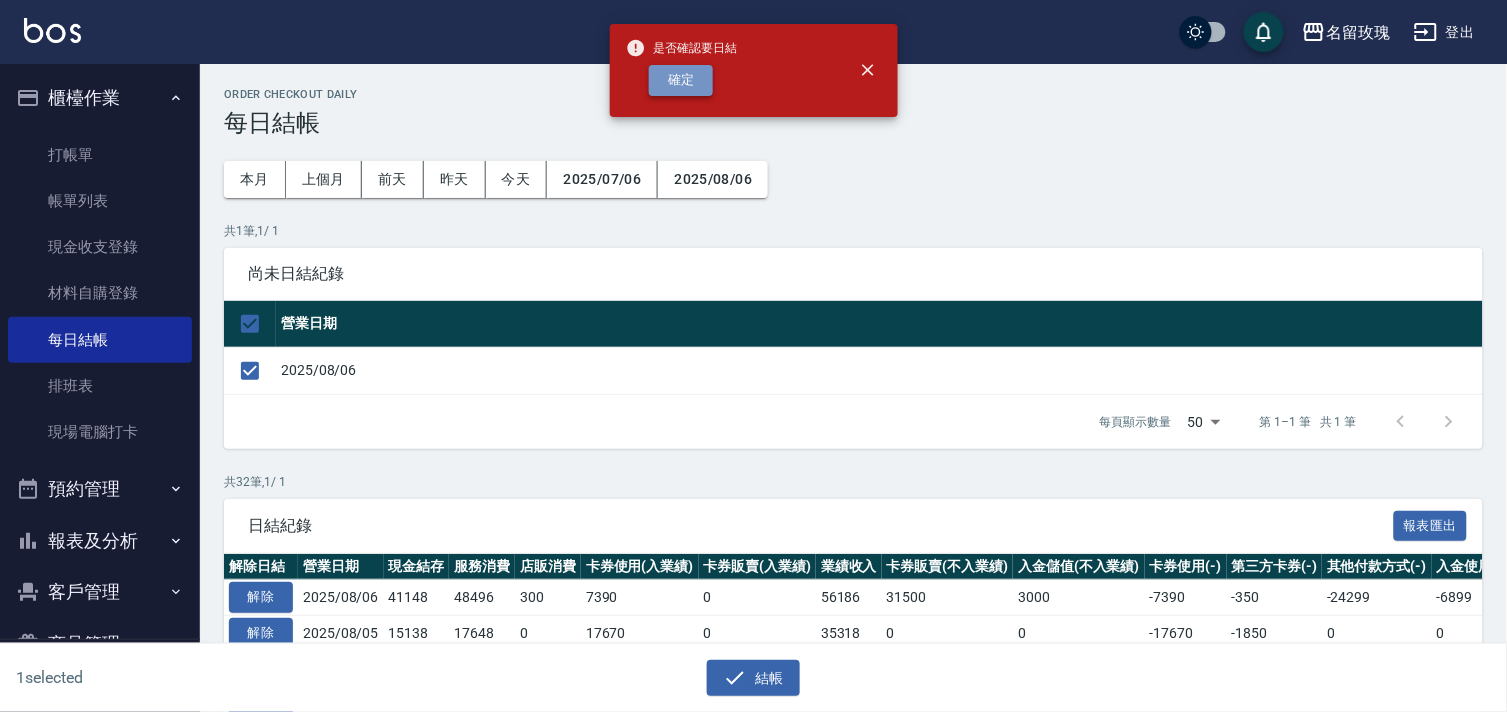 click on "確定" at bounding box center [681, 80] 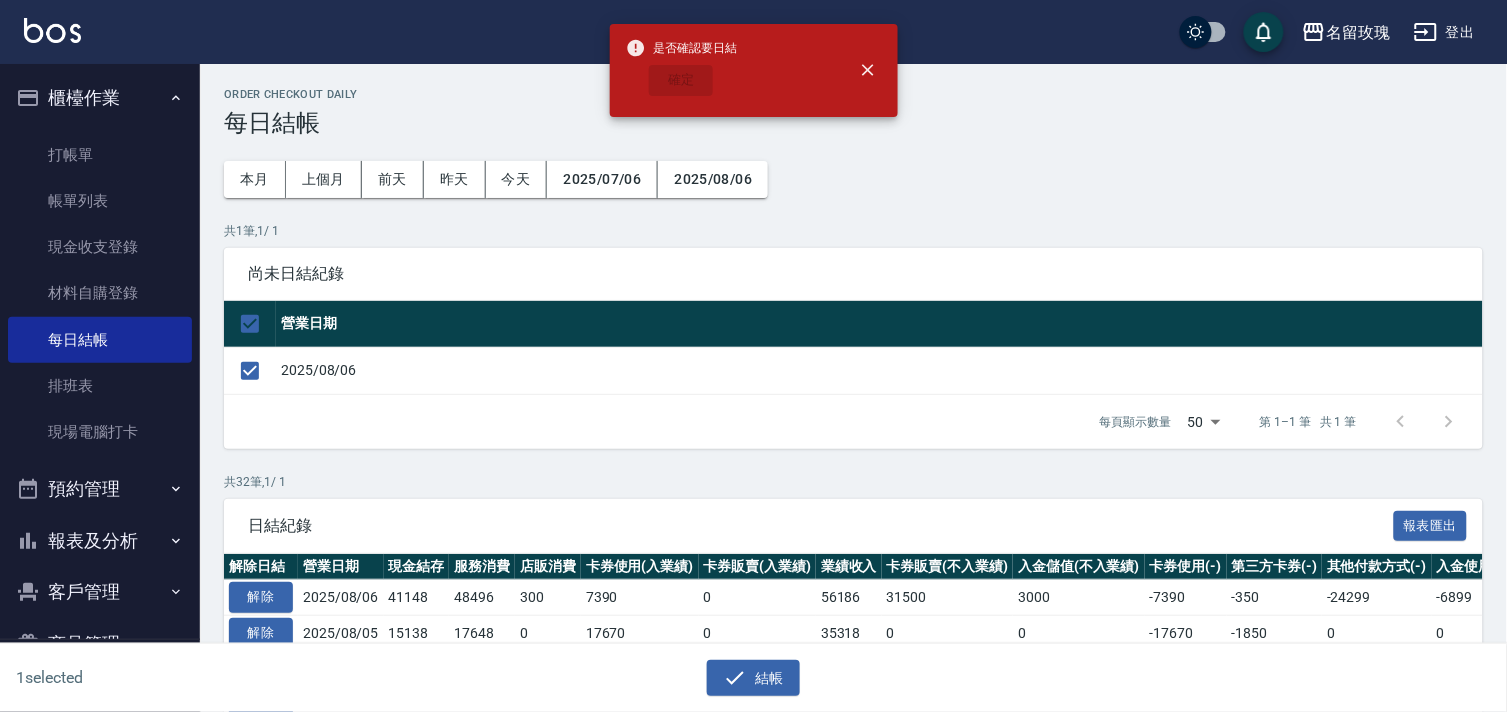 checkbox on "false" 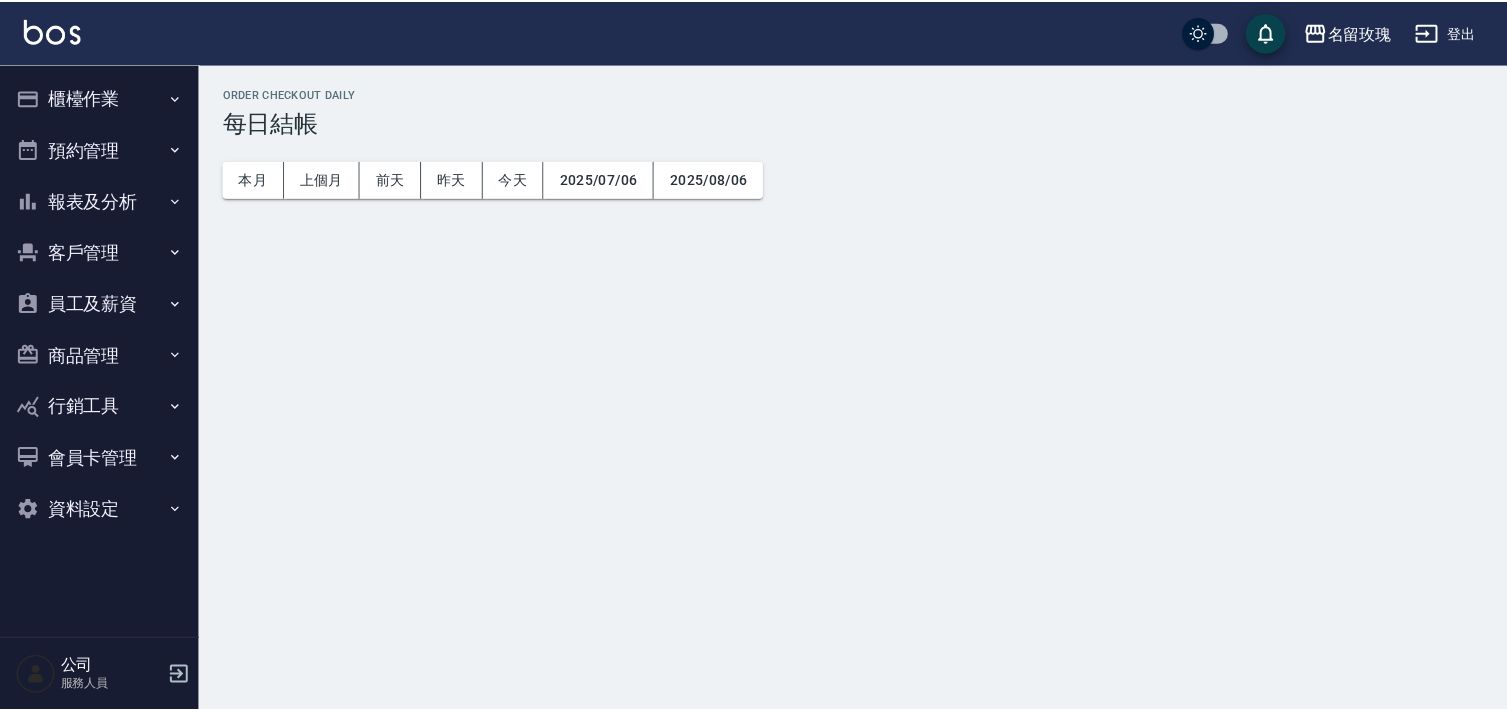 scroll, scrollTop: 0, scrollLeft: 0, axis: both 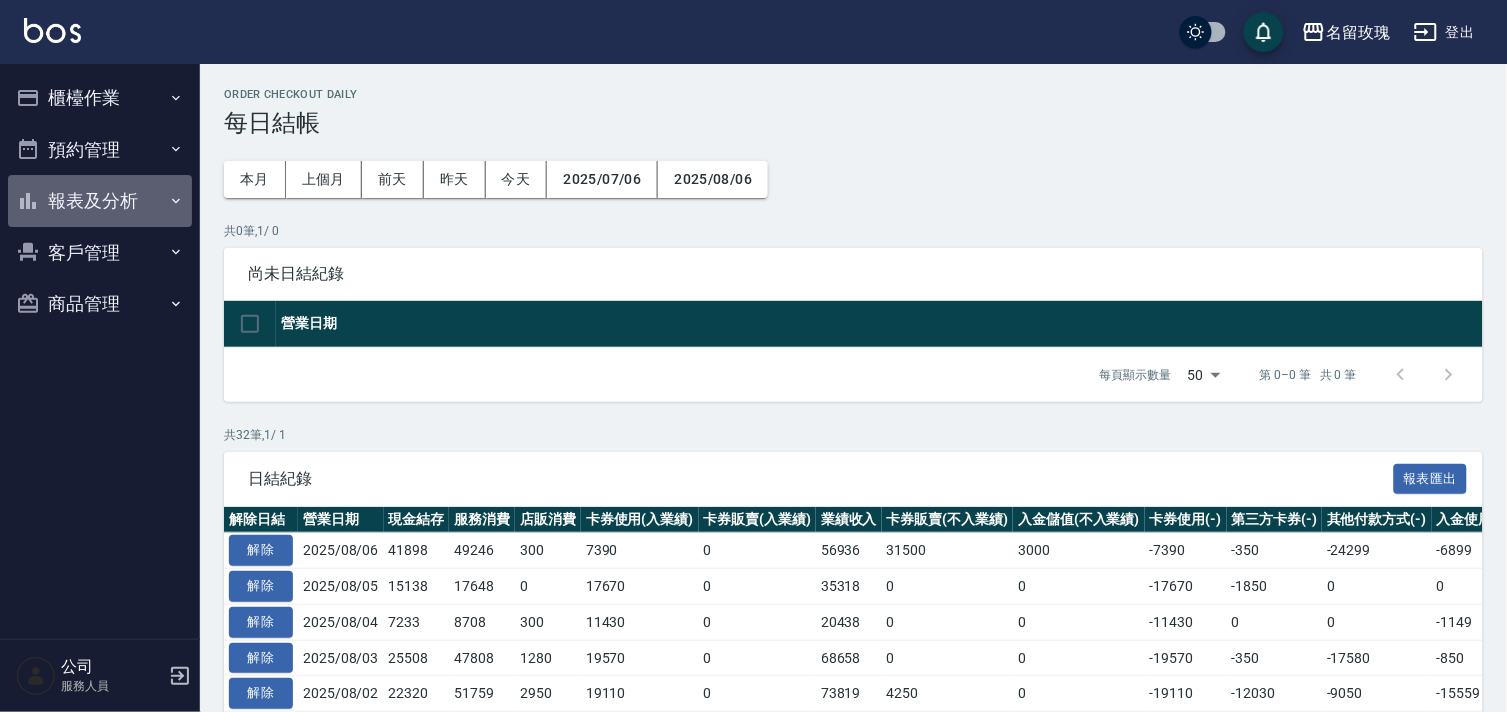 click on "報表及分析" at bounding box center [100, 201] 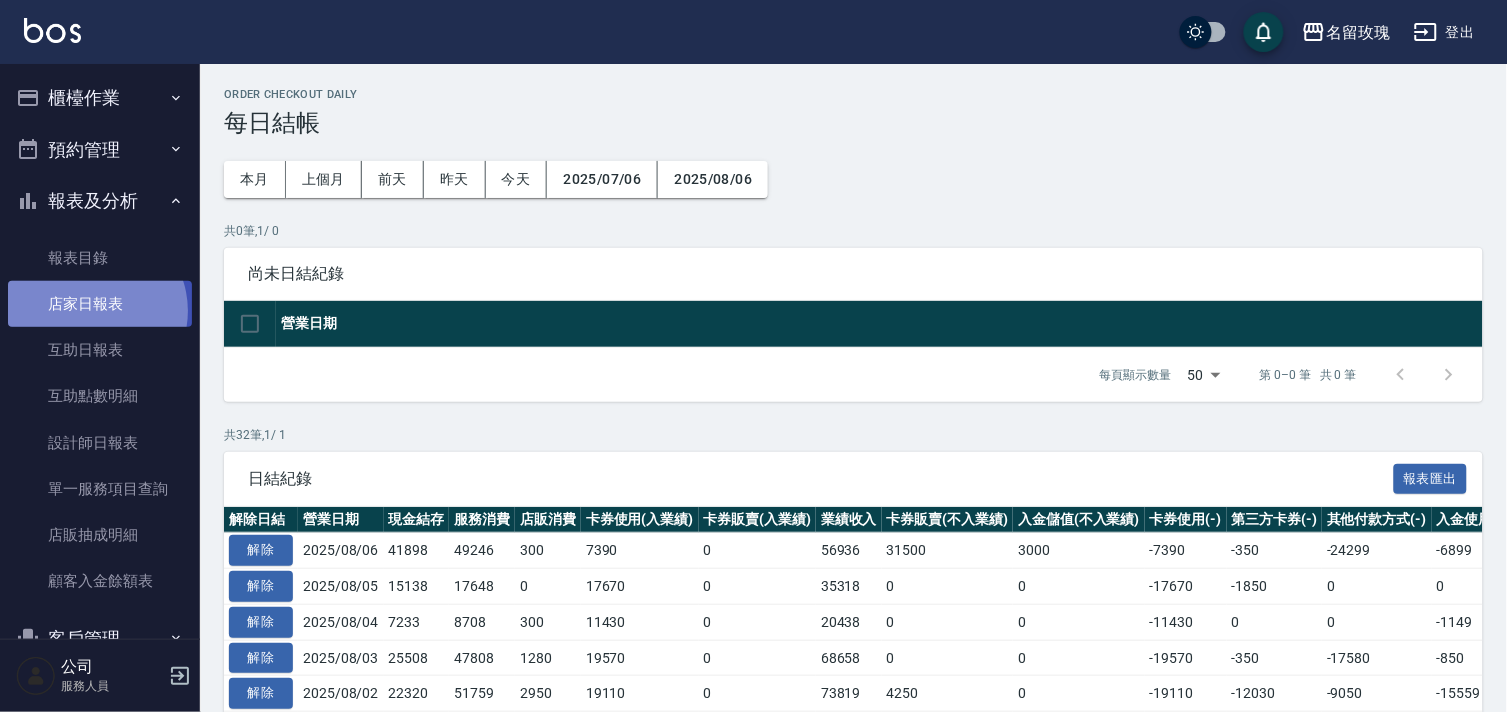 click on "店家日報表" at bounding box center [100, 304] 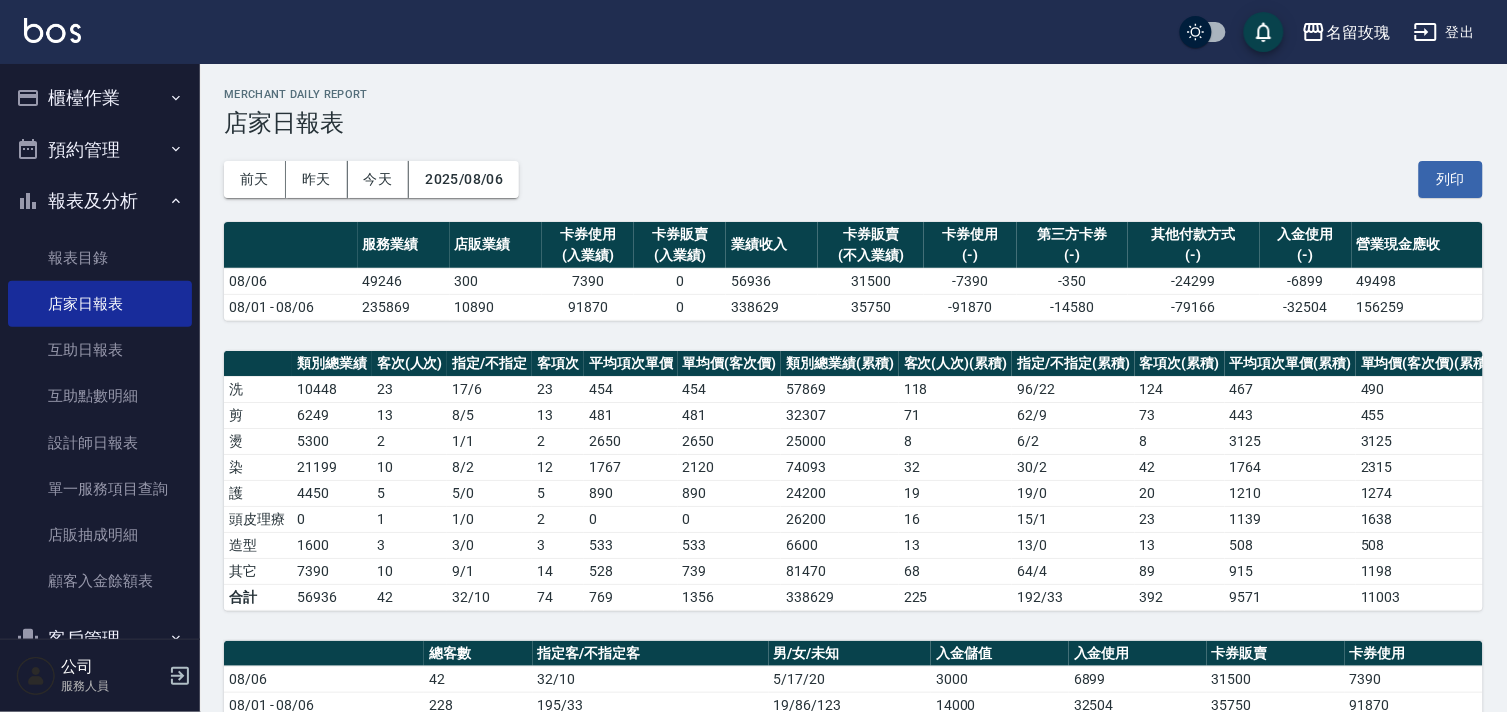 click on "名留玫瑰   2025-08-06   店家日報表 列印時間： 2025-08-06-19:52 Merchant Daily Report 店家日報表 前天 昨天 今天 2025/08/06 列印 服務業績 店販業績 卡券使用 (入業績) 卡券販賣 (入業績) 業績收入 卡券販賣 (不入業績) 卡券使用 (-) 第三方卡券 (-) 其他付款方式 (-) 入金使用 (-) 營業現金應收 08/06 49246 300 7390 0 56936 31500 -7390 -350 -24299 -6899 49498 08/01 - 08/06 235869 10890 91870 0 338629 35750 -91870 -14580 -79166 -32504 156259 類別總業績 客次(人次) 指定/不指定 客項次 平均項次單價 單均價(客次價) 類別總業績(累積) 客次(人次)(累積) 指定/不指定(累積) 客項次(累積) 平均項次單價(累積) 單均價(客次價)(累積) 洗 10448 23 17 / 6 23 454 454 57869 118 96 / 22 124 467 490 剪 6249 13 8 / 5 13 481 481 32307 71 62 / 9 73 443 455 燙 5300 2 1 / 1 2 2650 2650 25000 8 6 / 2 8 3125 3125 染 21199 10 8 / 2 12 1767 2120 74093 32 30 / 2 42 1764 2315 護 4450 5 5 / 0 5 890 890 24200" at bounding box center [853, 810] 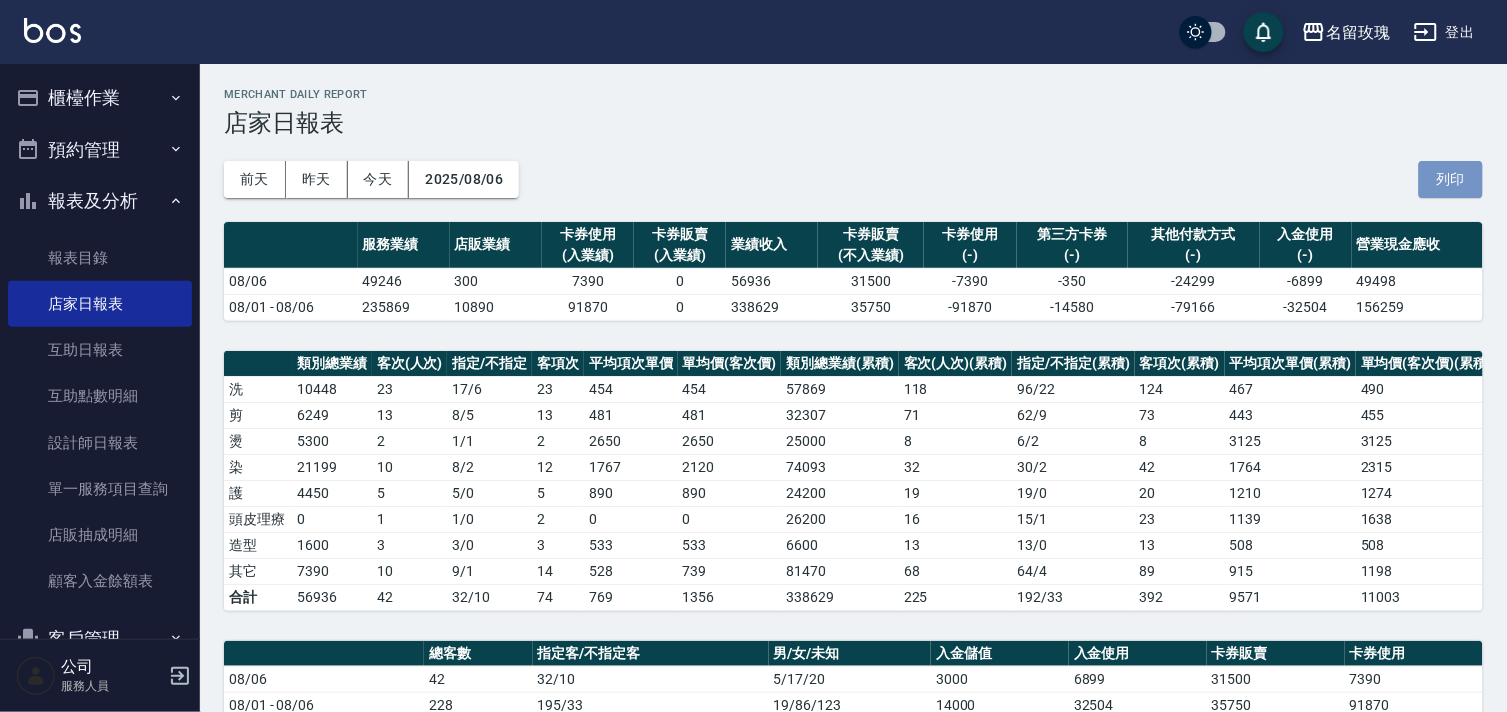 drag, startPoint x: 1466, startPoint y: 183, endPoint x: 1132, endPoint y: 625, distance: 554.0036 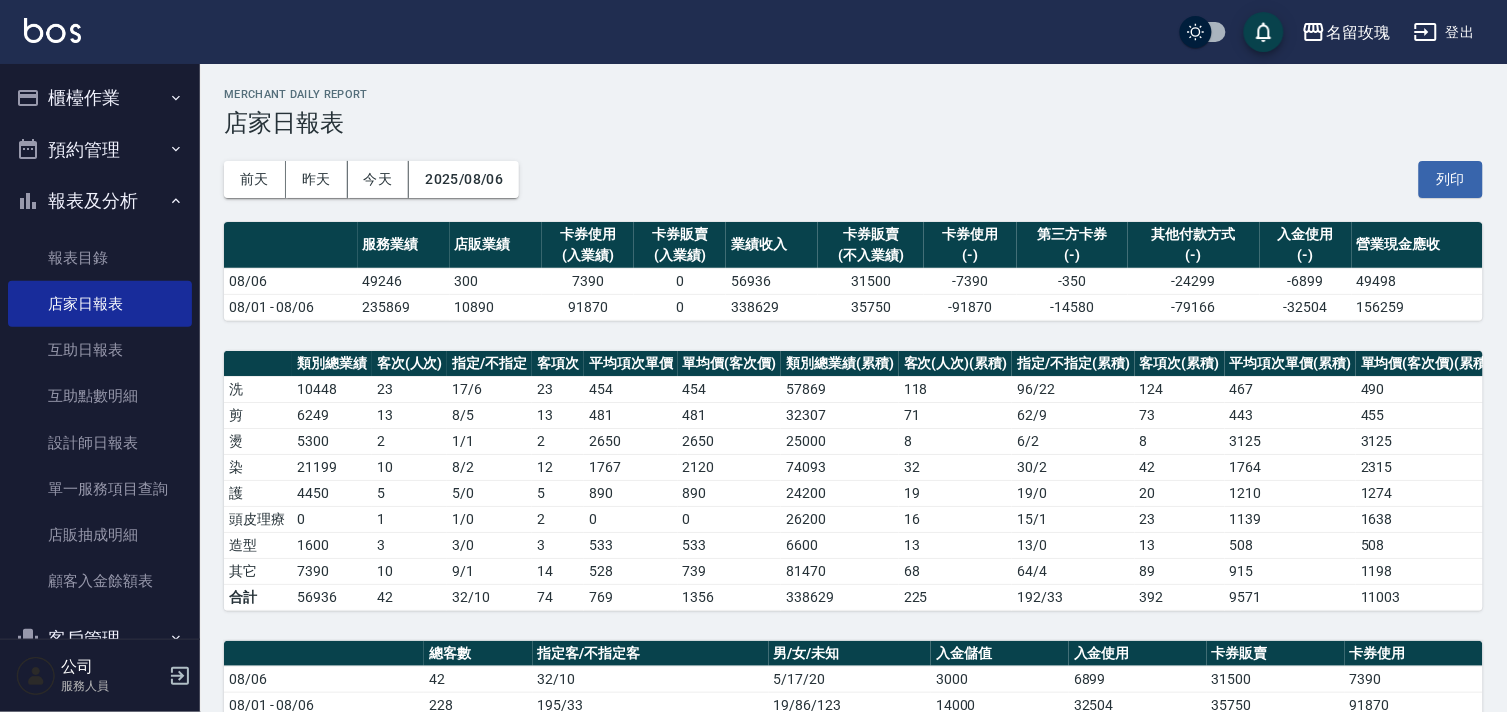 click on "櫃檯作業" at bounding box center [100, 98] 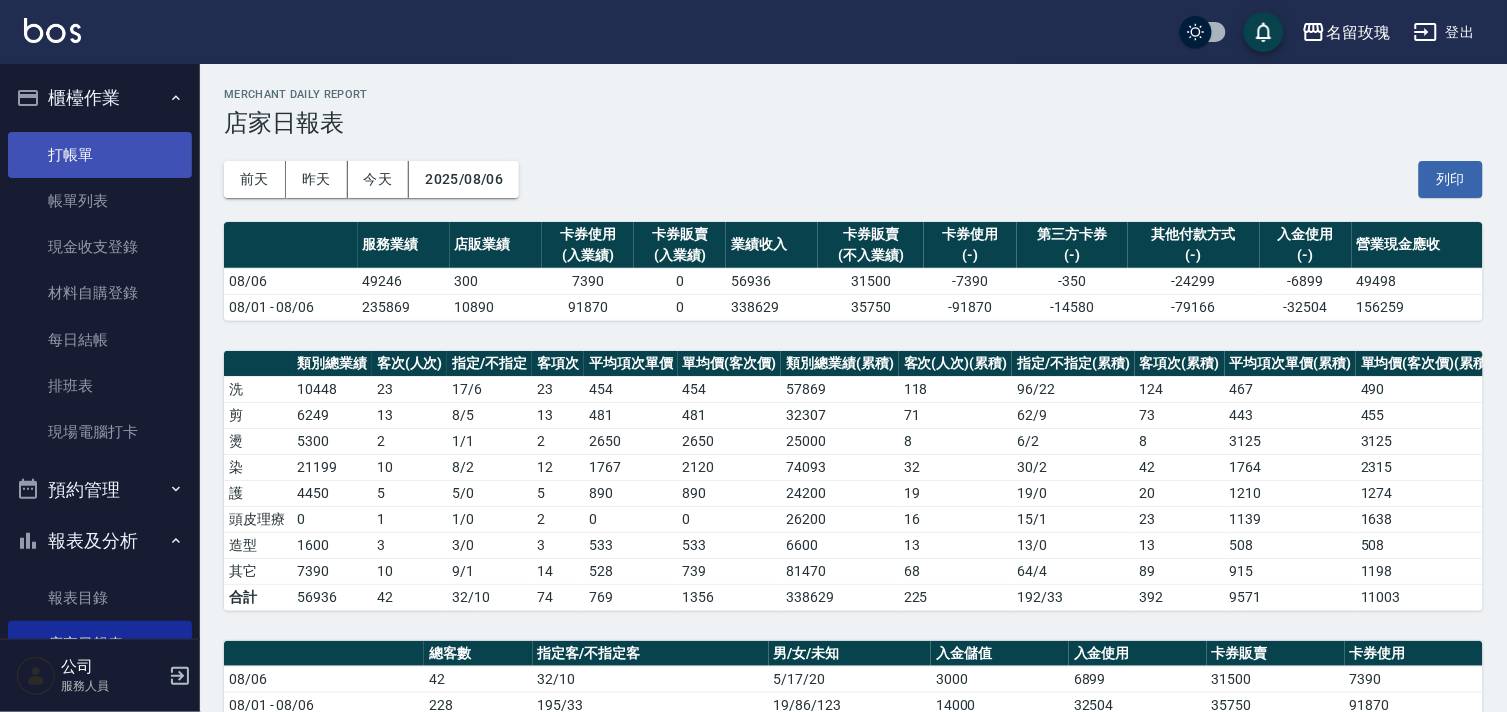 click on "打帳單" at bounding box center (100, 155) 